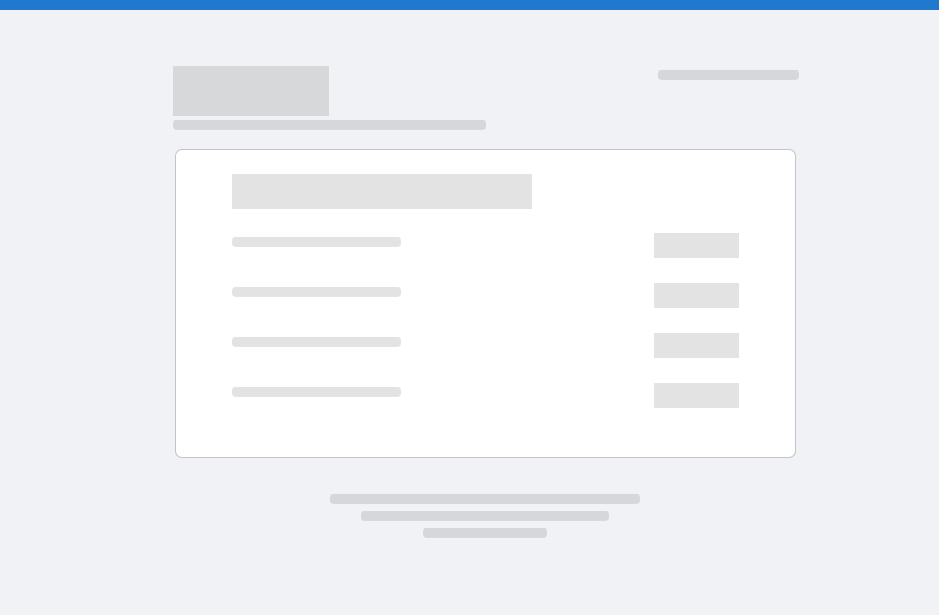 scroll, scrollTop: 0, scrollLeft: 0, axis: both 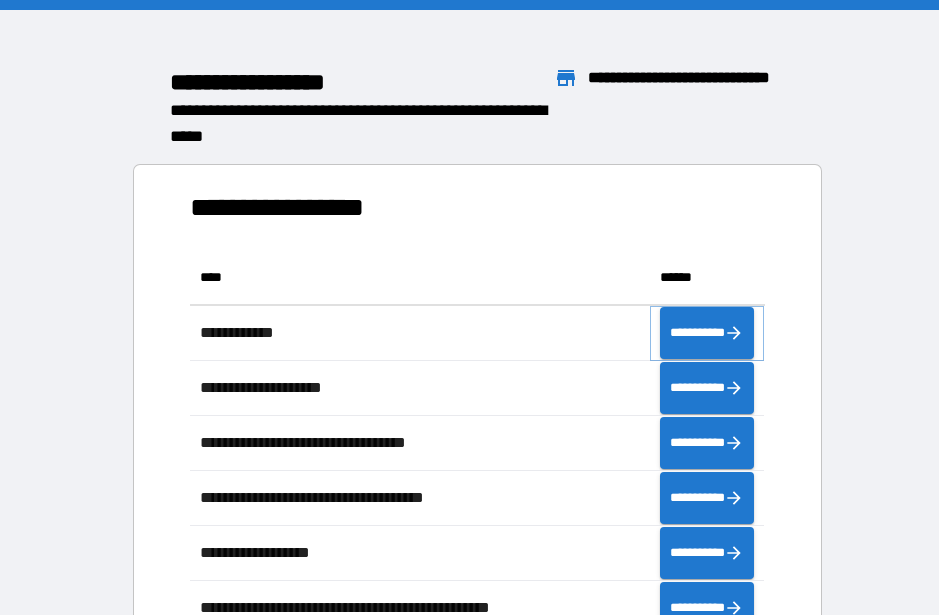 click on "**********" at bounding box center (707, 333) 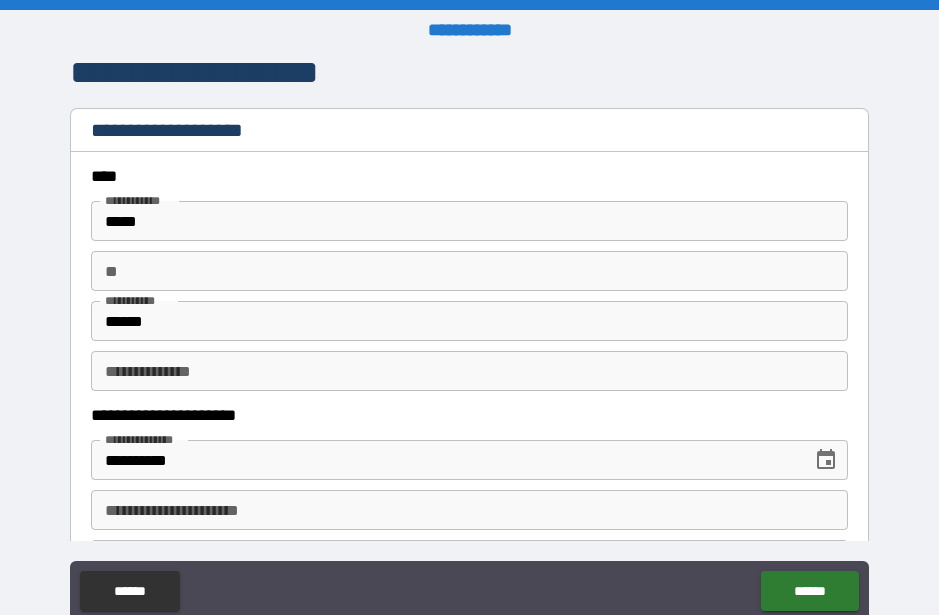 click on "**" at bounding box center [469, 271] 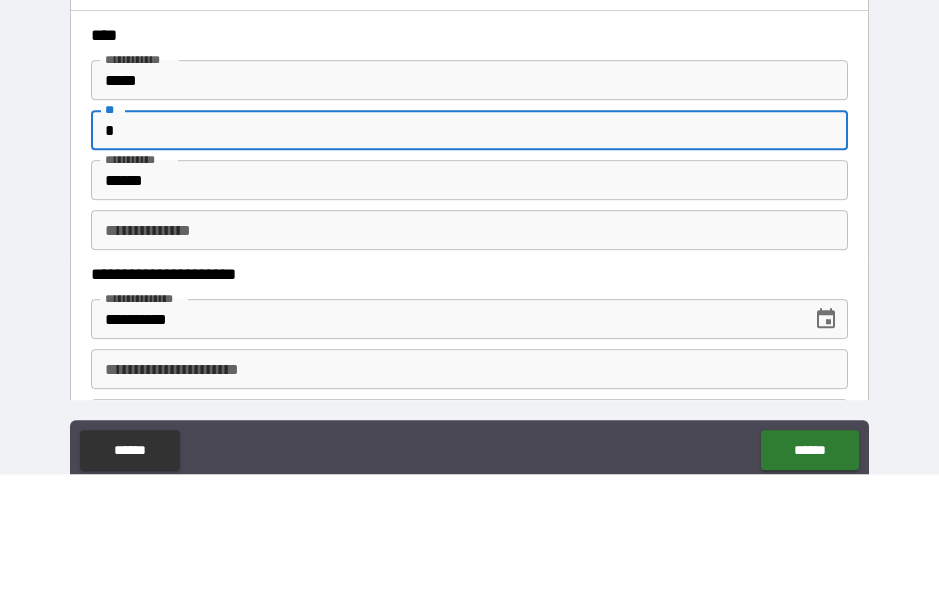 type on "*" 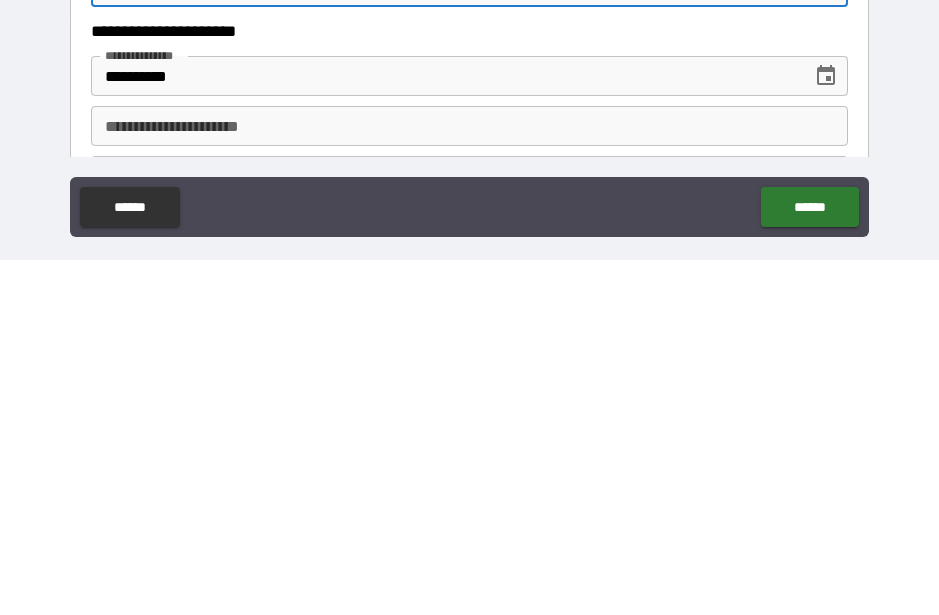 scroll, scrollTop: 32, scrollLeft: 0, axis: vertical 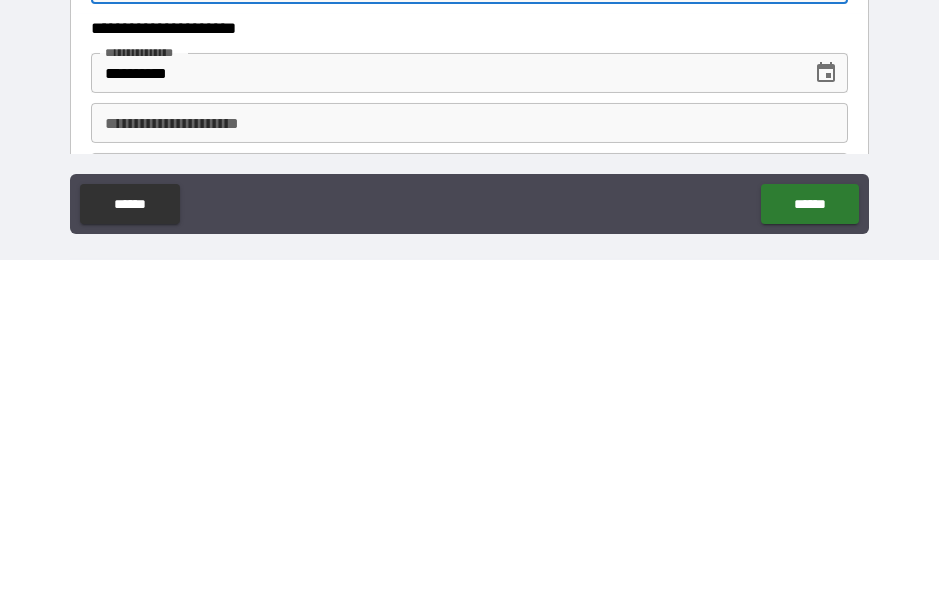 type on "*****" 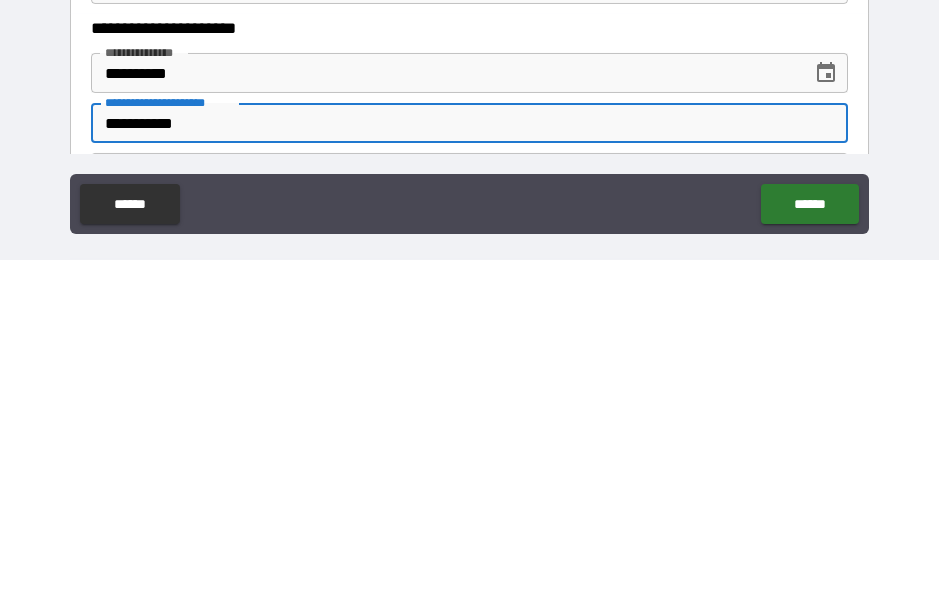 type on "**********" 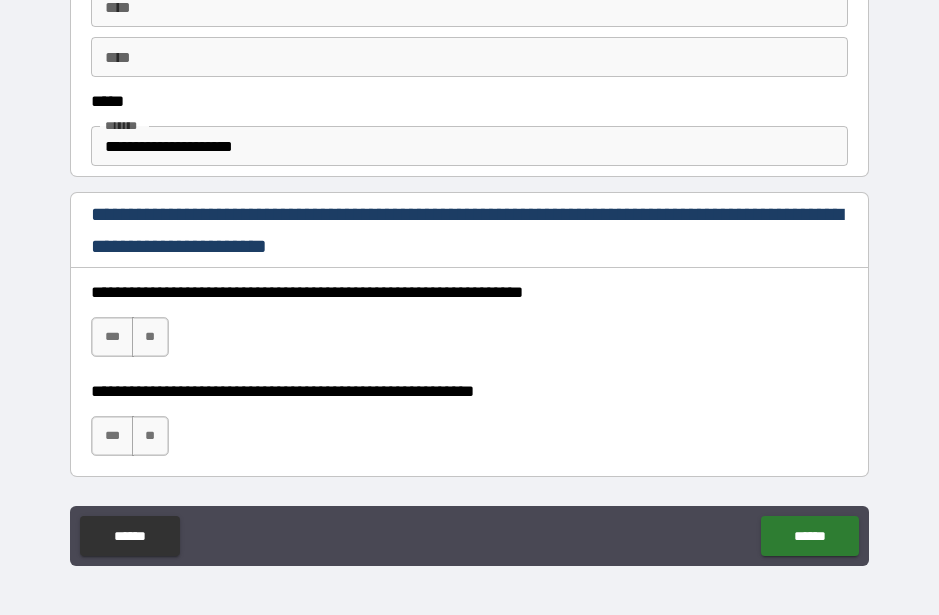 scroll, scrollTop: 1163, scrollLeft: 0, axis: vertical 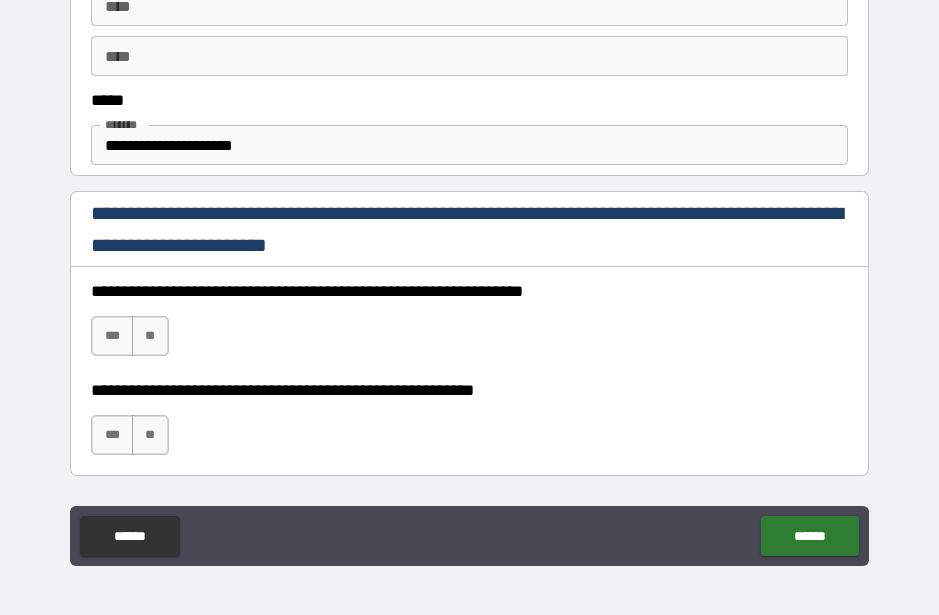 click on "***" at bounding box center (112, 336) 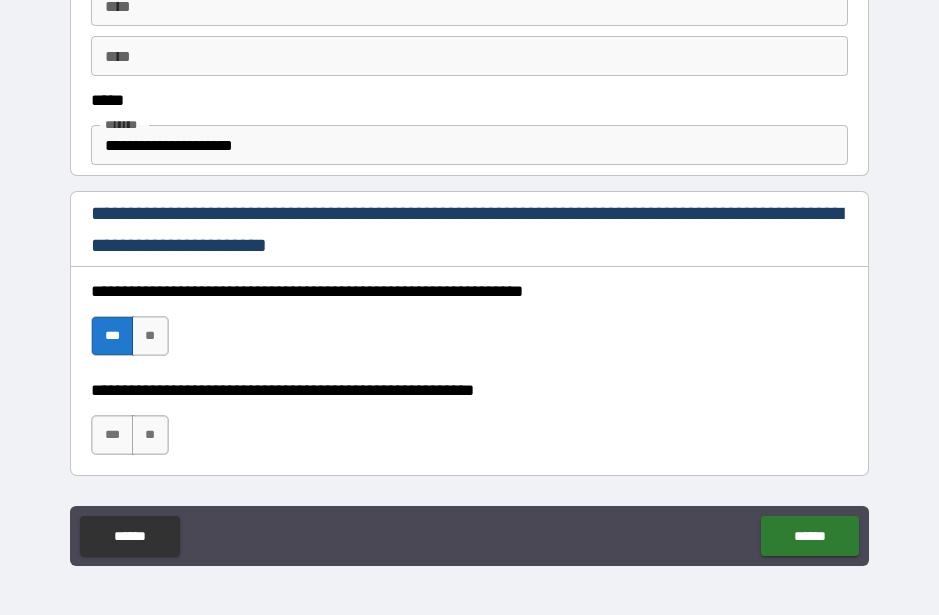 click on "**" at bounding box center (150, 435) 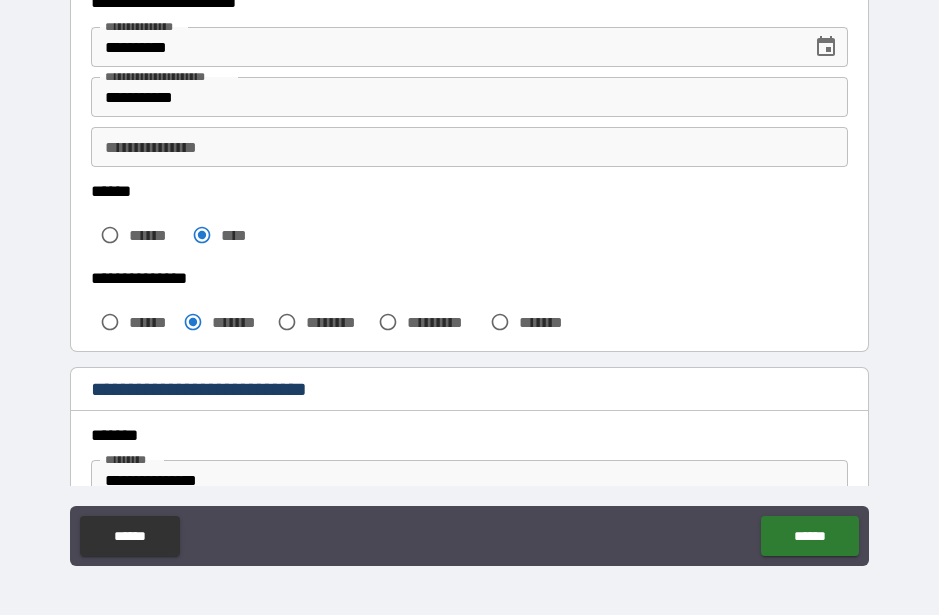 scroll, scrollTop: 360, scrollLeft: 0, axis: vertical 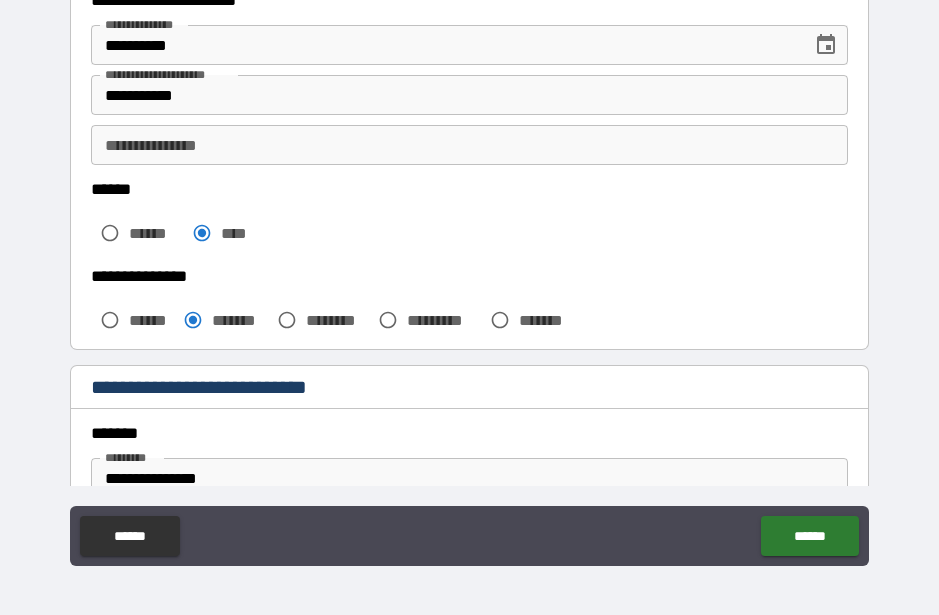 click on "**********" at bounding box center [469, 145] 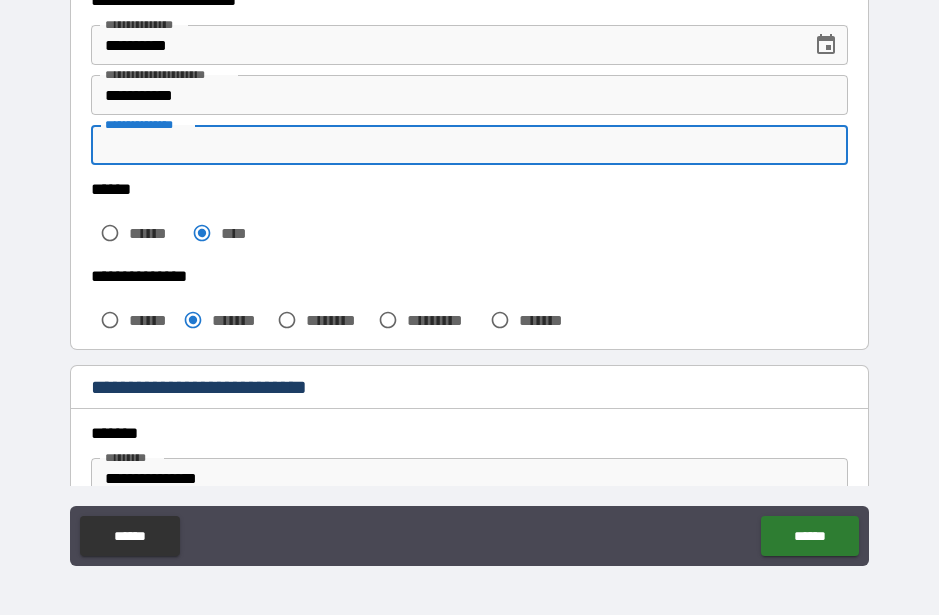 scroll, scrollTop: 54, scrollLeft: 0, axis: vertical 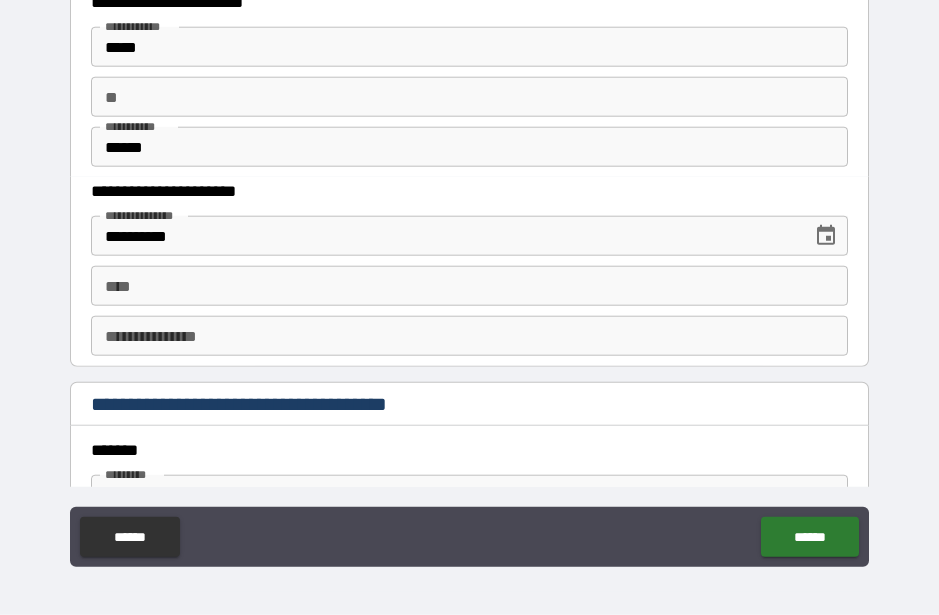 type on "**********" 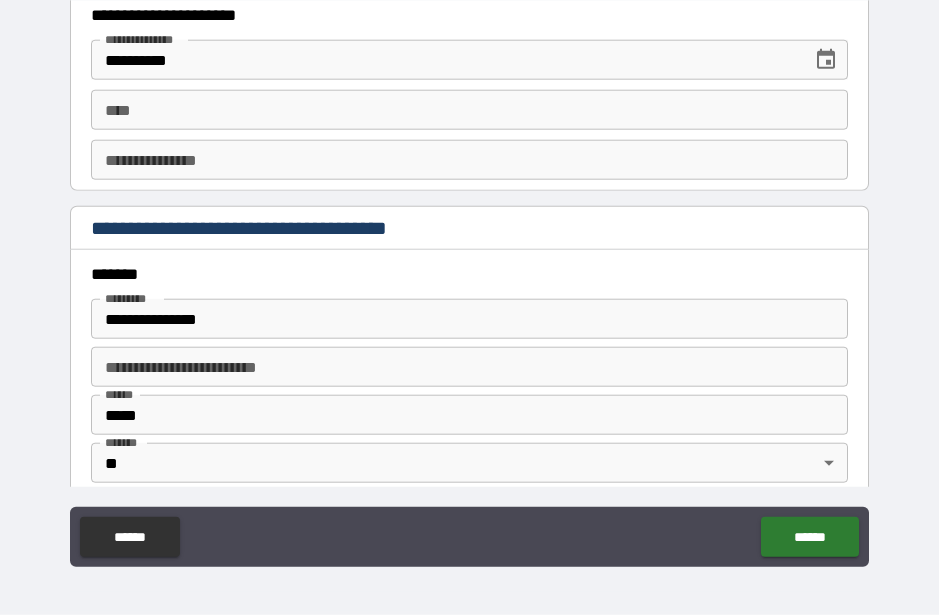 scroll, scrollTop: 2156, scrollLeft: 0, axis: vertical 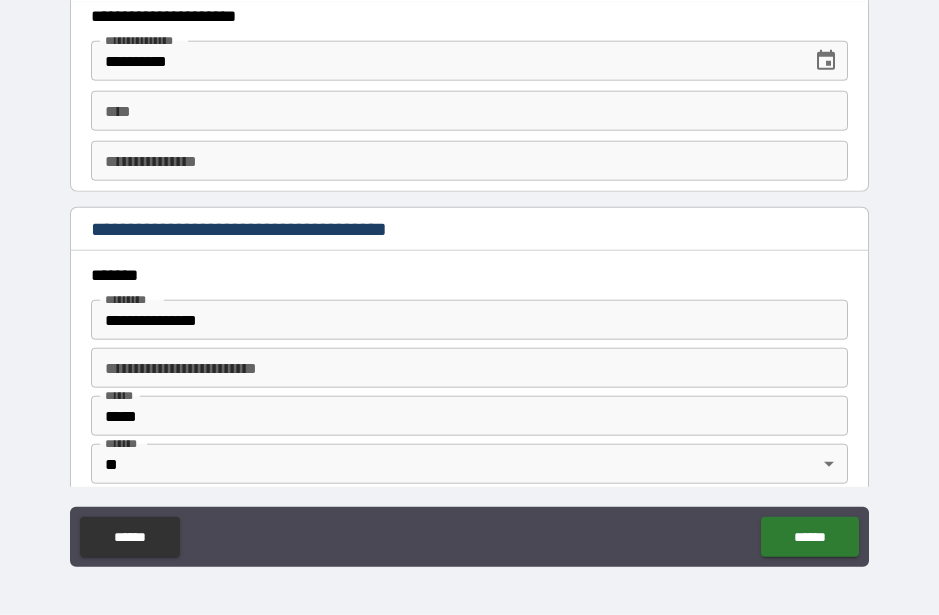 type on "*" 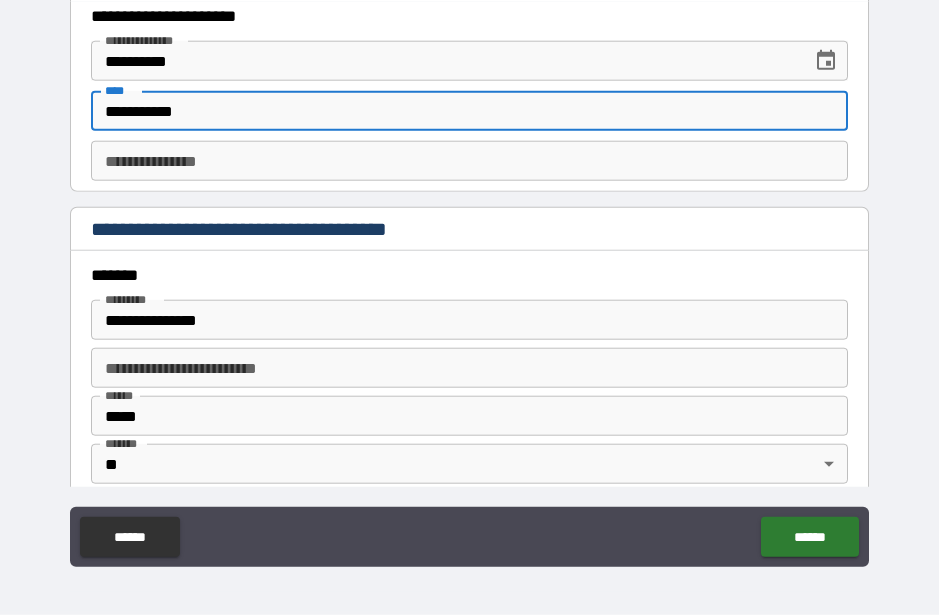 type on "**********" 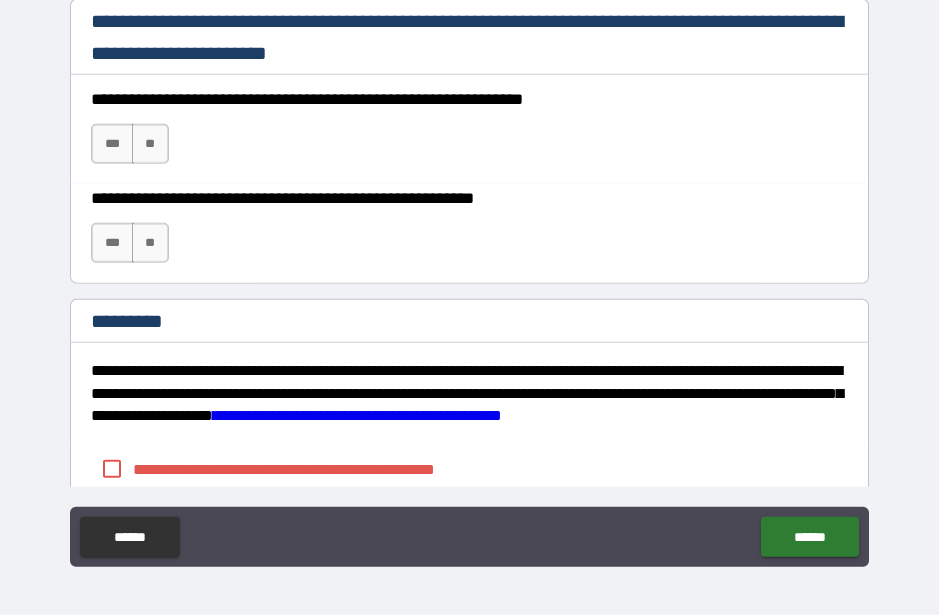 scroll, scrollTop: 2995, scrollLeft: 0, axis: vertical 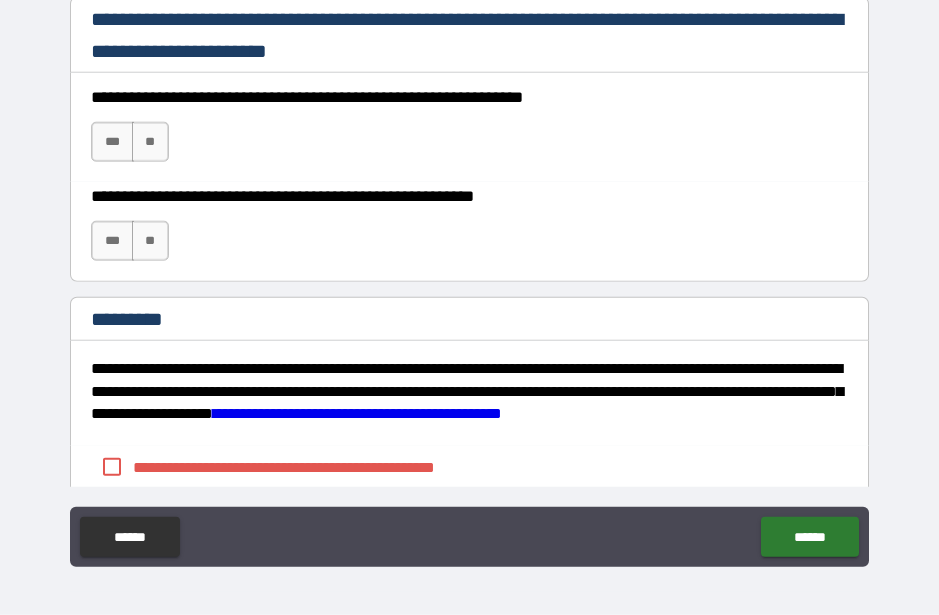 type on "**********" 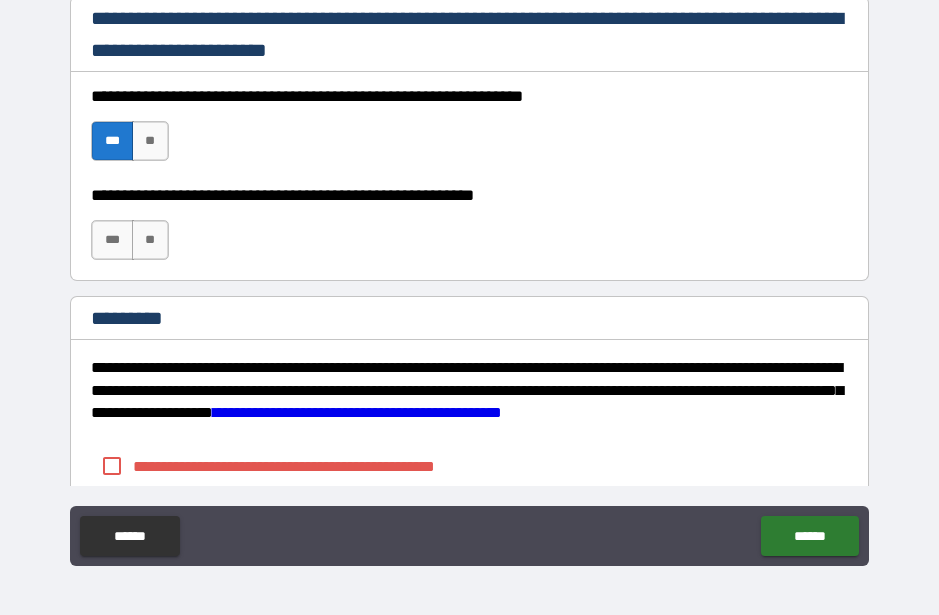click on "**" at bounding box center [150, 240] 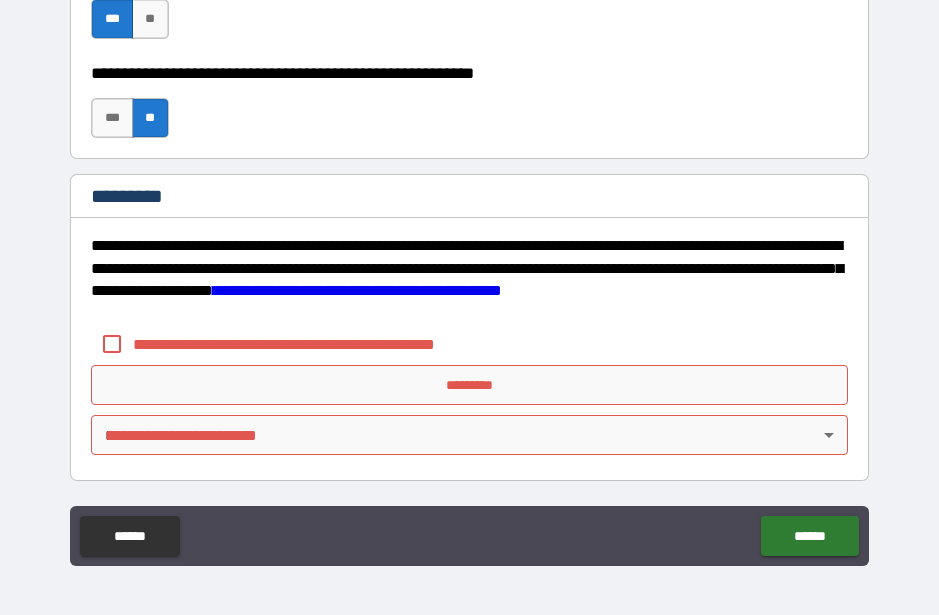 scroll, scrollTop: 3117, scrollLeft: 0, axis: vertical 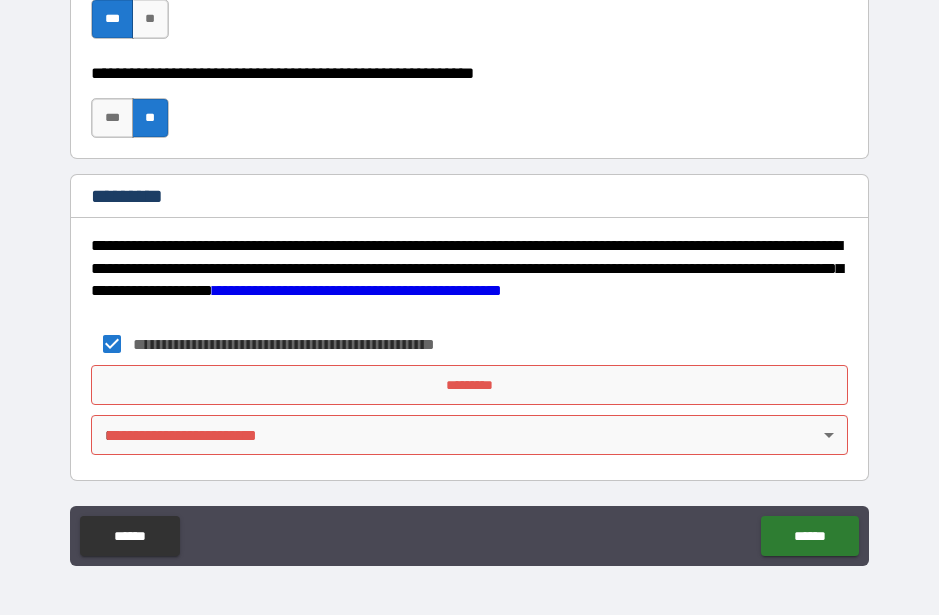 click on "*********" at bounding box center (469, 385) 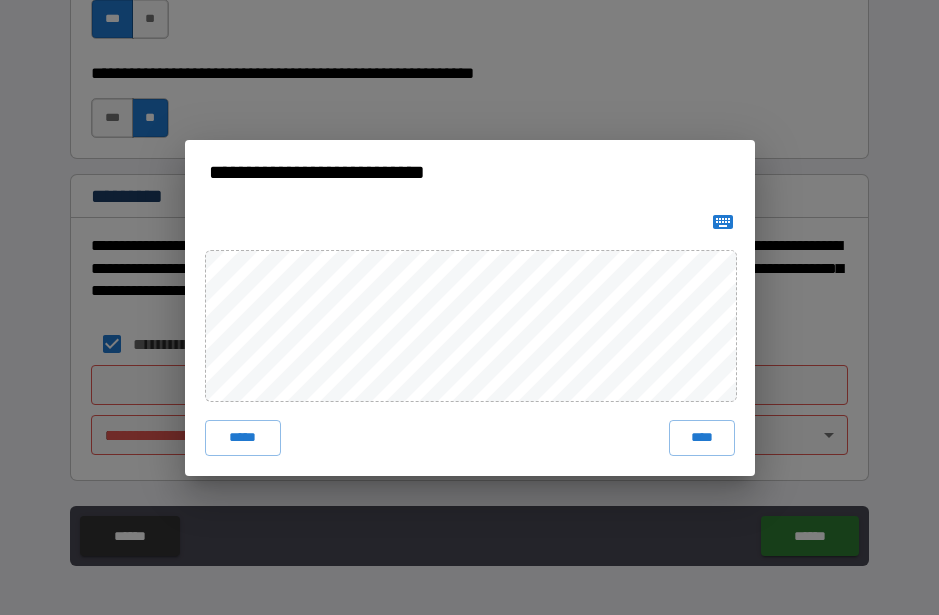 click on "****" at bounding box center (702, 438) 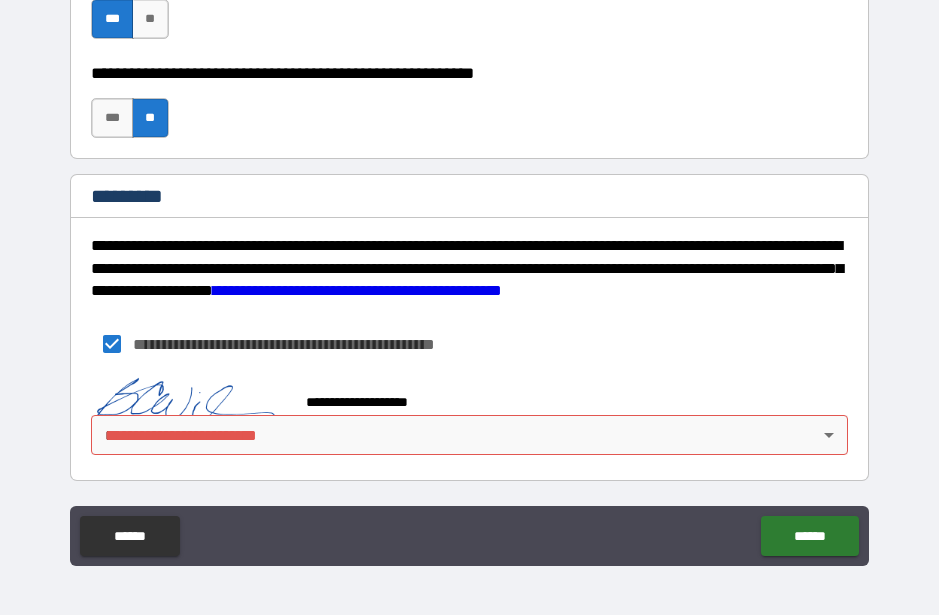 scroll, scrollTop: 3107, scrollLeft: 0, axis: vertical 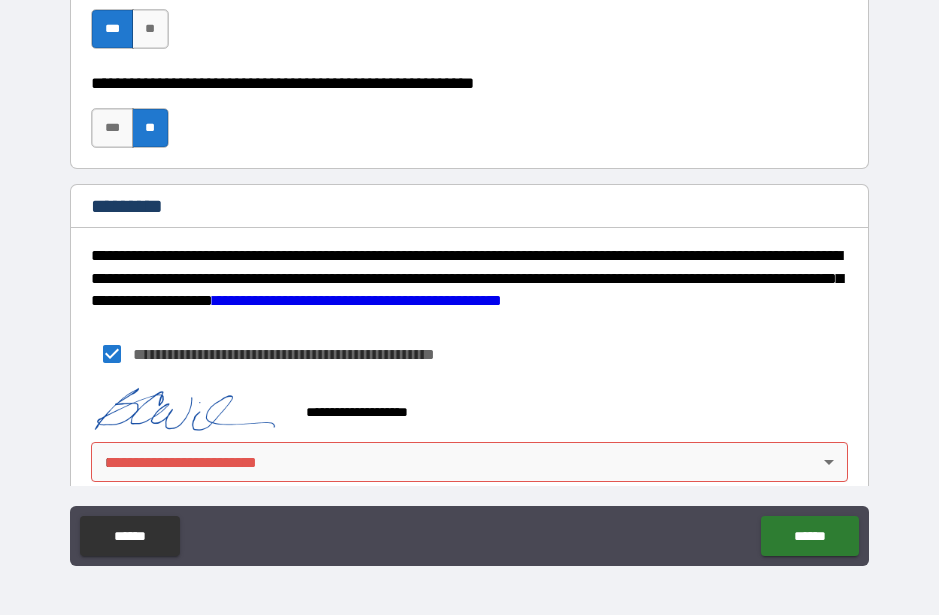 click on "**********" at bounding box center [469, 280] 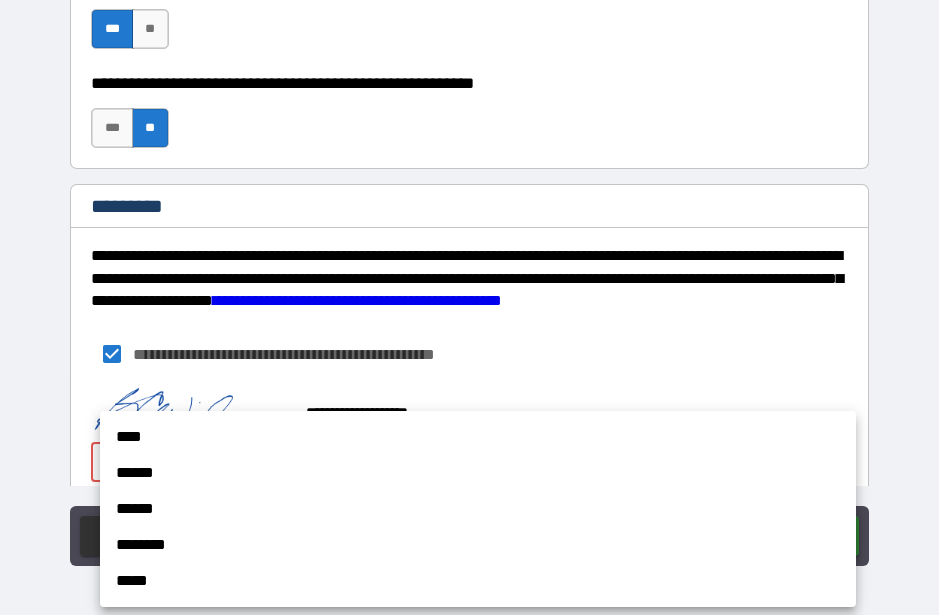 click on "****" at bounding box center [478, 437] 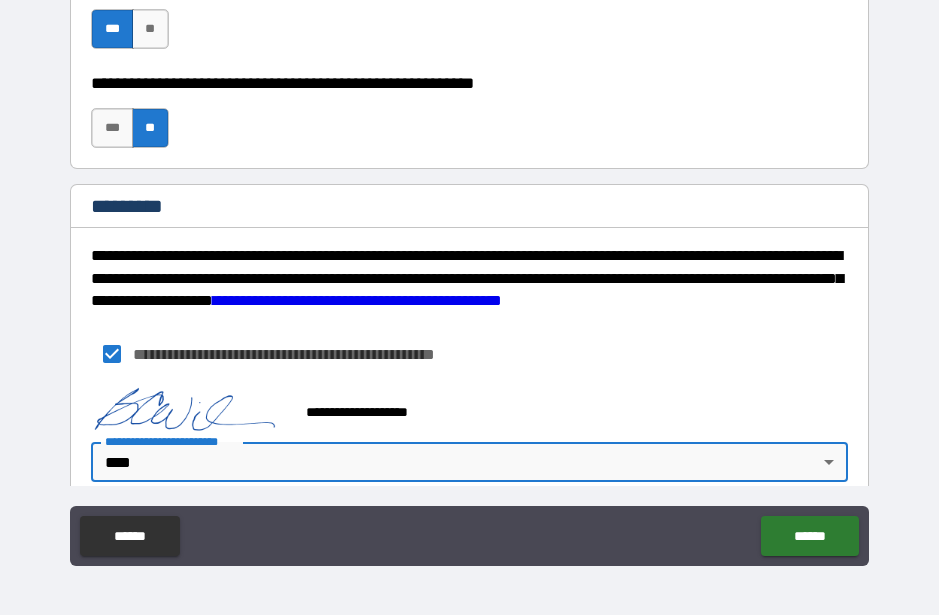 click on "******" at bounding box center [809, 536] 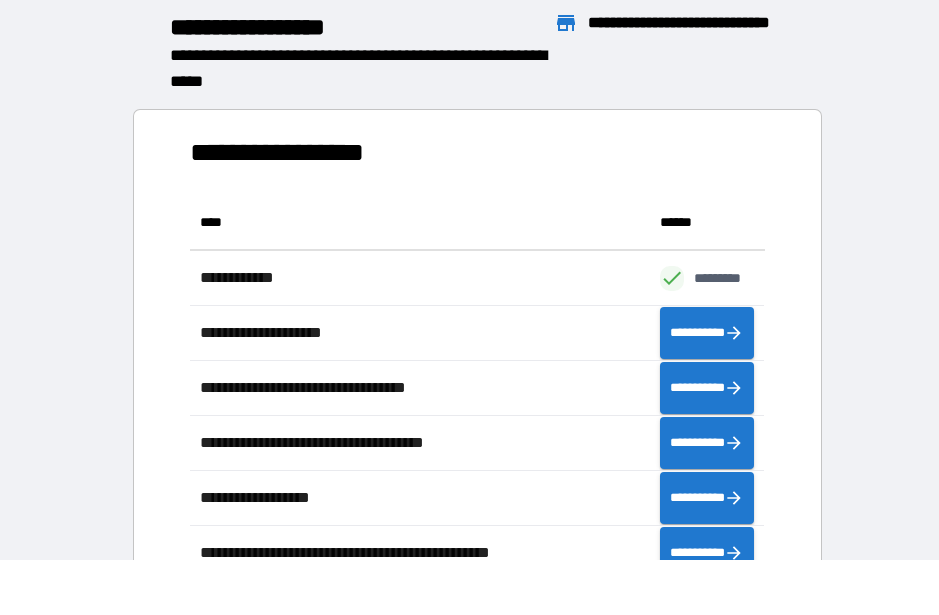 scroll, scrollTop: 1, scrollLeft: 1, axis: both 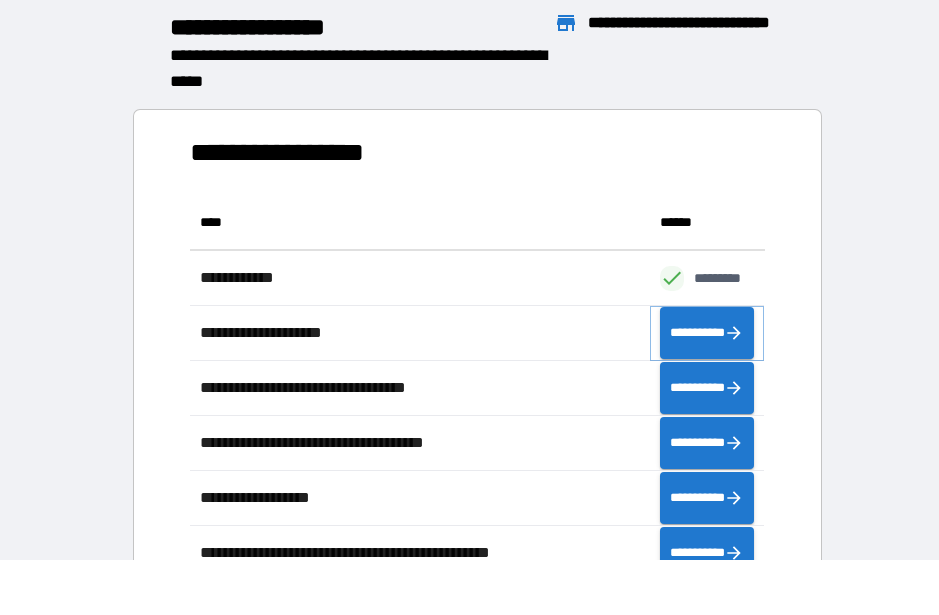 click on "**********" at bounding box center [707, 333] 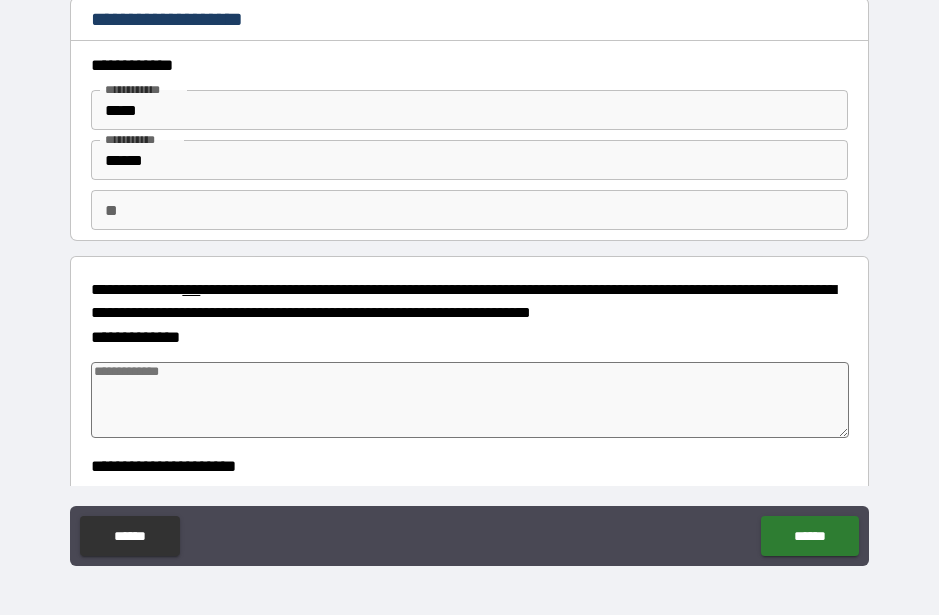 type on "*" 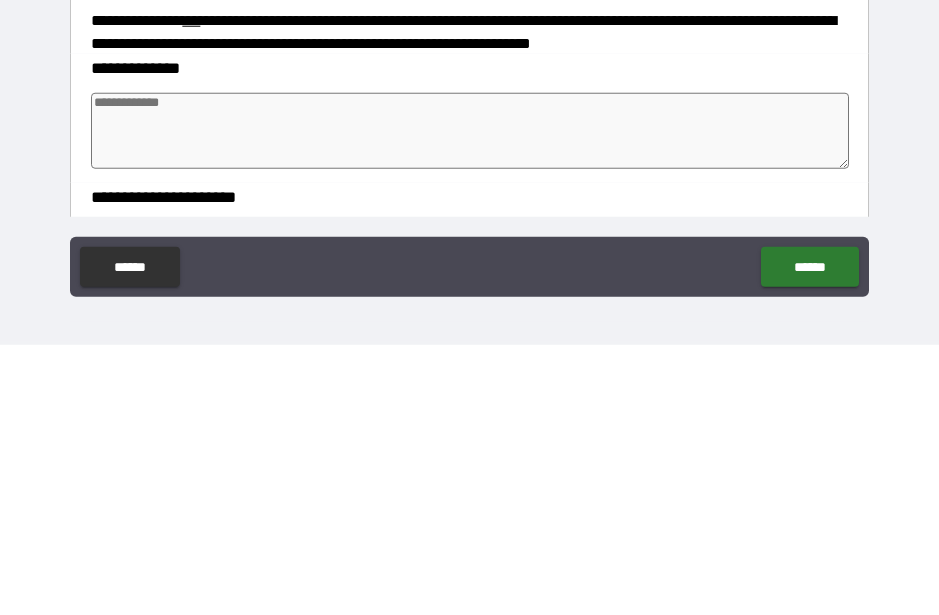 type on "*" 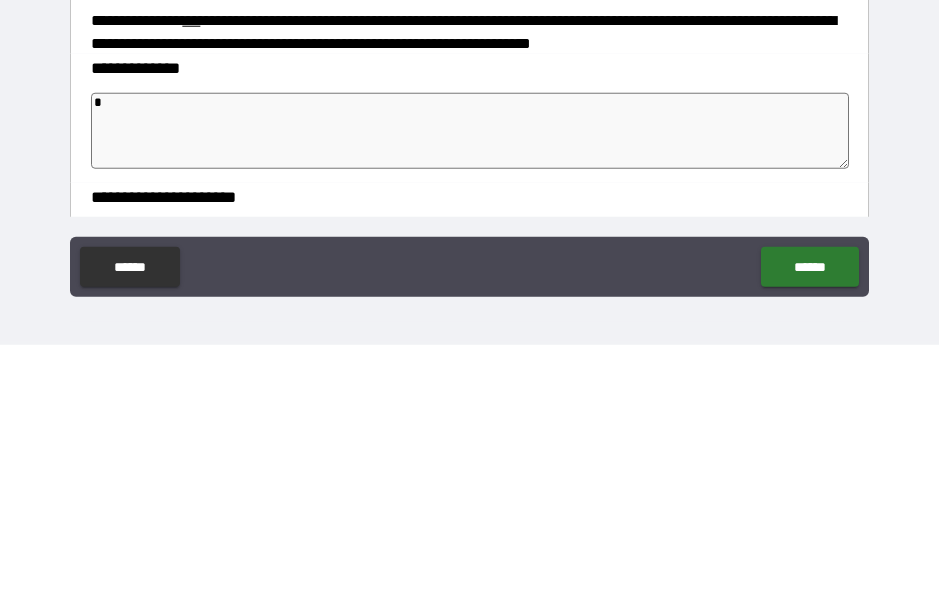 type on "*" 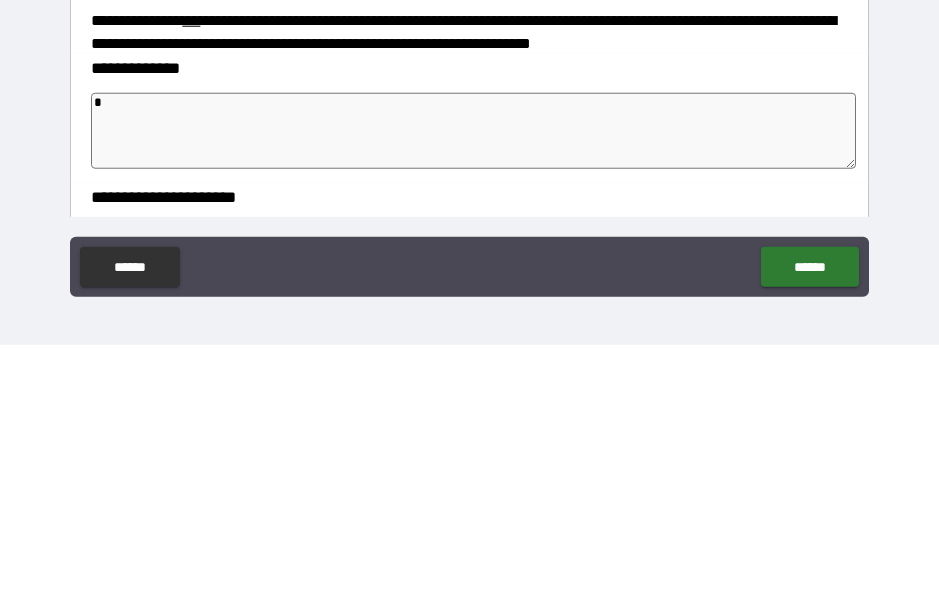 type on "**" 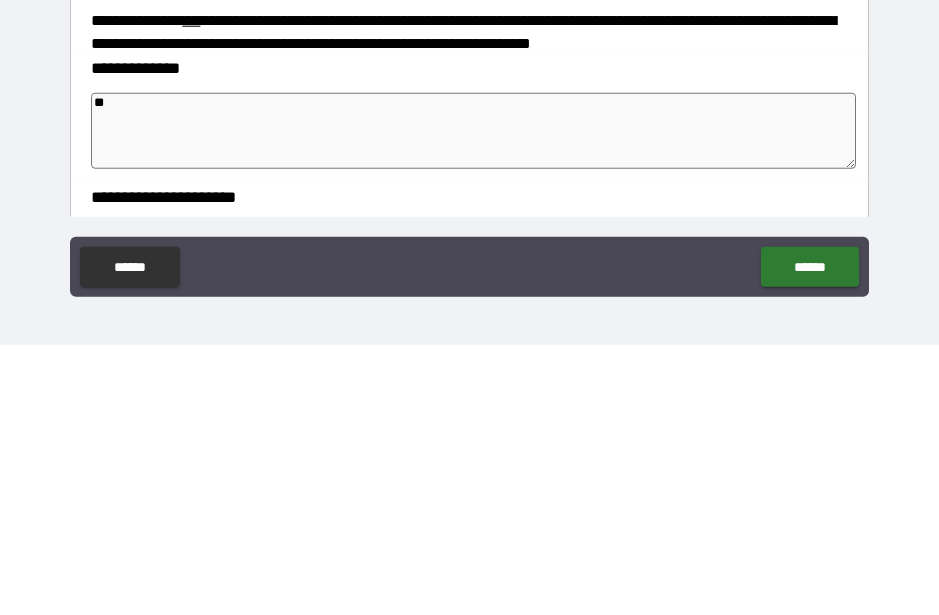type on "*" 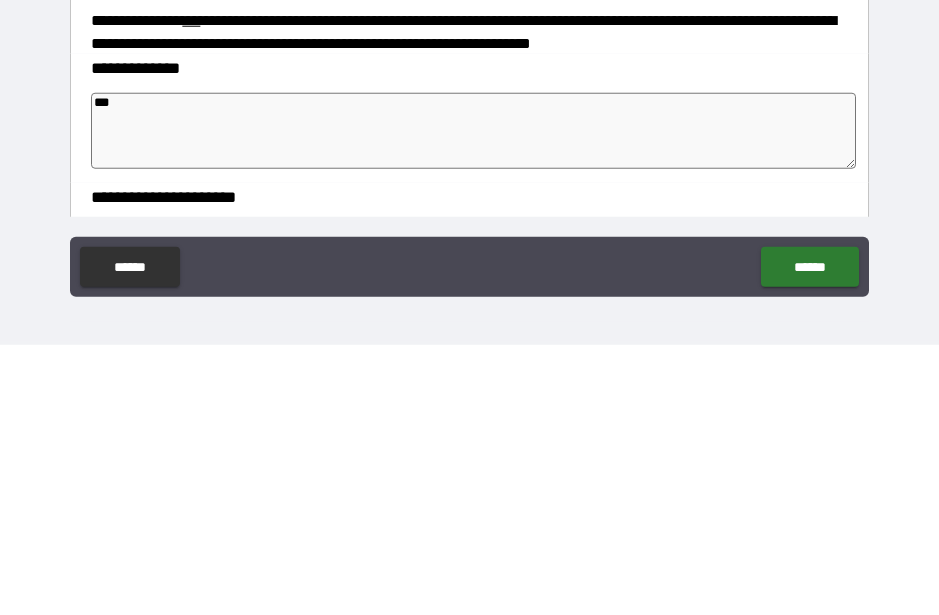 type on "*" 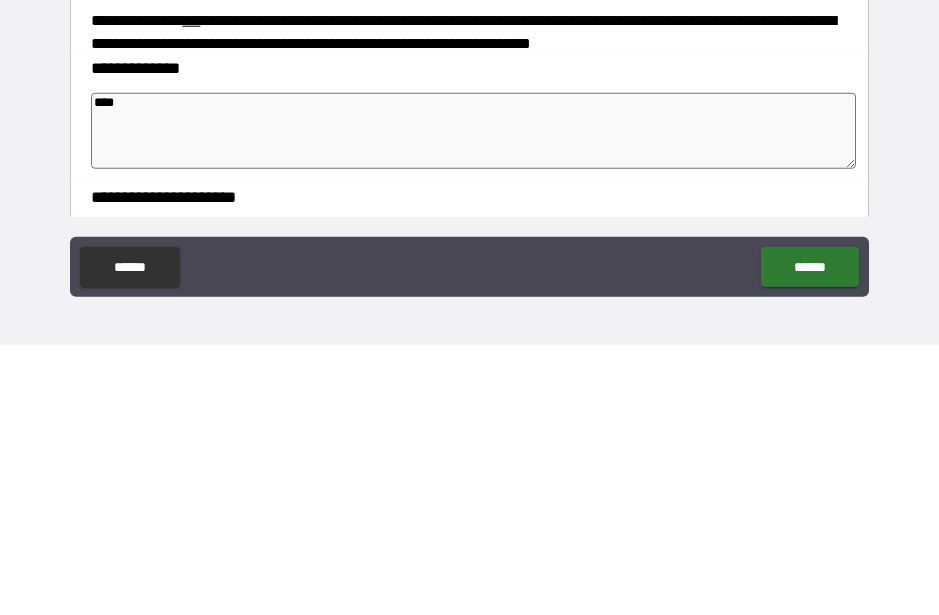 type on "*" 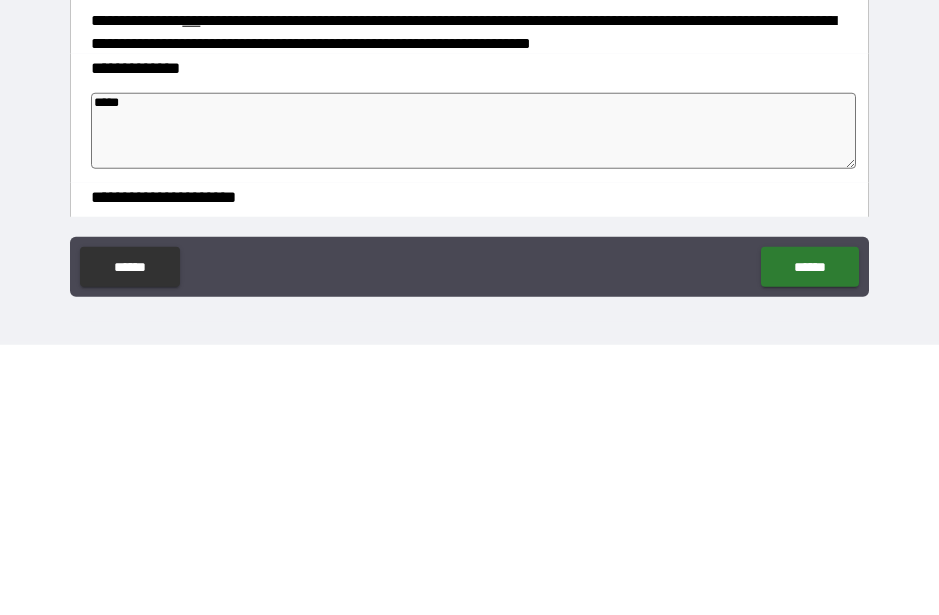 type on "*" 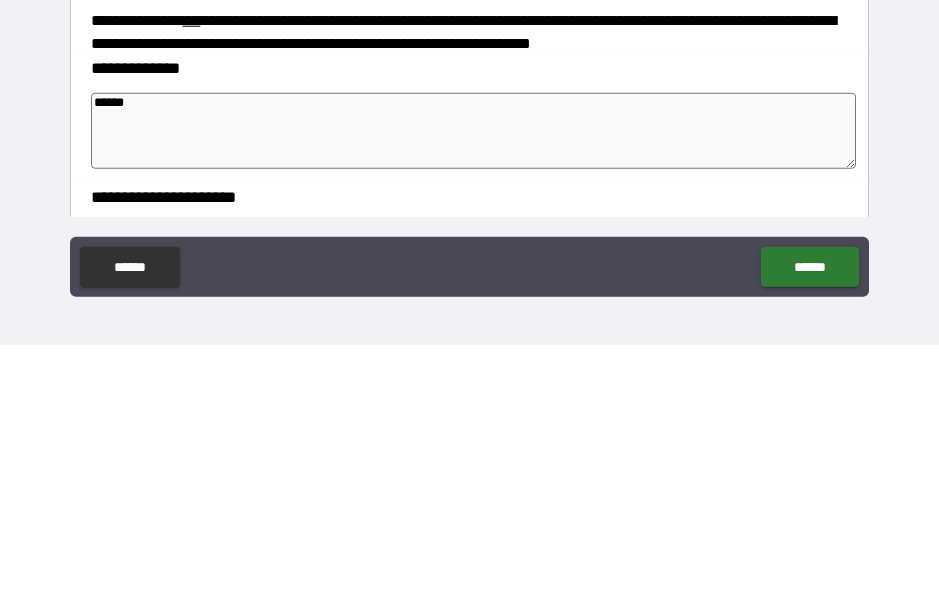 type on "*" 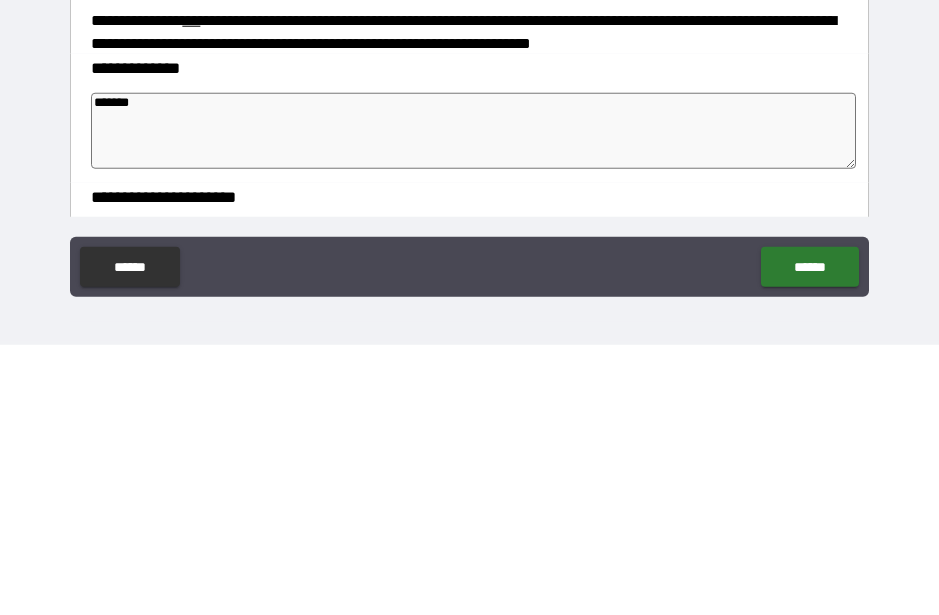 type on "*" 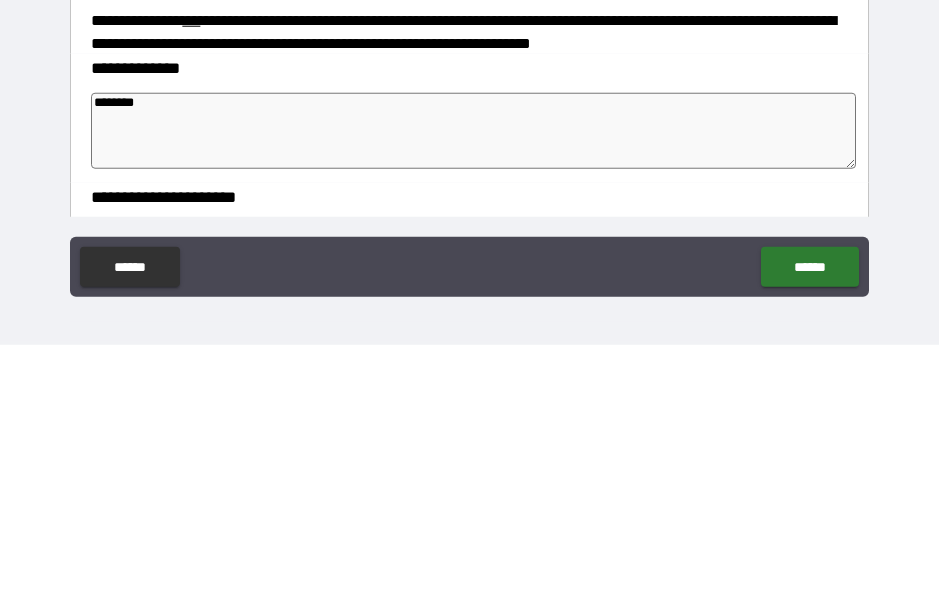 type on "*" 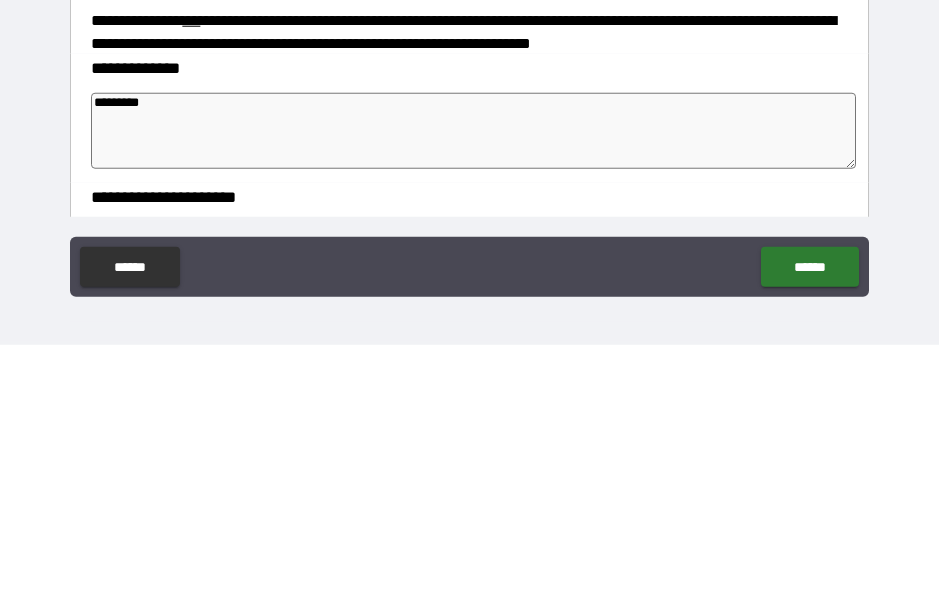 type on "*" 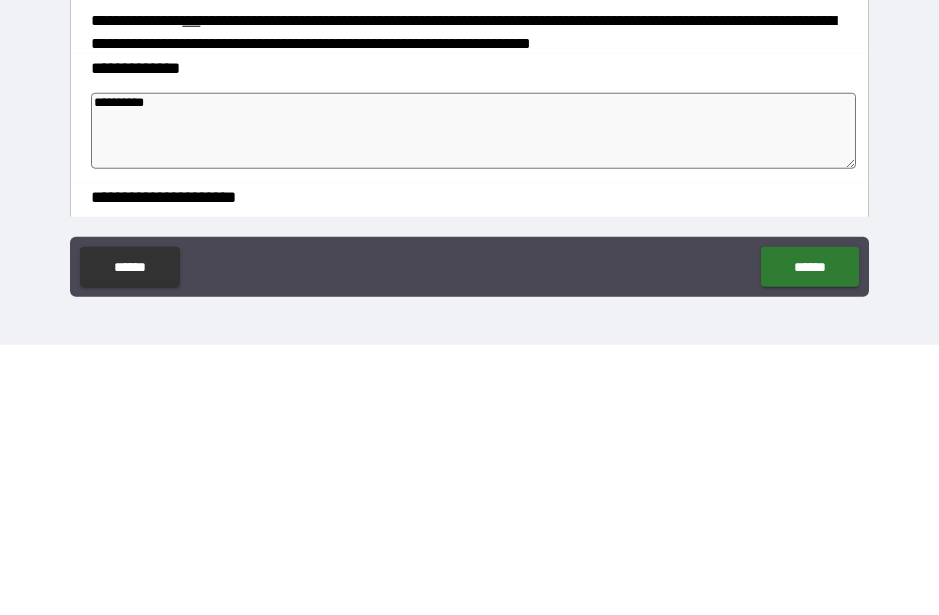 type on "*" 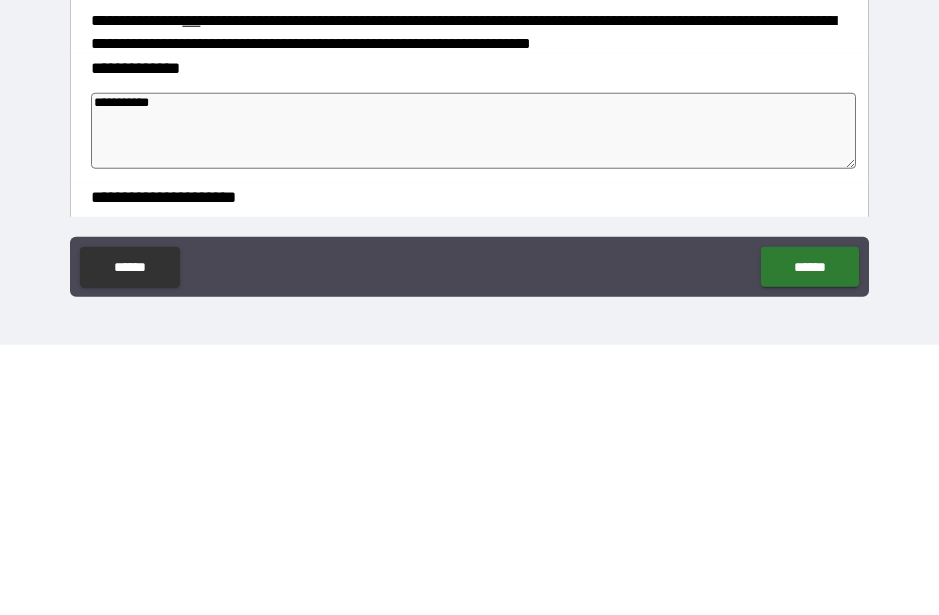 type on "*" 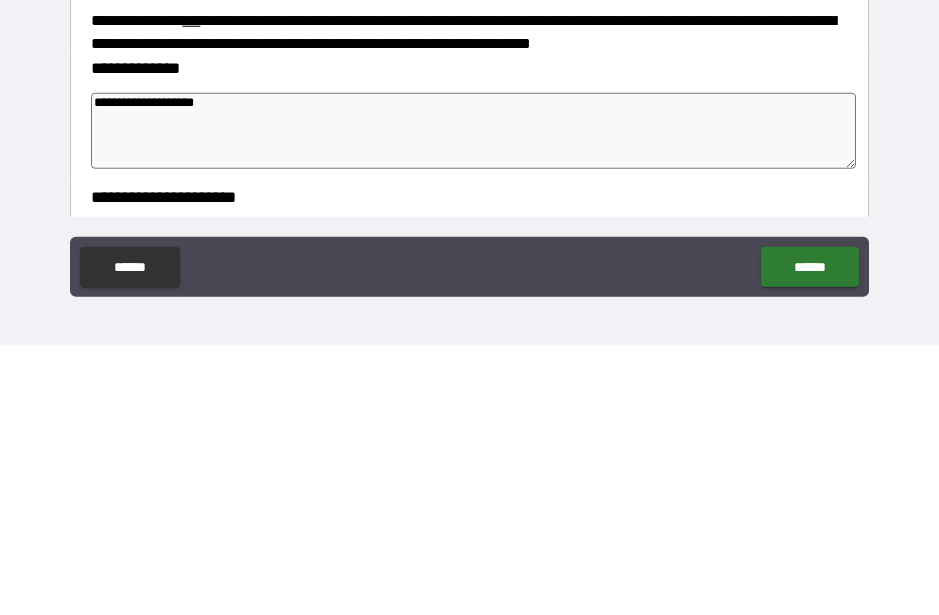 type on "**********" 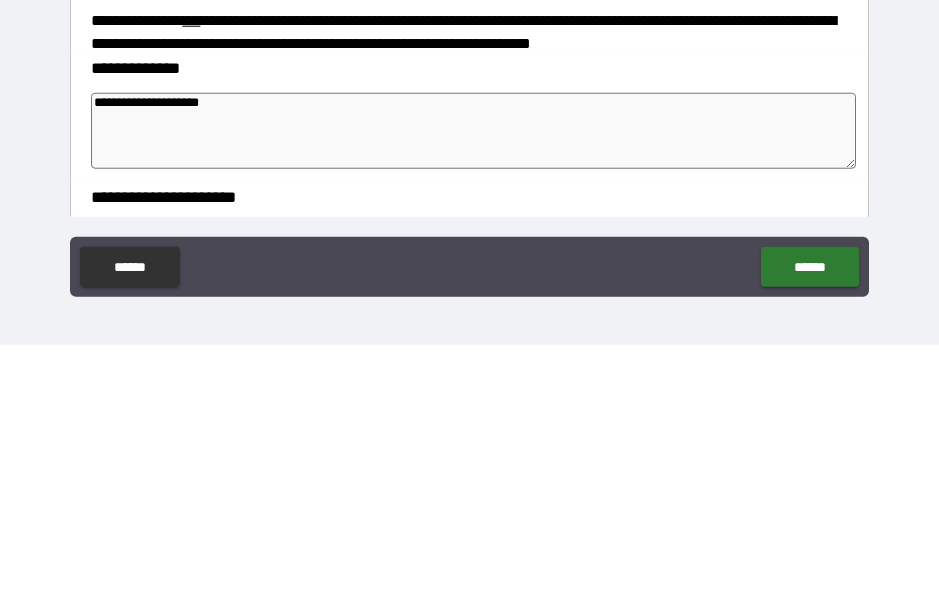 type on "*" 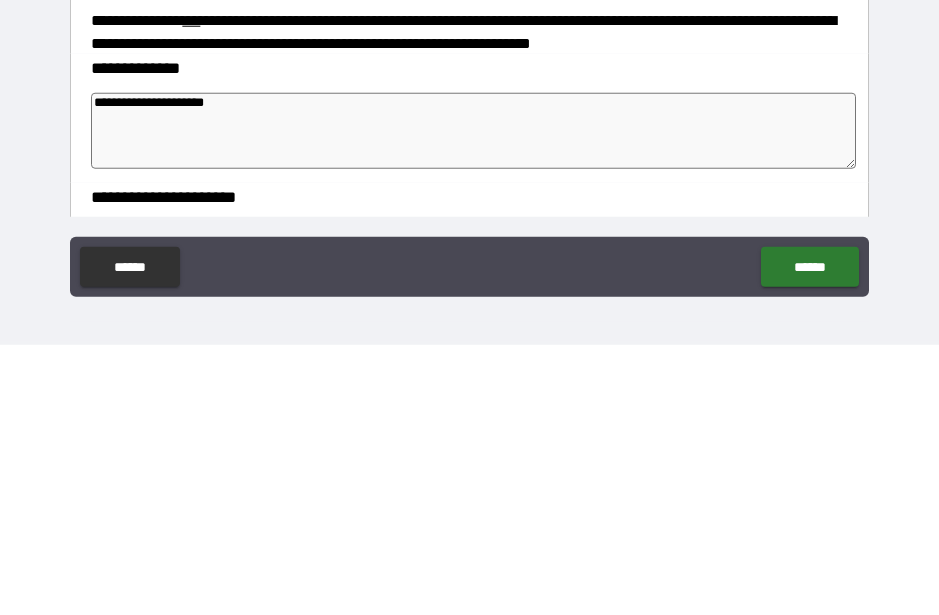 type on "*" 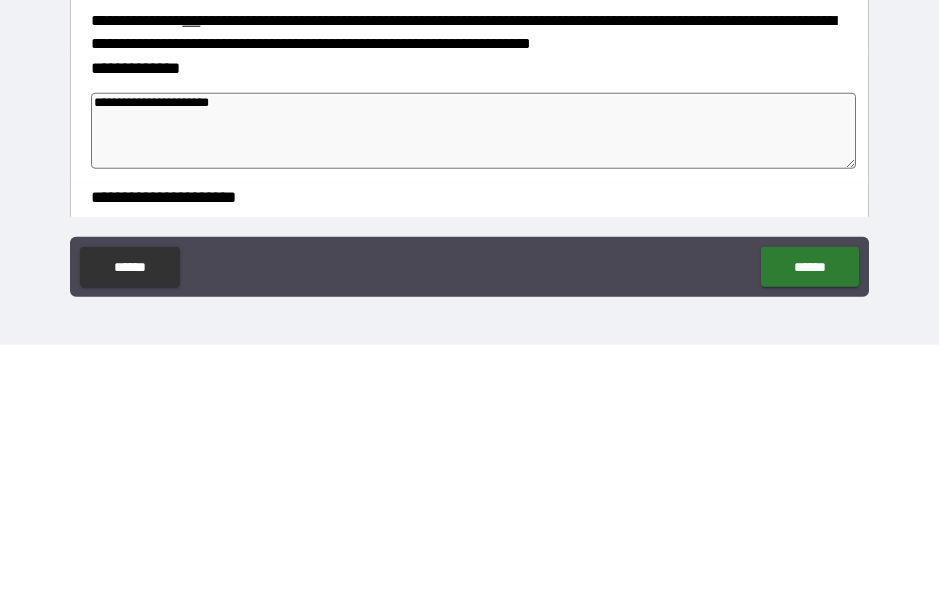 type on "*" 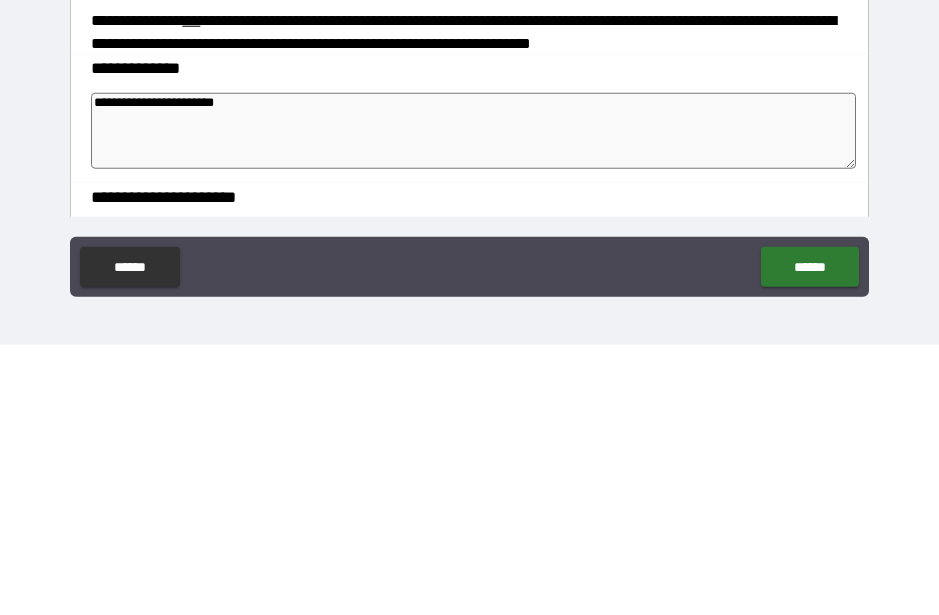 type on "*" 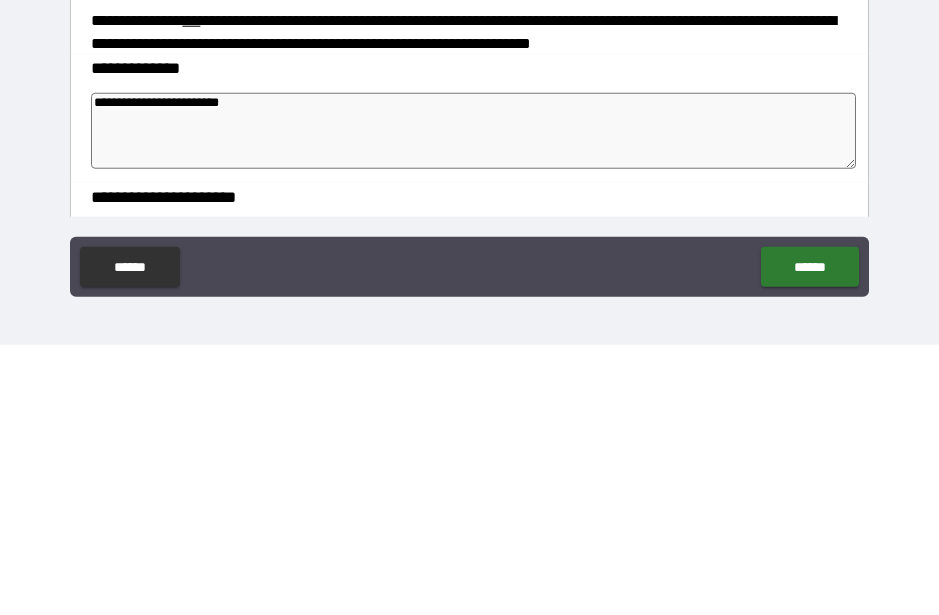 type on "*" 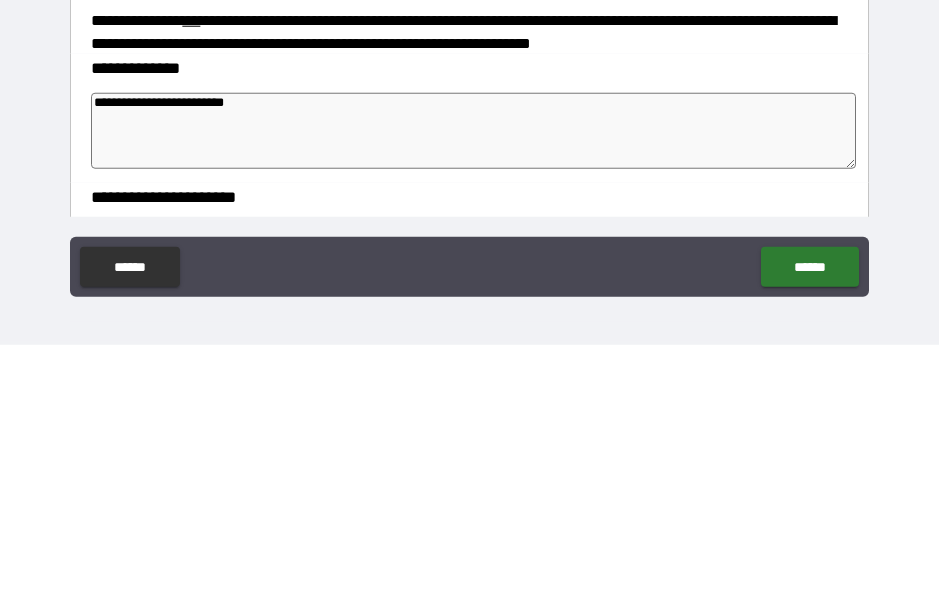 type on "*" 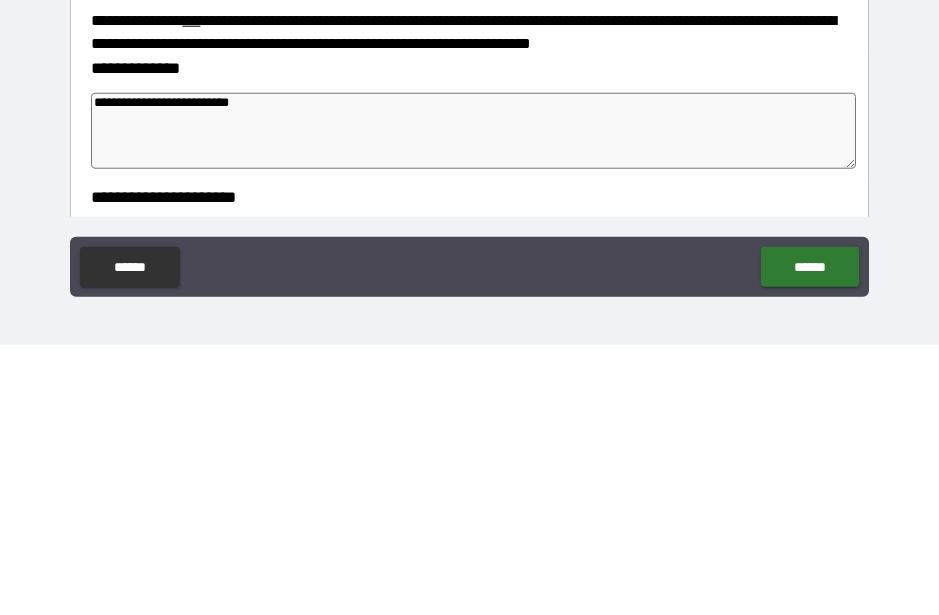 type on "*" 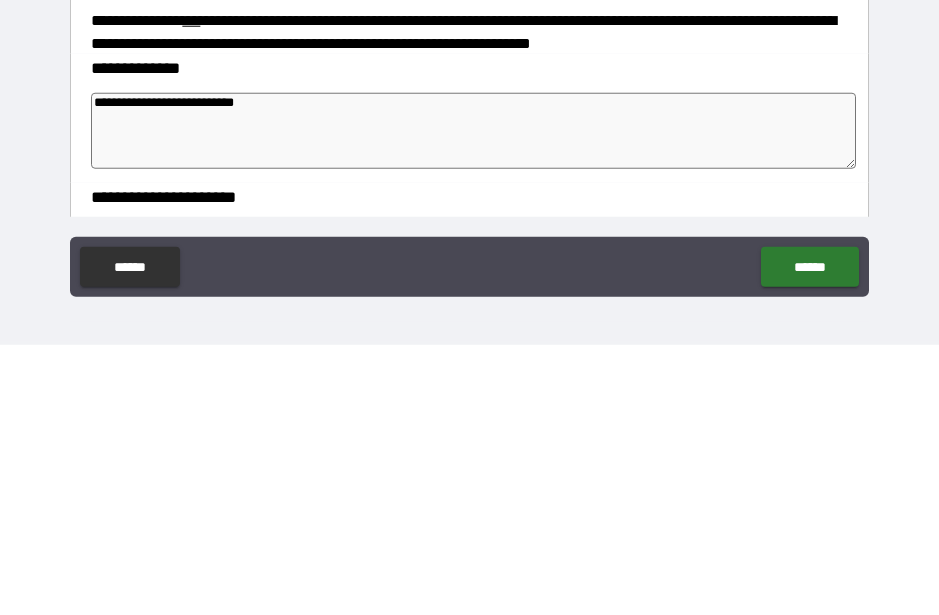 type on "*" 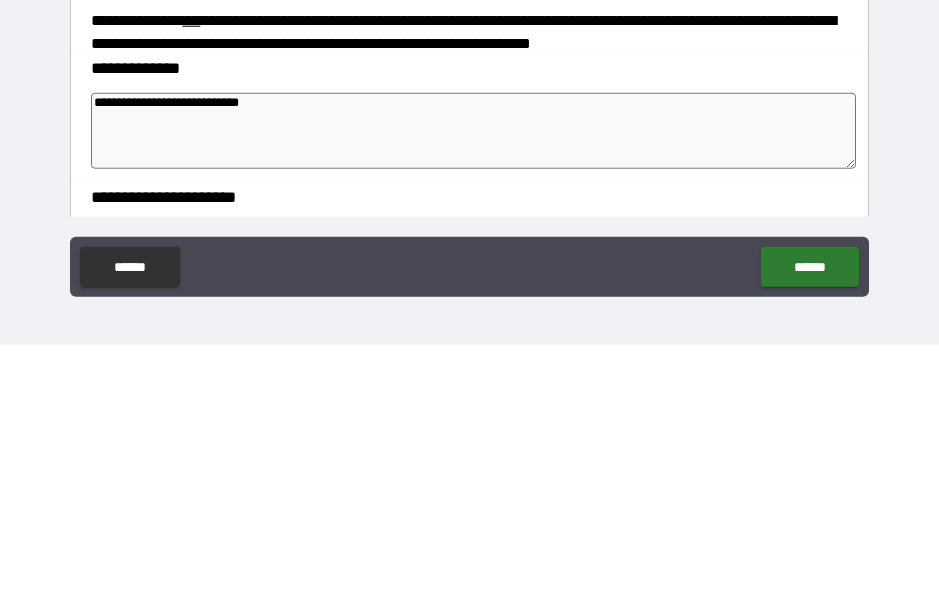 type on "*" 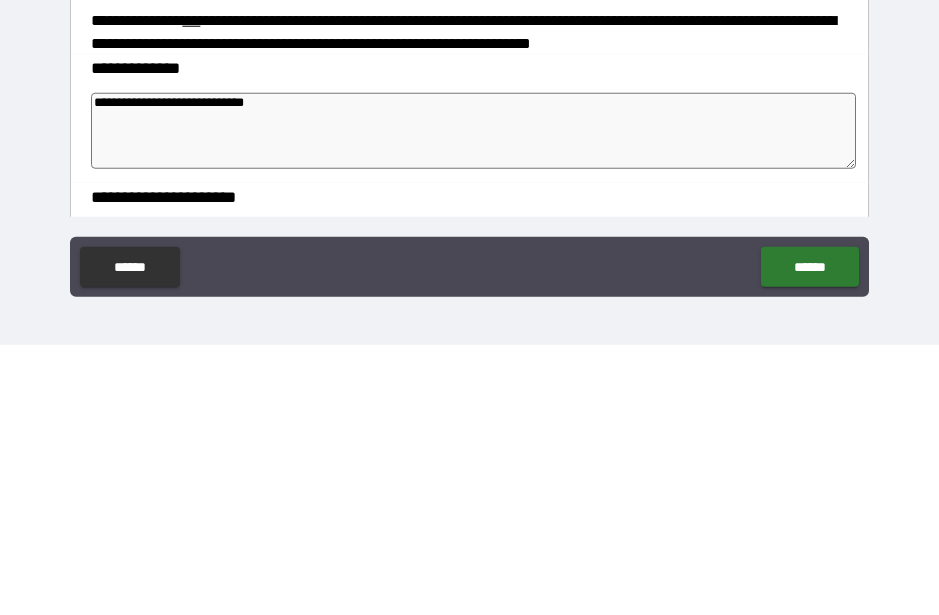 type on "*" 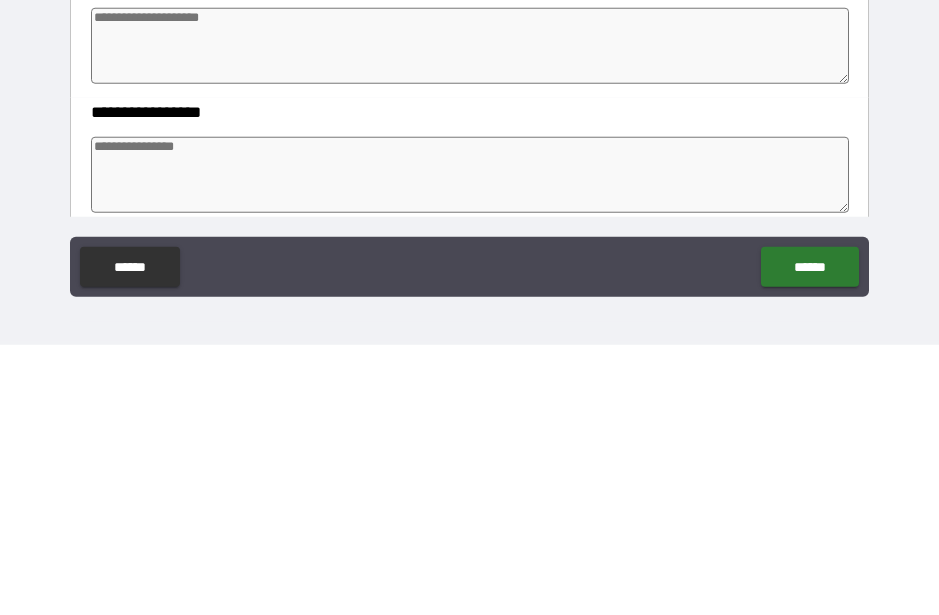 scroll, scrollTop: 231, scrollLeft: 0, axis: vertical 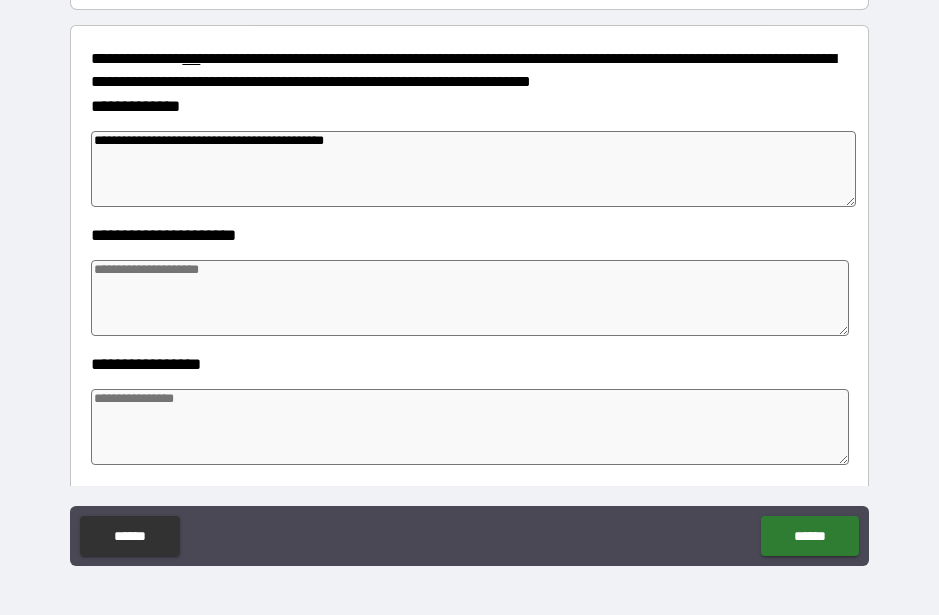 click at bounding box center (469, 298) 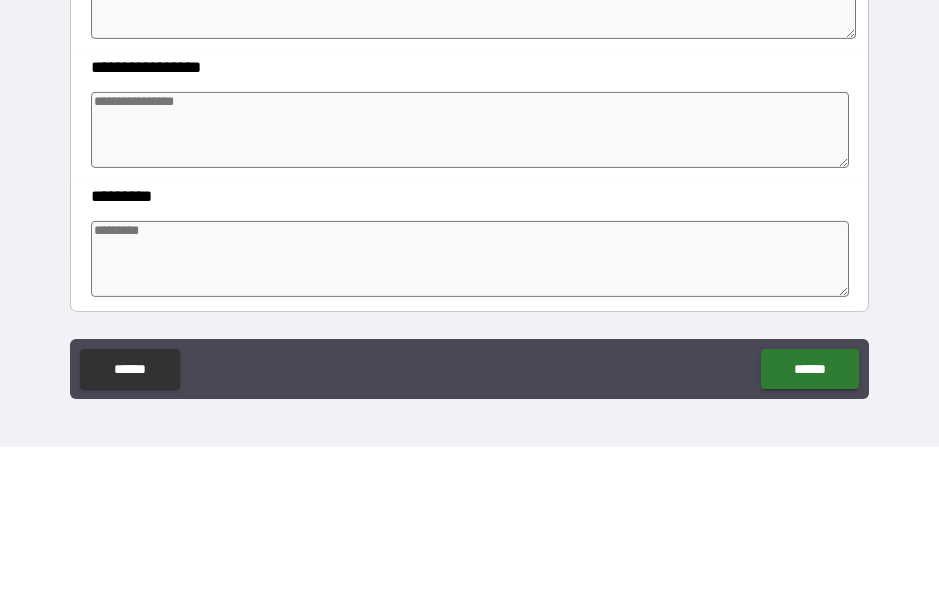 scroll, scrollTop: 366, scrollLeft: 0, axis: vertical 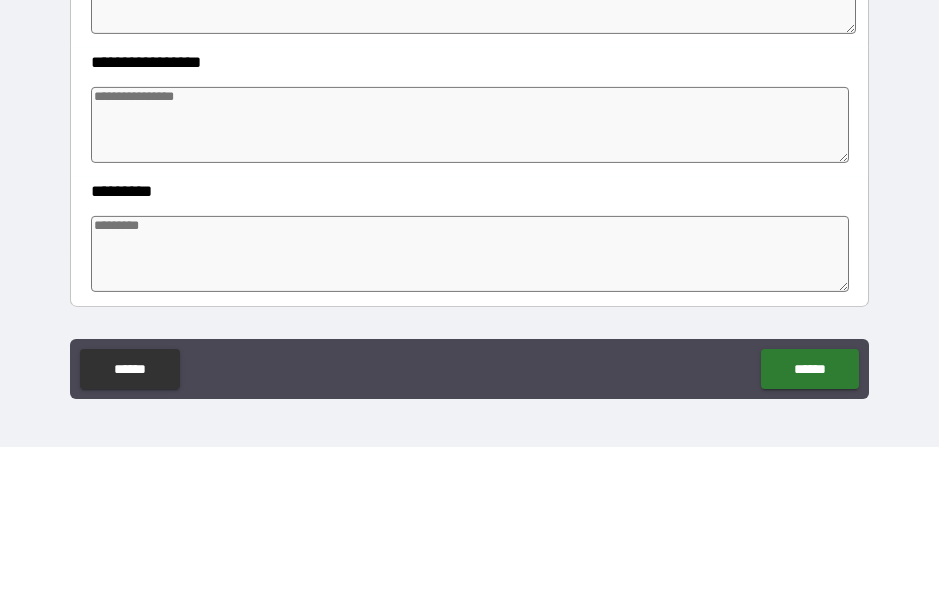 click at bounding box center [469, 293] 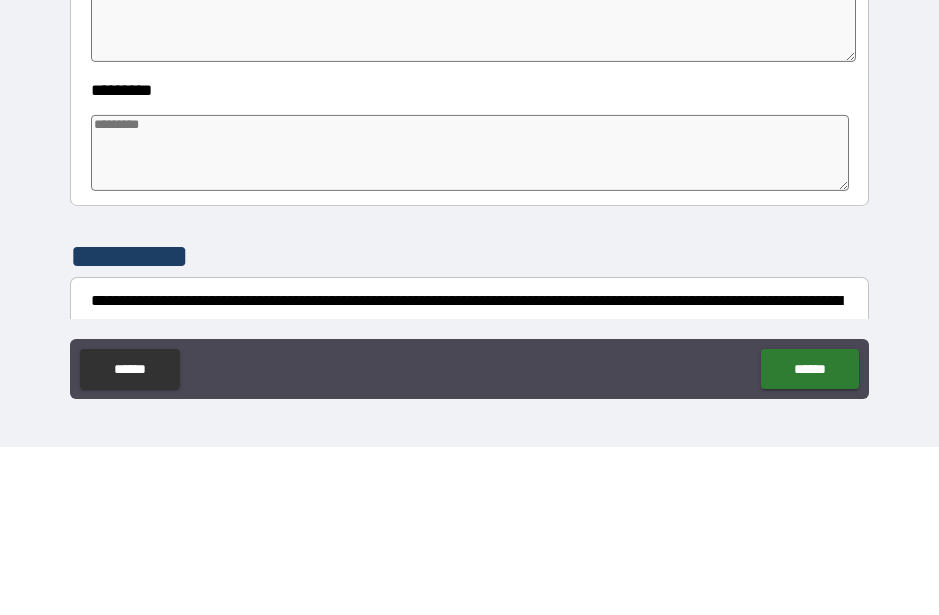 scroll, scrollTop: 466, scrollLeft: 0, axis: vertical 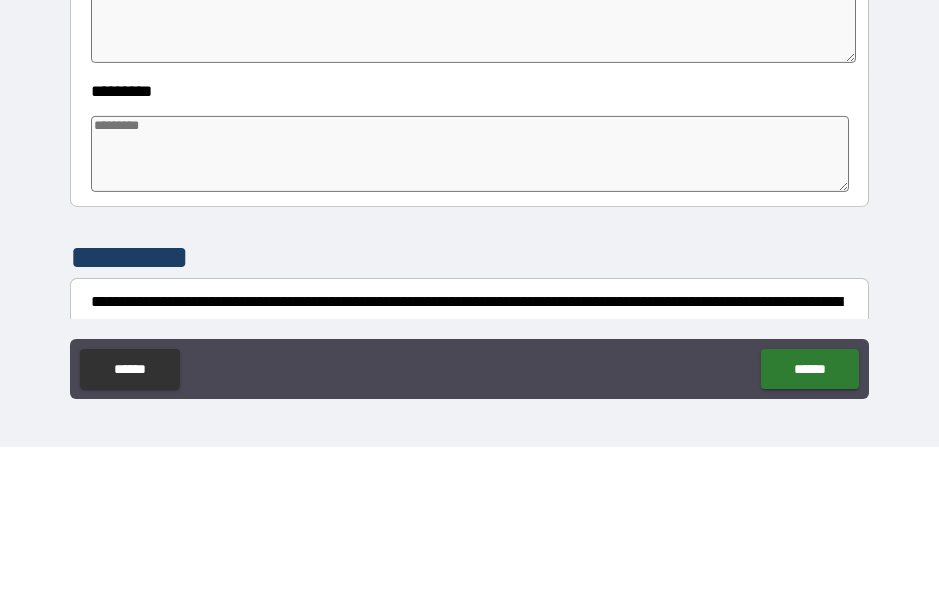 click at bounding box center [469, 322] 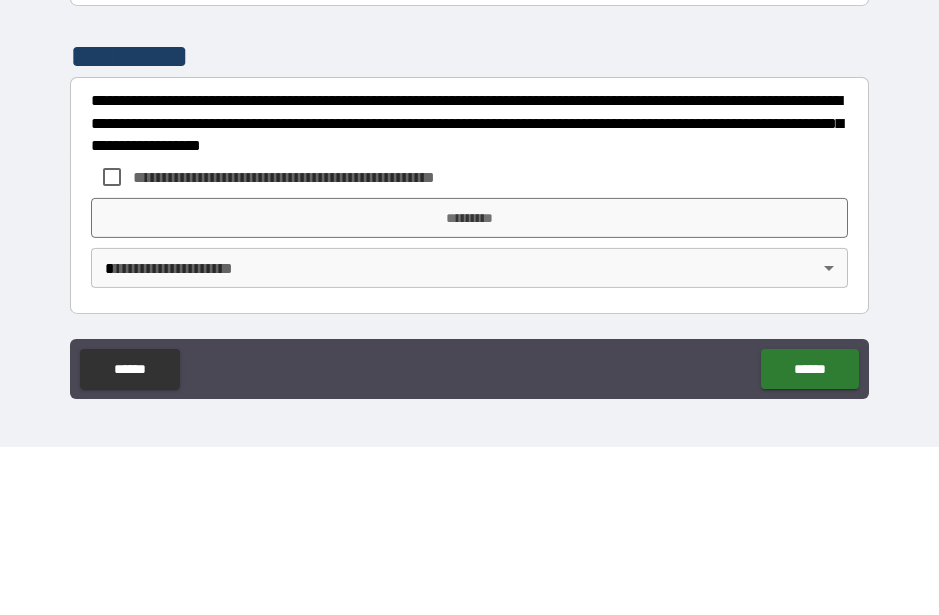 scroll, scrollTop: 667, scrollLeft: 0, axis: vertical 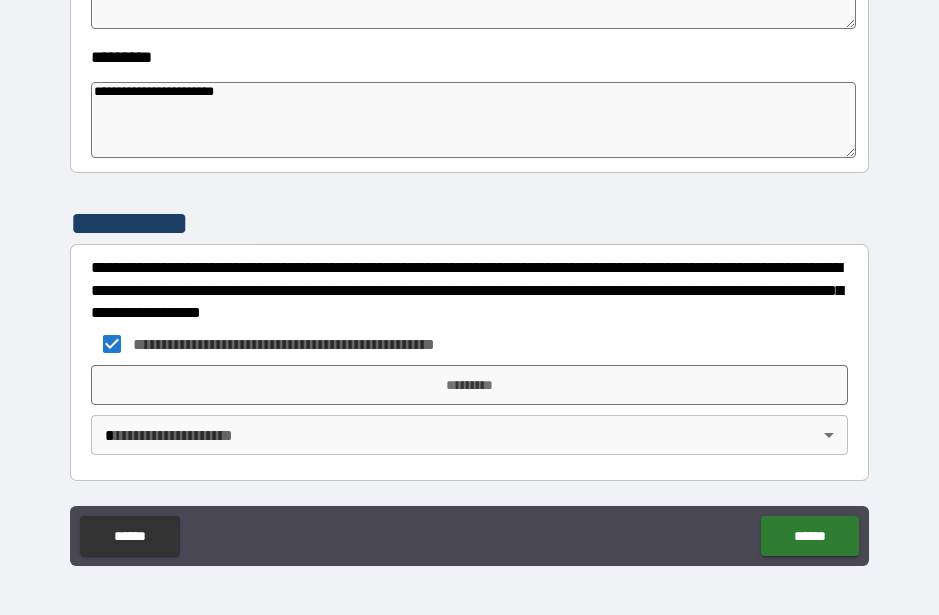 click on "*********" at bounding box center (469, 385) 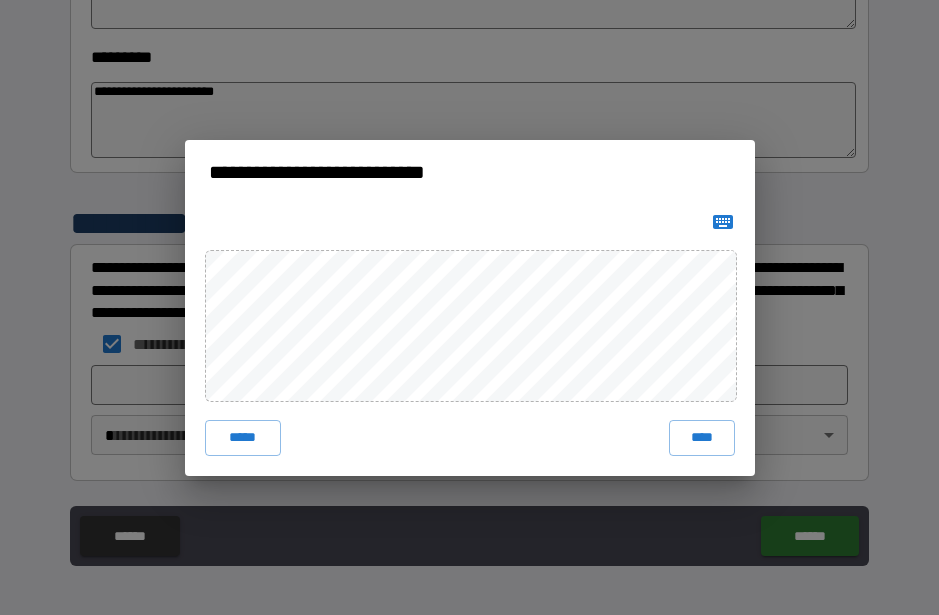 click on "****" at bounding box center [702, 438] 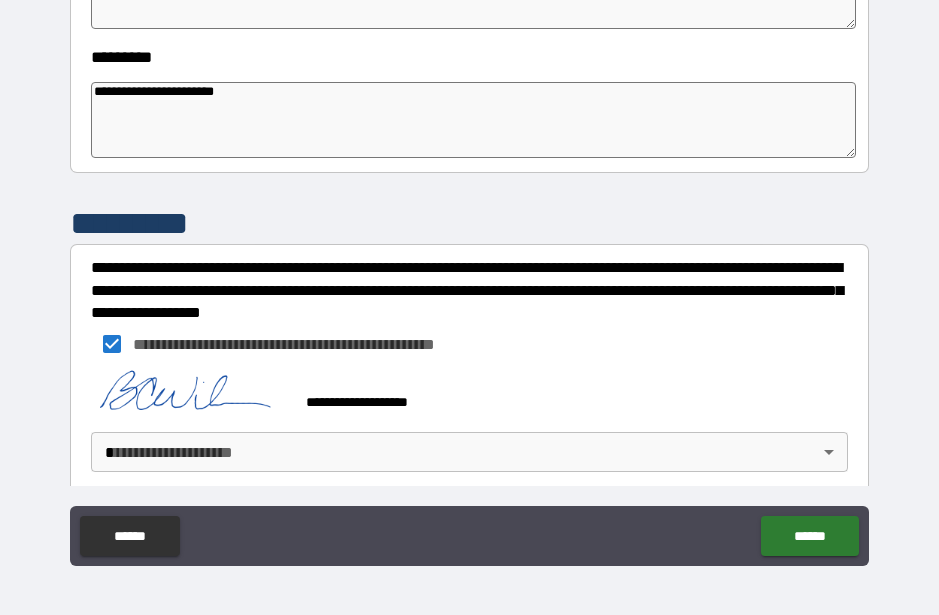 scroll, scrollTop: 657, scrollLeft: 0, axis: vertical 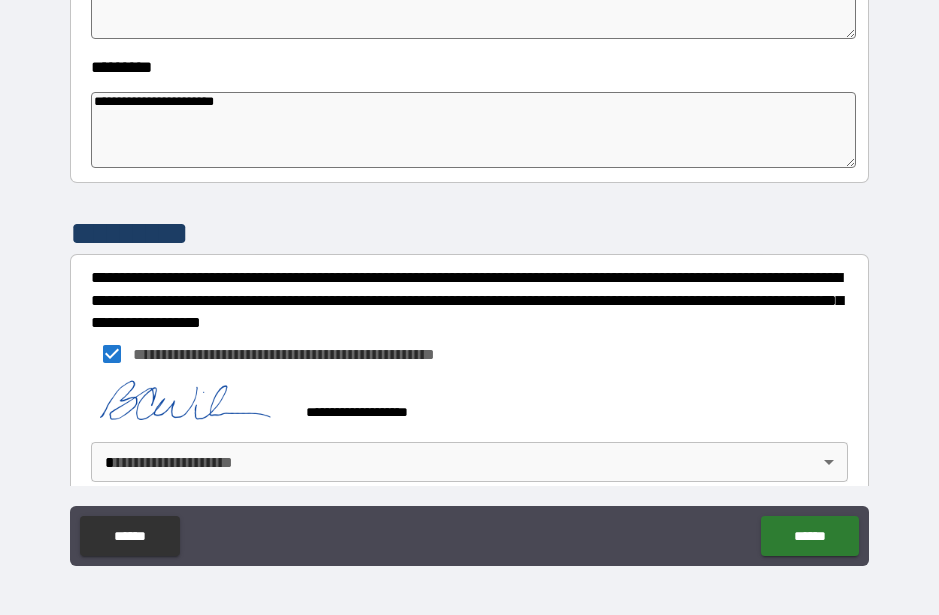 click on "**********" at bounding box center [469, 280] 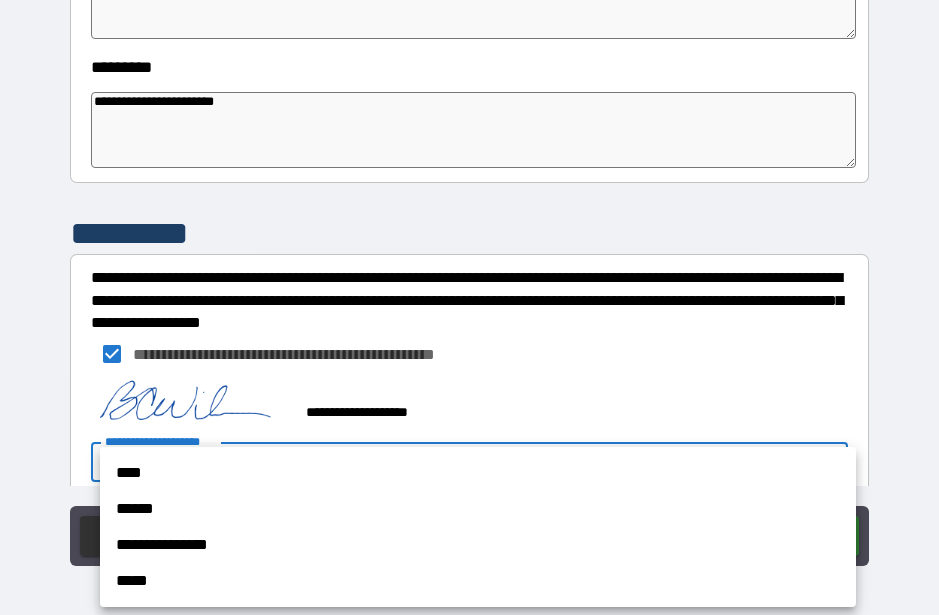click on "****" at bounding box center (478, 473) 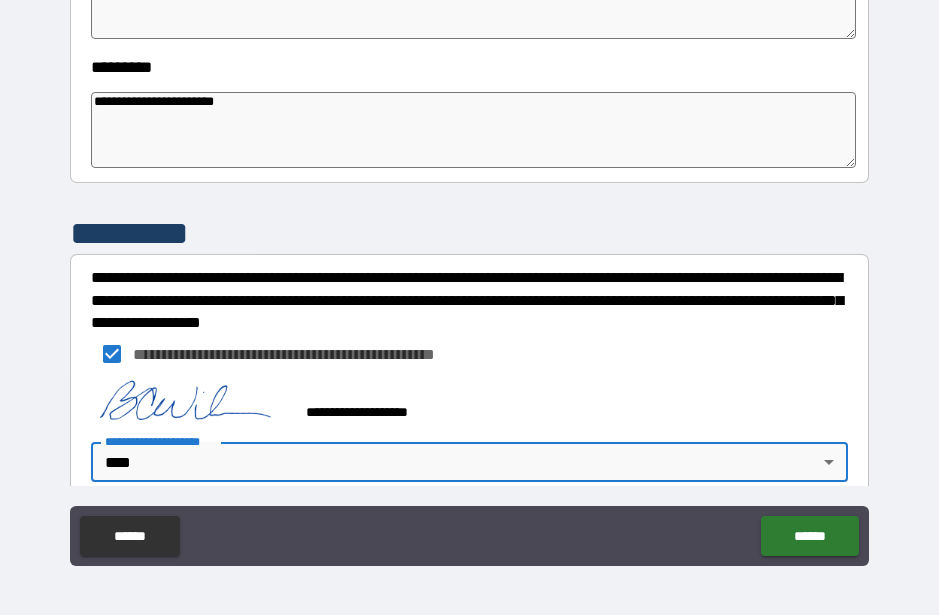 click on "******" at bounding box center [809, 536] 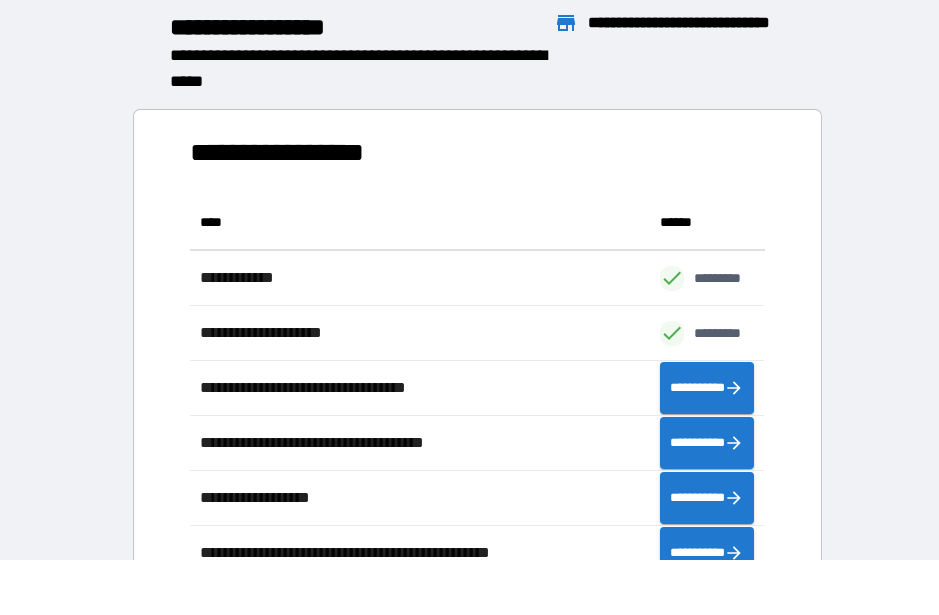 scroll, scrollTop: 386, scrollLeft: 575, axis: both 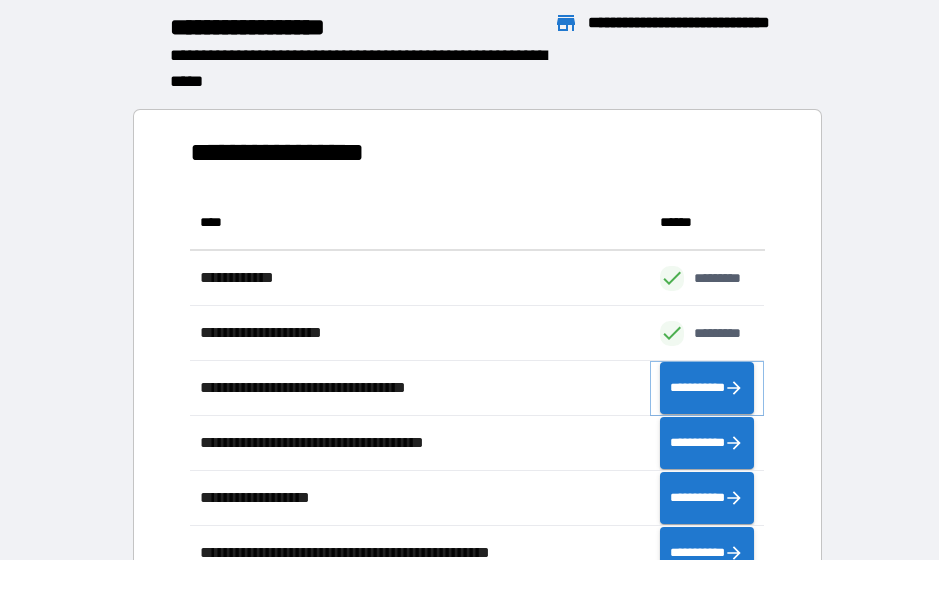 click on "**********" at bounding box center (707, 388) 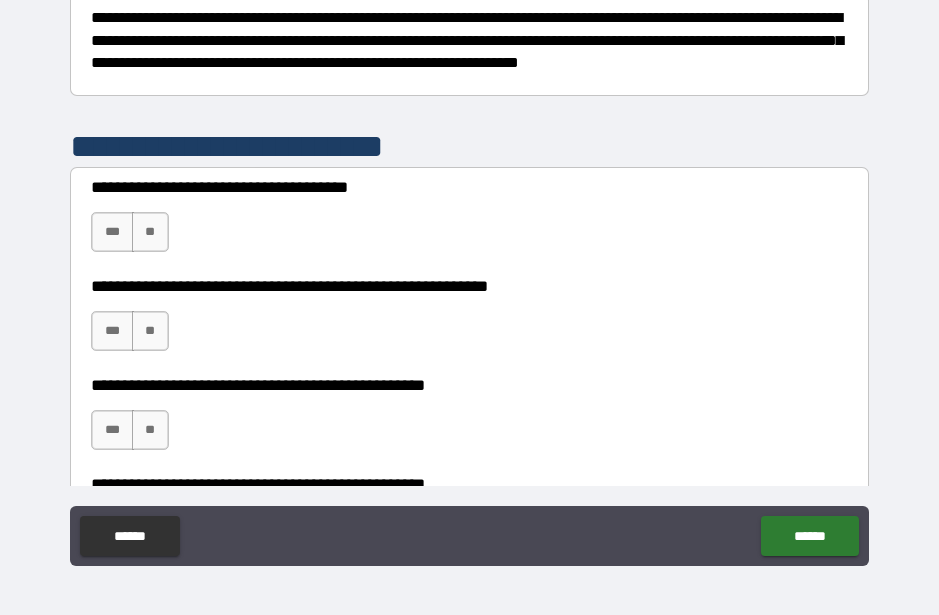 scroll, scrollTop: 344, scrollLeft: 0, axis: vertical 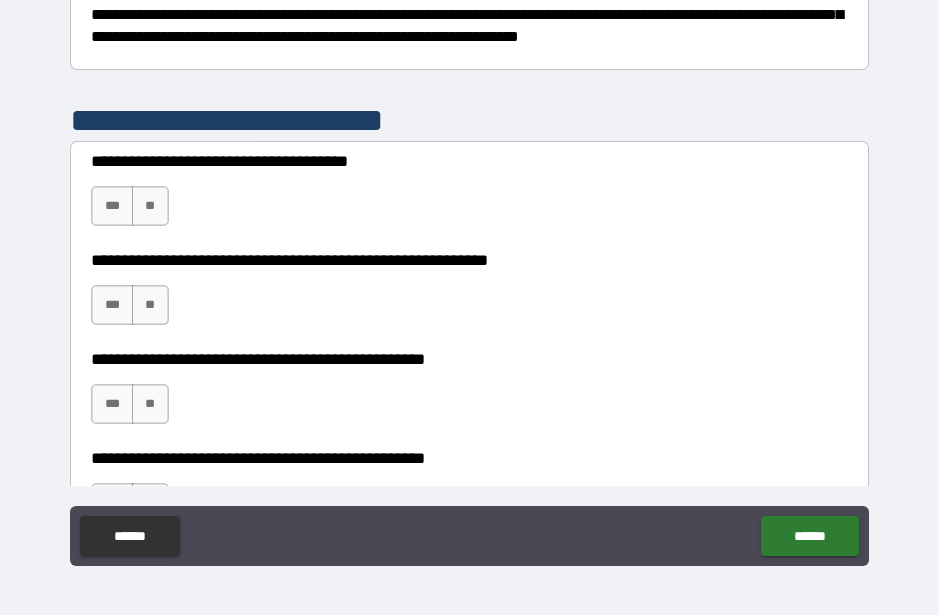 click on "***" at bounding box center [112, 206] 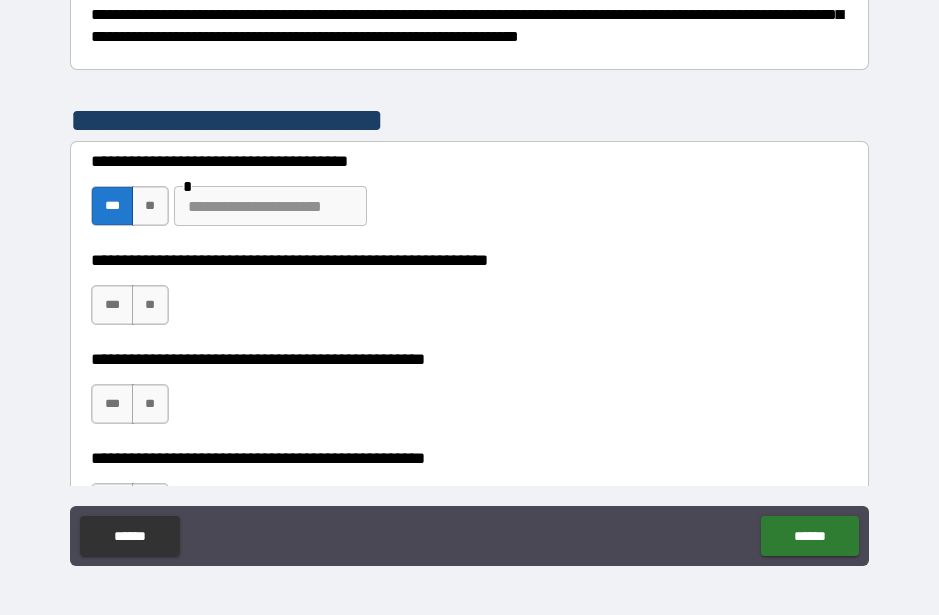 click on "***" at bounding box center [112, 305] 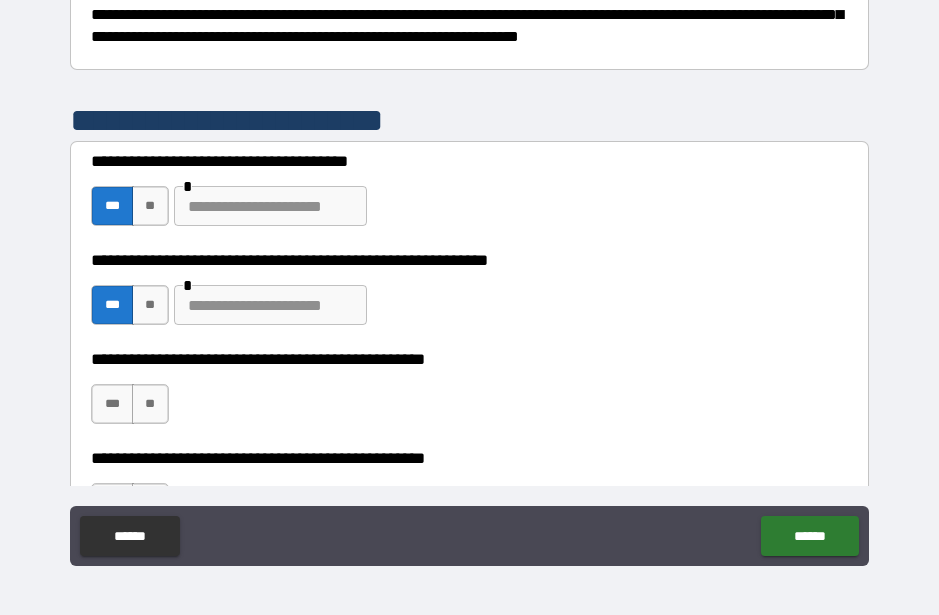click on "**" at bounding box center [150, 404] 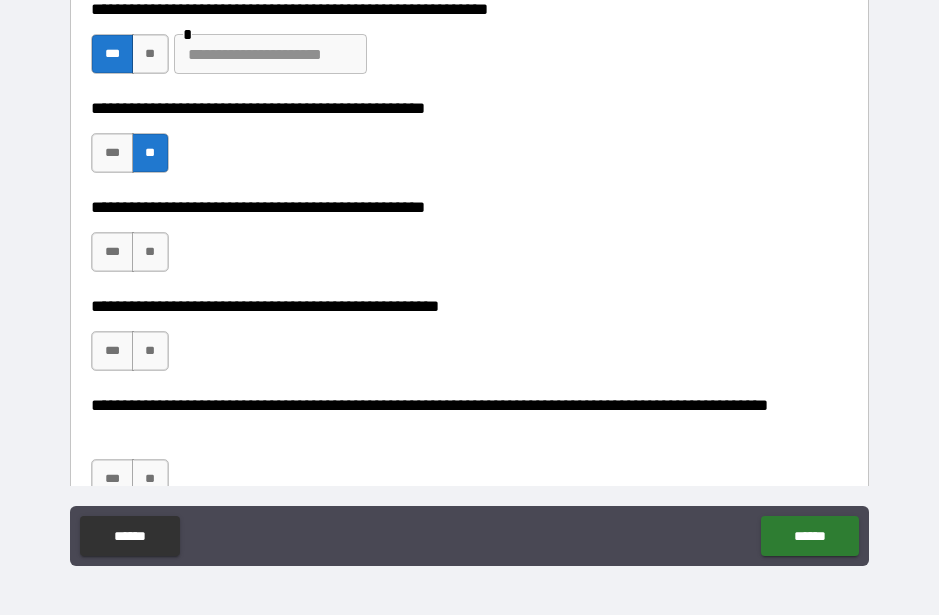 scroll, scrollTop: 603, scrollLeft: 0, axis: vertical 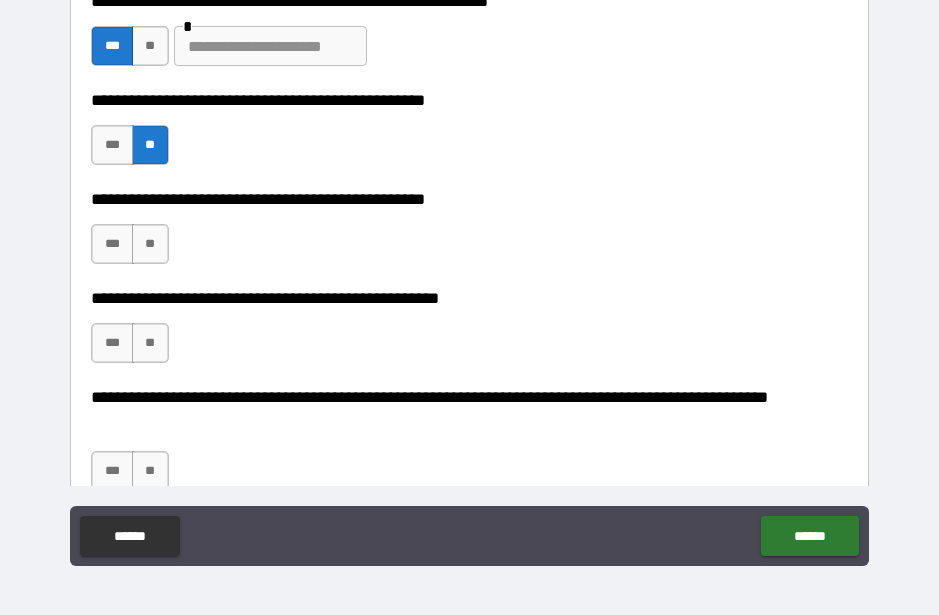click on "***" at bounding box center [112, 244] 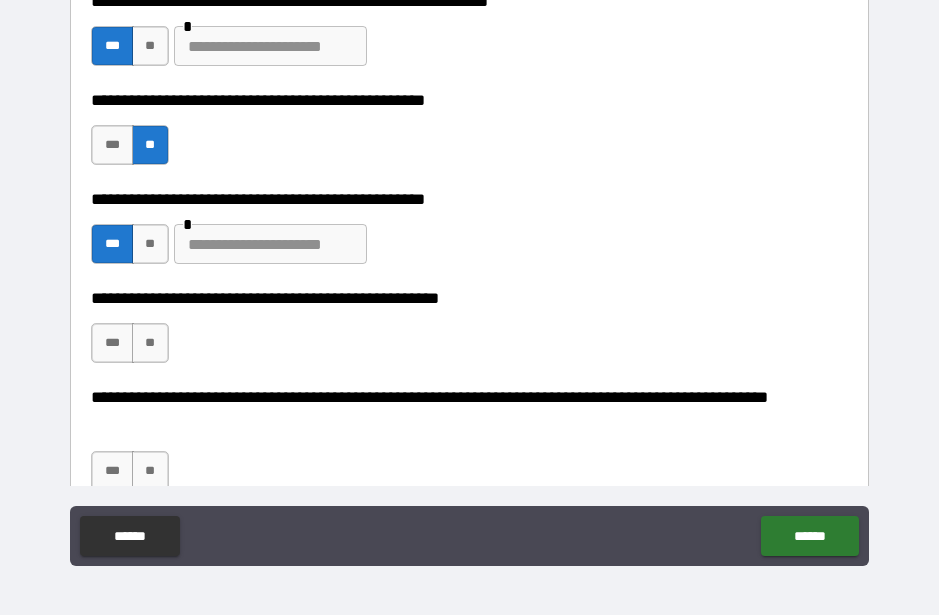 click on "**" at bounding box center (150, 343) 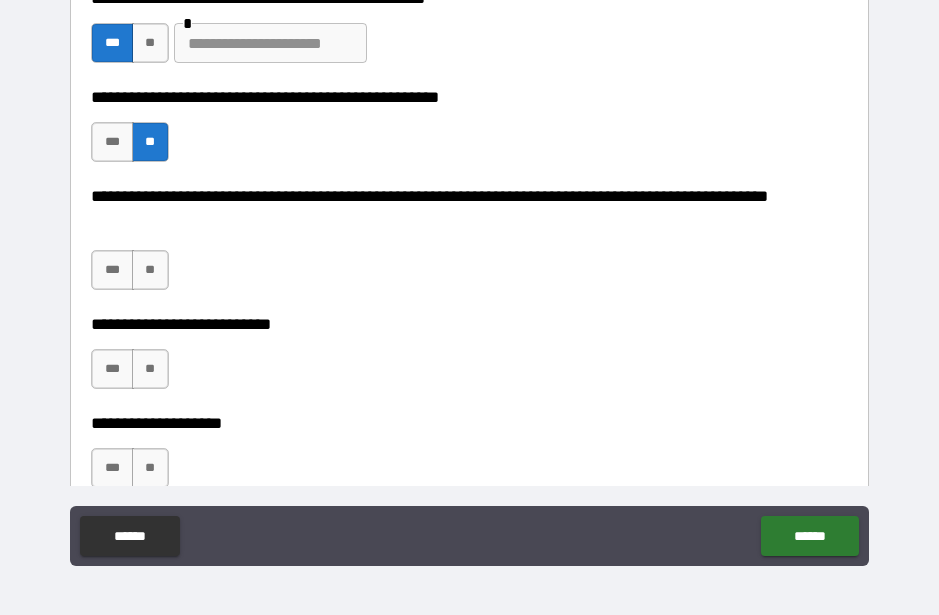 scroll, scrollTop: 830, scrollLeft: 0, axis: vertical 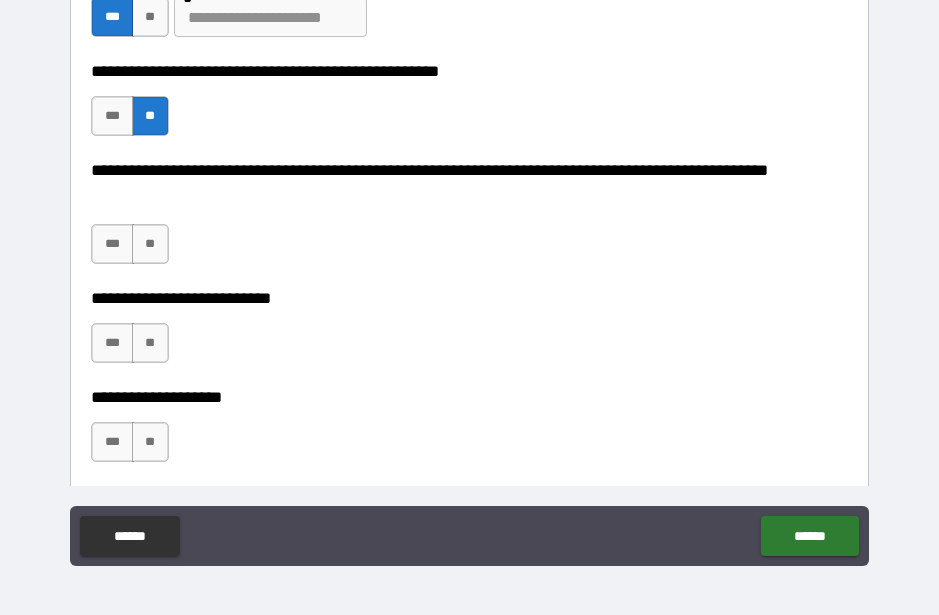 click on "**" at bounding box center [150, 244] 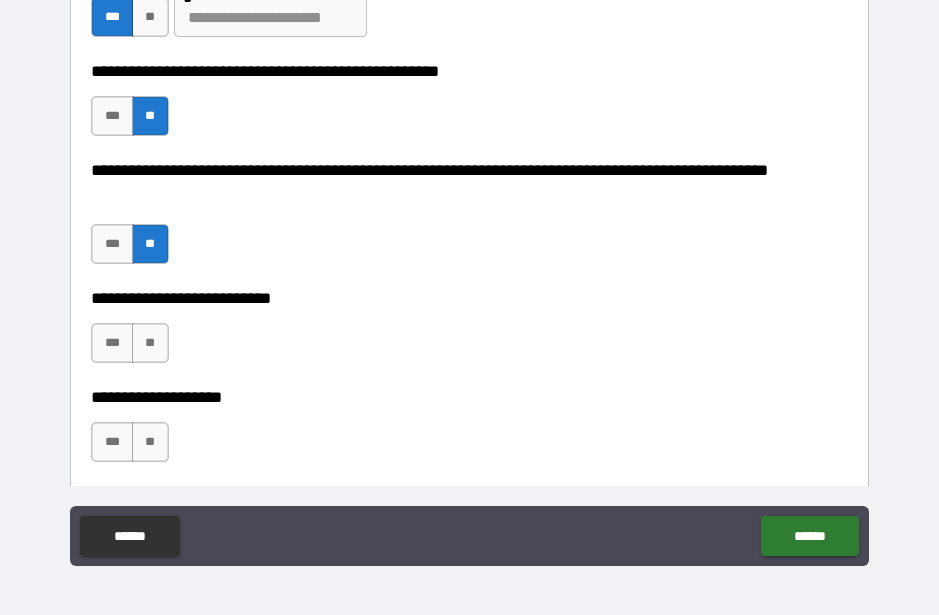 click on "**" at bounding box center [150, 343] 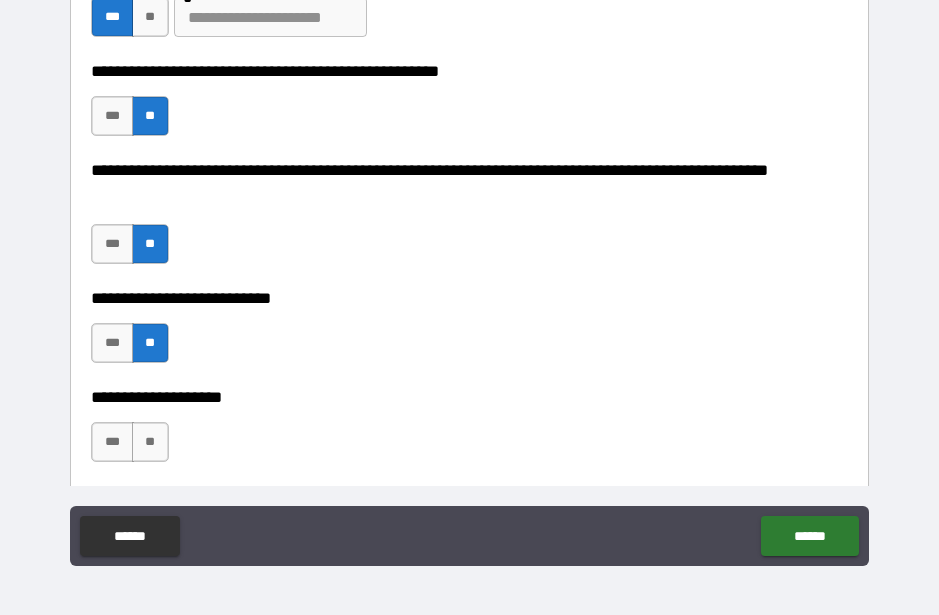 click on "**" at bounding box center [150, 442] 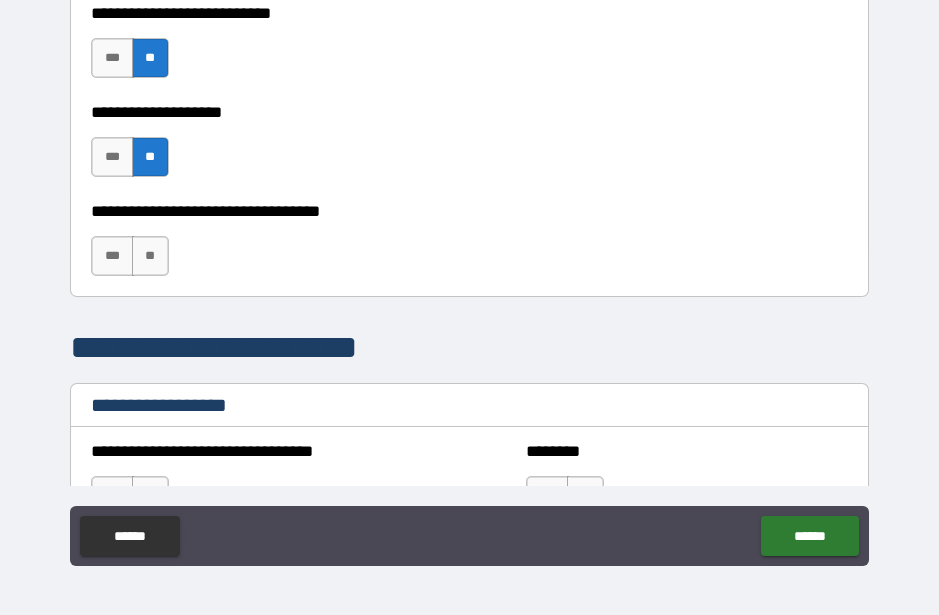 scroll, scrollTop: 1119, scrollLeft: 0, axis: vertical 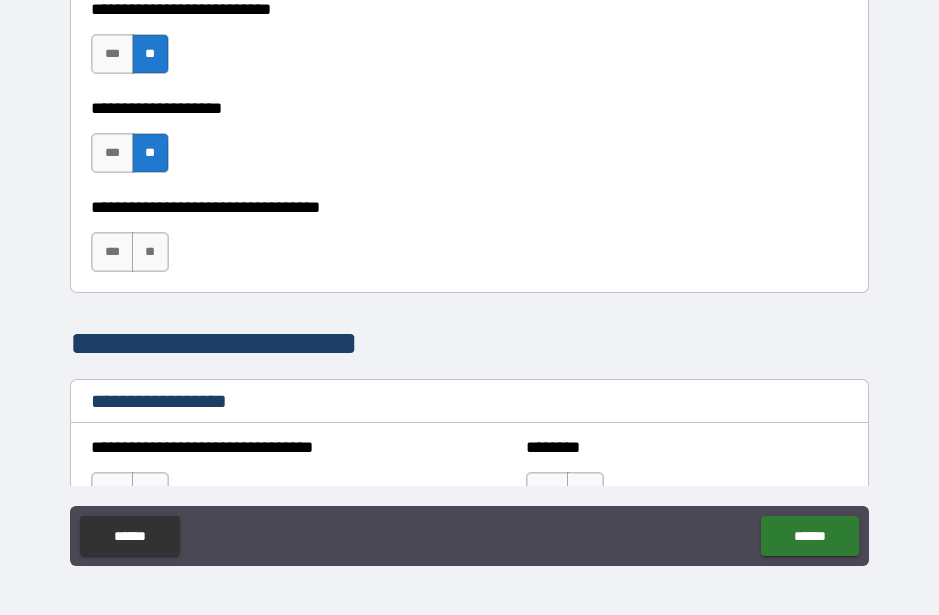 click on "***" at bounding box center [112, 252] 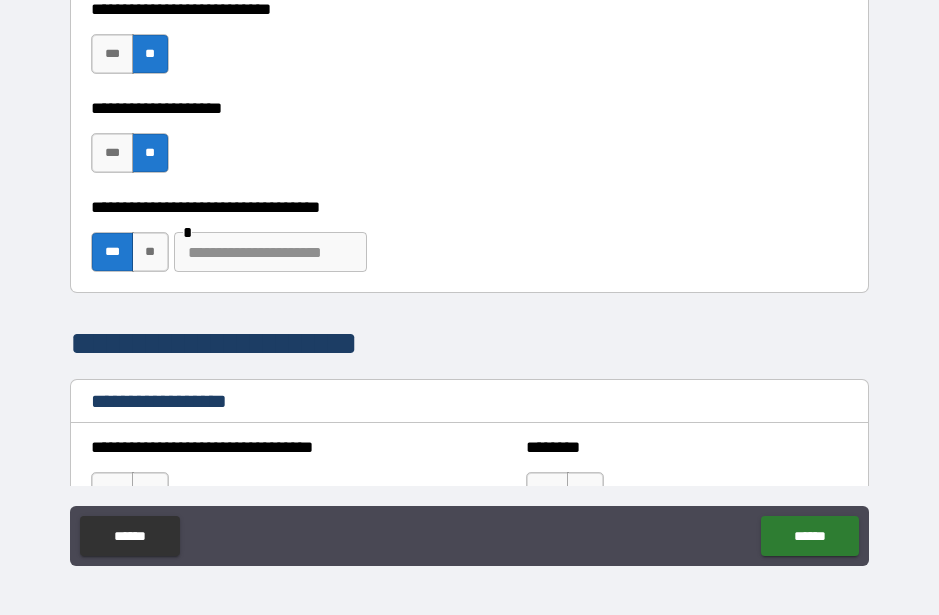 click at bounding box center (270, 252) 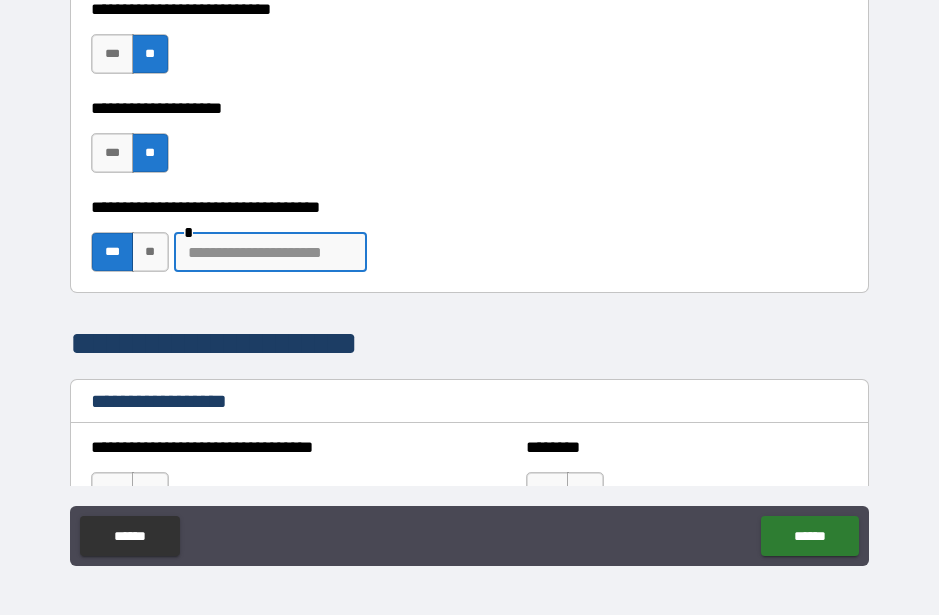scroll, scrollTop: 54, scrollLeft: 0, axis: vertical 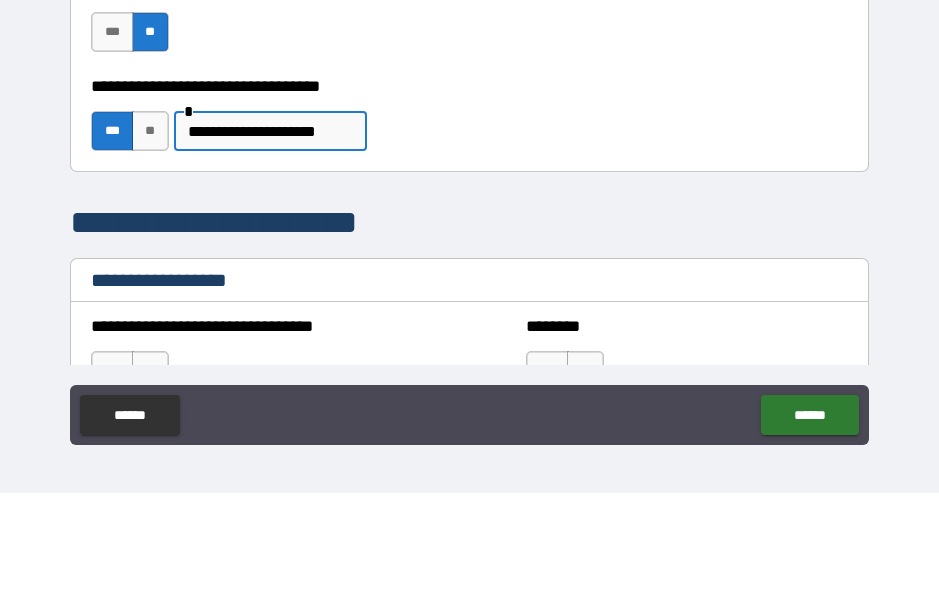 click on "**********" at bounding box center [469, 243] 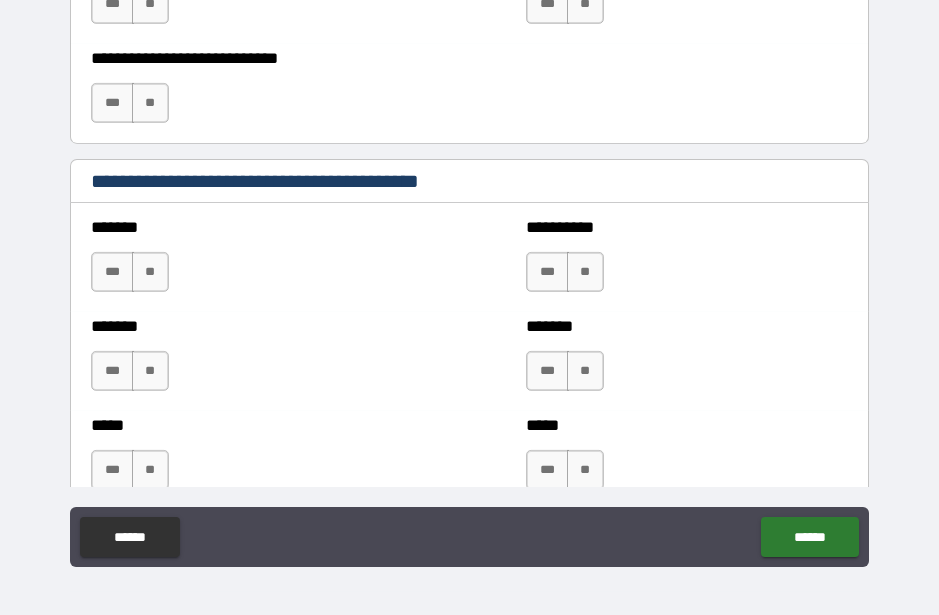 scroll, scrollTop: 1614, scrollLeft: 0, axis: vertical 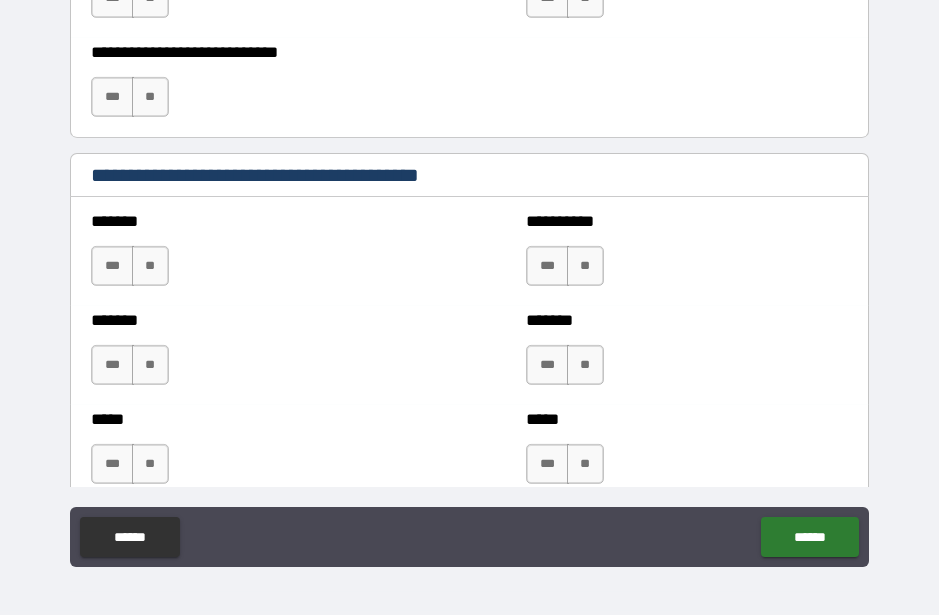 click on "**" at bounding box center [150, 266] 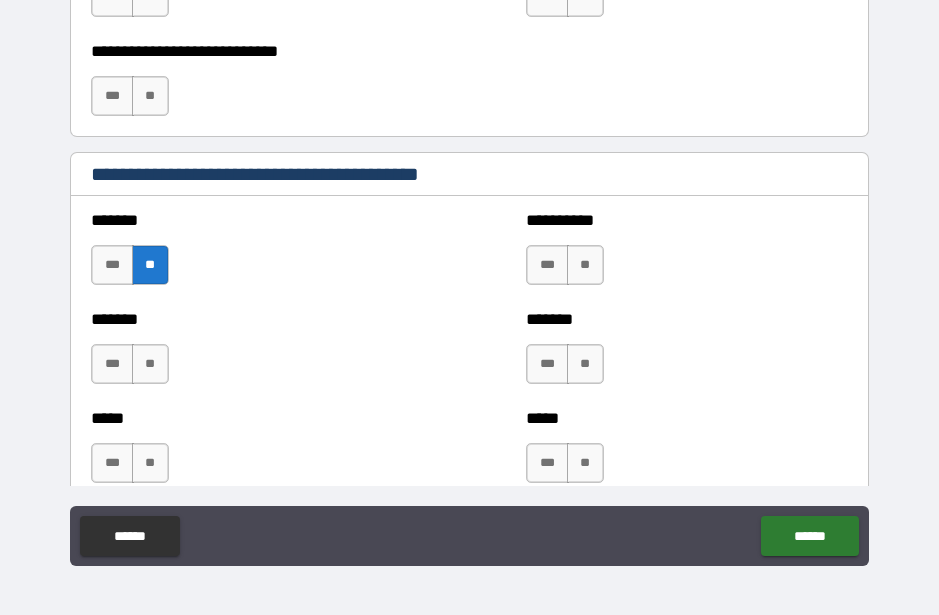 click on "**" at bounding box center (150, 364) 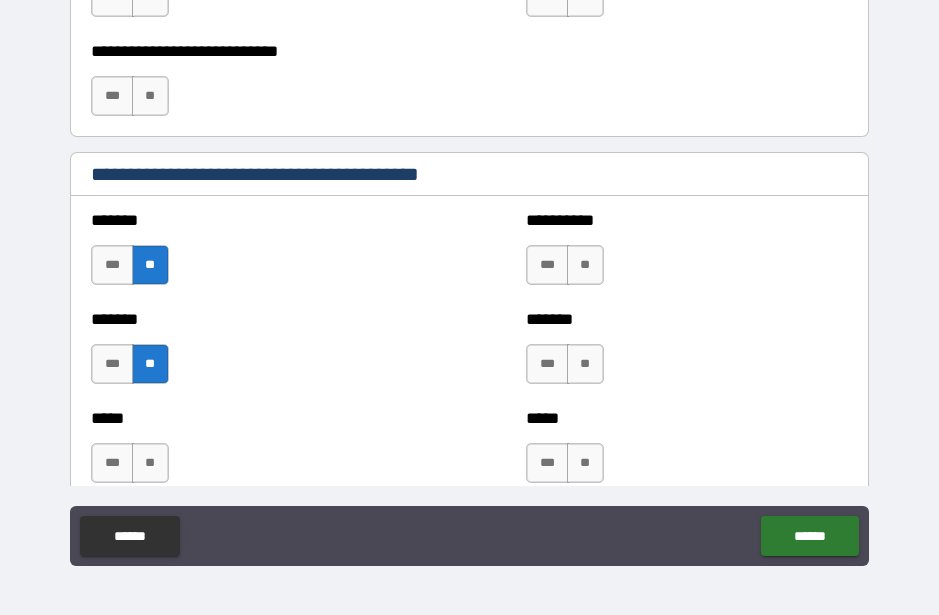 click on "**" at bounding box center [150, 463] 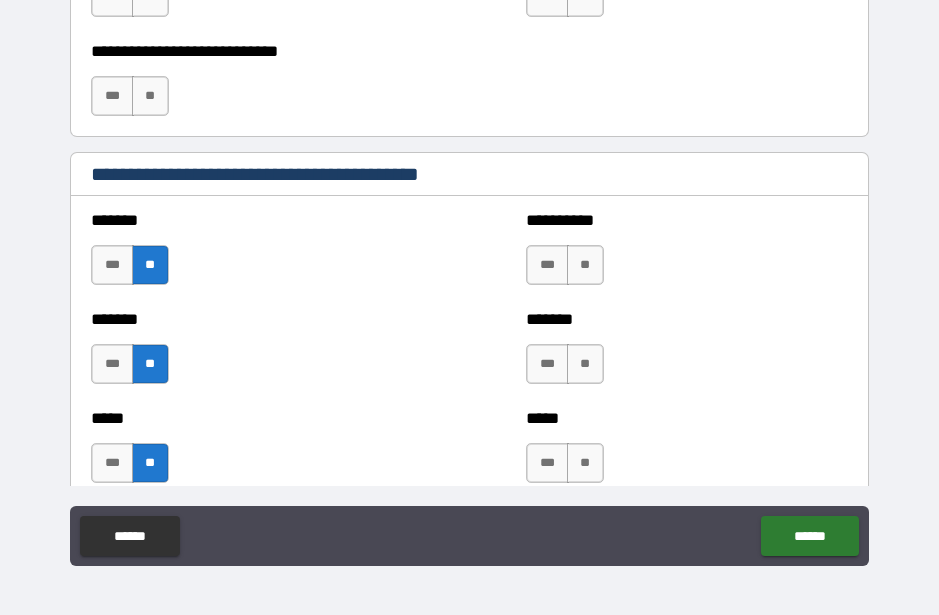 click on "**" at bounding box center [585, 265] 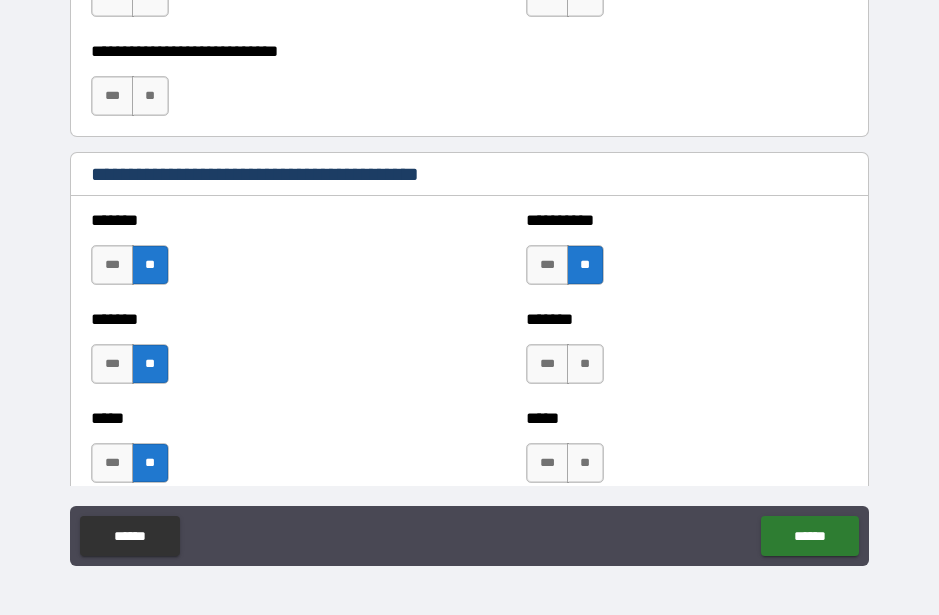 click on "**" at bounding box center (585, 364) 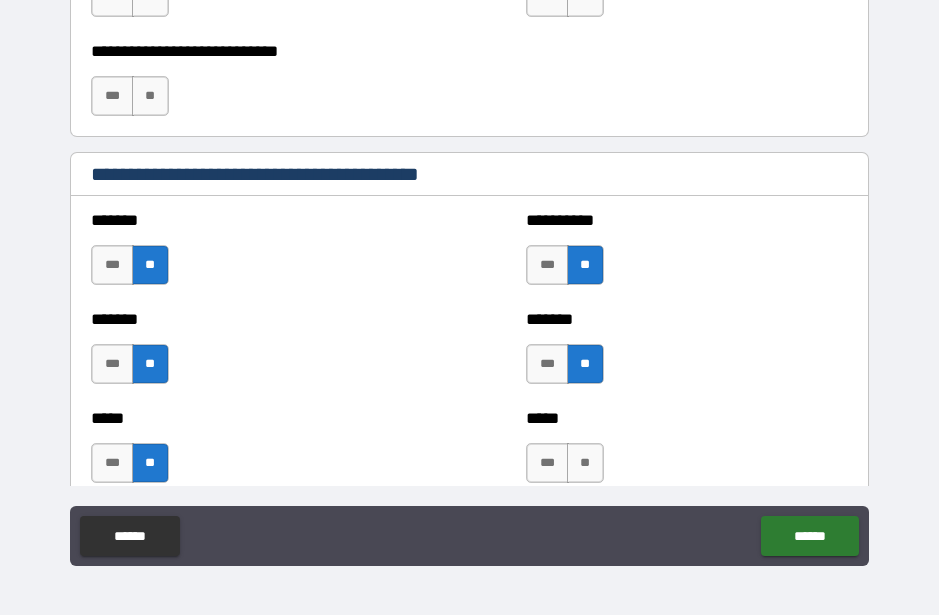 click on "**" at bounding box center (585, 463) 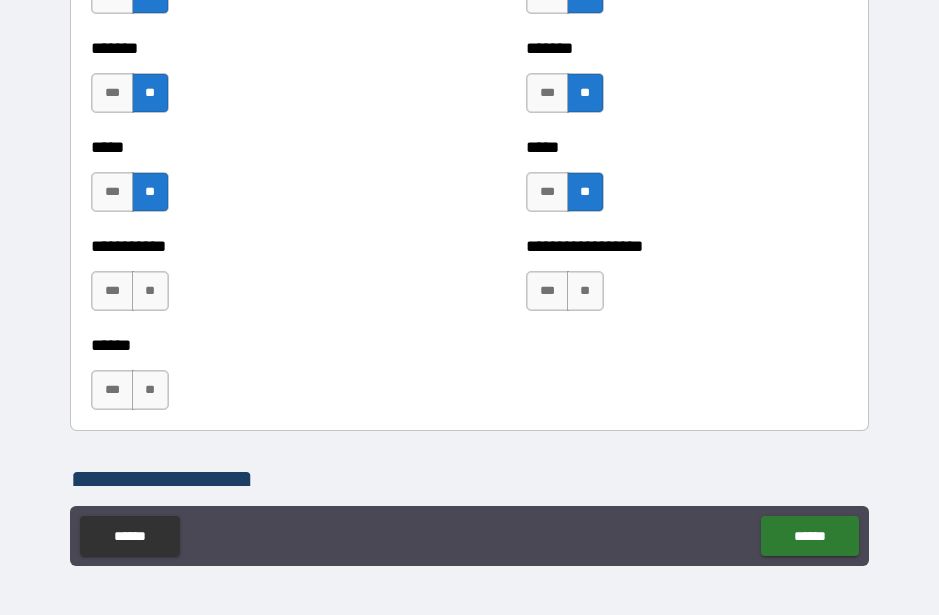 scroll, scrollTop: 1887, scrollLeft: 0, axis: vertical 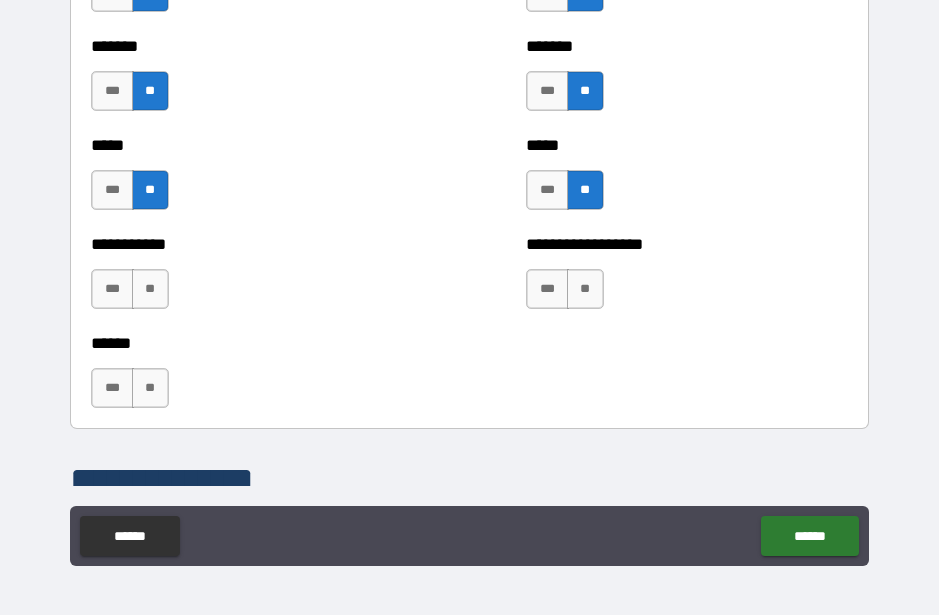 click on "**" at bounding box center [150, 289] 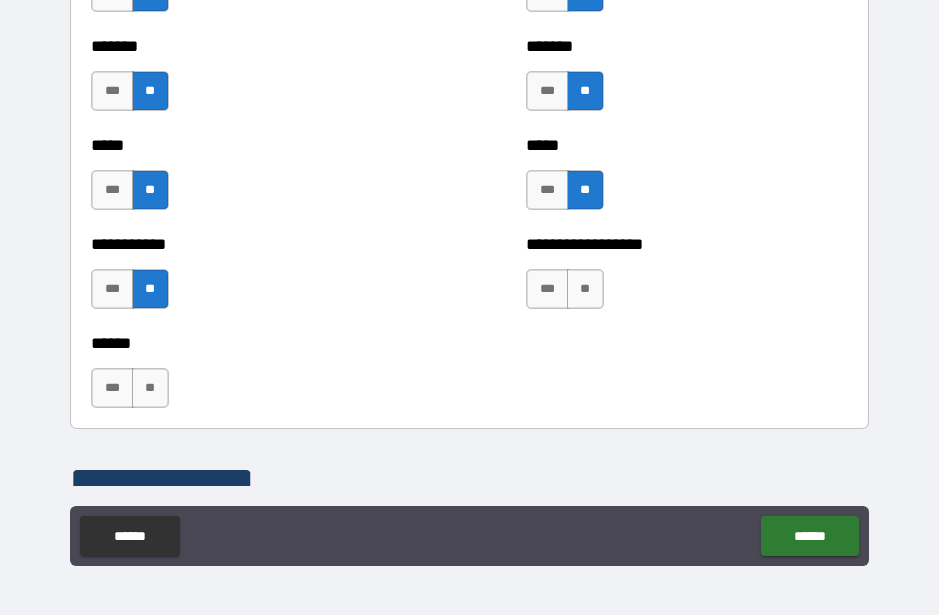 click on "**" at bounding box center [585, 289] 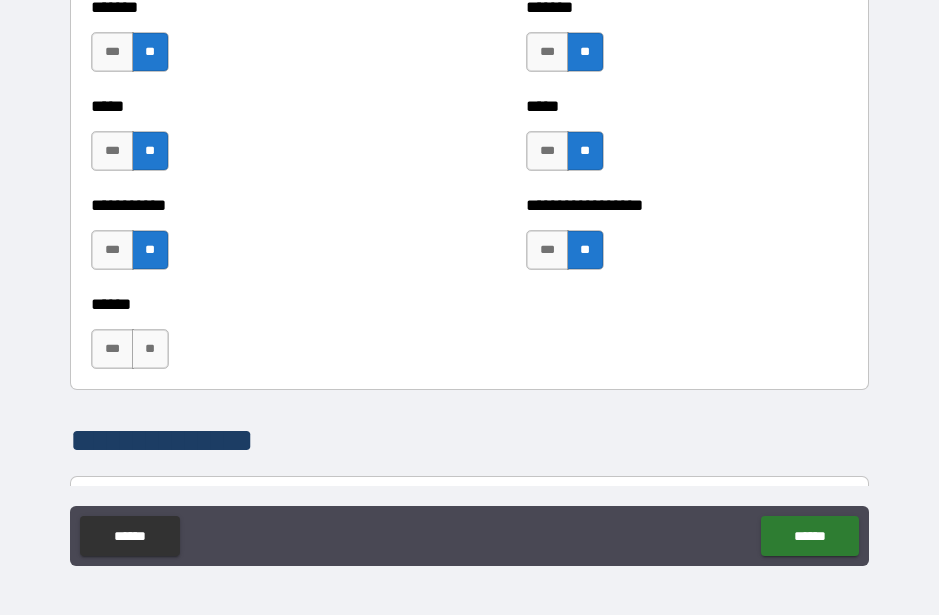 scroll, scrollTop: 1927, scrollLeft: 0, axis: vertical 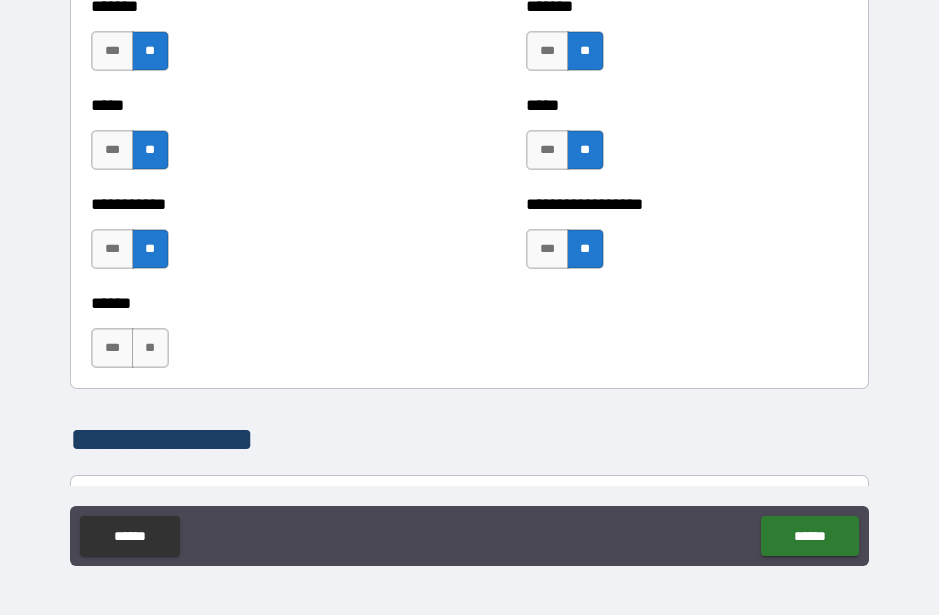 click on "***" at bounding box center (112, 348) 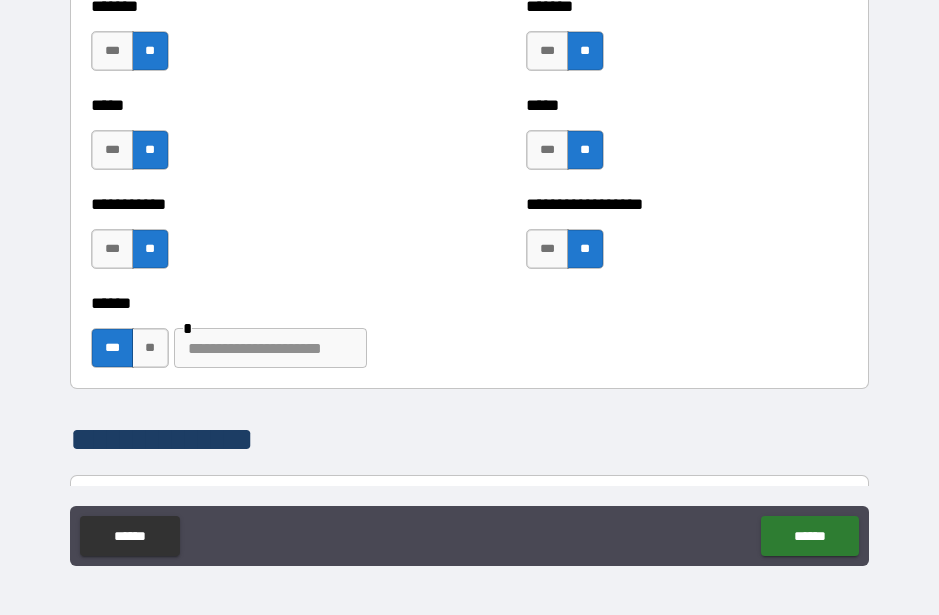 click at bounding box center [270, 348] 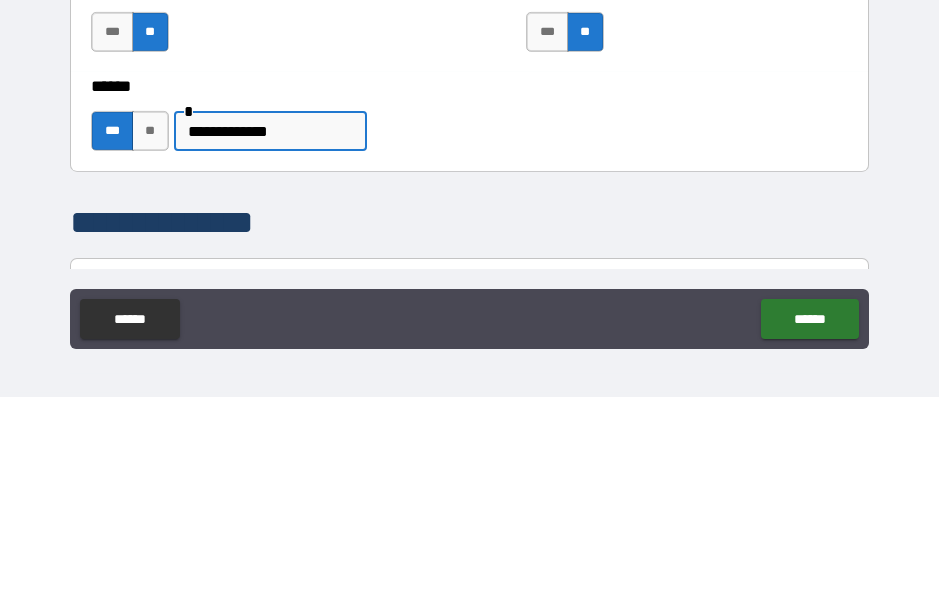 click on "**********" at bounding box center (270, 349) 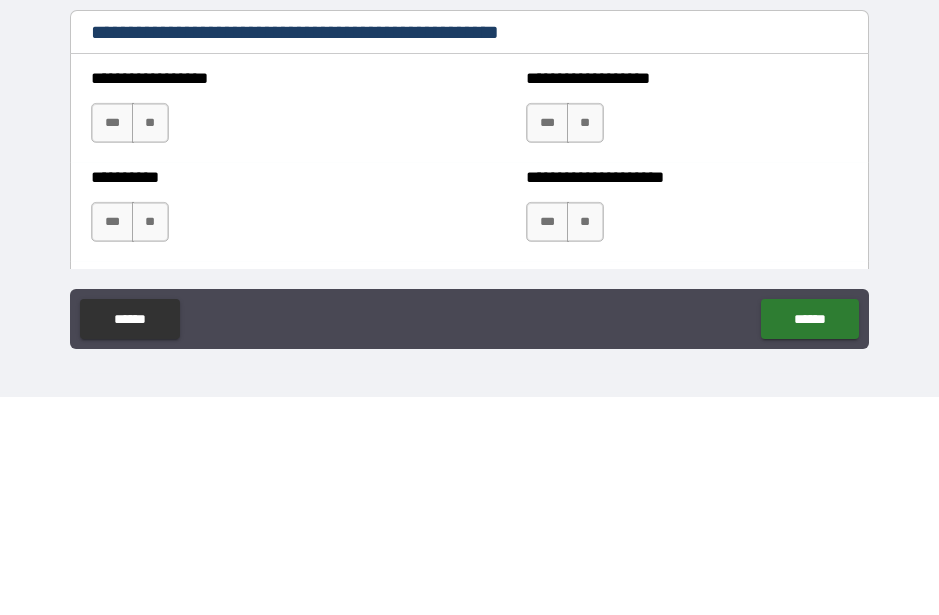 scroll, scrollTop: 2179, scrollLeft: 0, axis: vertical 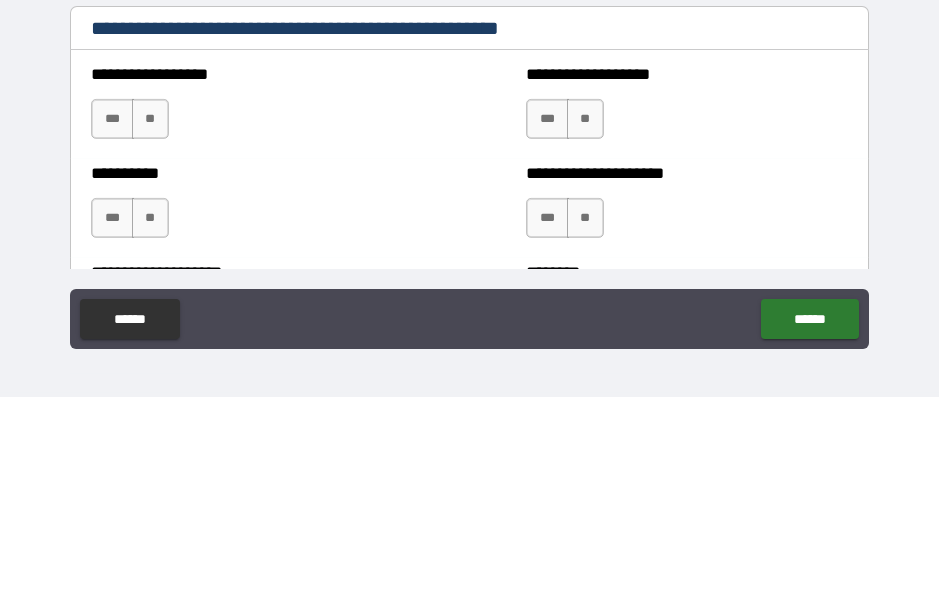 click on "**" at bounding box center [150, 337] 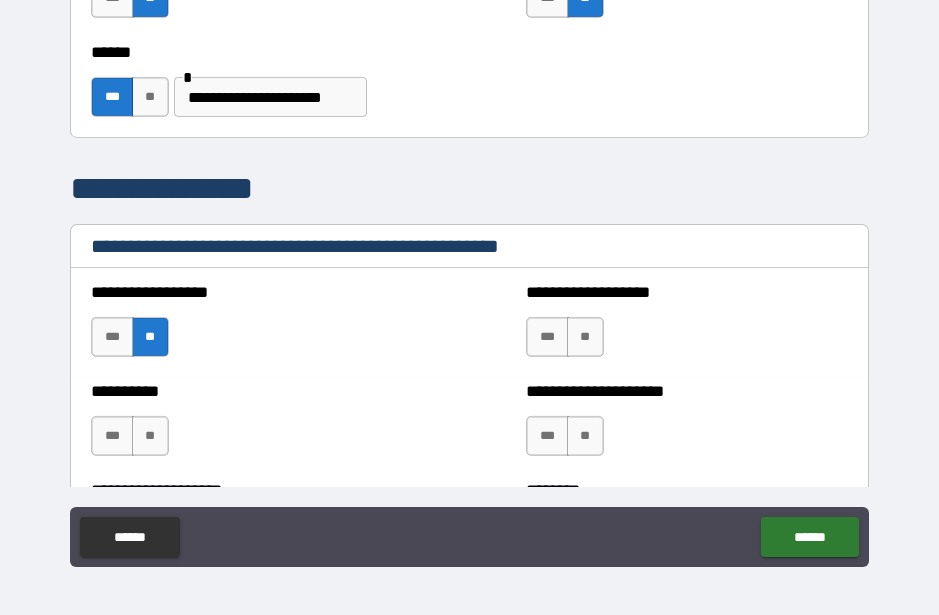 scroll, scrollTop: 55, scrollLeft: 0, axis: vertical 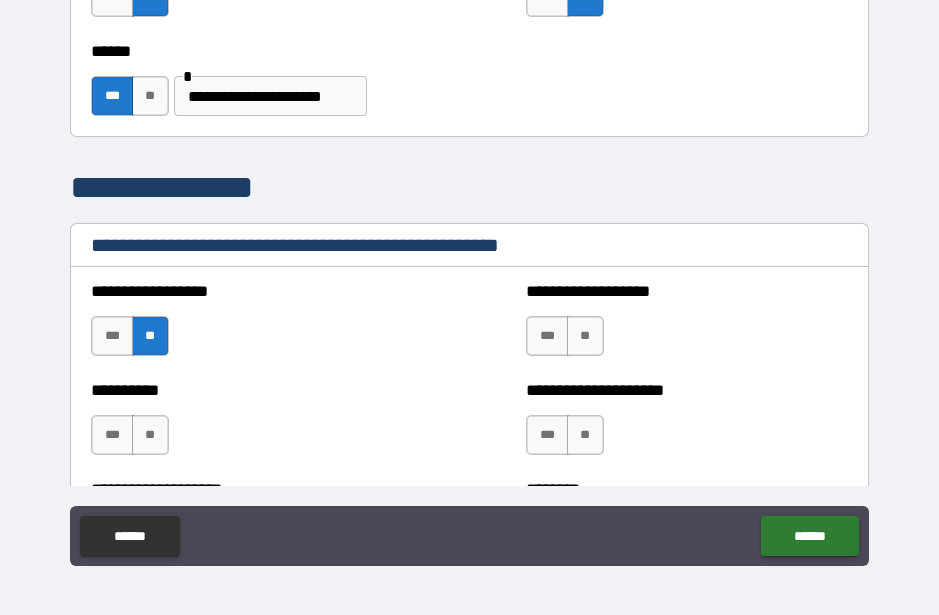 click on "**" at bounding box center (150, 435) 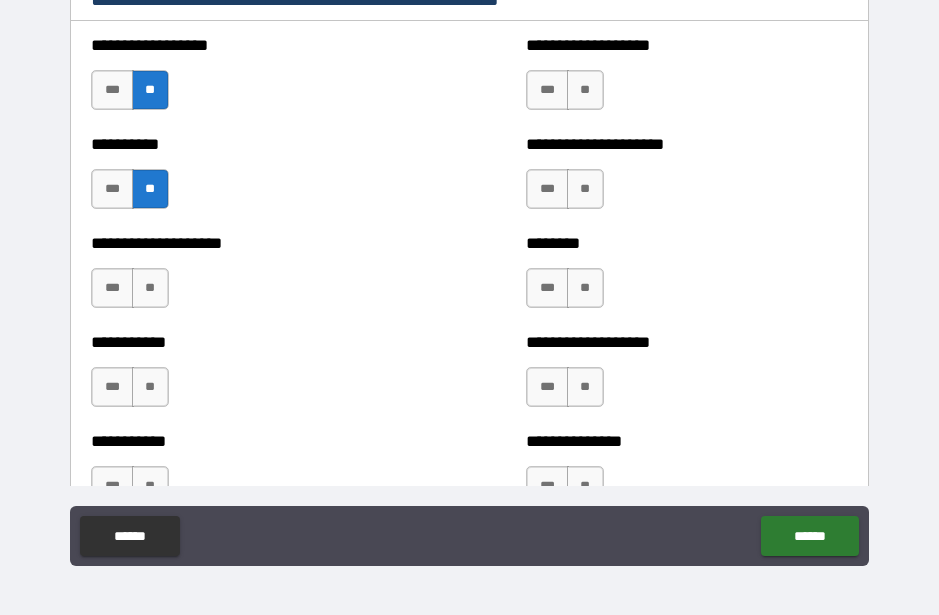 scroll, scrollTop: 2435, scrollLeft: 0, axis: vertical 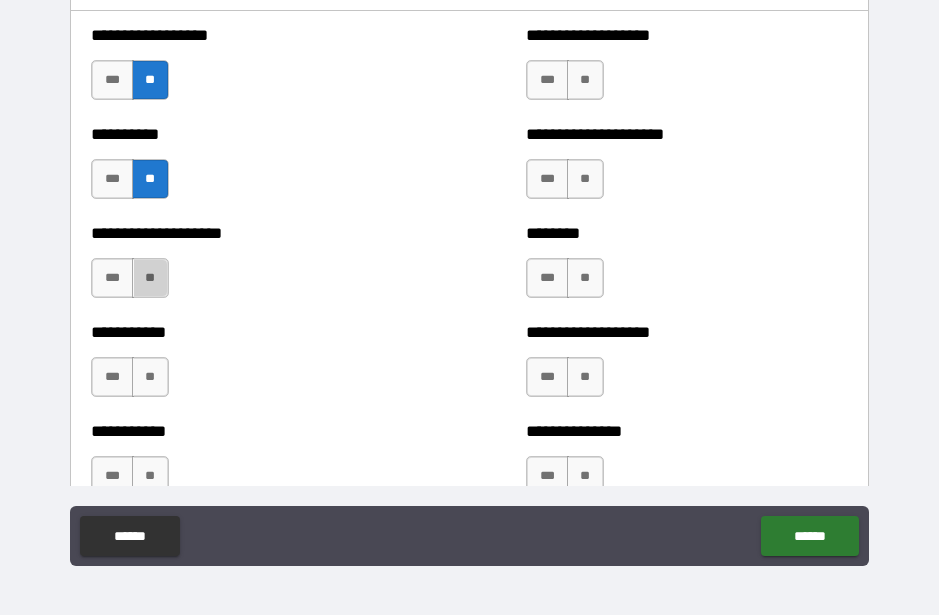 click on "**" at bounding box center (150, 278) 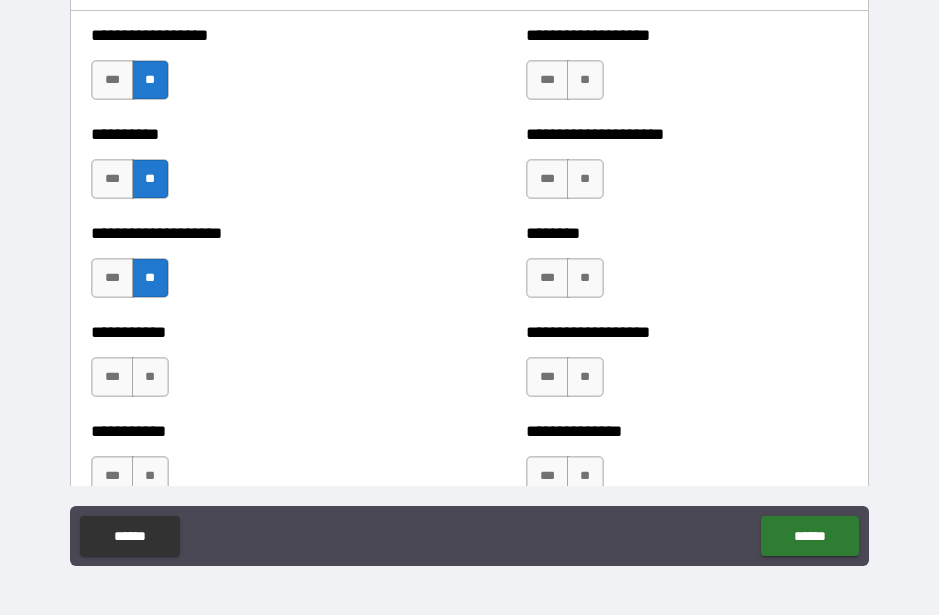 click on "**" at bounding box center [150, 377] 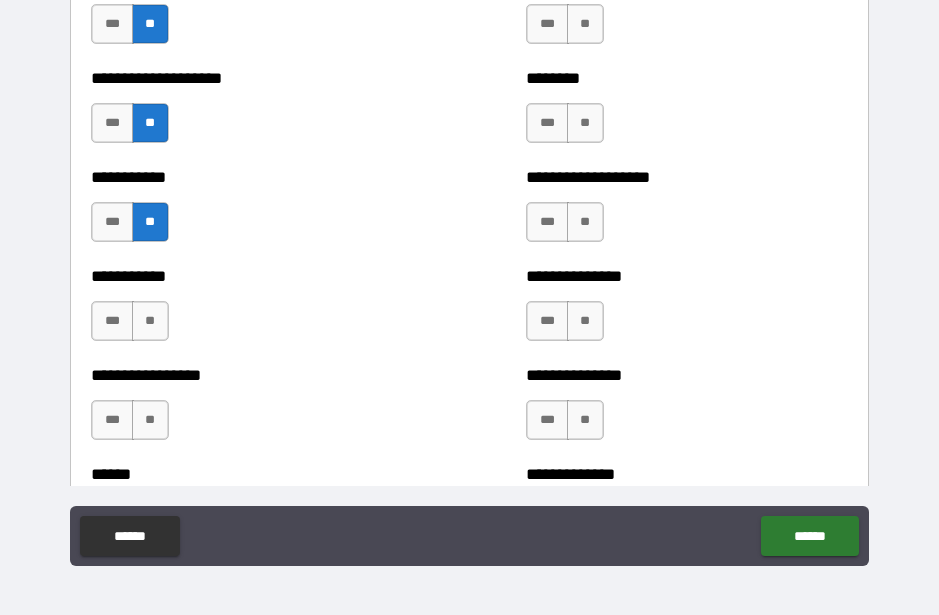 scroll, scrollTop: 2591, scrollLeft: 0, axis: vertical 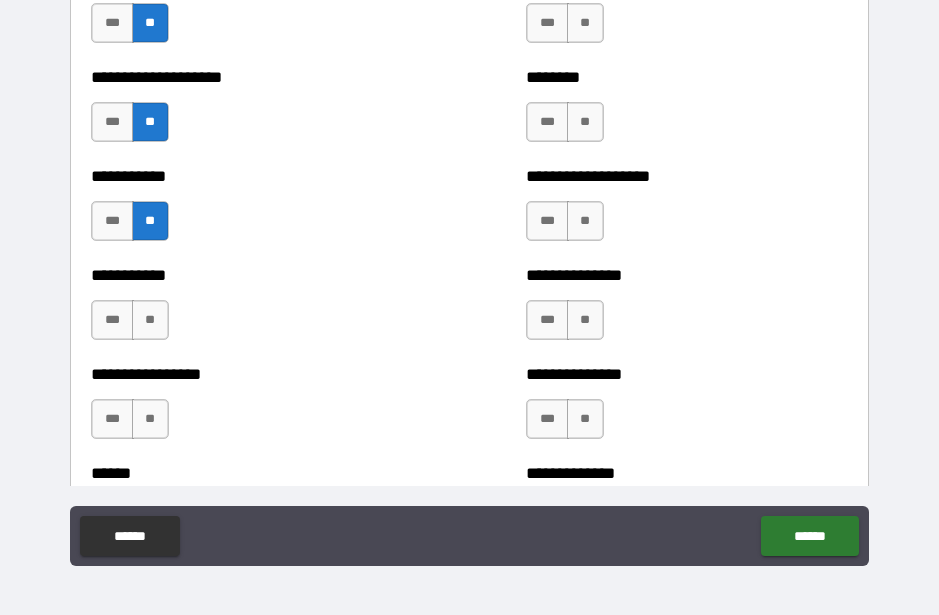 click on "**" at bounding box center [150, 320] 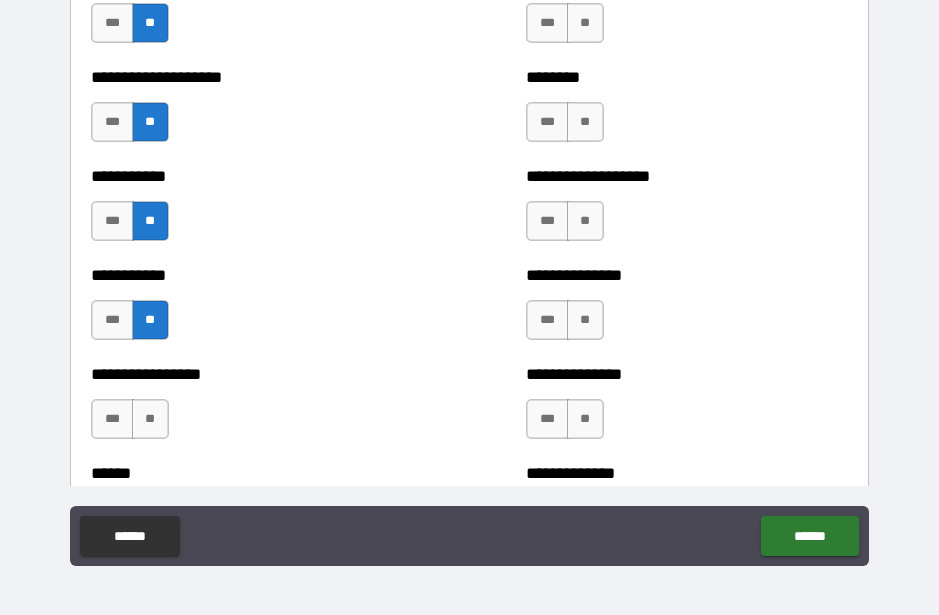 click on "**" at bounding box center (150, 419) 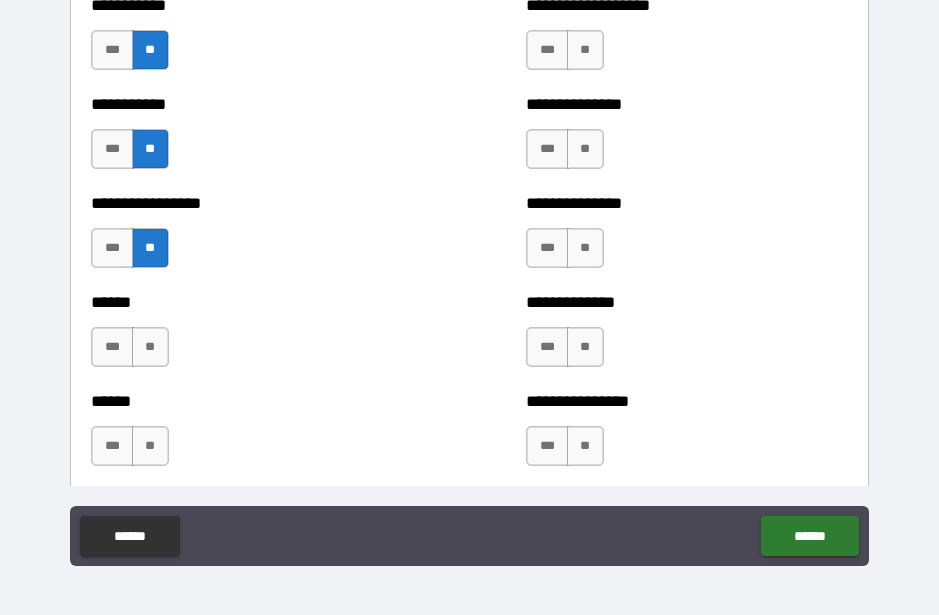 scroll, scrollTop: 2781, scrollLeft: 0, axis: vertical 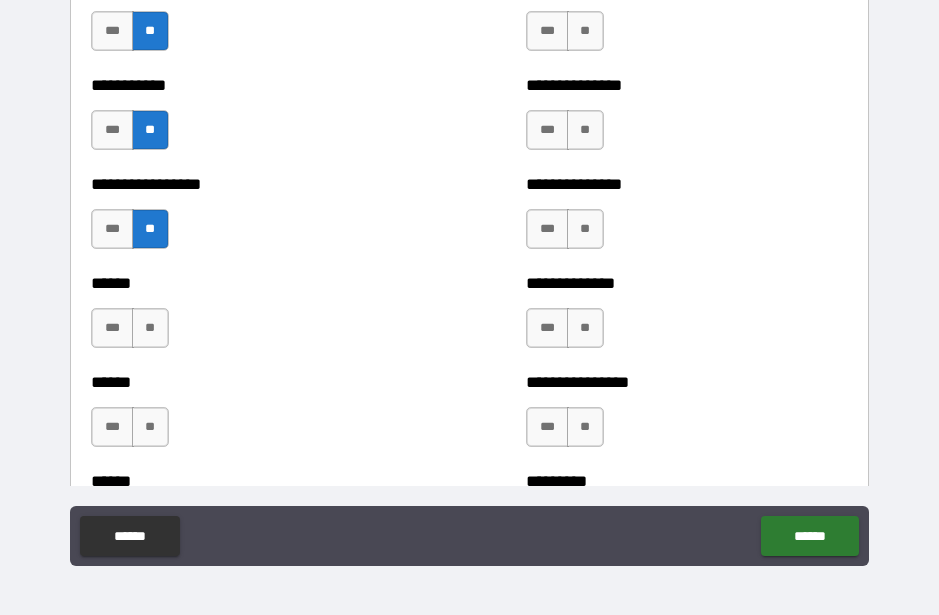 click on "**" at bounding box center [150, 328] 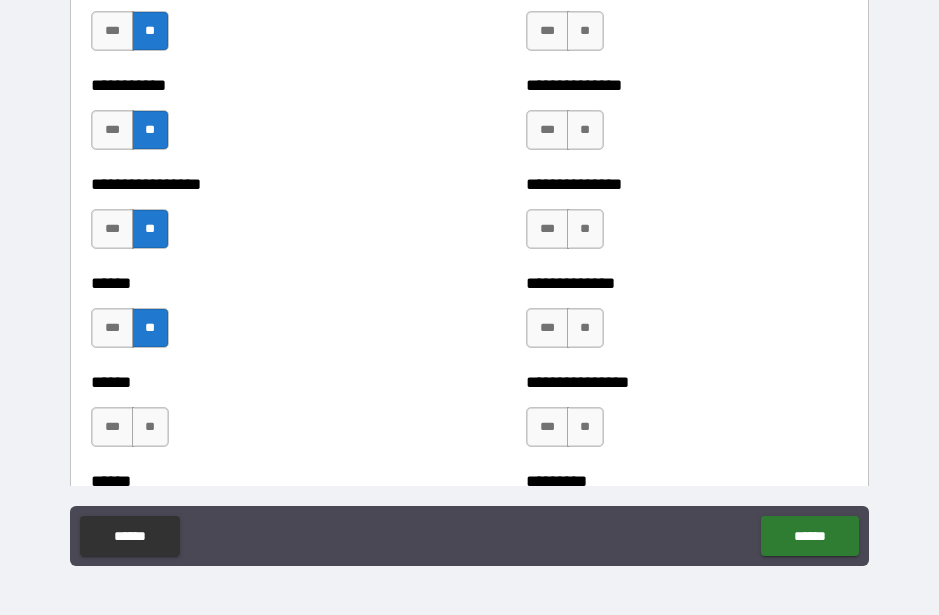 click on "***" at bounding box center [112, 427] 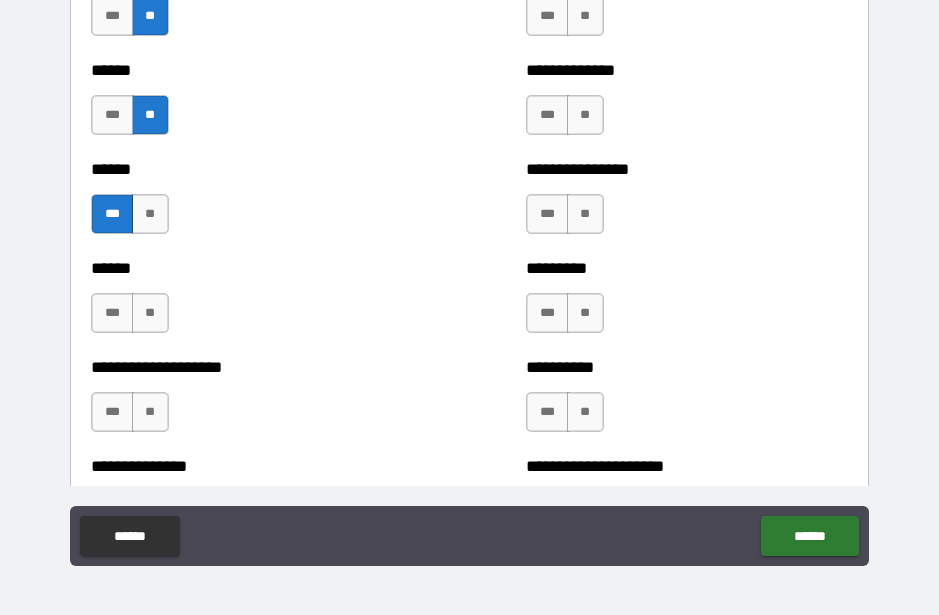 scroll, scrollTop: 2996, scrollLeft: 0, axis: vertical 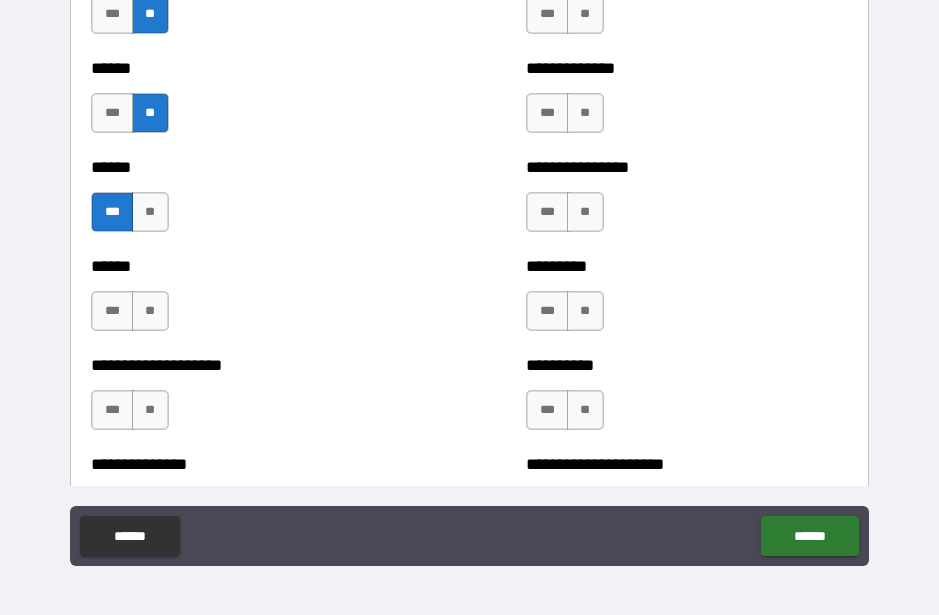 click on "**" at bounding box center (150, 311) 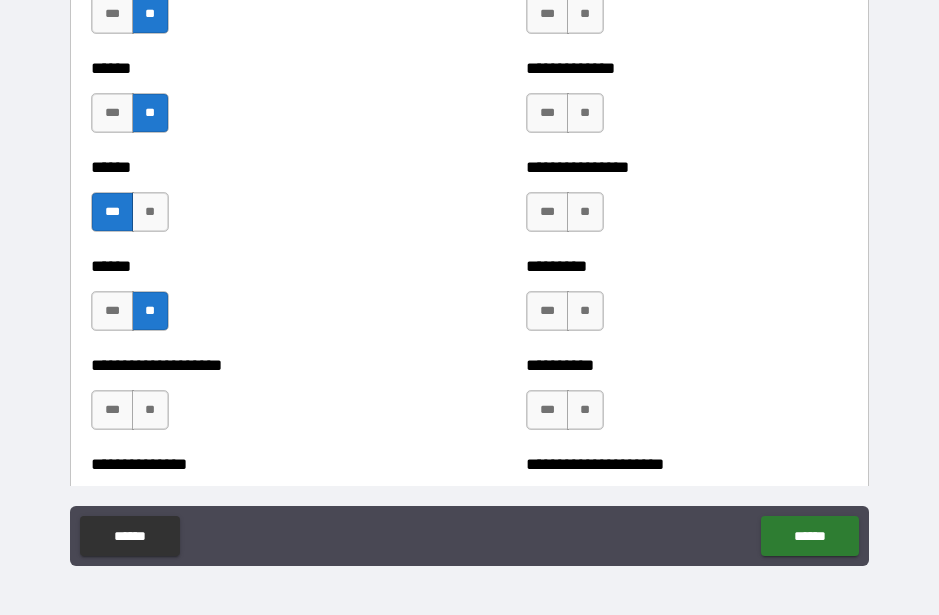 click on "***" at bounding box center (112, 410) 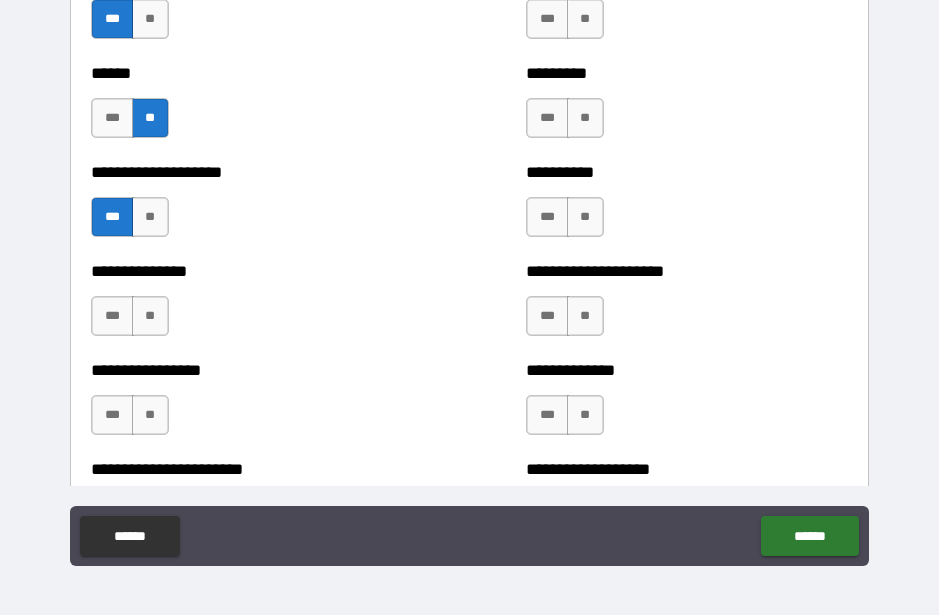 scroll, scrollTop: 3191, scrollLeft: 0, axis: vertical 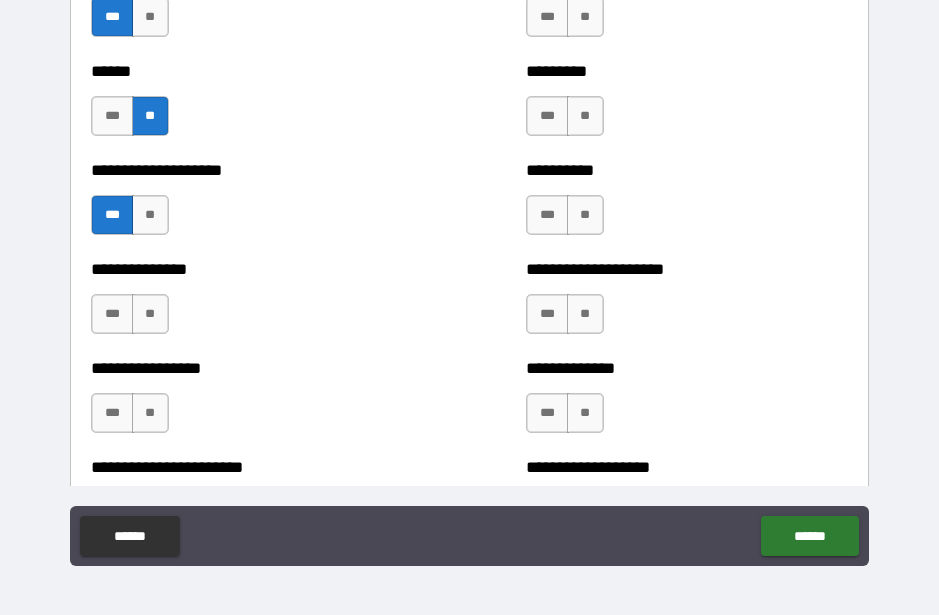 click on "**" at bounding box center (150, 314) 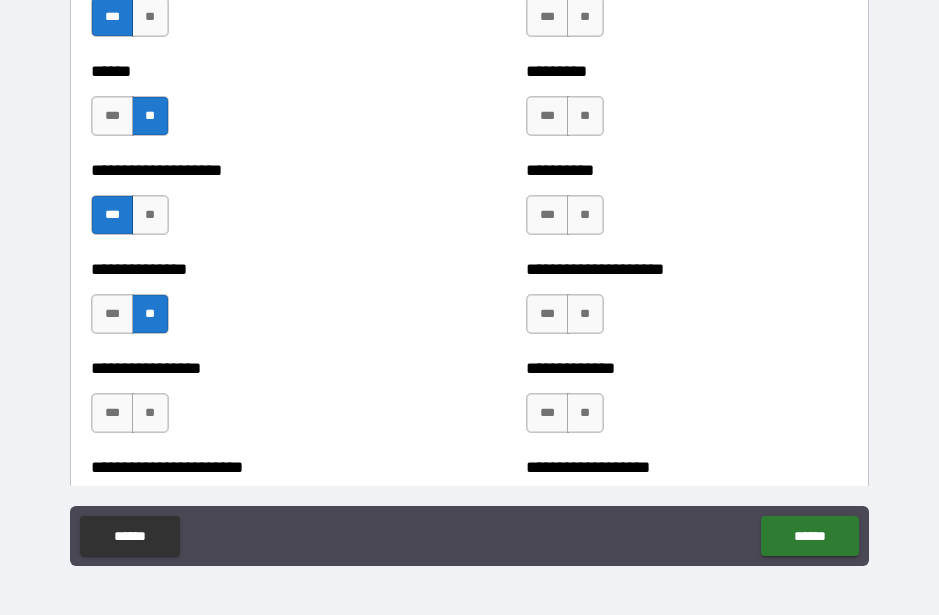 click on "***" at bounding box center (112, 413) 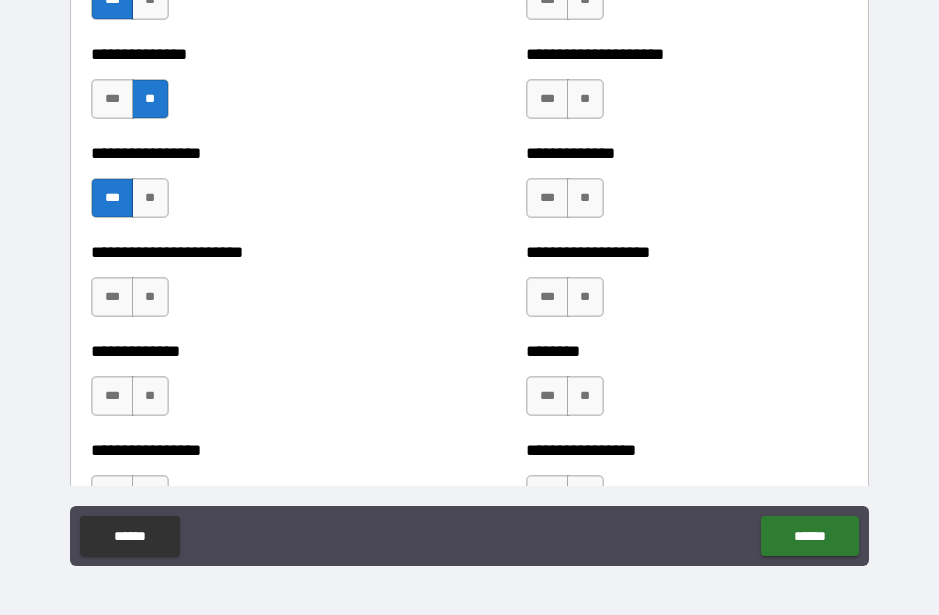 scroll, scrollTop: 3404, scrollLeft: 0, axis: vertical 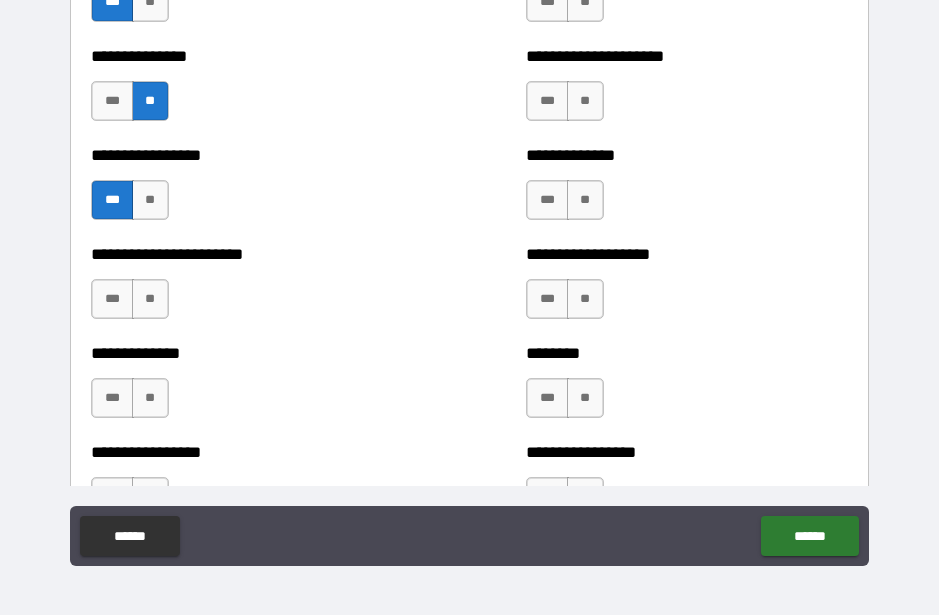 click on "**" at bounding box center (150, 299) 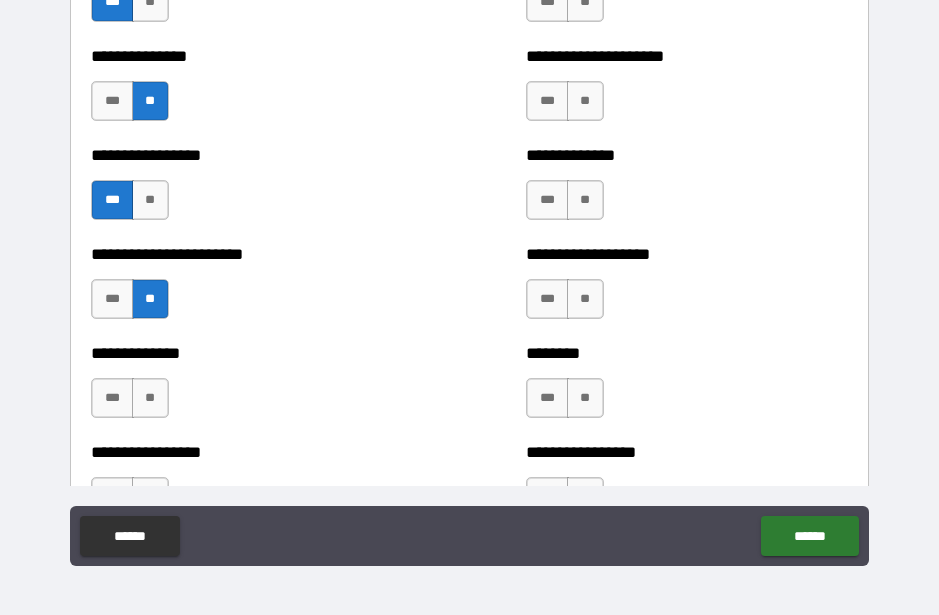 click on "**" at bounding box center [150, 398] 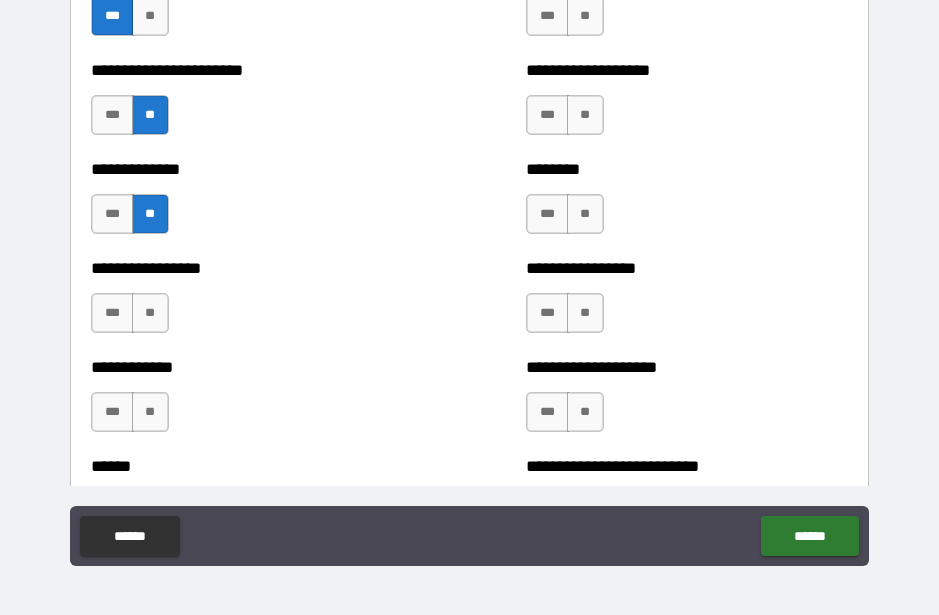 scroll, scrollTop: 3601, scrollLeft: 0, axis: vertical 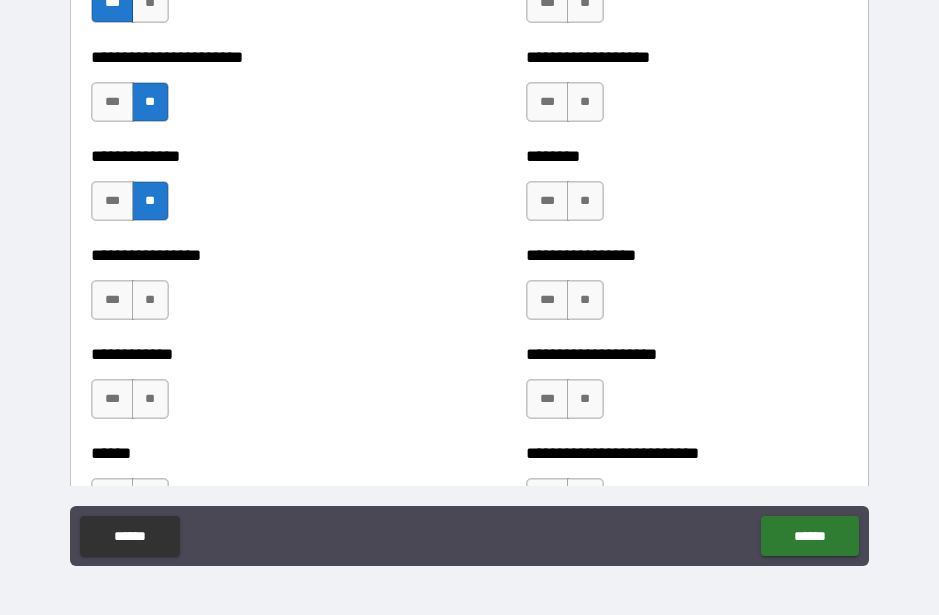 click on "**" at bounding box center [150, 300] 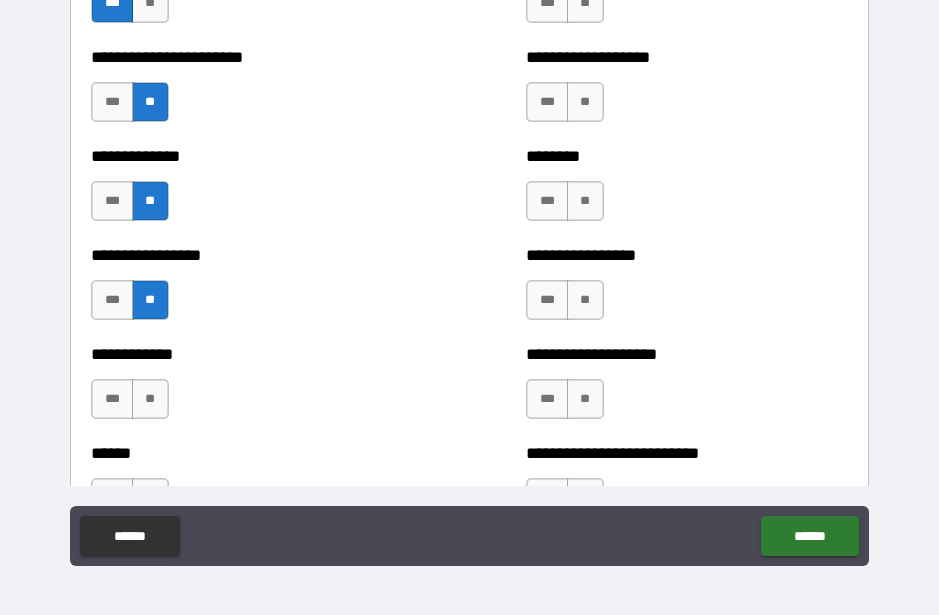 click on "**" at bounding box center (150, 399) 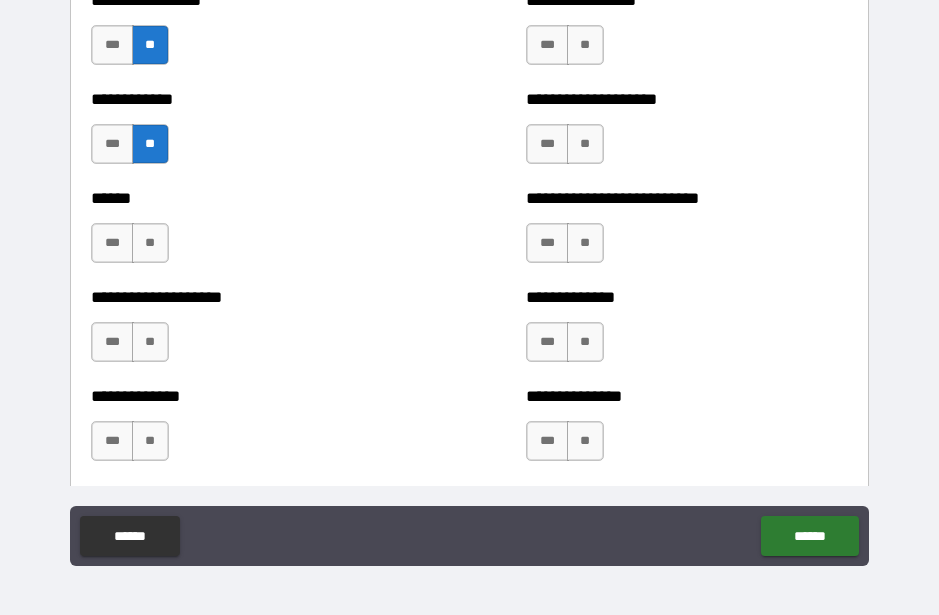 scroll, scrollTop: 3861, scrollLeft: 0, axis: vertical 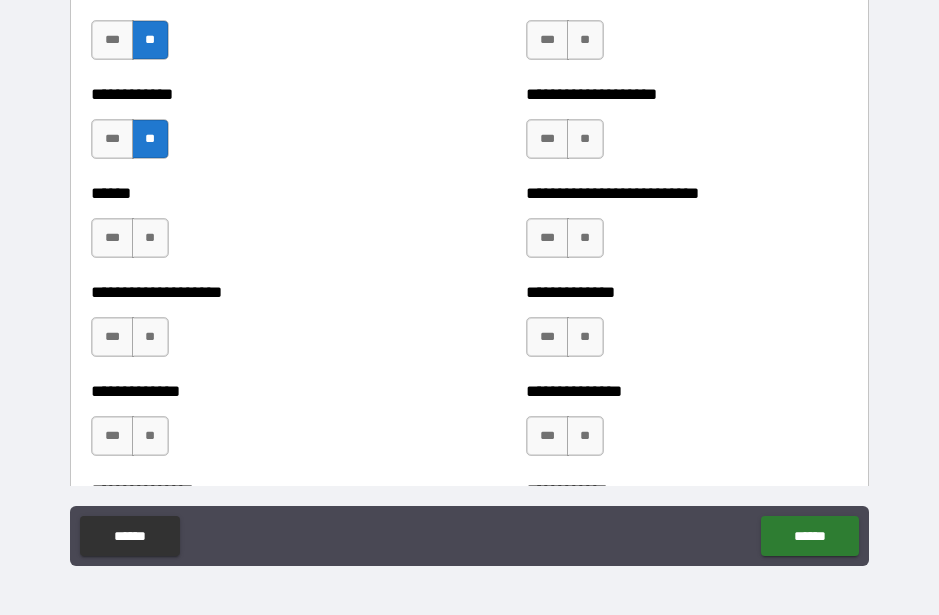 click on "**" at bounding box center (150, 238) 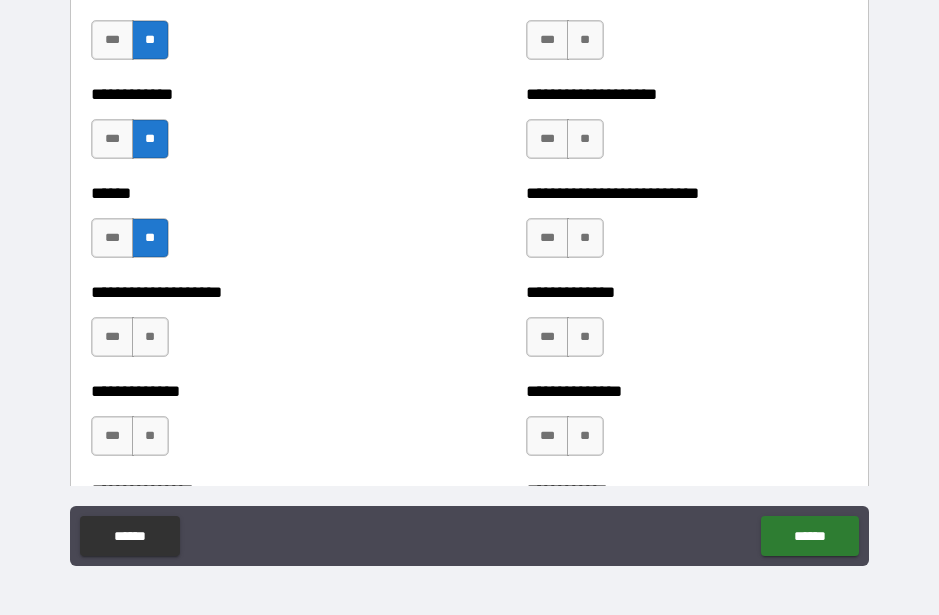 click on "**" at bounding box center (150, 337) 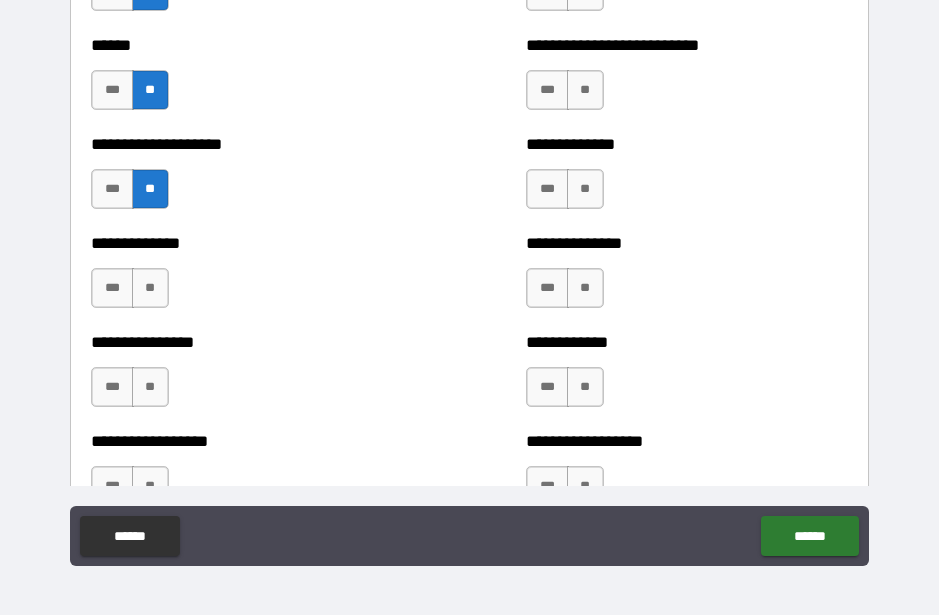scroll, scrollTop: 4015, scrollLeft: 0, axis: vertical 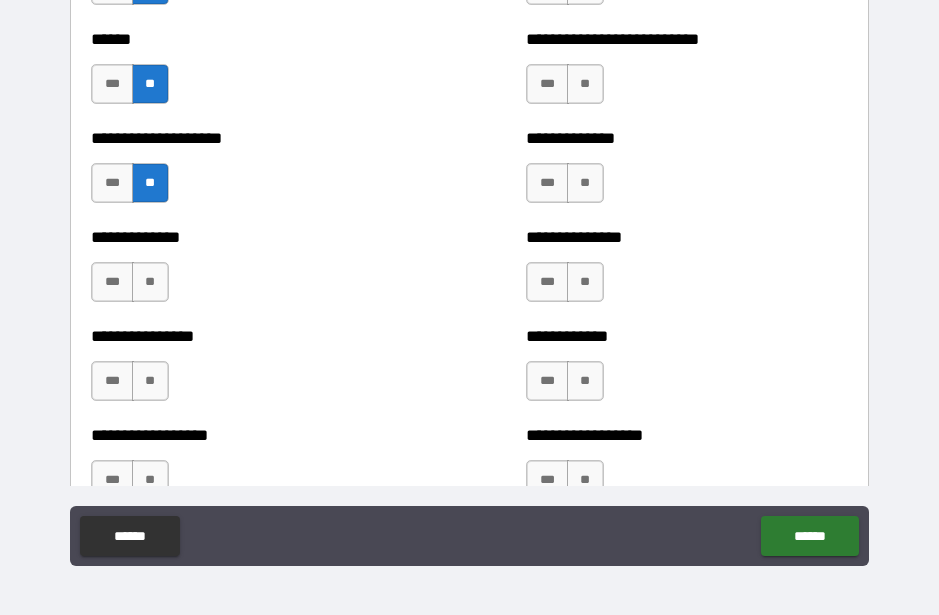 click on "**" at bounding box center [150, 282] 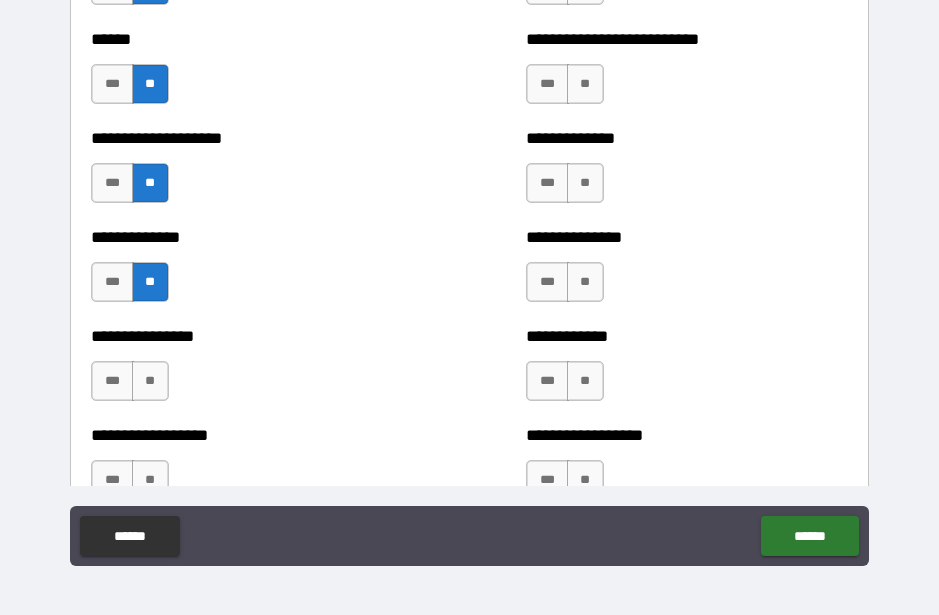 click on "**" at bounding box center (150, 381) 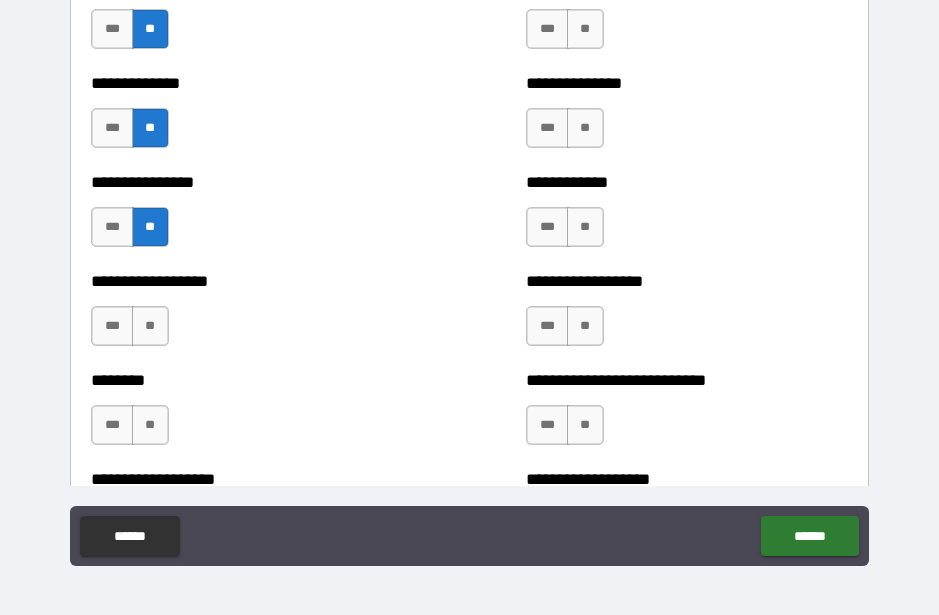 scroll, scrollTop: 4165, scrollLeft: 0, axis: vertical 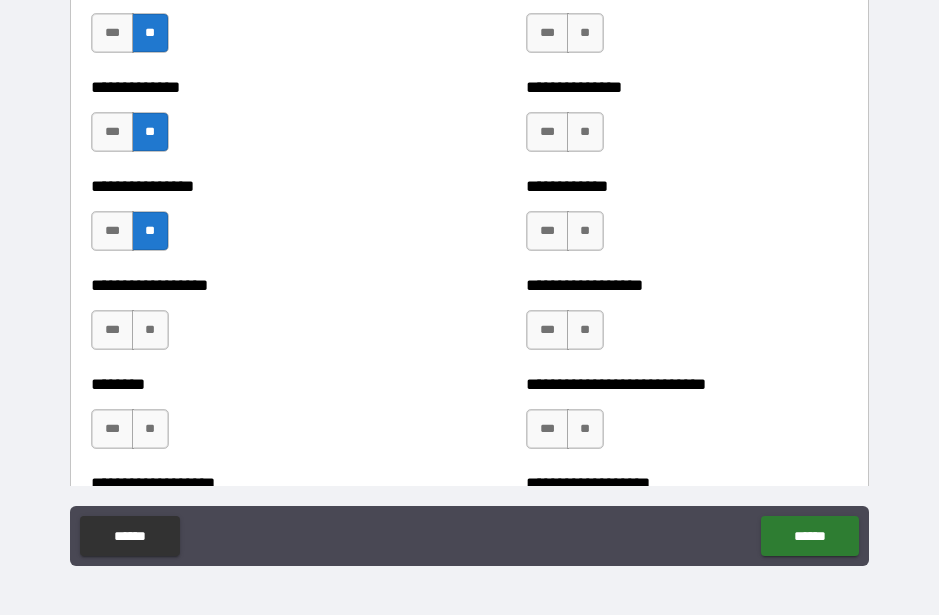 click on "**" at bounding box center [150, 330] 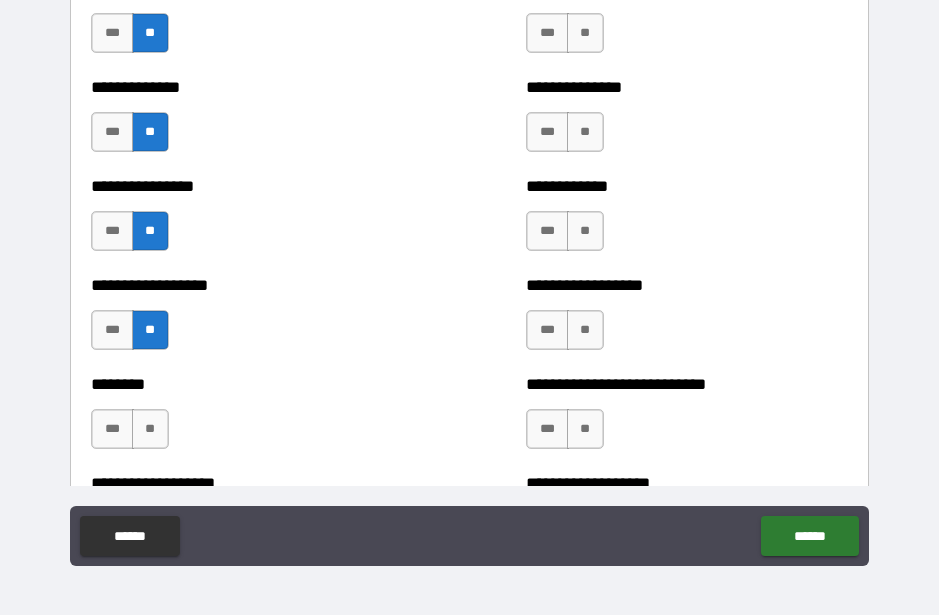 click on "**" at bounding box center [150, 429] 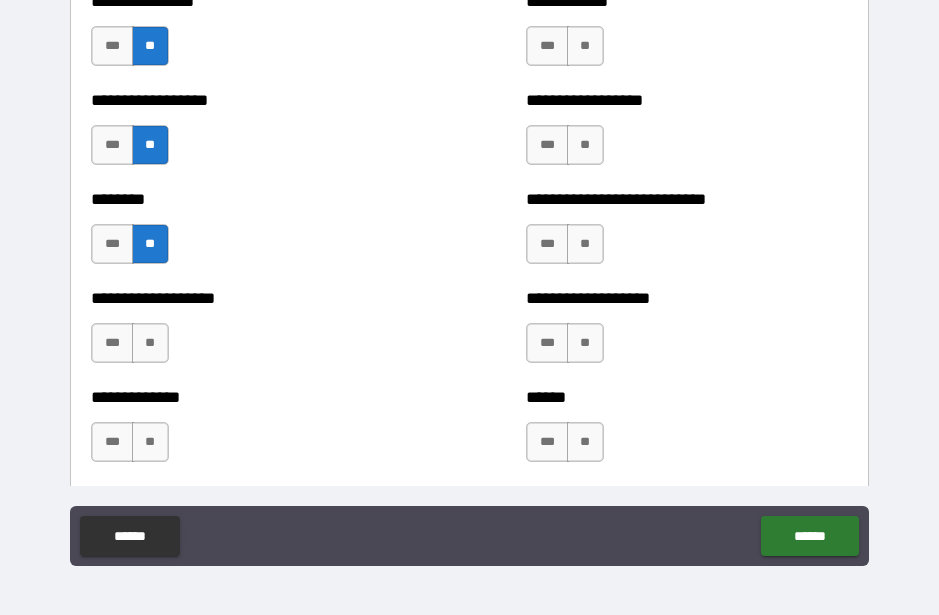 scroll, scrollTop: 4358, scrollLeft: 0, axis: vertical 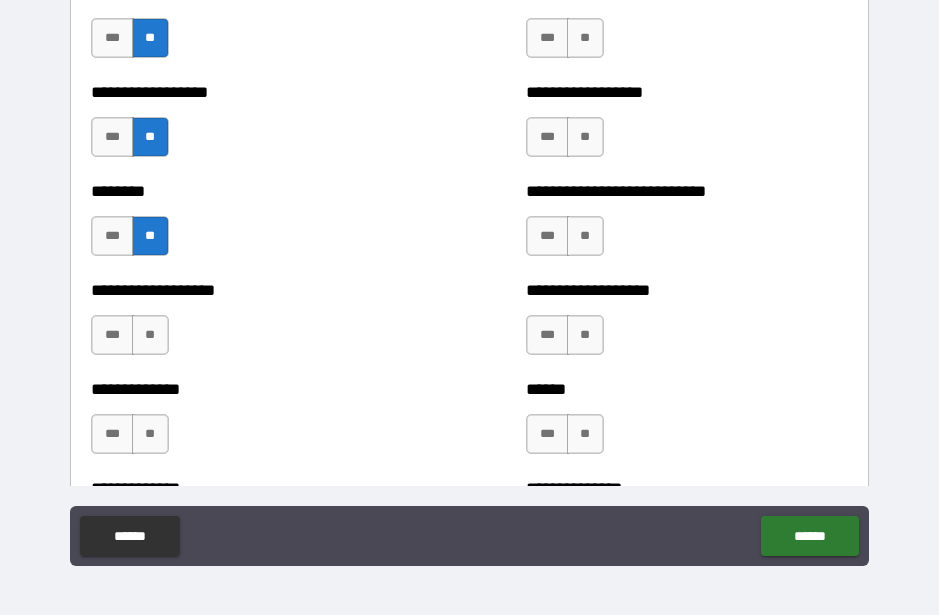 click on "**" at bounding box center [150, 335] 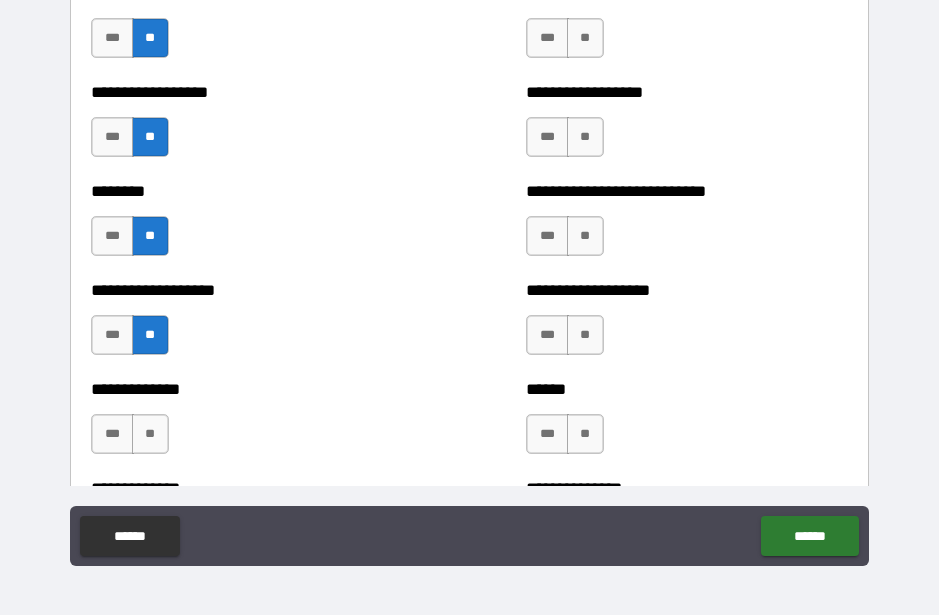 click on "**" at bounding box center (150, 434) 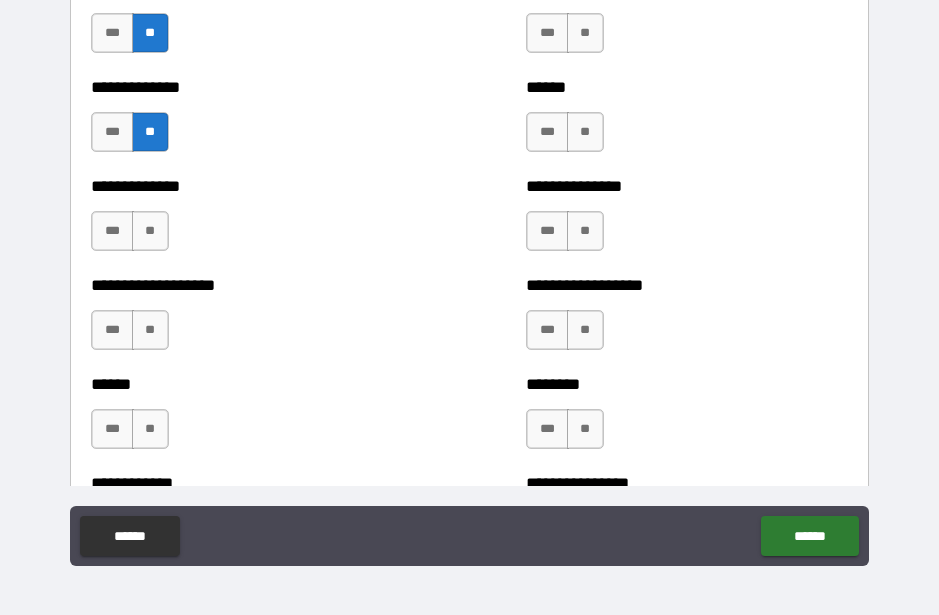scroll, scrollTop: 4676, scrollLeft: 0, axis: vertical 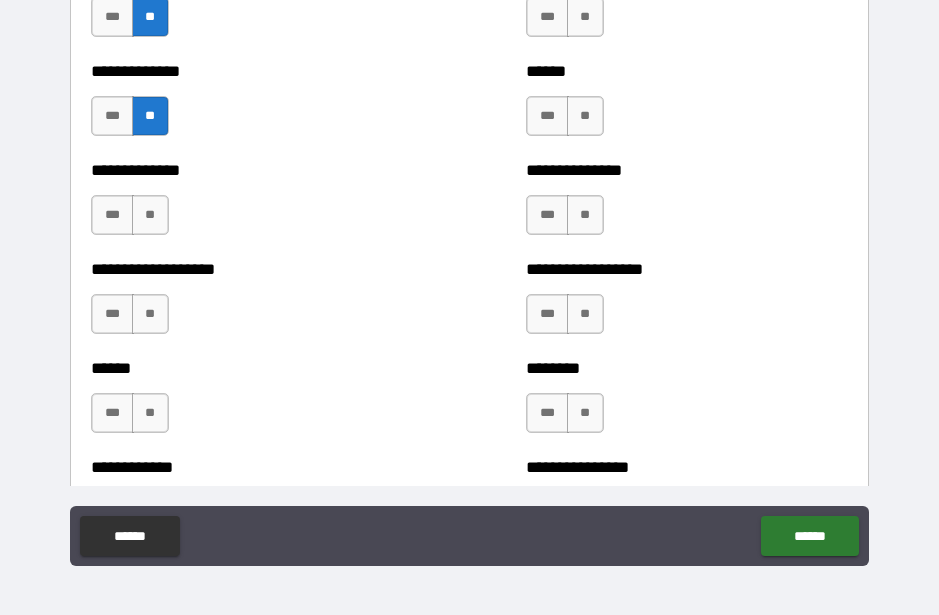 click on "**" at bounding box center (150, 215) 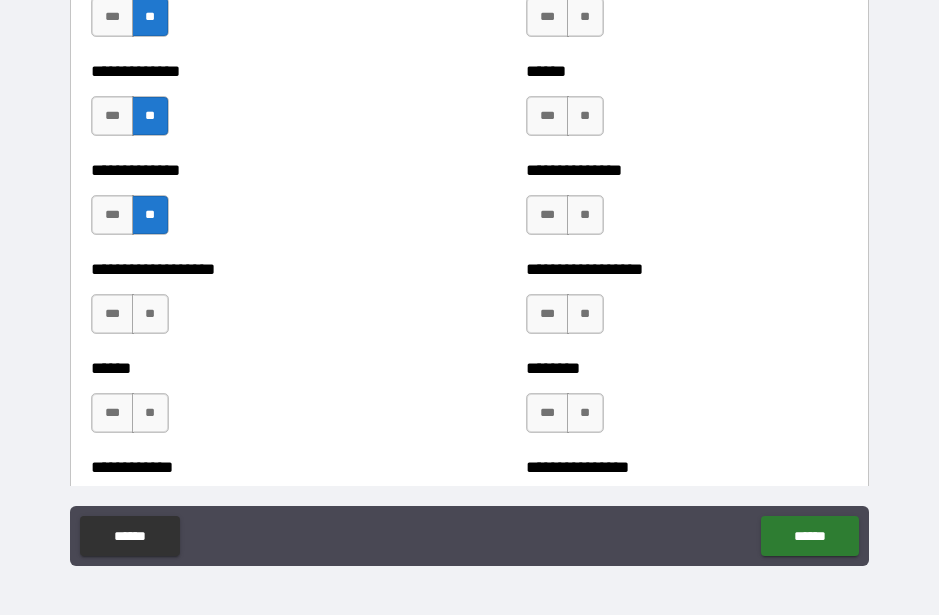 click on "**" at bounding box center (150, 314) 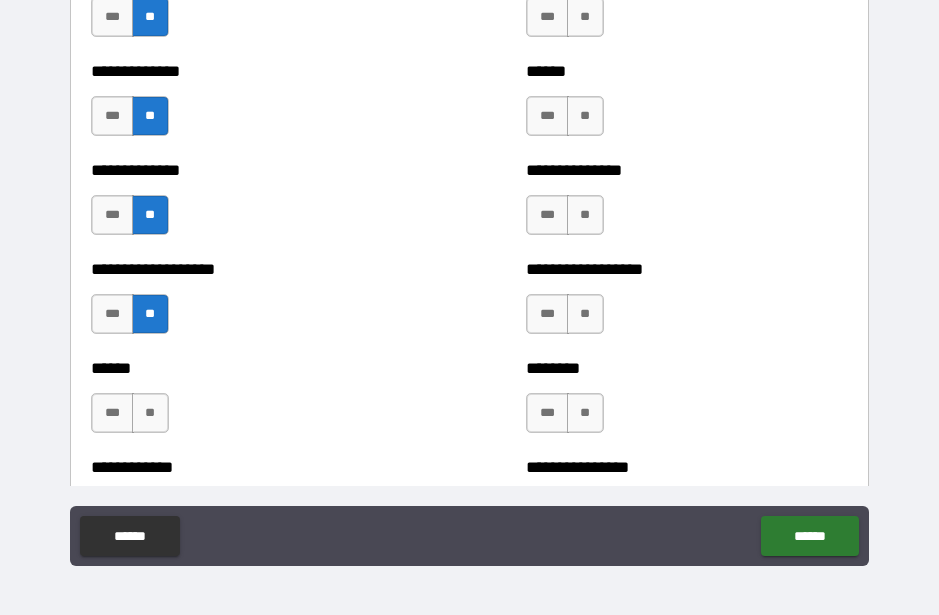 click on "**" at bounding box center [150, 413] 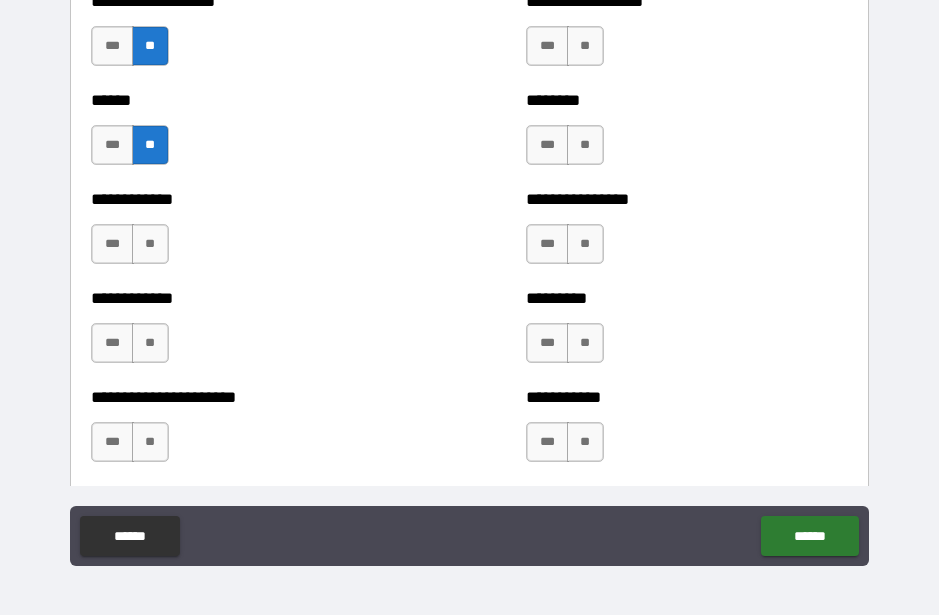 scroll, scrollTop: 4948, scrollLeft: 0, axis: vertical 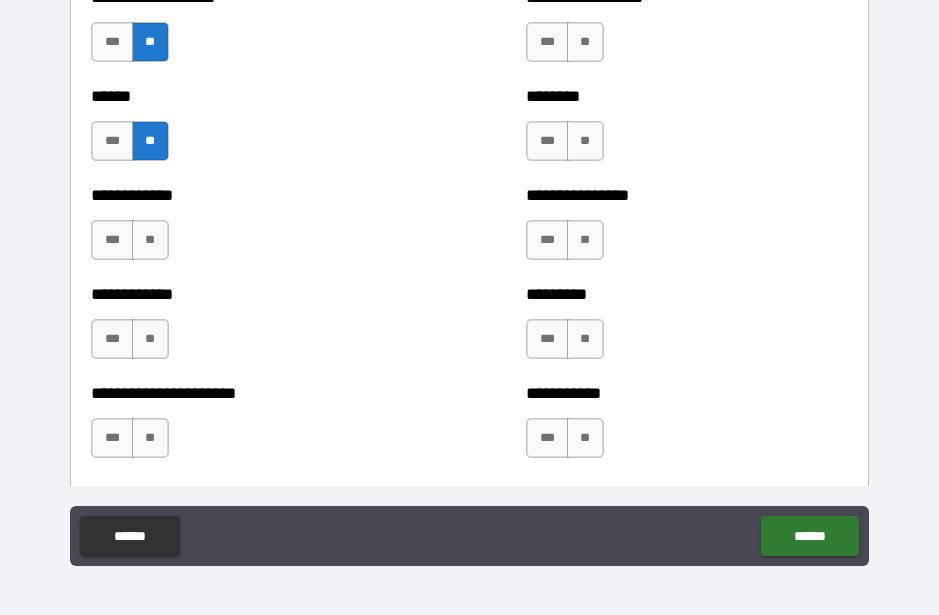 click on "**" at bounding box center [150, 240] 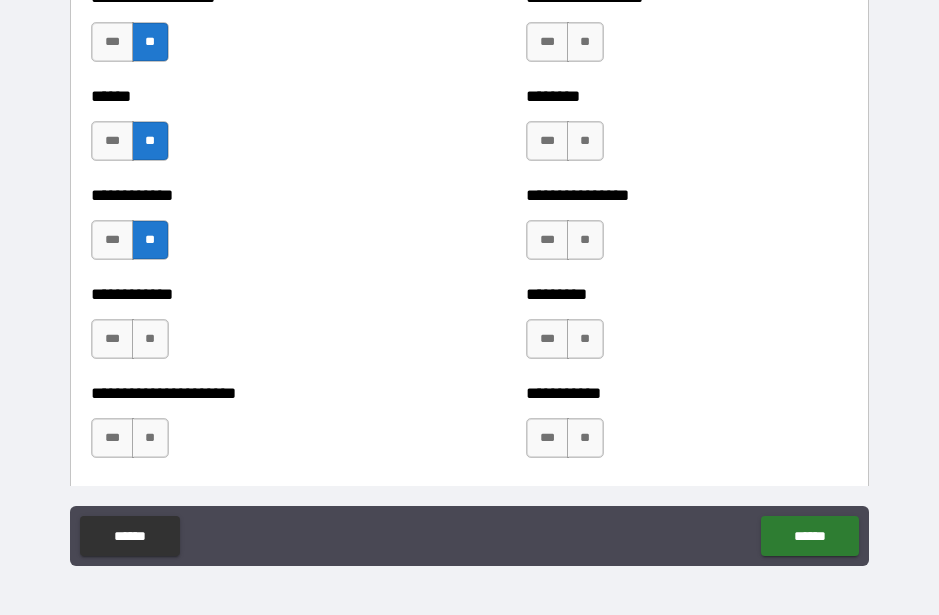 click on "**" at bounding box center (150, 339) 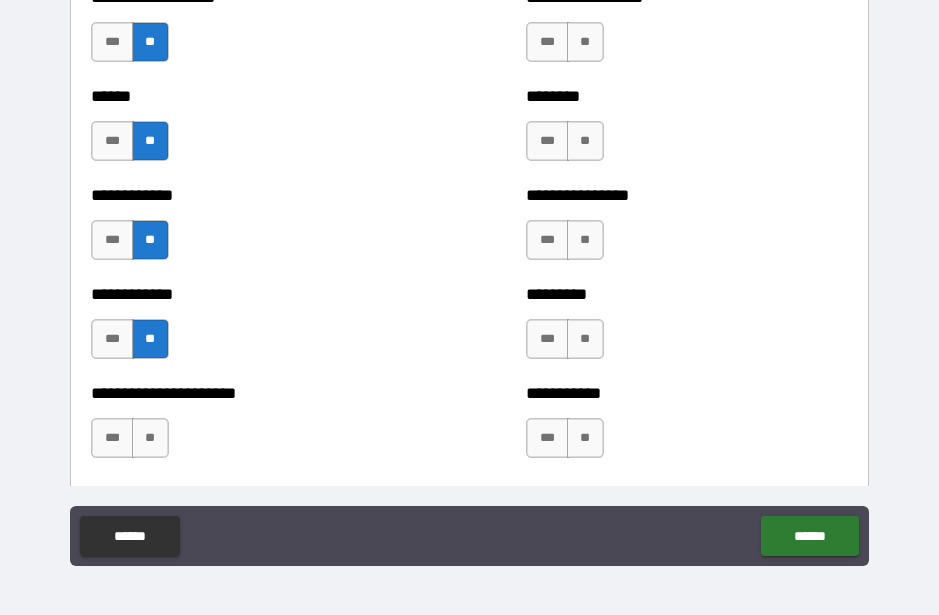 click on "**" at bounding box center (150, 438) 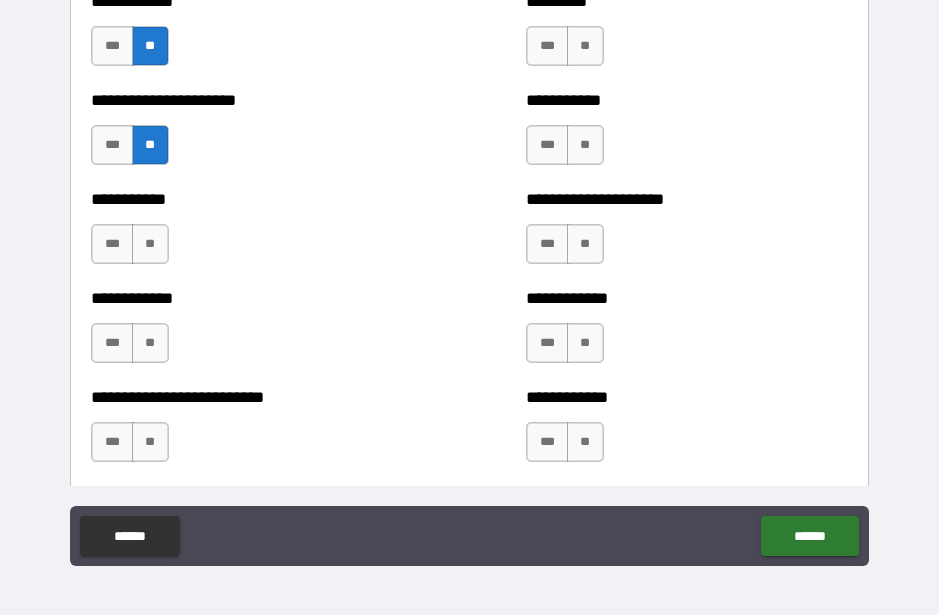 scroll, scrollTop: 5243, scrollLeft: 0, axis: vertical 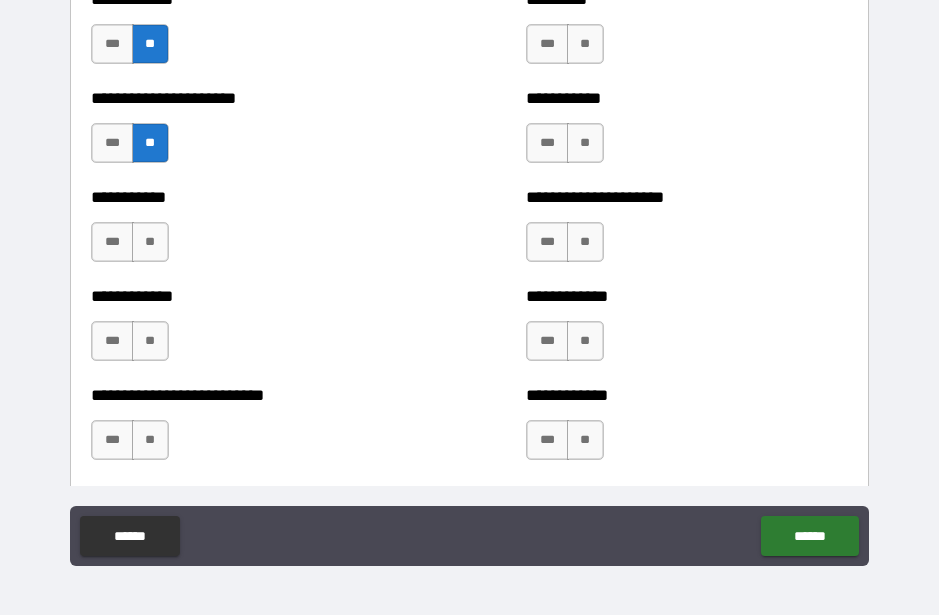 click on "**" at bounding box center [150, 242] 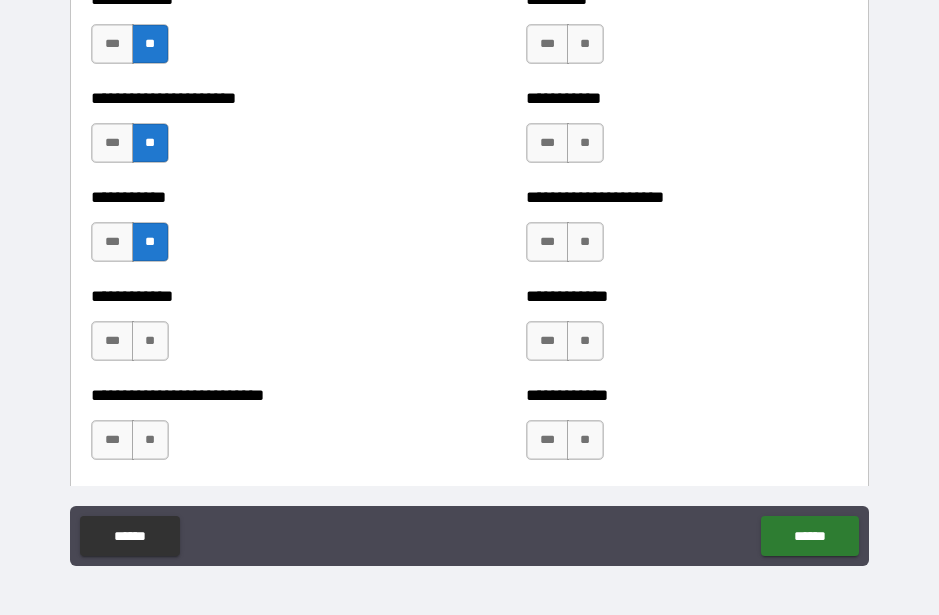 click on "**" at bounding box center (150, 341) 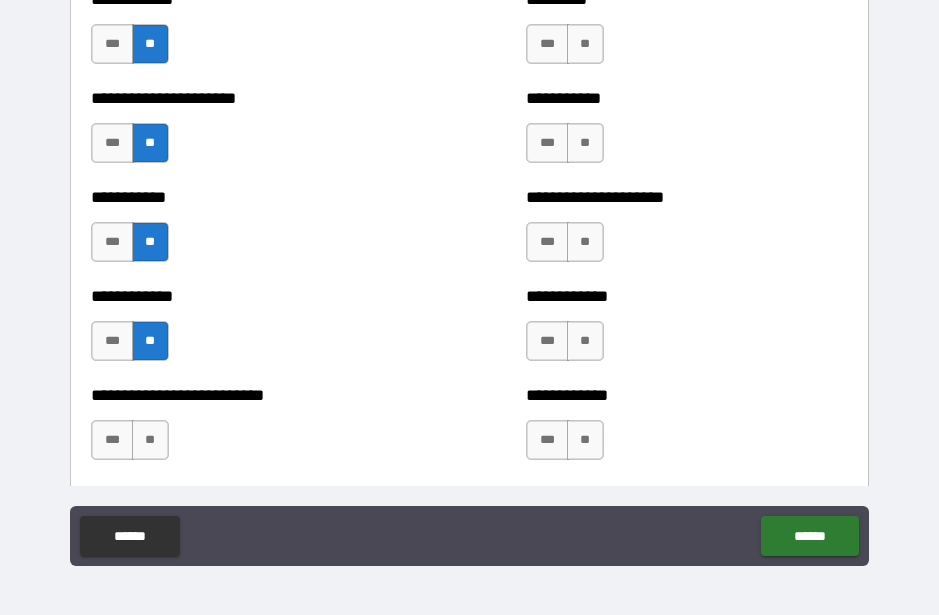 click on "**" at bounding box center (150, 440) 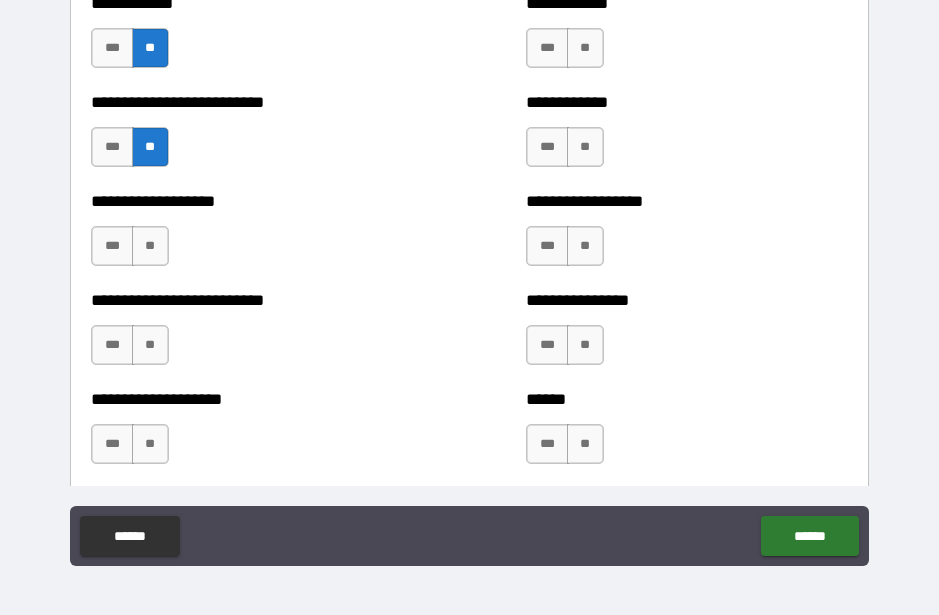 scroll, scrollTop: 5538, scrollLeft: 0, axis: vertical 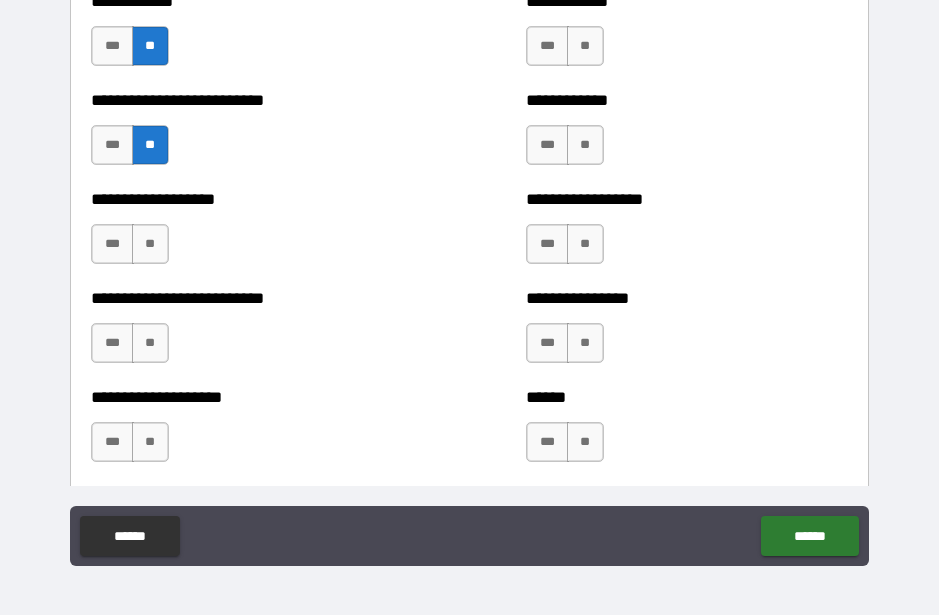 click on "**" at bounding box center [150, 244] 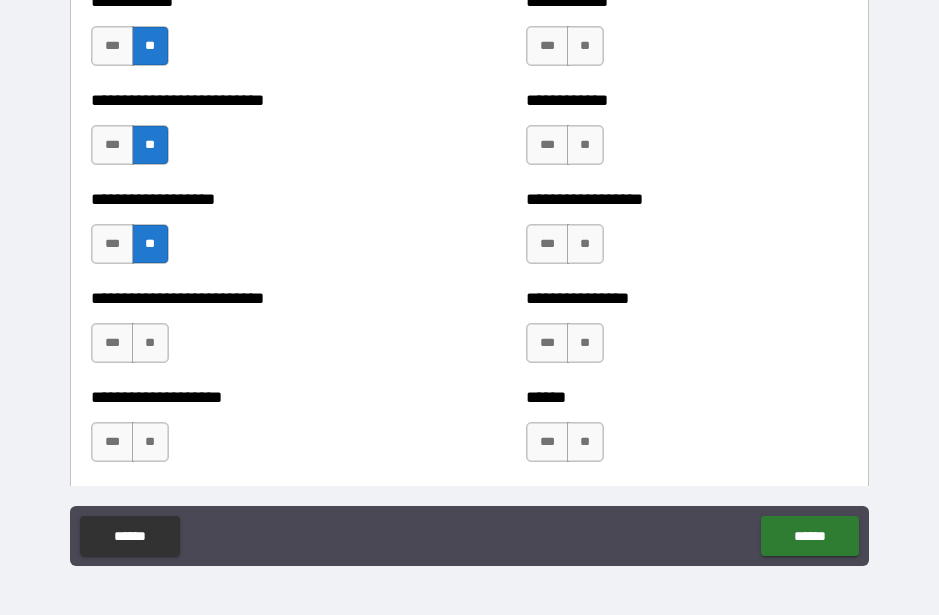 click on "**" at bounding box center [150, 343] 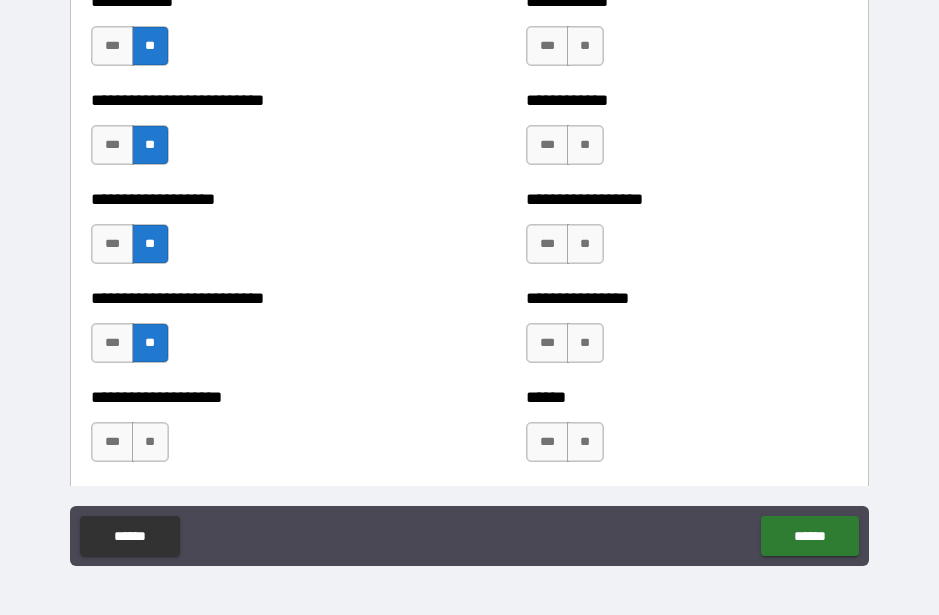click on "**" at bounding box center [150, 442] 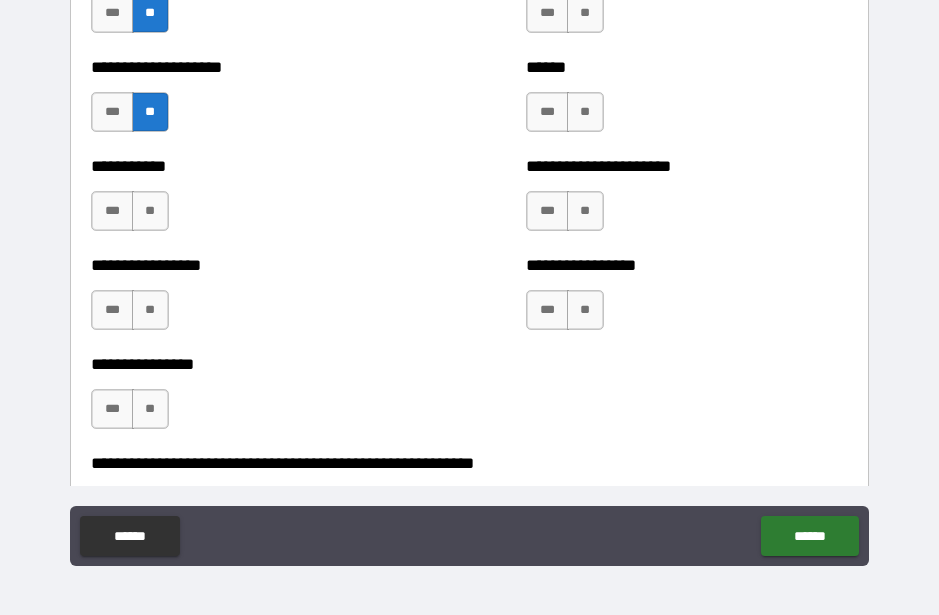 scroll, scrollTop: 5886, scrollLeft: 0, axis: vertical 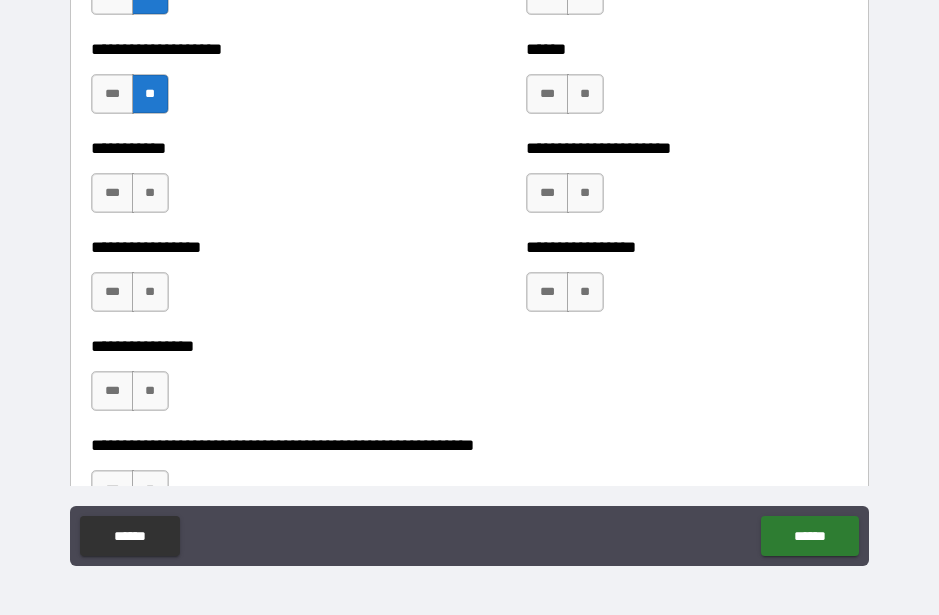 click on "**" at bounding box center (150, 193) 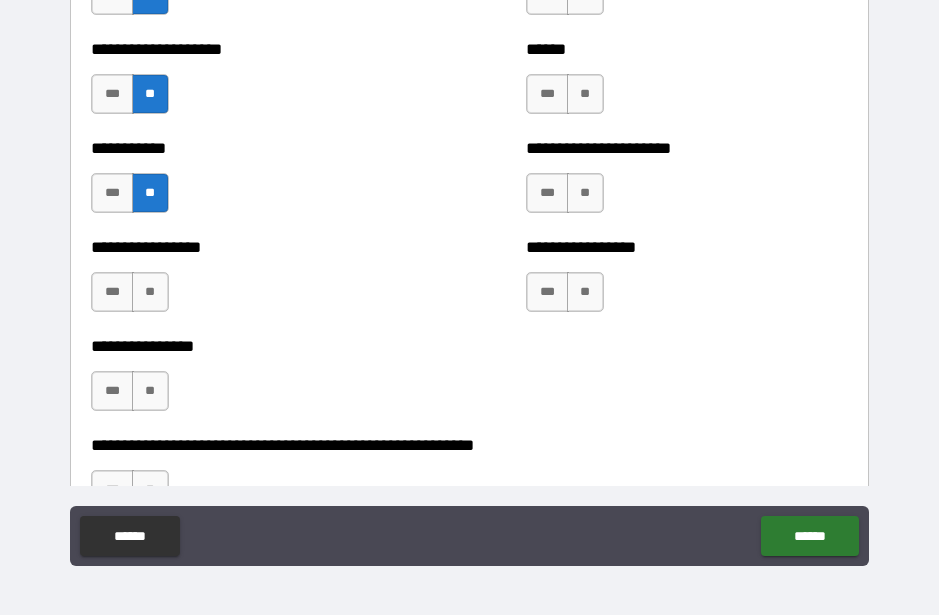 click on "***" at bounding box center [112, 292] 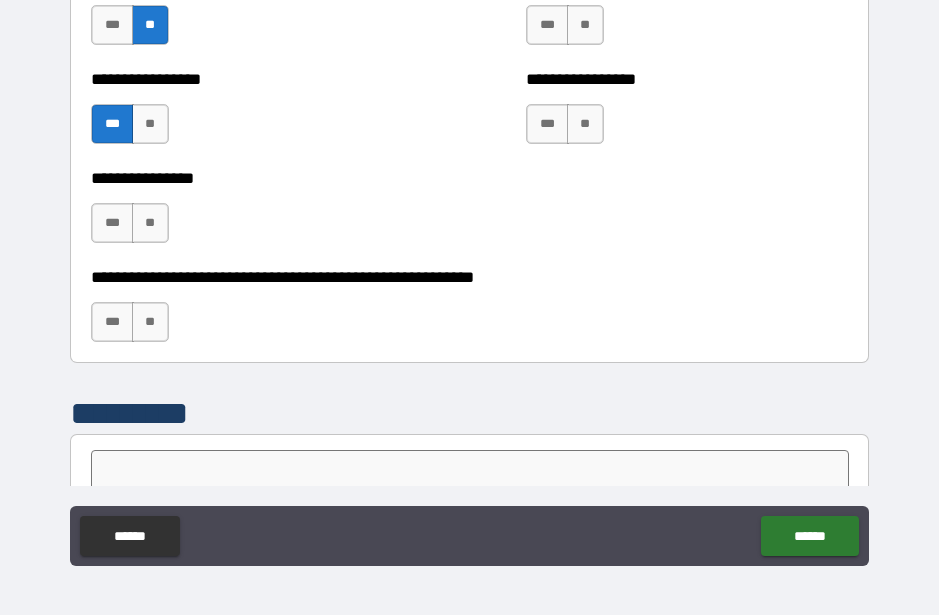 scroll, scrollTop: 6052, scrollLeft: 0, axis: vertical 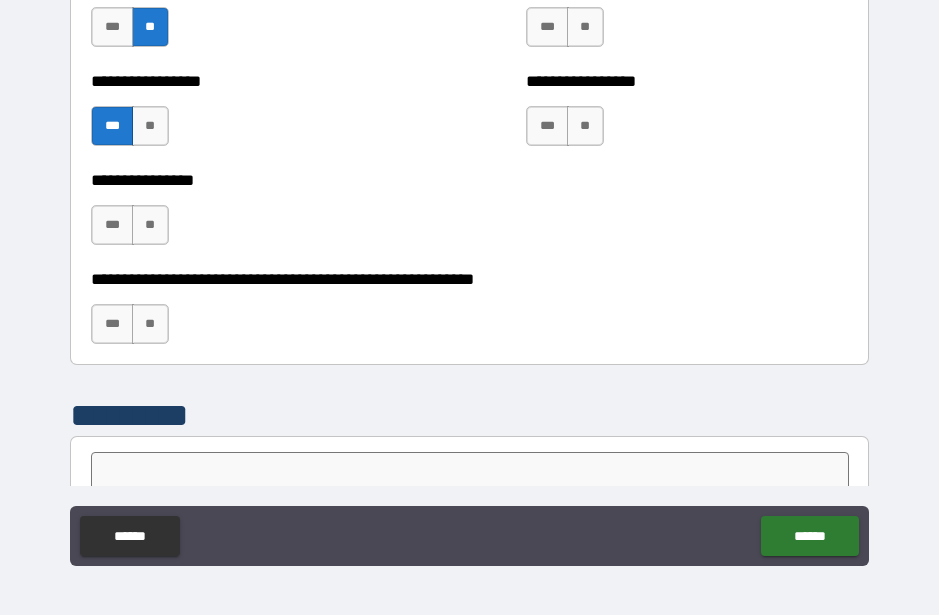 click on "**" at bounding box center (150, 225) 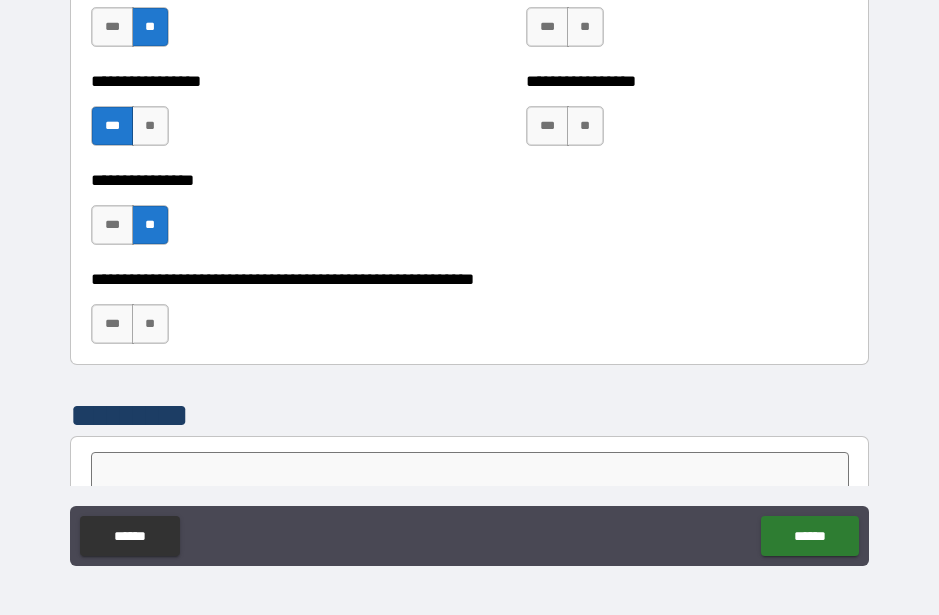 click on "**" at bounding box center [150, 324] 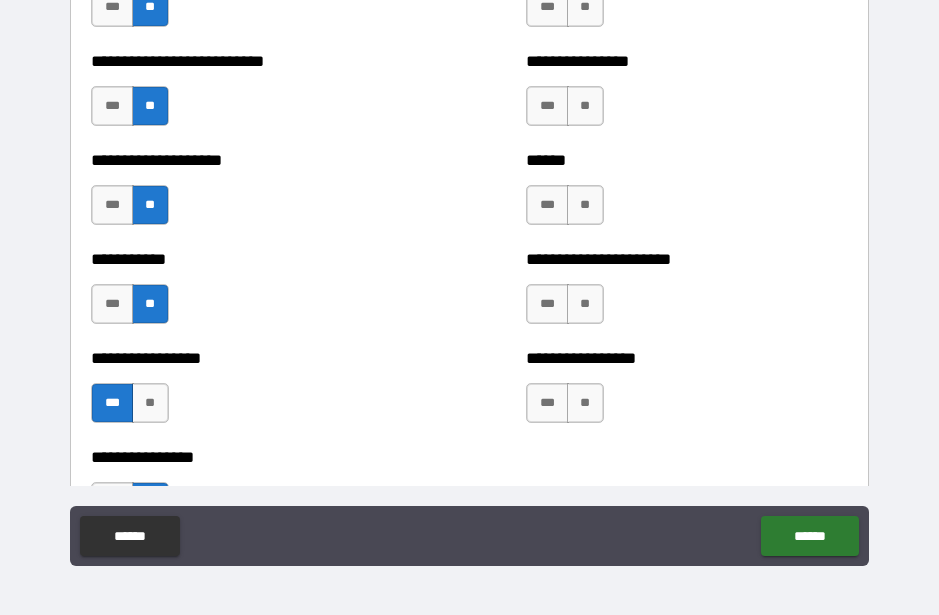 scroll, scrollTop: 5773, scrollLeft: 0, axis: vertical 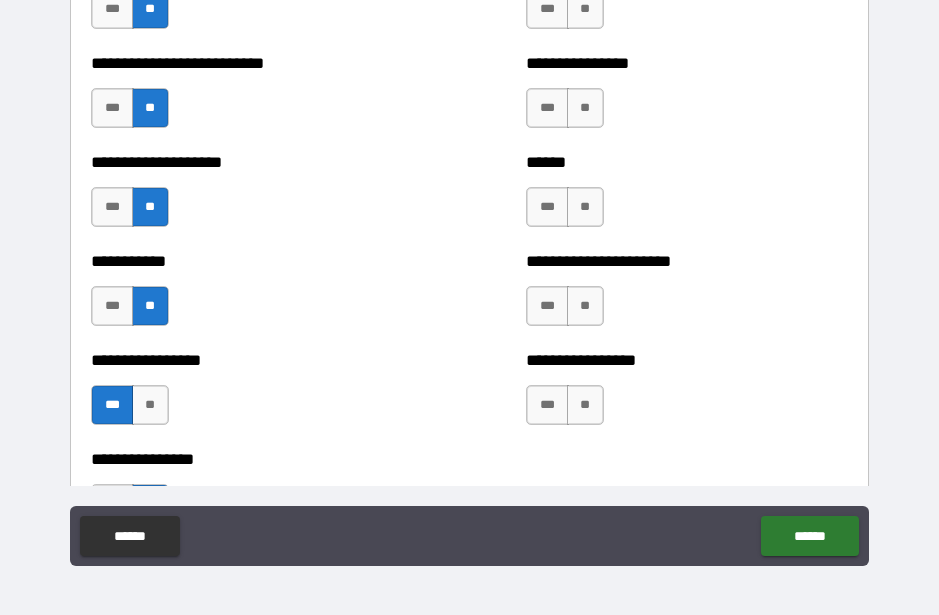 click on "**" at bounding box center (585, 405) 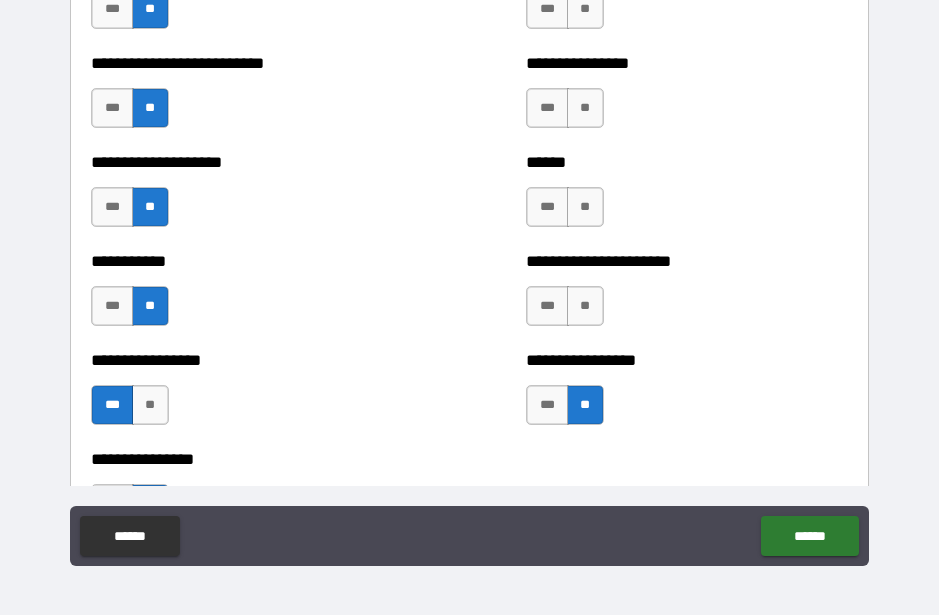 click on "**" at bounding box center [585, 306] 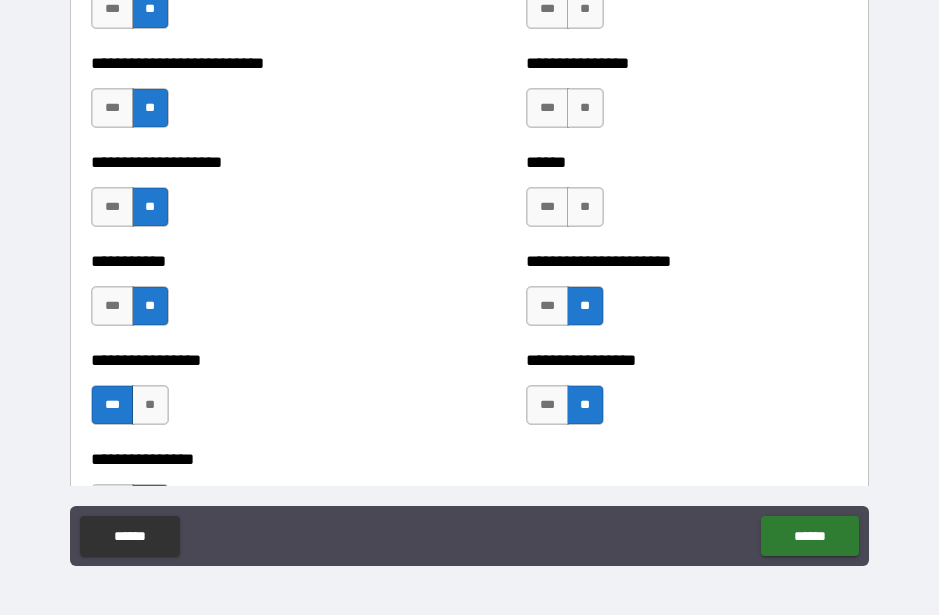click on "**" at bounding box center (585, 207) 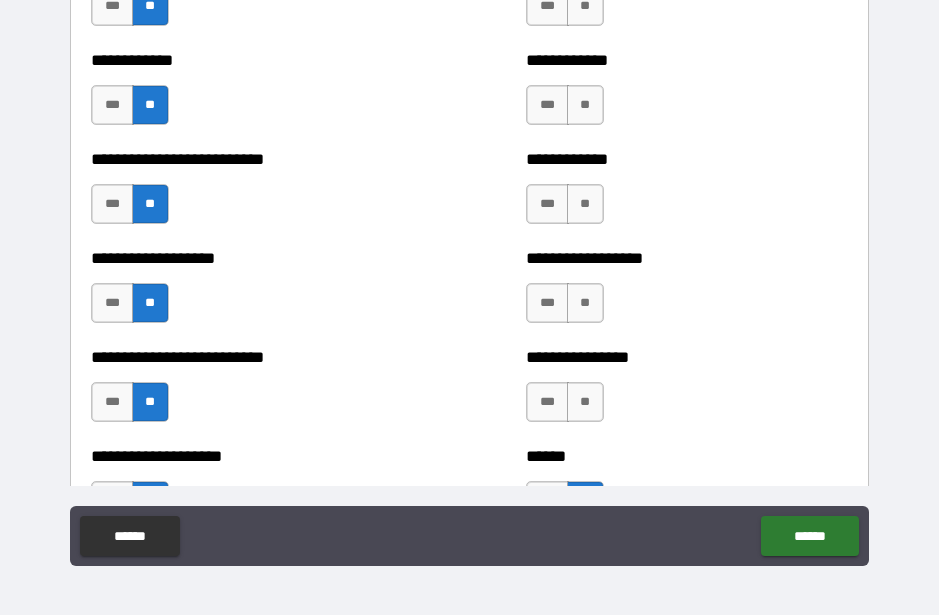scroll, scrollTop: 5474, scrollLeft: 0, axis: vertical 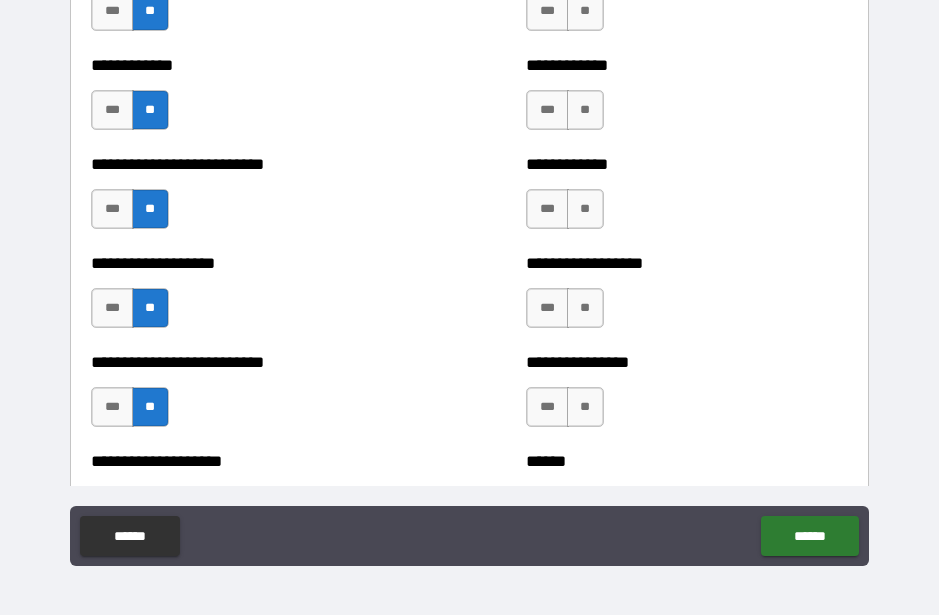 click on "**" at bounding box center [585, 407] 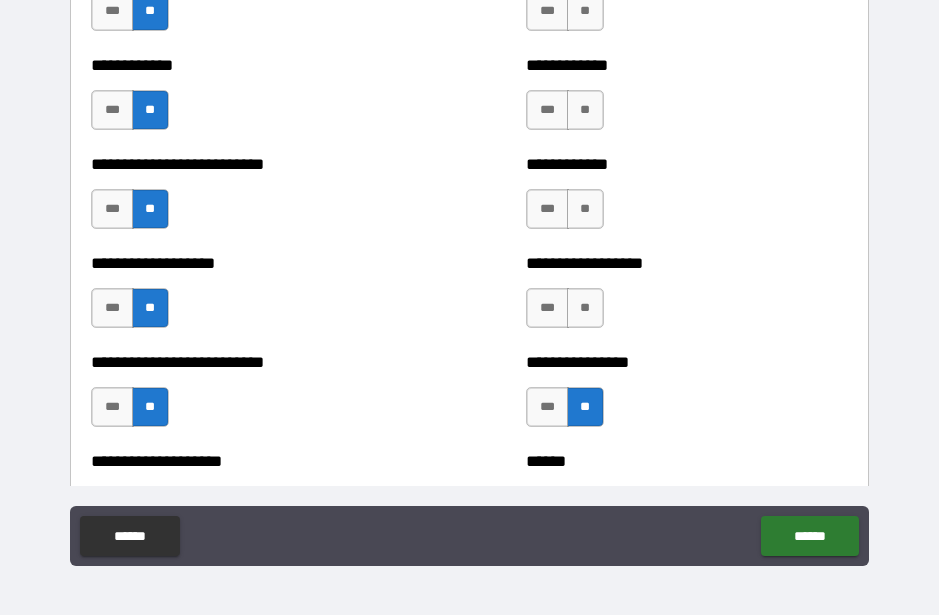 click on "**" at bounding box center [585, 308] 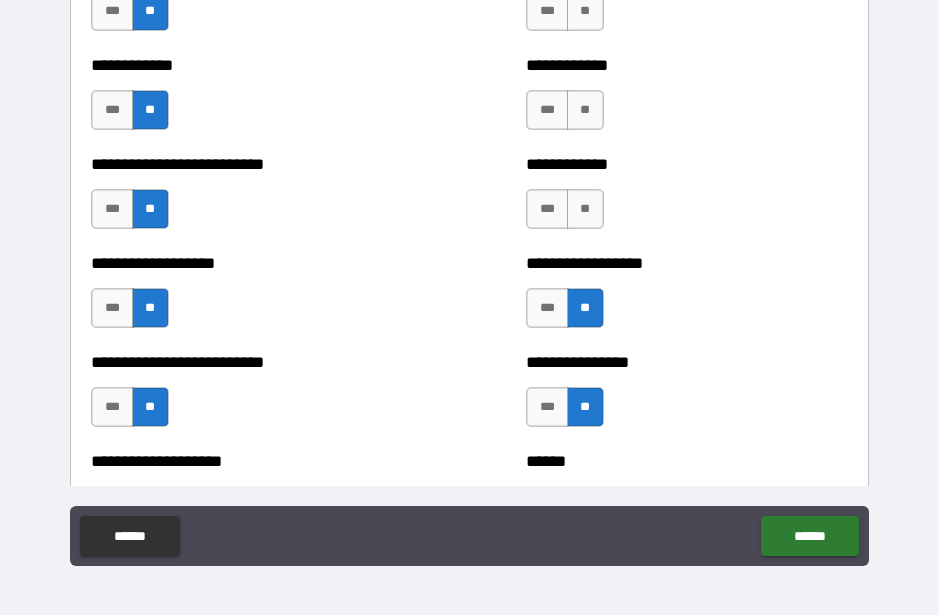 click on "**" at bounding box center (585, 209) 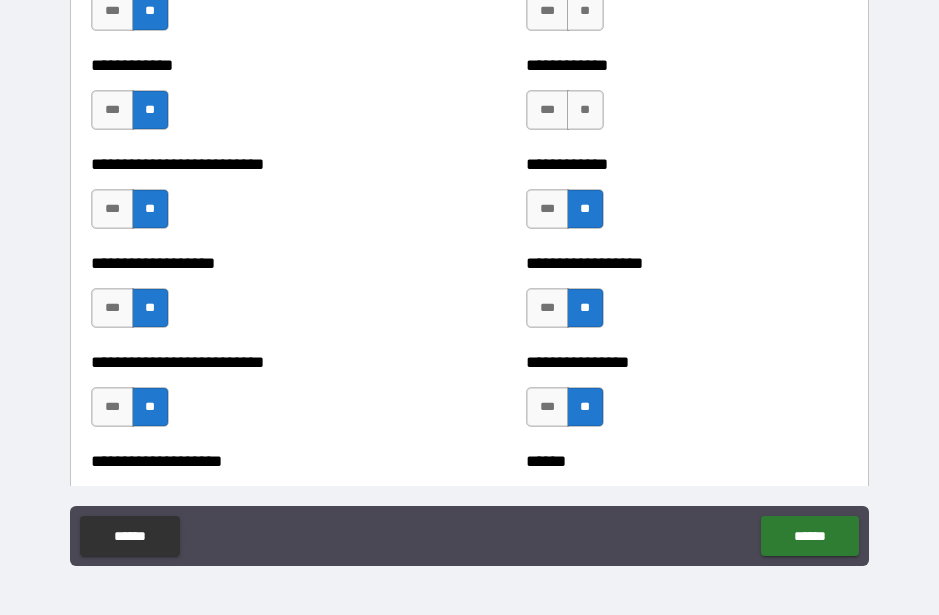 click on "**" at bounding box center [585, 110] 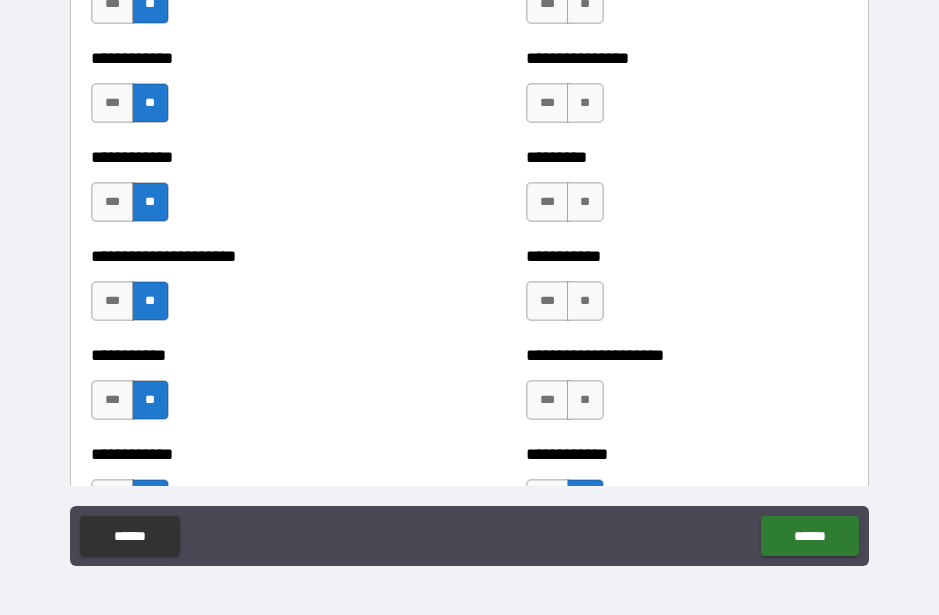 scroll, scrollTop: 5086, scrollLeft: 0, axis: vertical 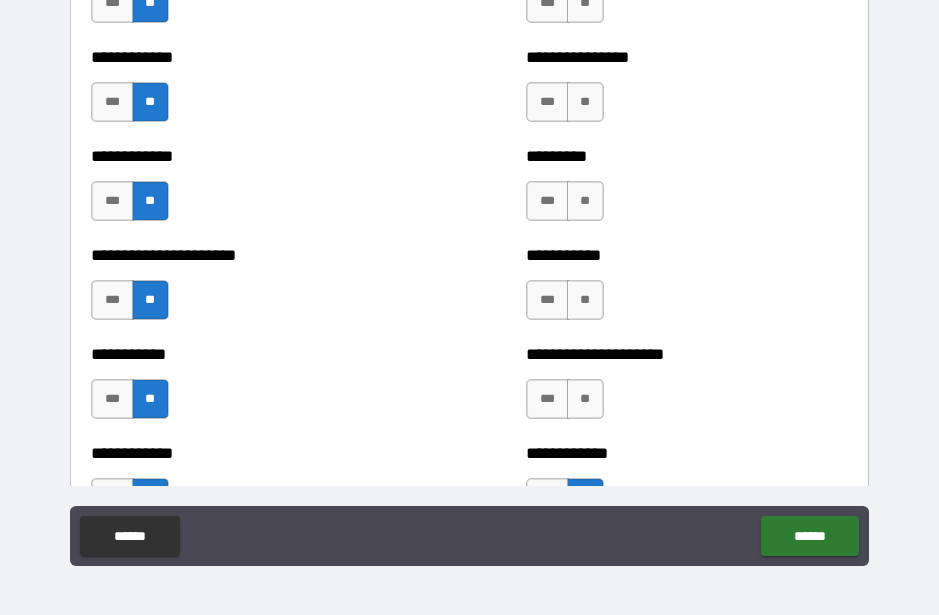 click on "**" at bounding box center [585, 399] 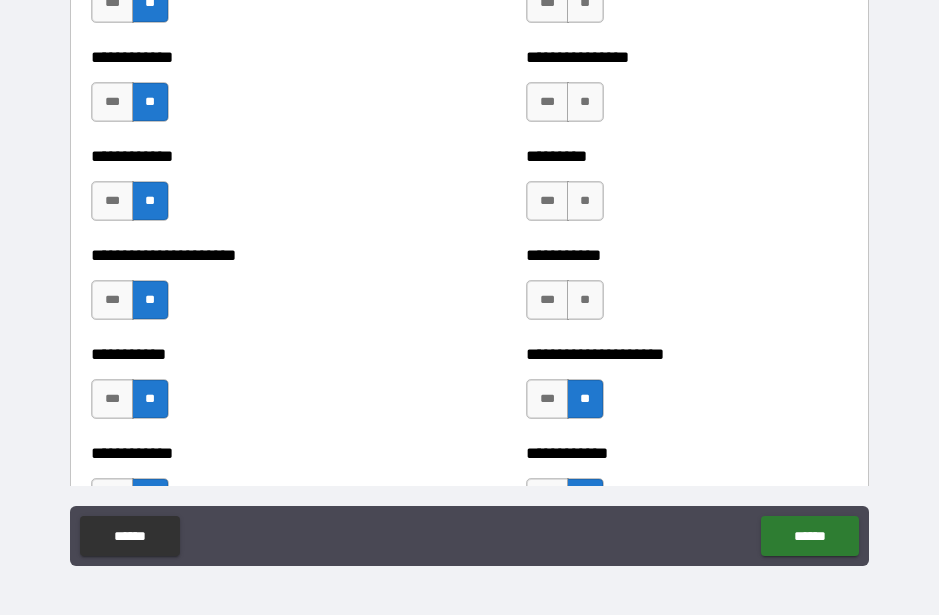 click on "**" at bounding box center [585, 300] 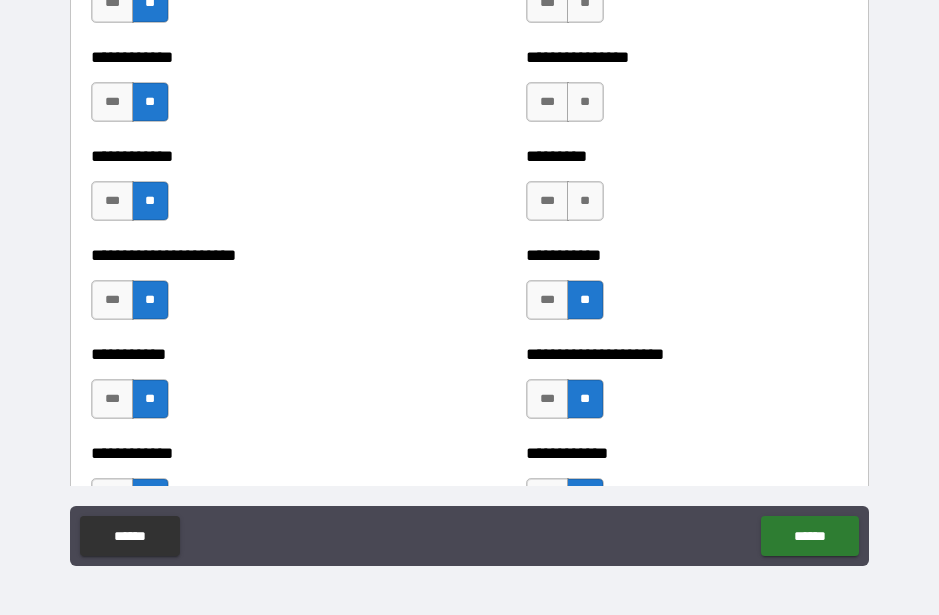 click on "**" at bounding box center (585, 201) 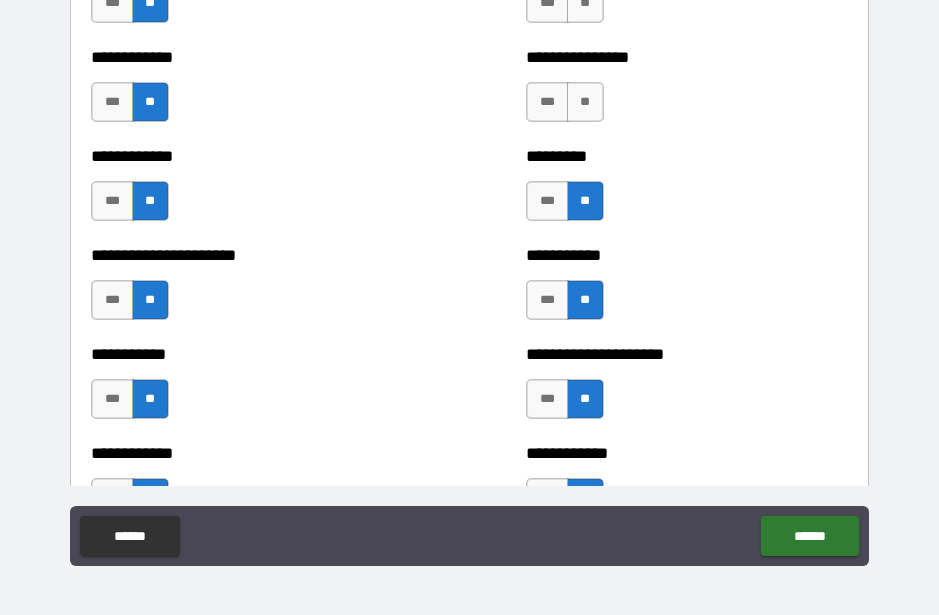 click on "**" at bounding box center (585, 102) 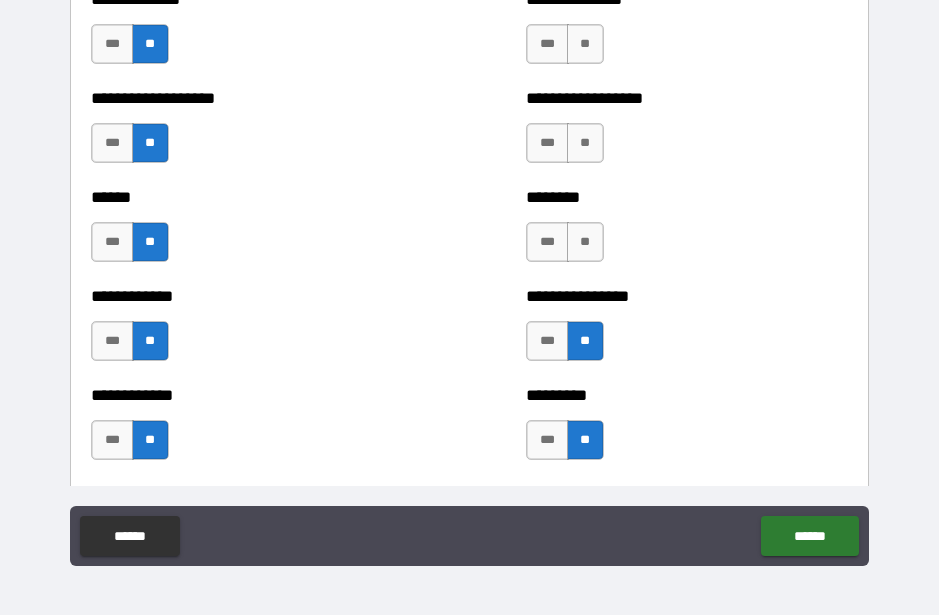 scroll, scrollTop: 4846, scrollLeft: 0, axis: vertical 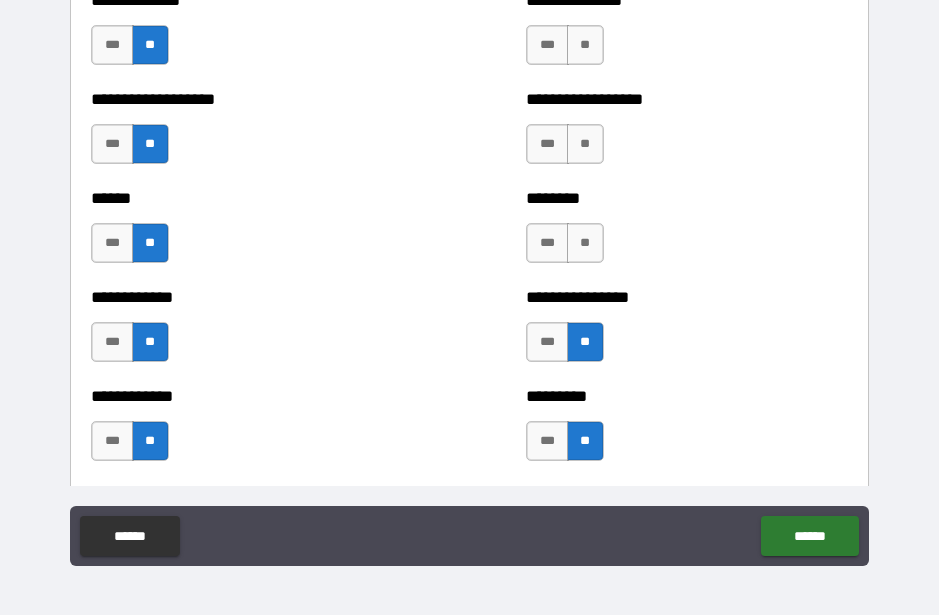 click on "***" at bounding box center (547, 441) 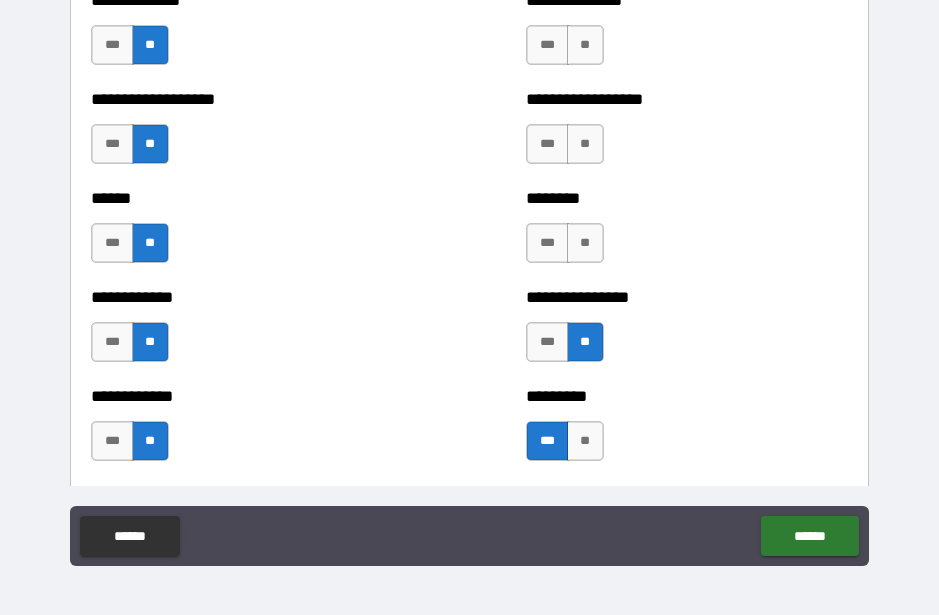 click on "**" at bounding box center [585, 243] 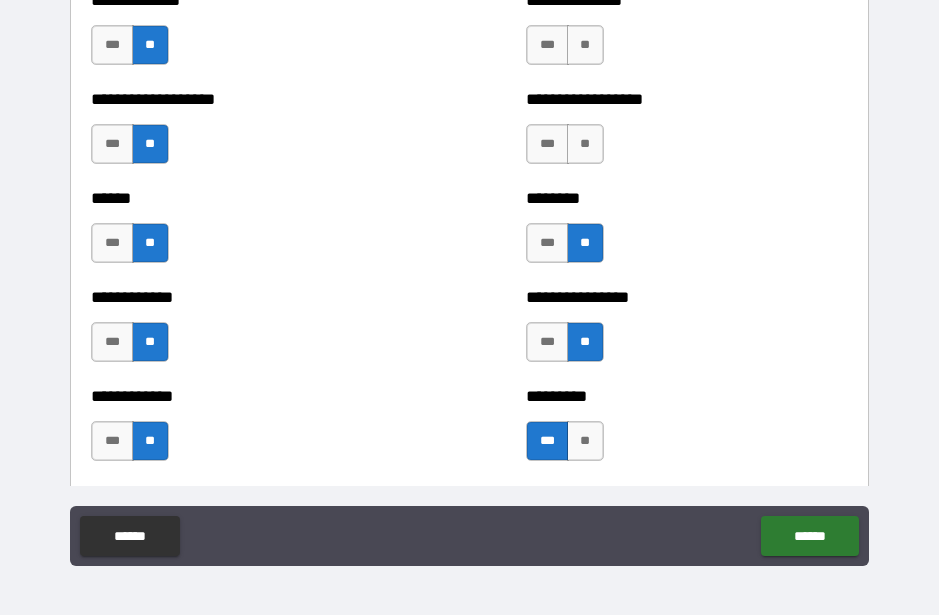 click on "**" at bounding box center [585, 144] 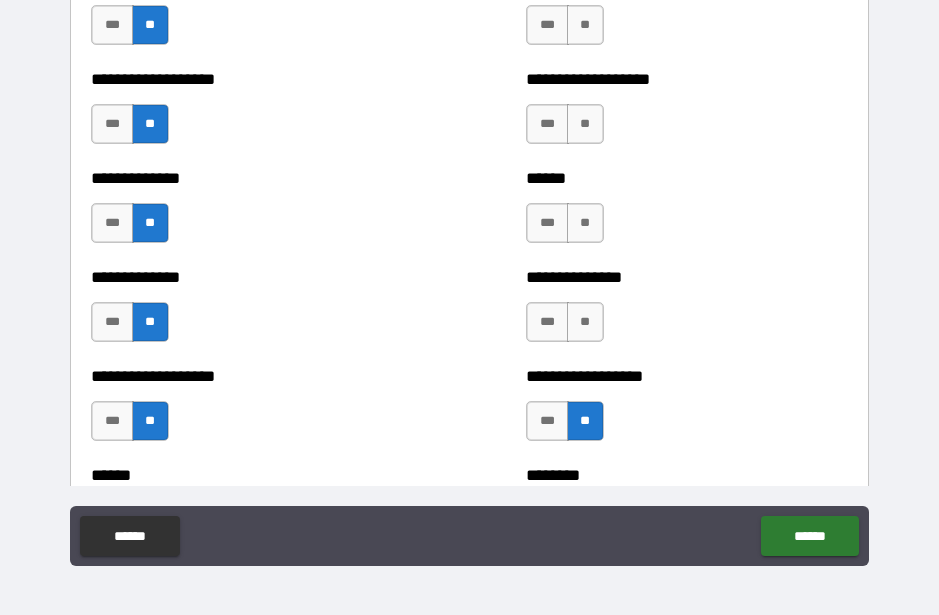 scroll, scrollTop: 4562, scrollLeft: 0, axis: vertical 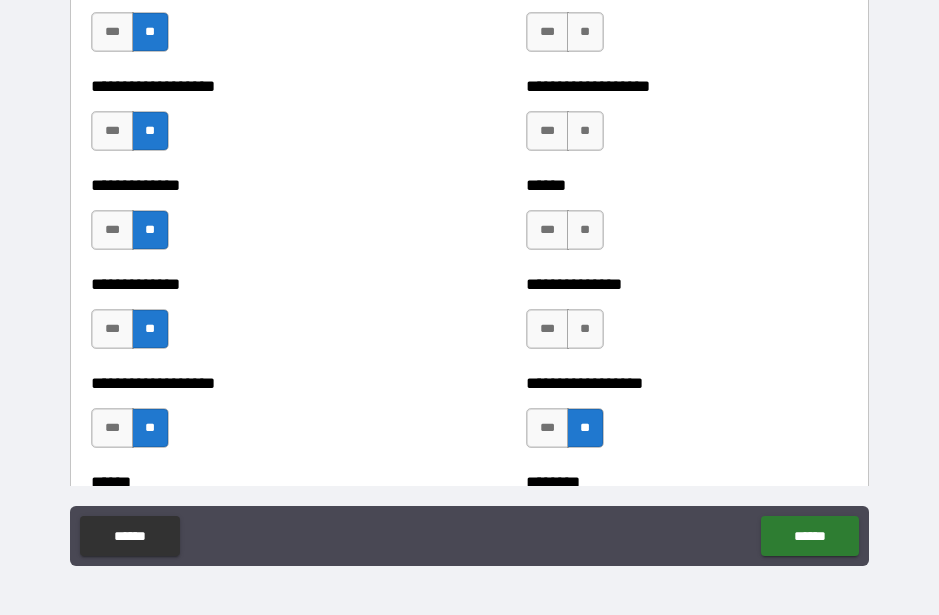click on "***" at bounding box center [547, 329] 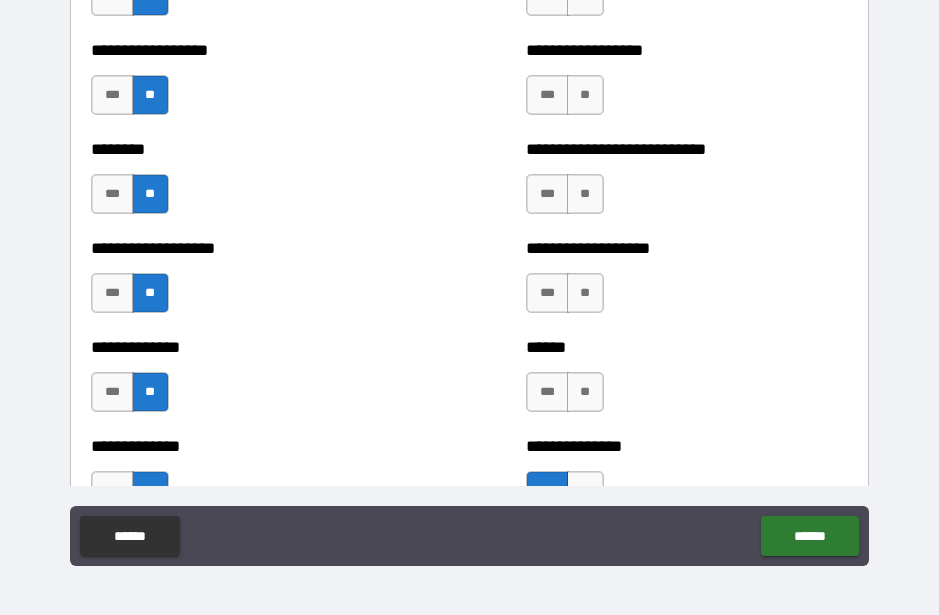 scroll, scrollTop: 4397, scrollLeft: 0, axis: vertical 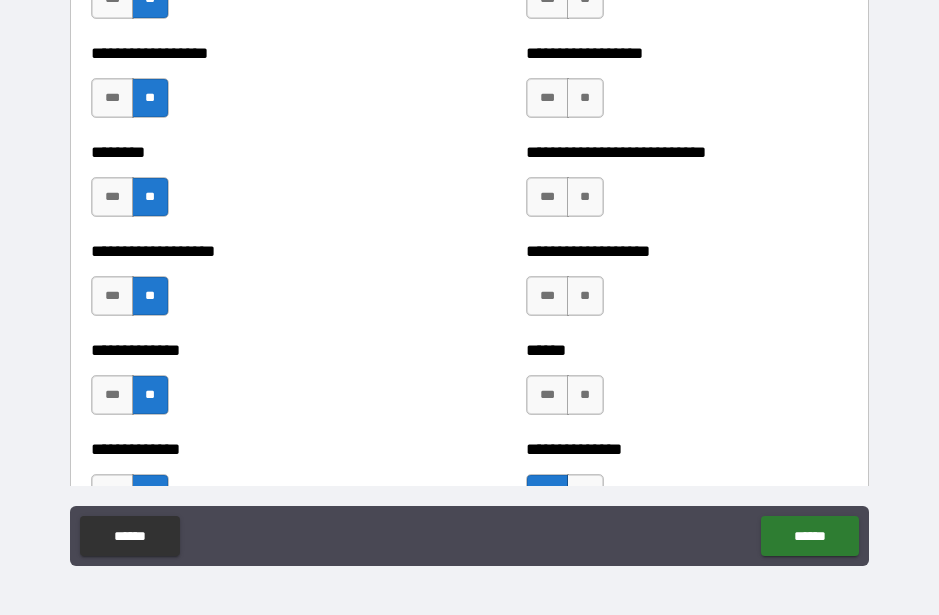 click on "**" at bounding box center [585, 395] 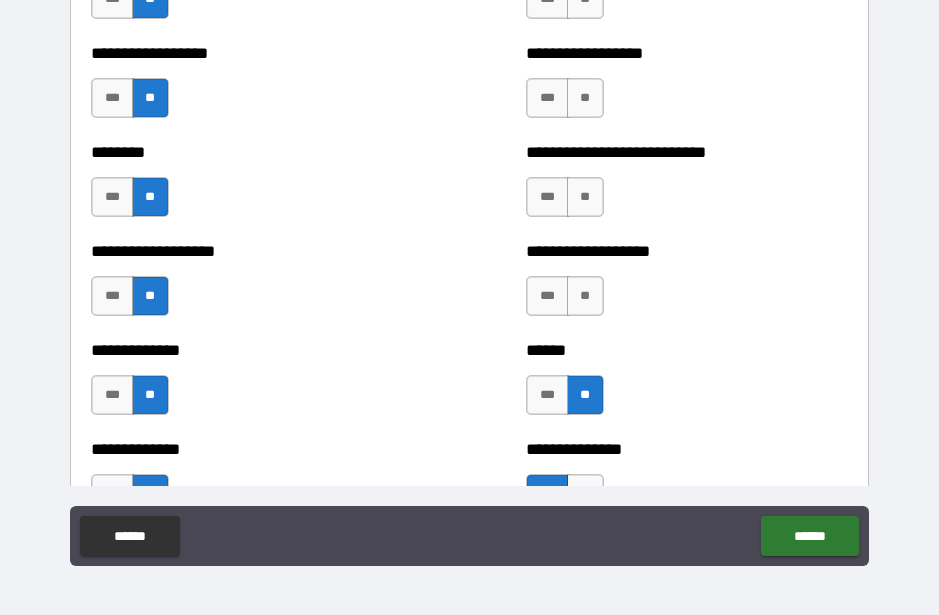 click on "**" at bounding box center [585, 296] 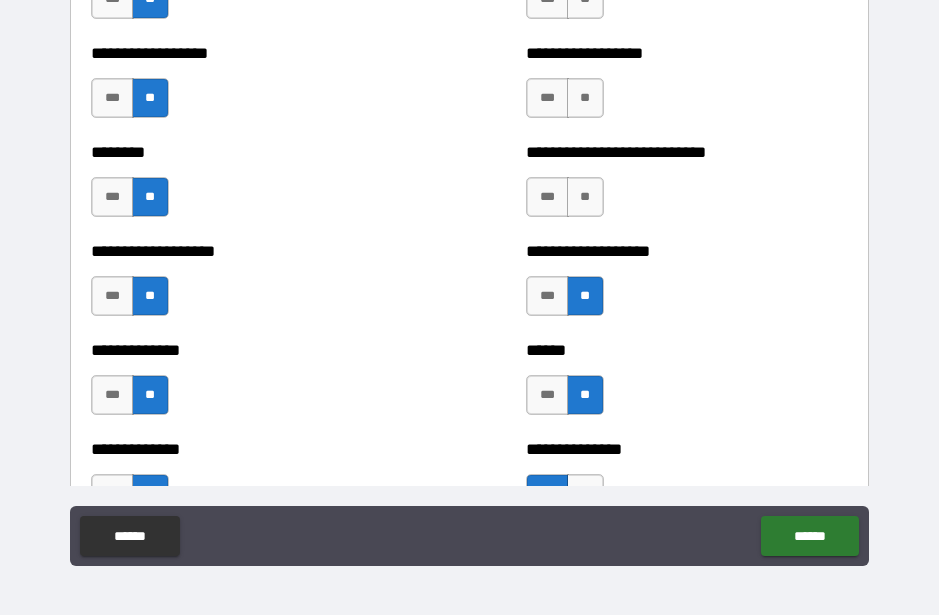 click on "**" at bounding box center [585, 197] 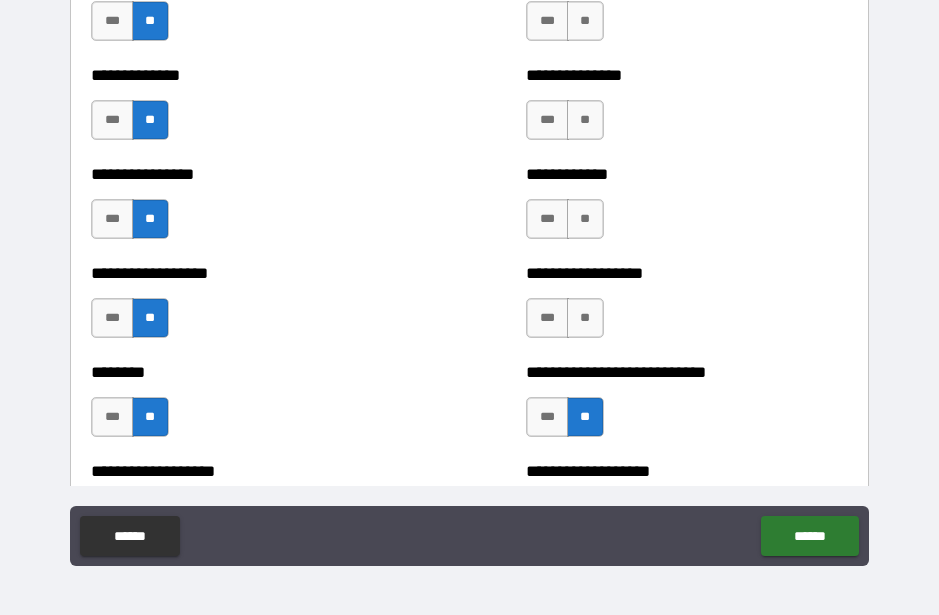 scroll, scrollTop: 4119, scrollLeft: 0, axis: vertical 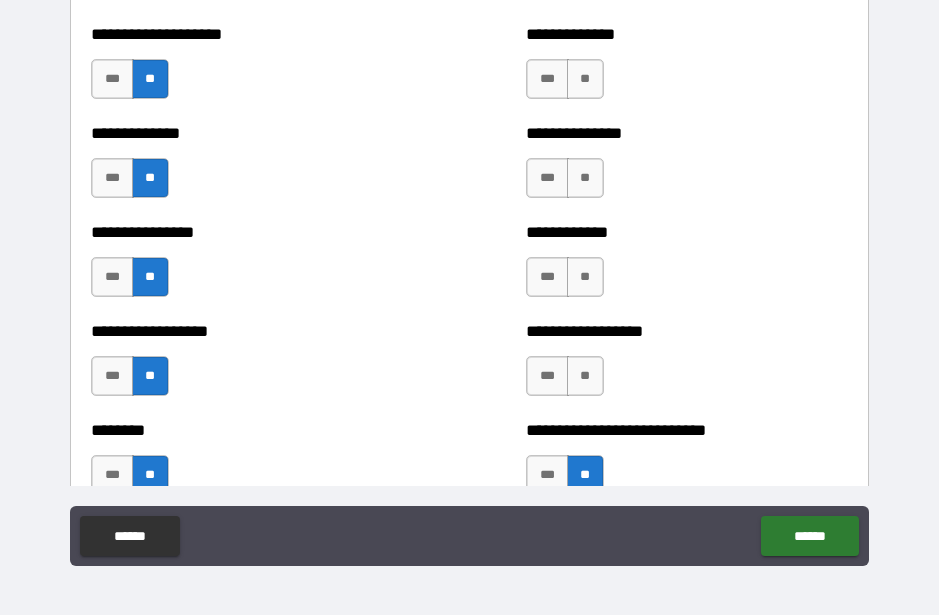 click on "**" at bounding box center (585, 376) 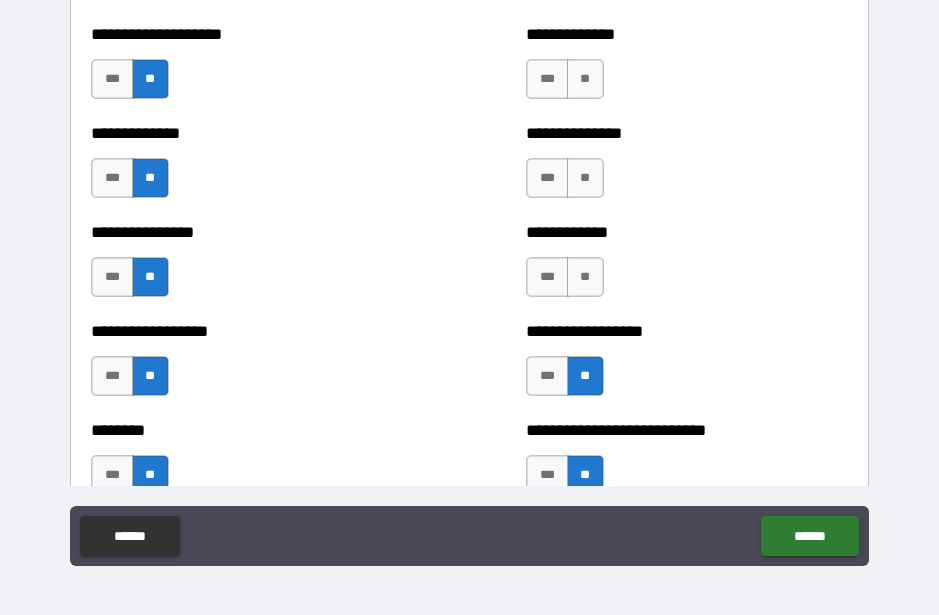 click on "**" at bounding box center [585, 277] 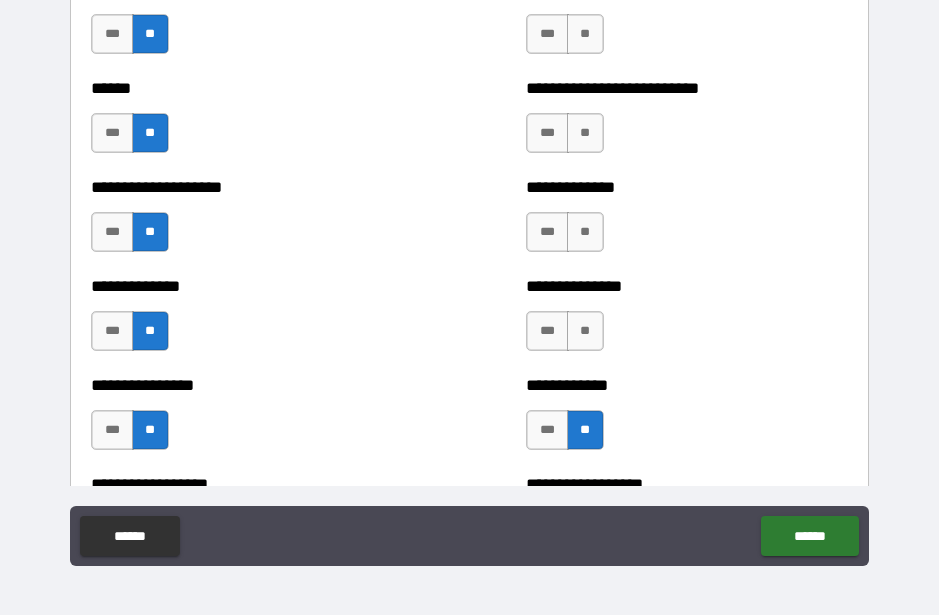 scroll, scrollTop: 3964, scrollLeft: 0, axis: vertical 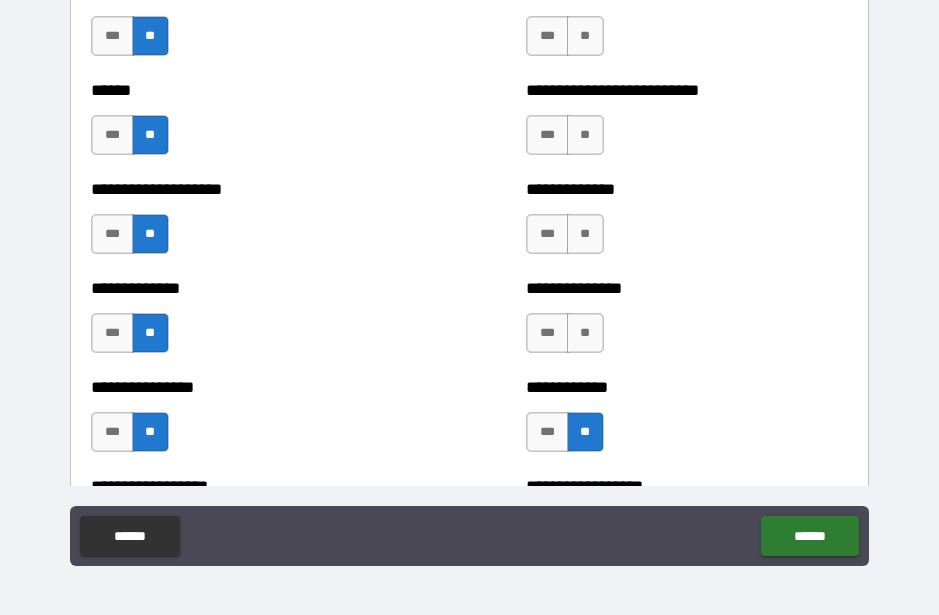 click on "**" at bounding box center [585, 333] 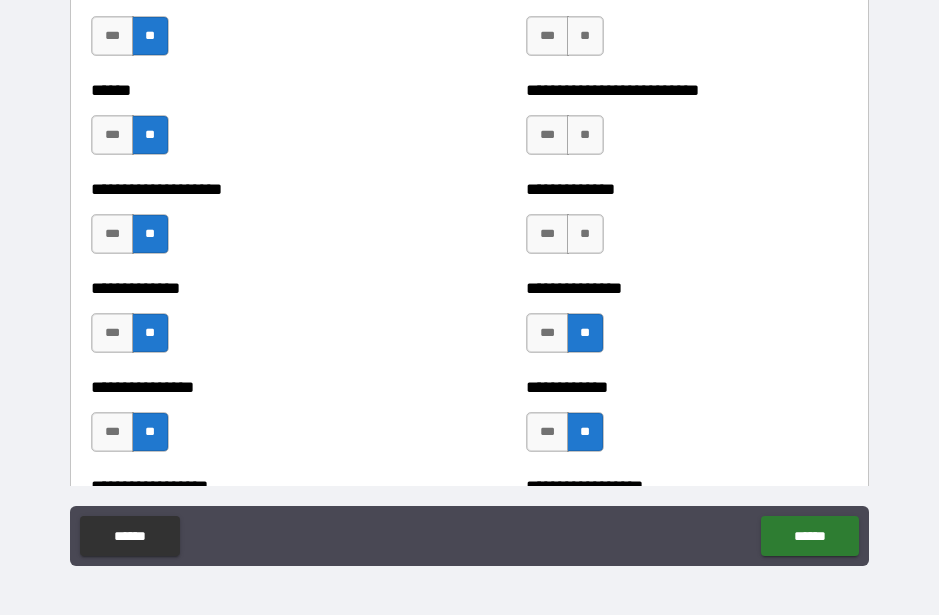 click on "***" at bounding box center [547, 234] 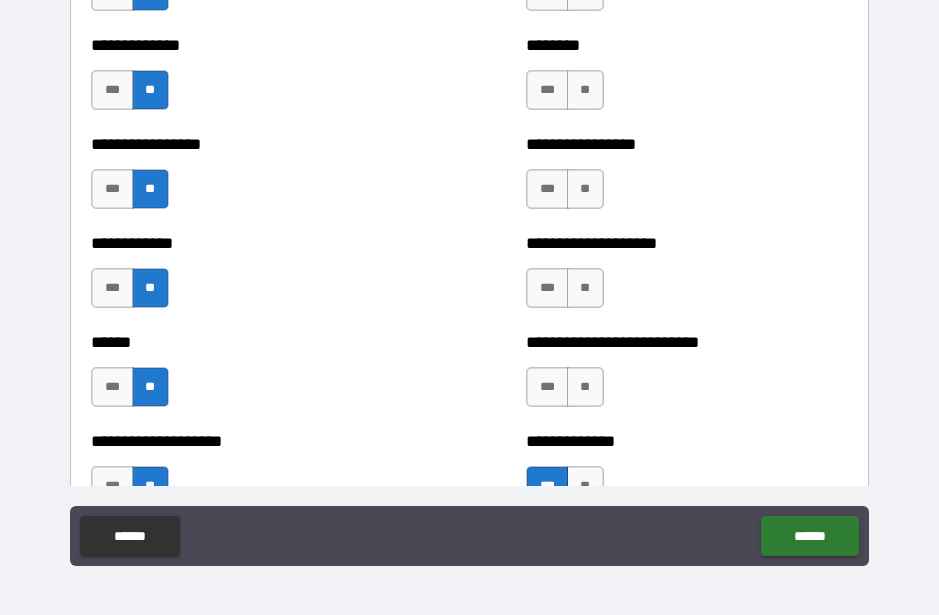 scroll, scrollTop: 3709, scrollLeft: 0, axis: vertical 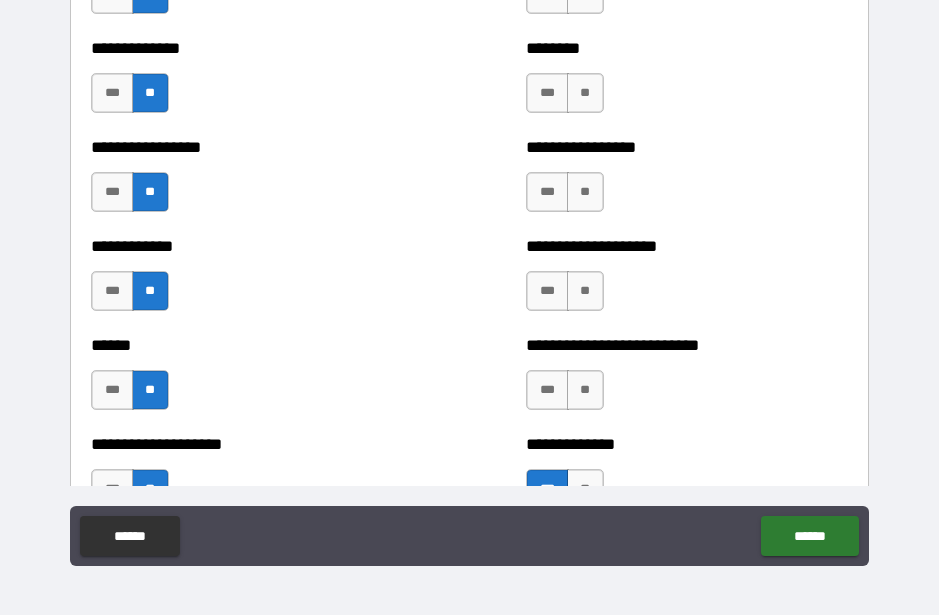 click on "**" at bounding box center [585, 390] 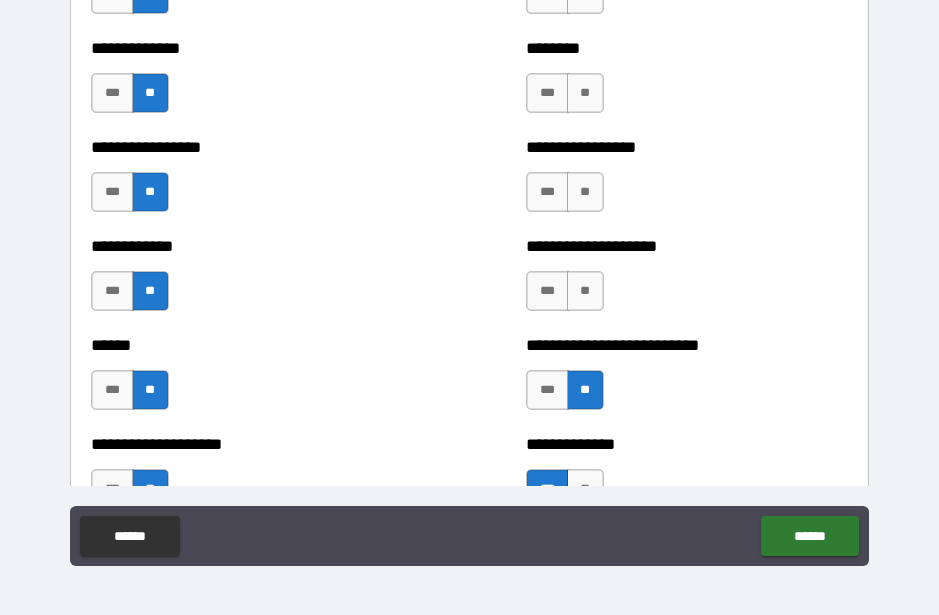 click on "**" at bounding box center (585, 291) 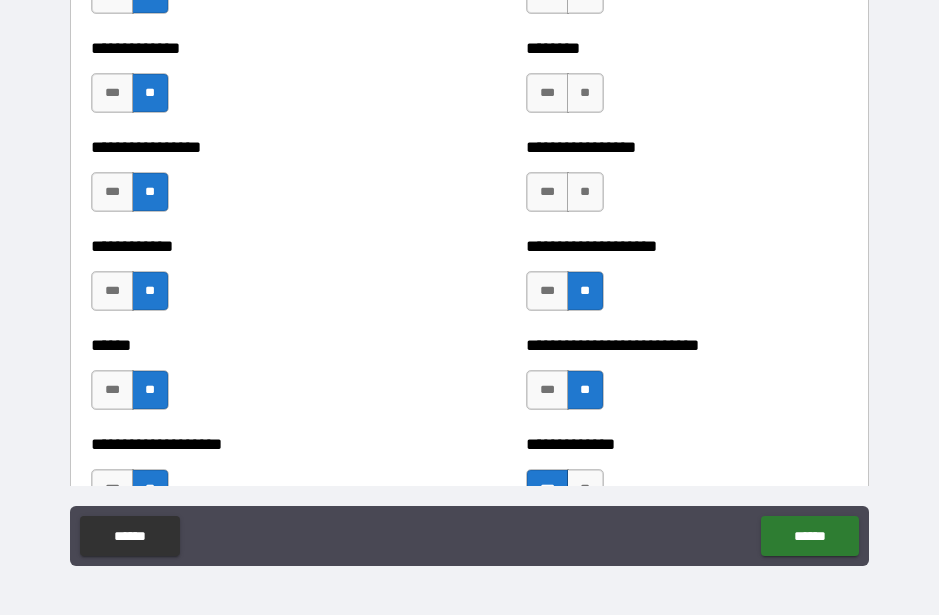 click on "**" at bounding box center (585, 192) 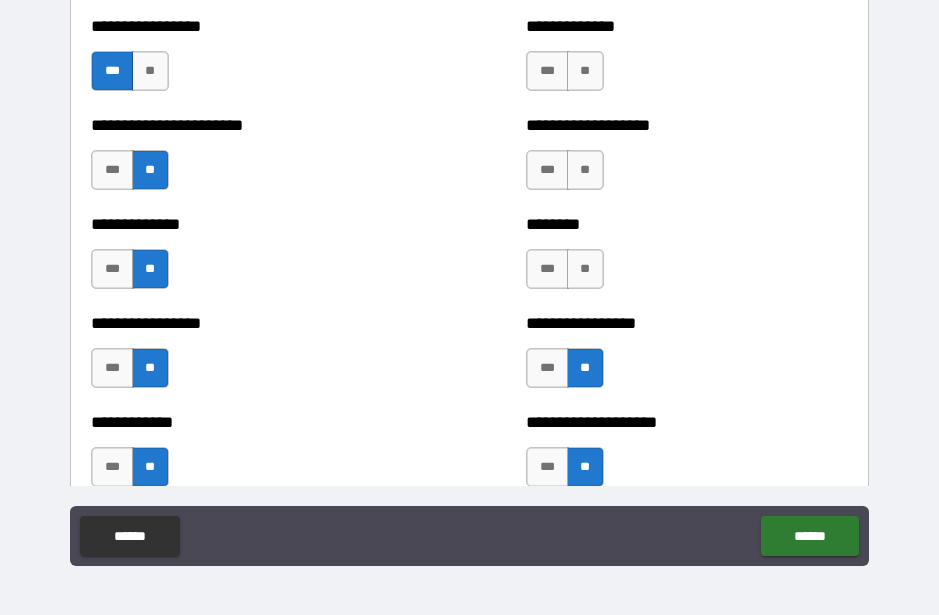 scroll, scrollTop: 3535, scrollLeft: 0, axis: vertical 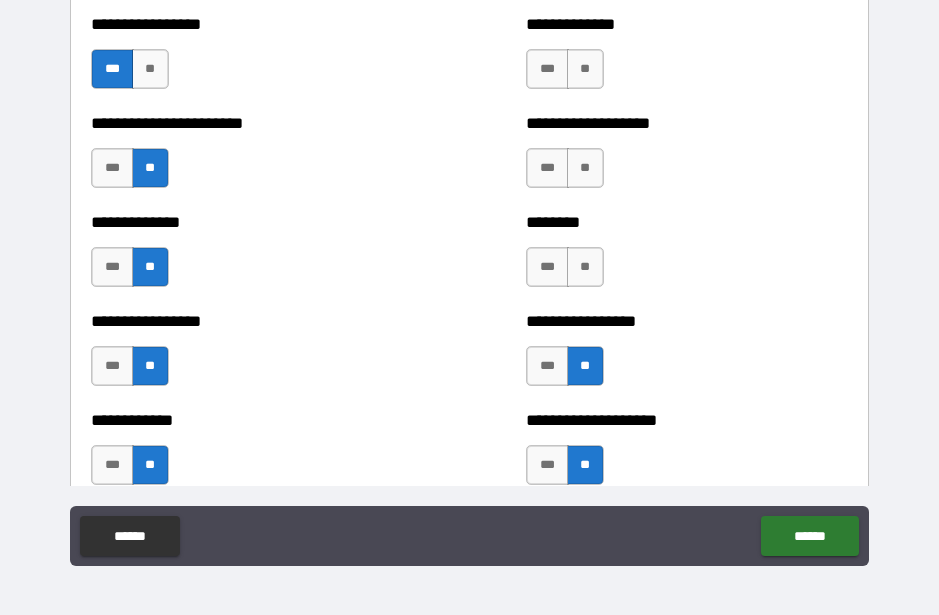 click on "***" at bounding box center [547, 366] 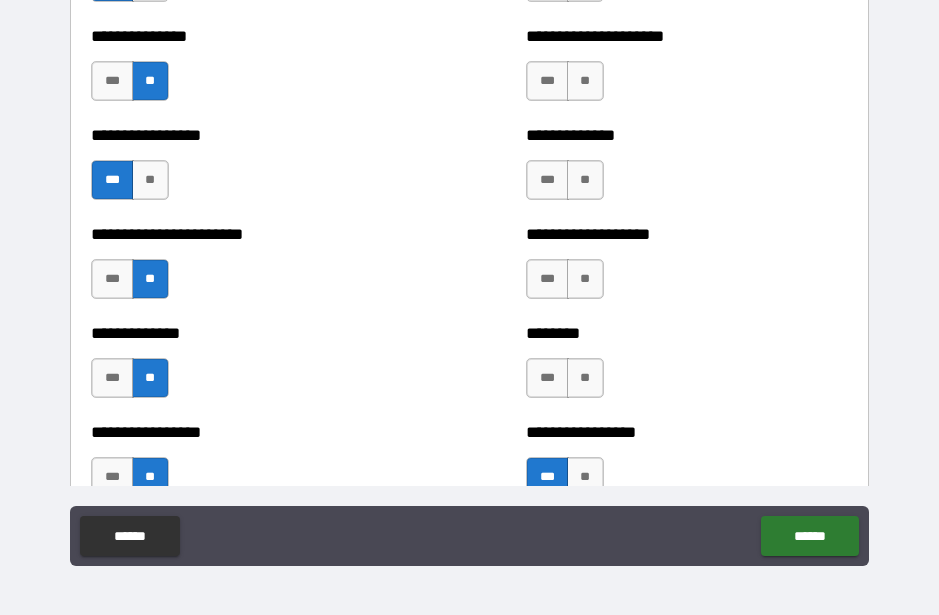 scroll, scrollTop: 3410, scrollLeft: 0, axis: vertical 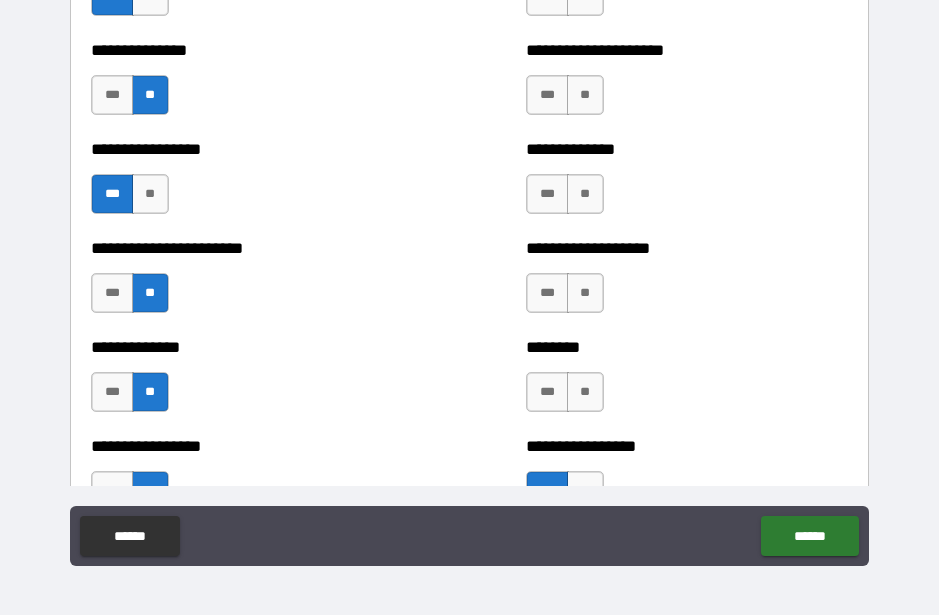 click on "**" at bounding box center (585, 392) 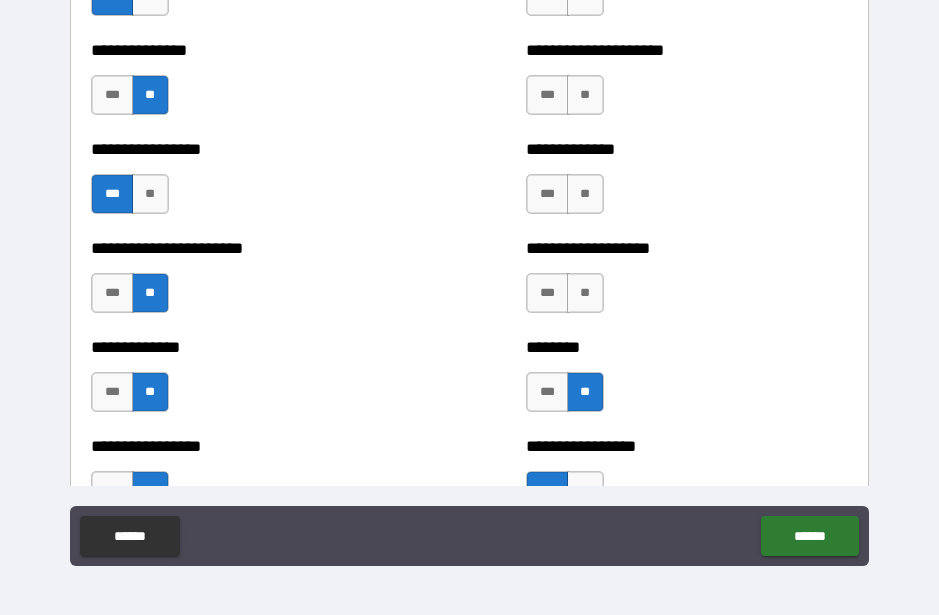 click on "**" at bounding box center [585, 293] 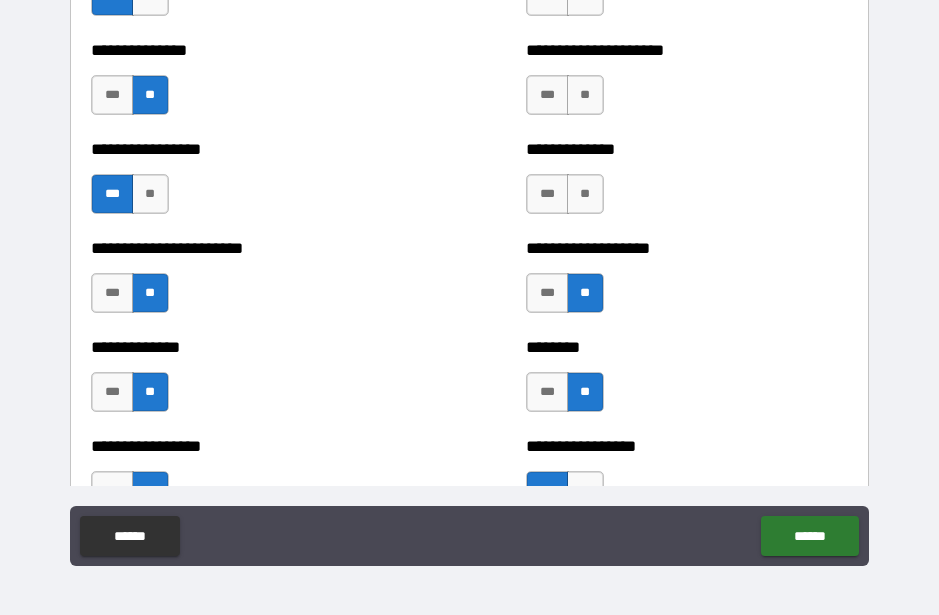 click on "**" at bounding box center [585, 194] 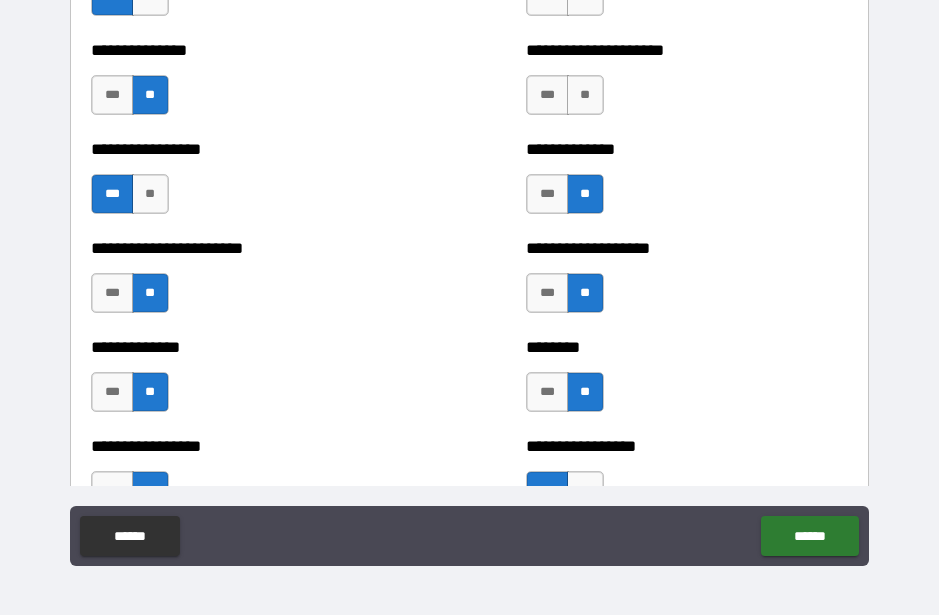 click on "**" at bounding box center [585, 95] 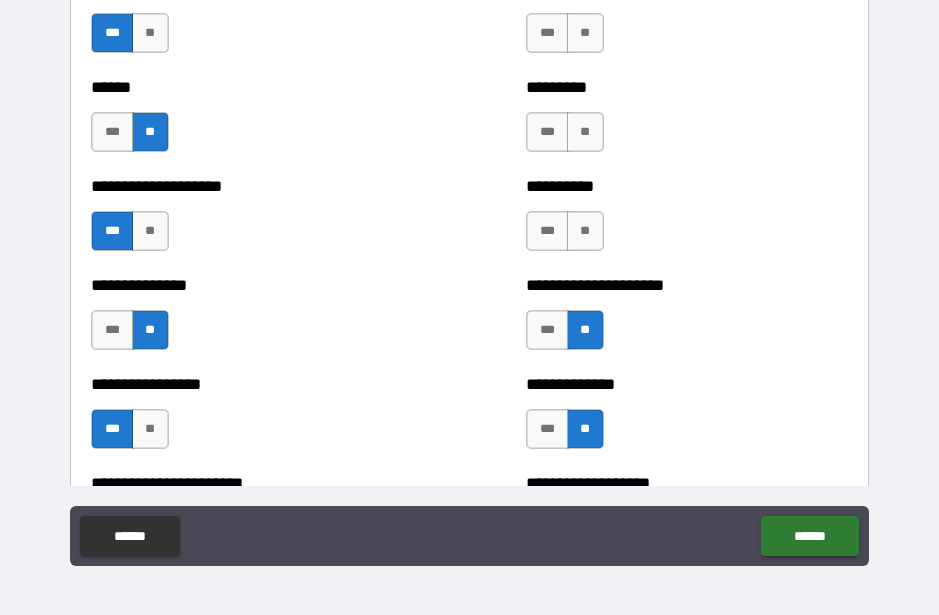scroll, scrollTop: 3174, scrollLeft: 0, axis: vertical 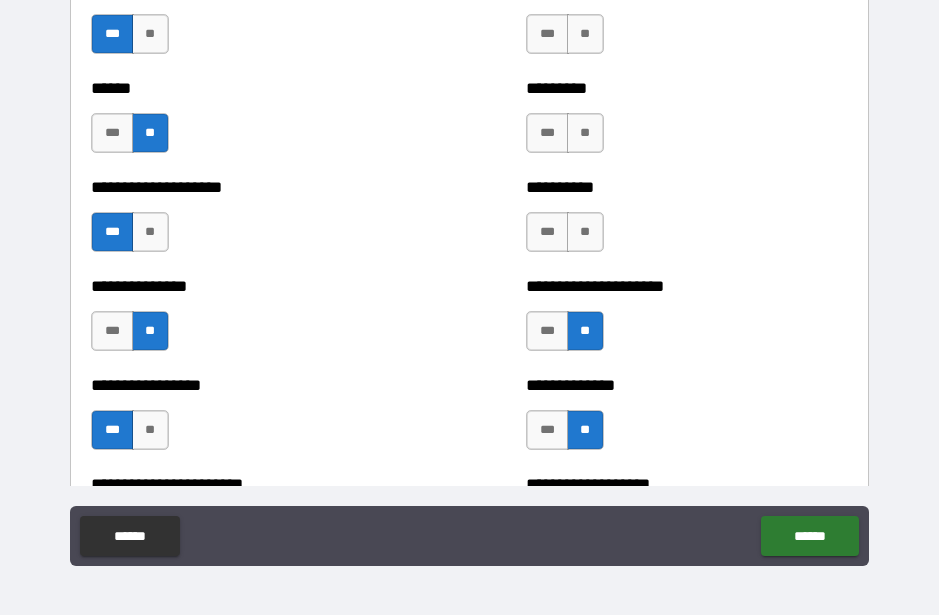 click on "**" at bounding box center (585, 232) 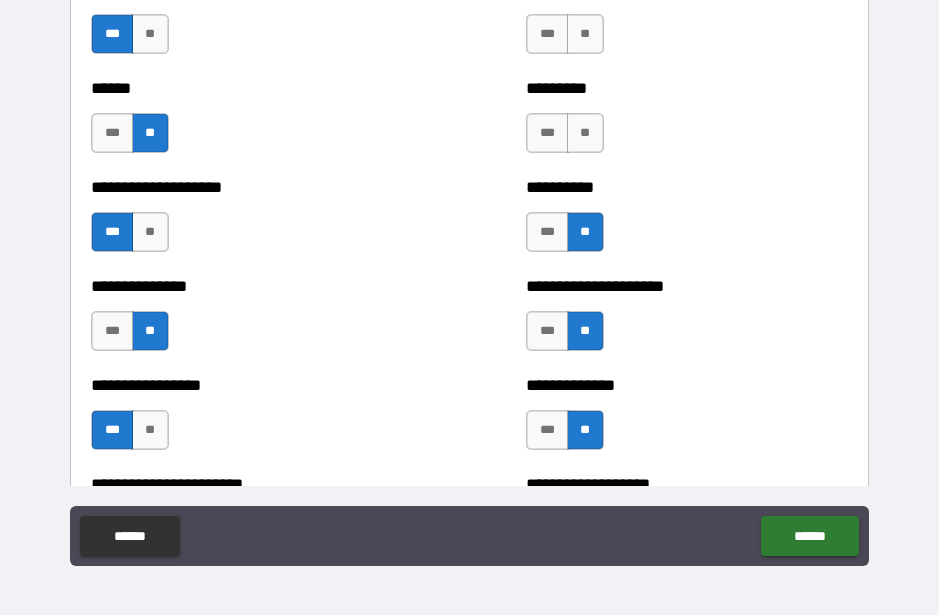 click on "**" at bounding box center (585, 133) 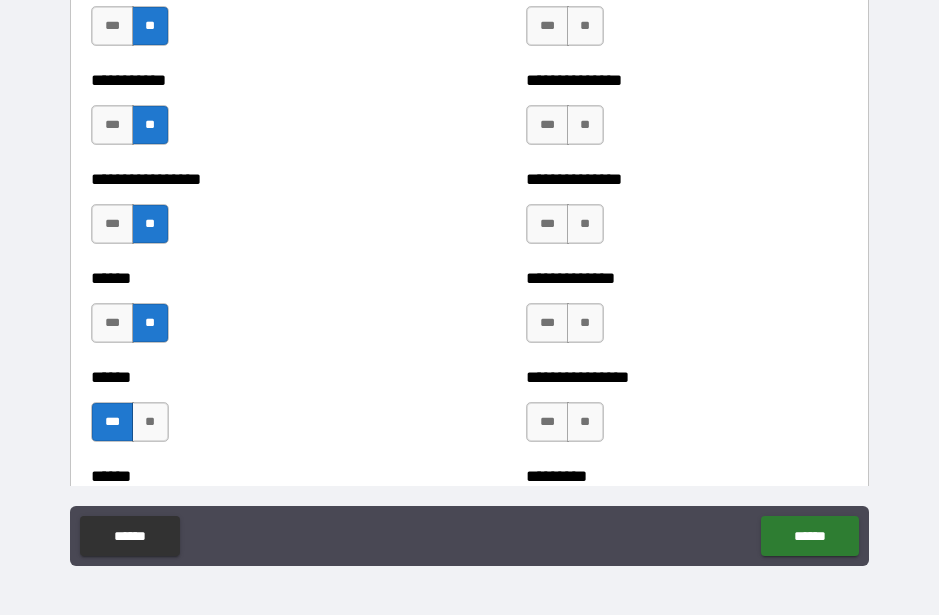 scroll, scrollTop: 2785, scrollLeft: 0, axis: vertical 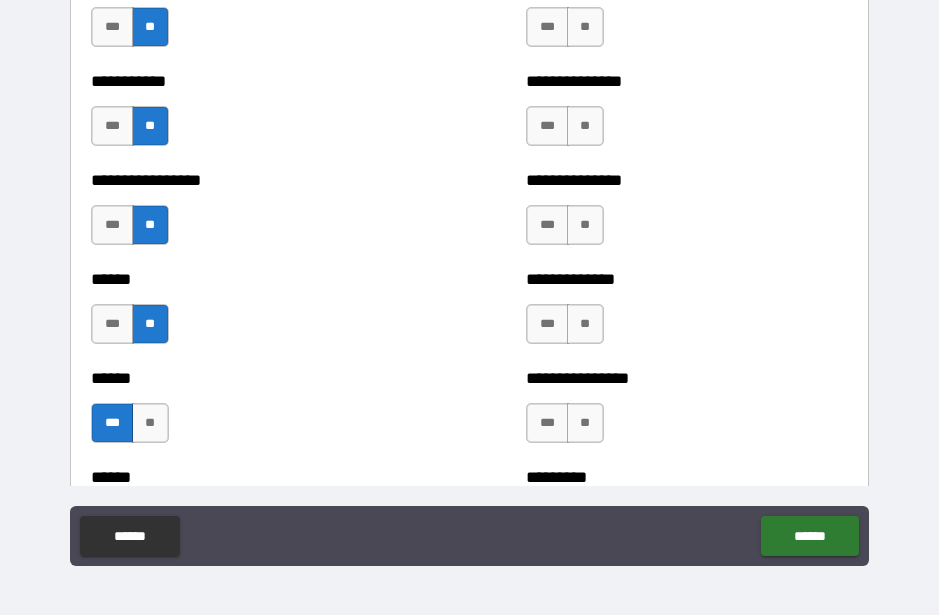 click on "**" at bounding box center [585, 423] 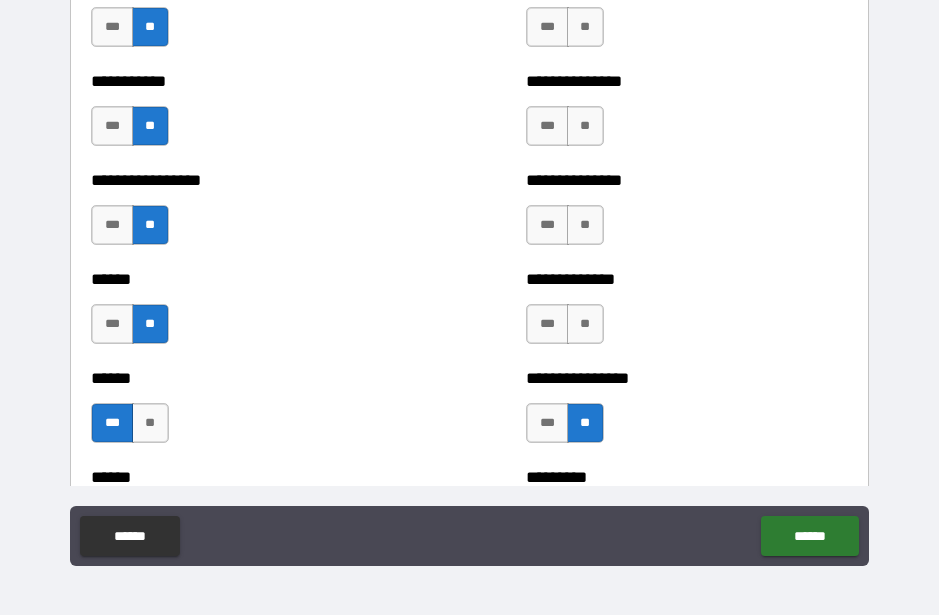 click on "**" at bounding box center [585, 324] 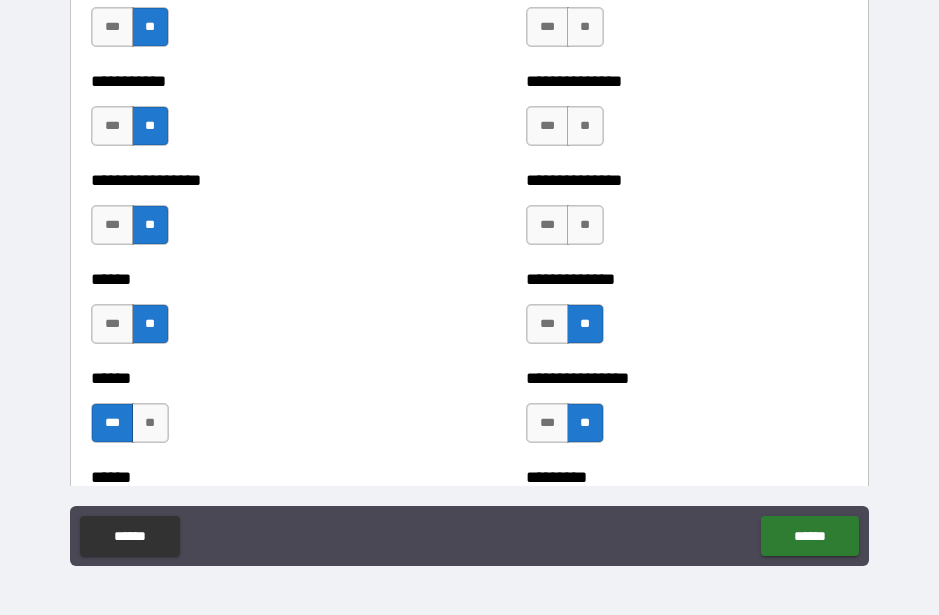 click on "***" at bounding box center [547, 324] 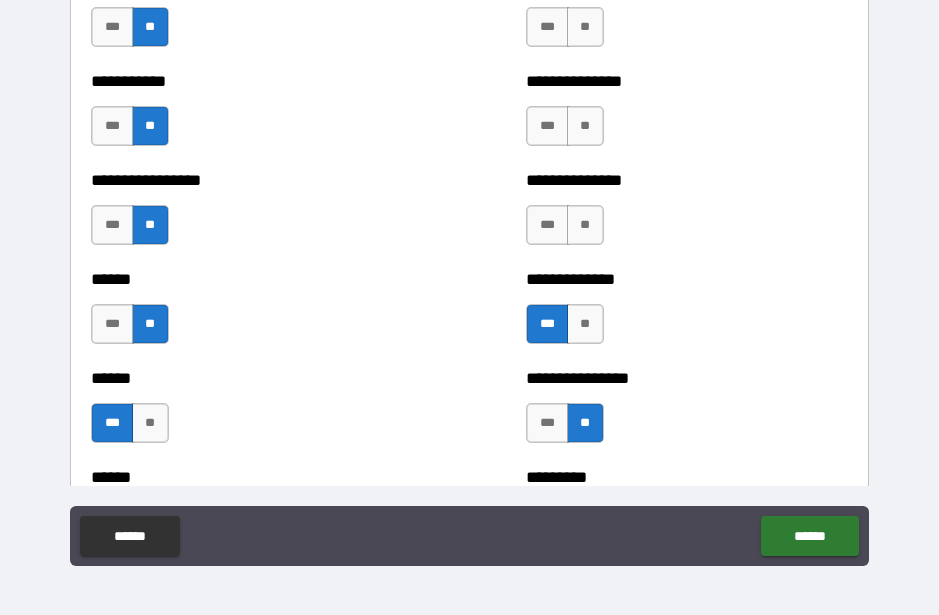 click on "**" at bounding box center [585, 225] 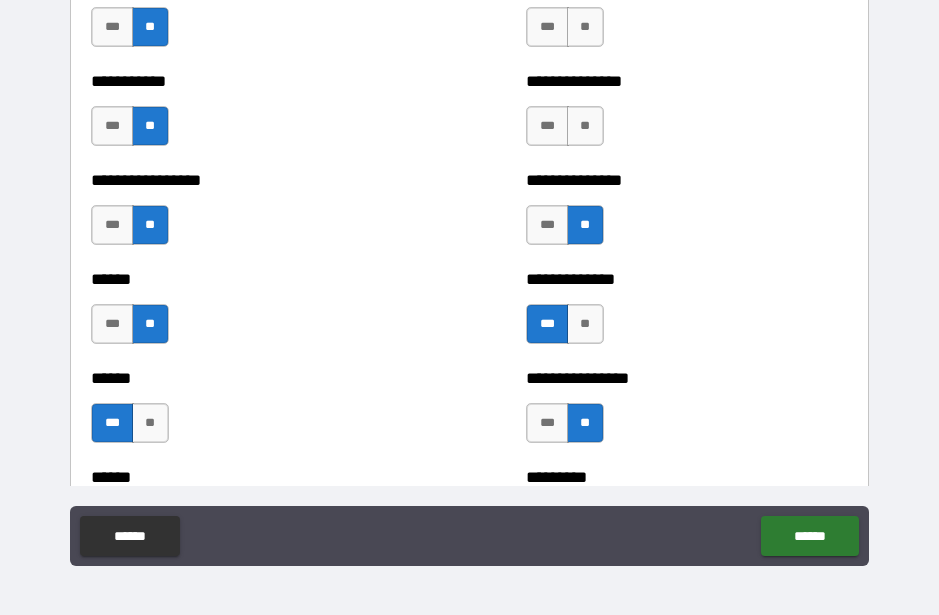 click on "**" at bounding box center (585, 126) 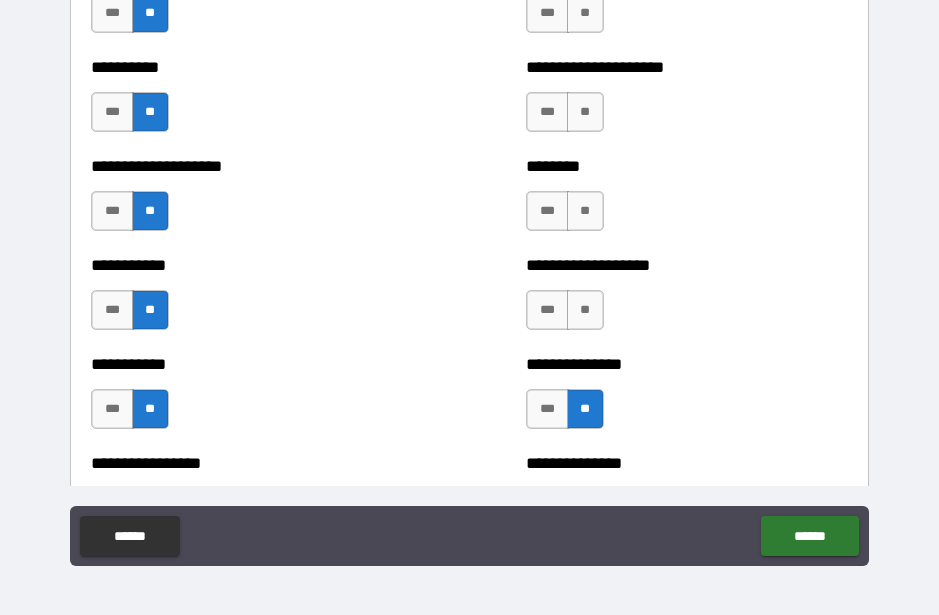 scroll, scrollTop: 2484, scrollLeft: 0, axis: vertical 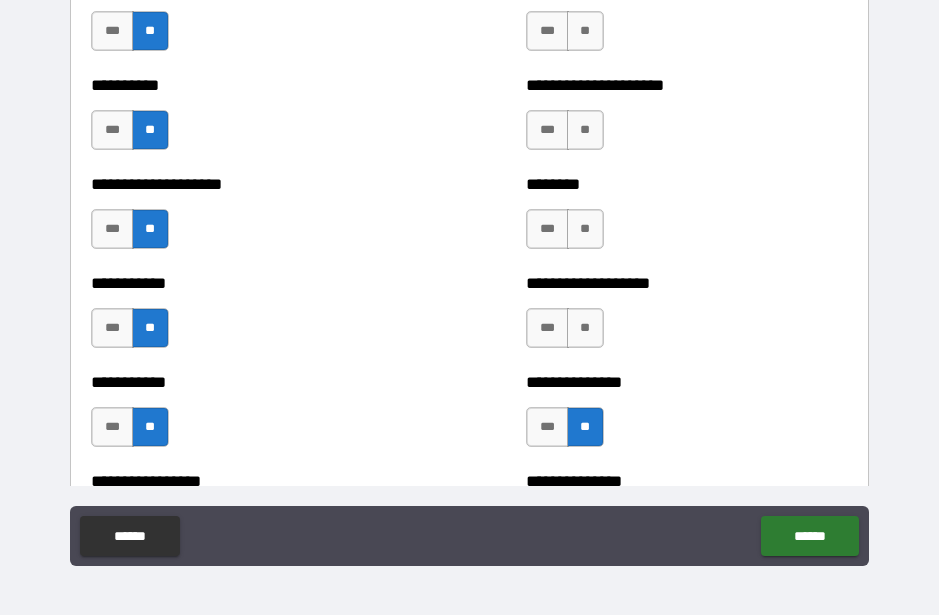 click on "**" at bounding box center [585, 328] 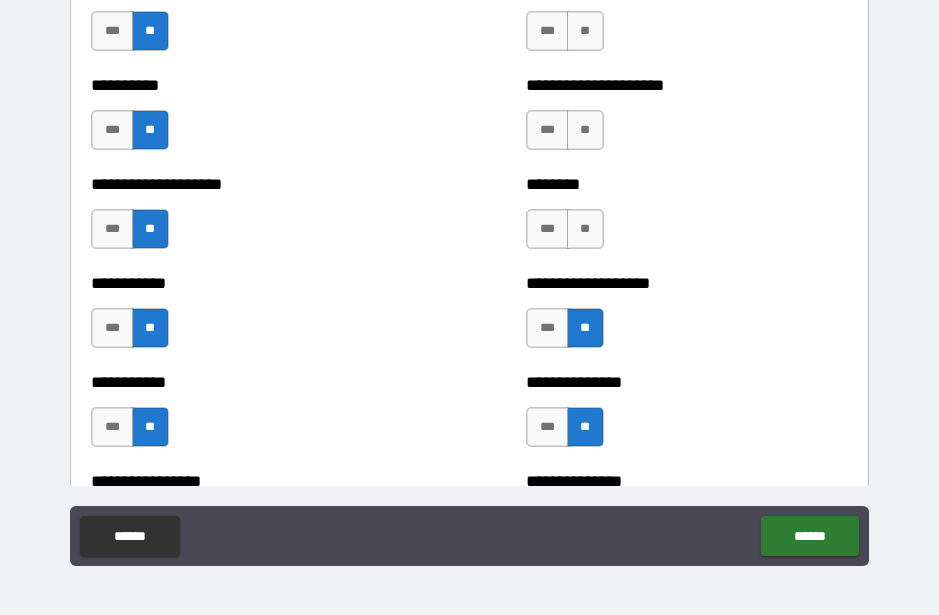 click on "***" at bounding box center [547, 229] 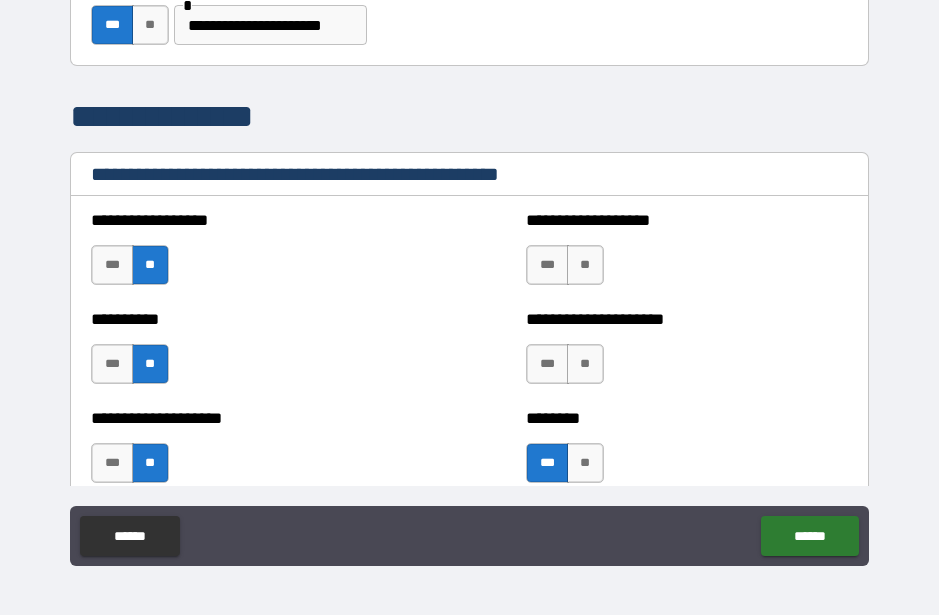 scroll, scrollTop: 2233, scrollLeft: 0, axis: vertical 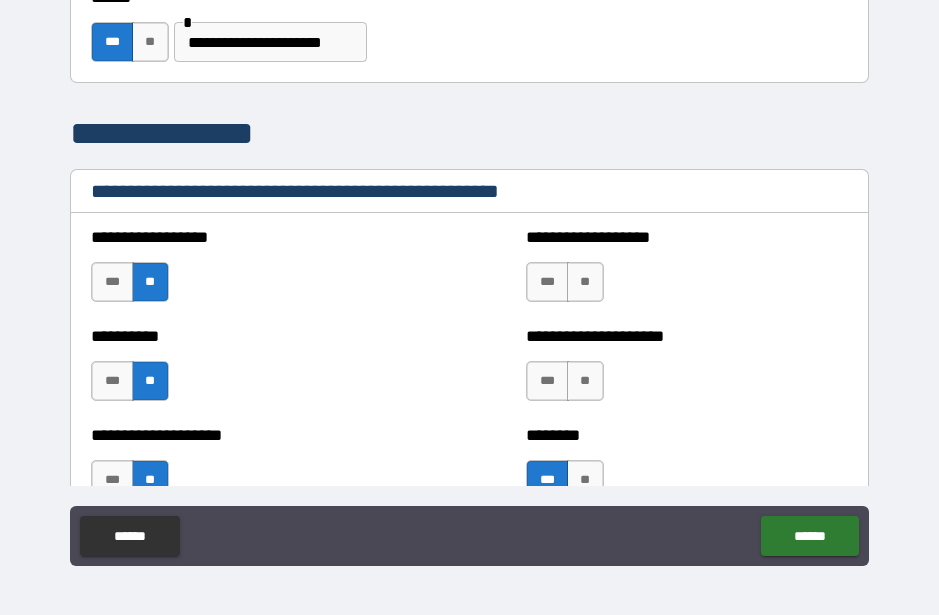 click on "**" at bounding box center [585, 381] 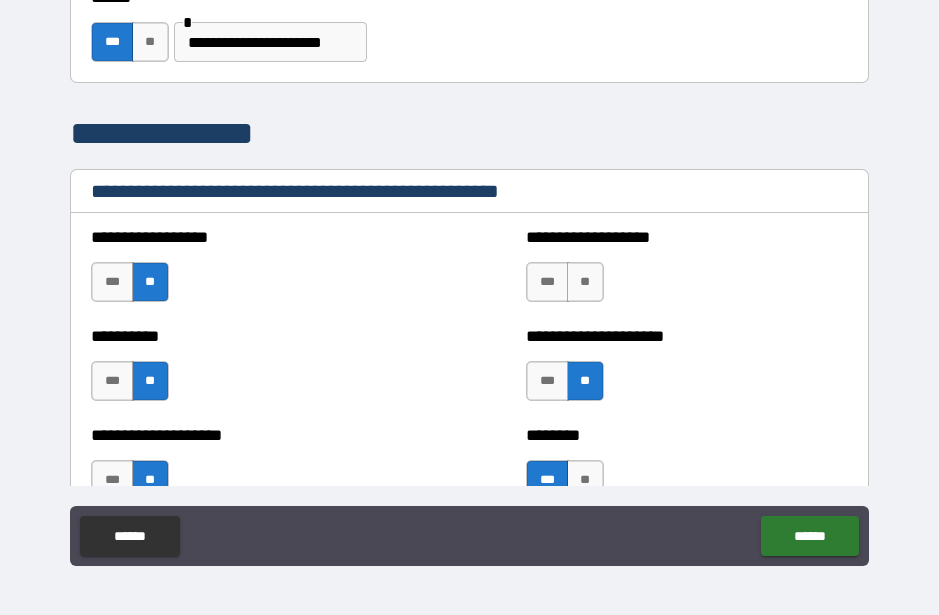 click on "**" at bounding box center [585, 282] 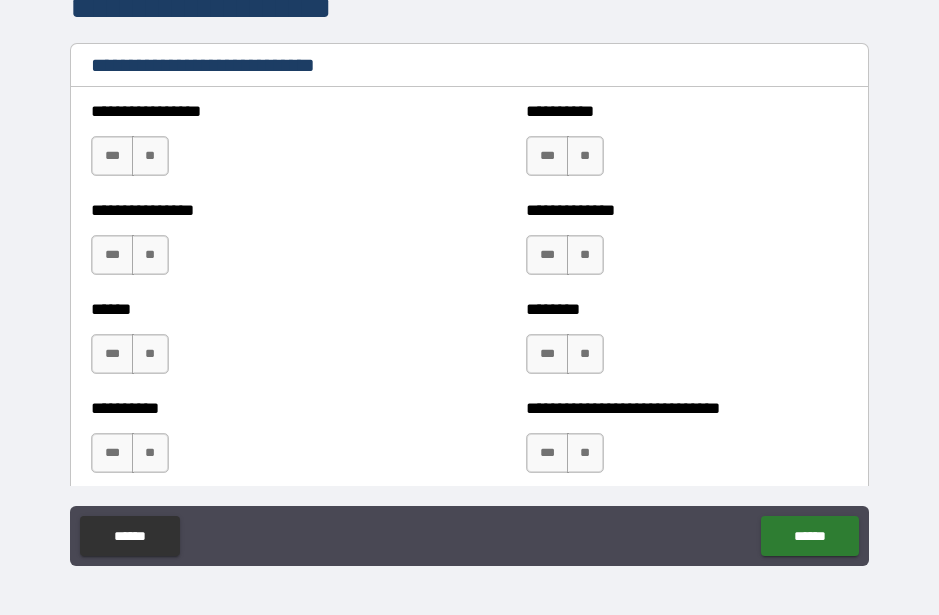 scroll, scrollTop: 6639, scrollLeft: 0, axis: vertical 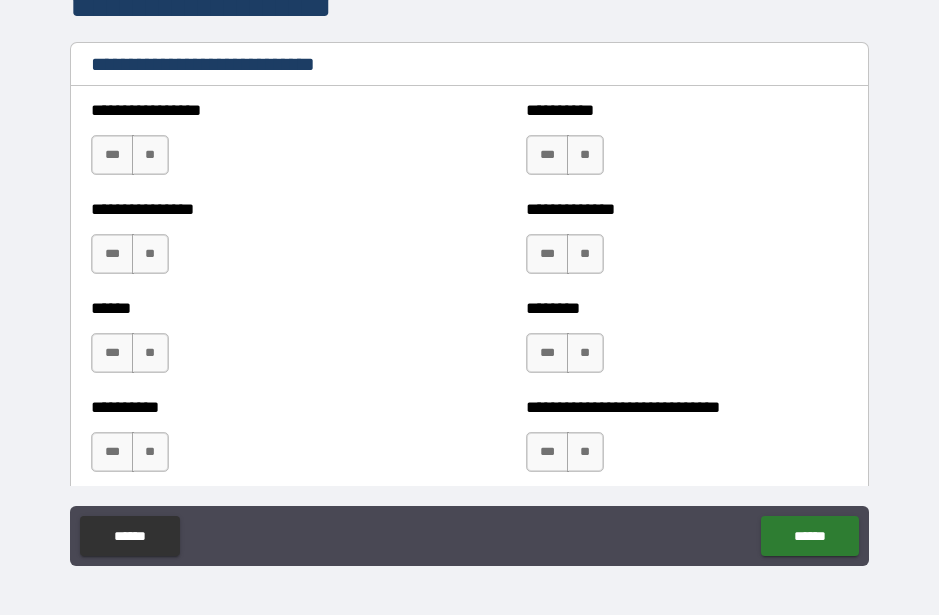 click on "***" at bounding box center [112, 155] 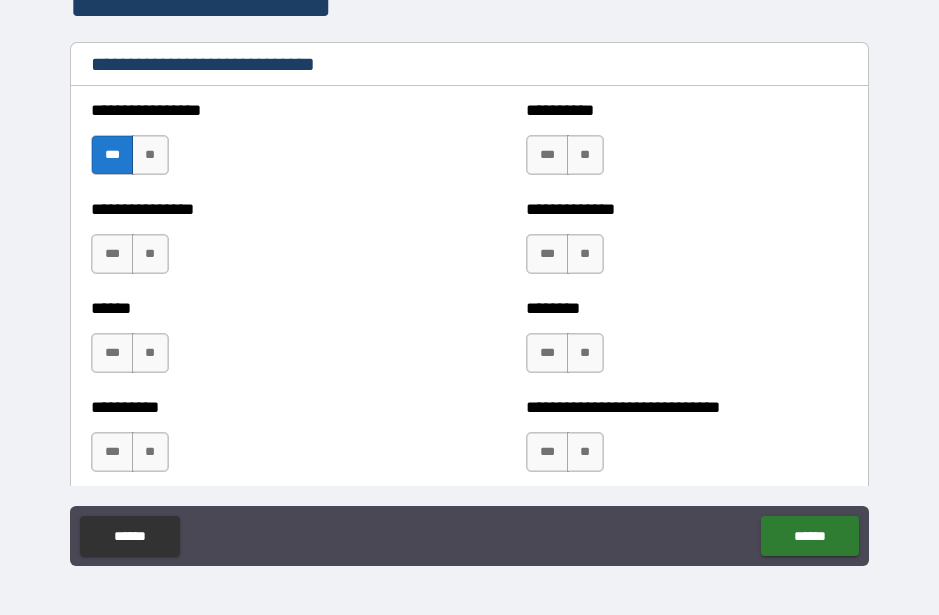 click on "***" at bounding box center (112, 254) 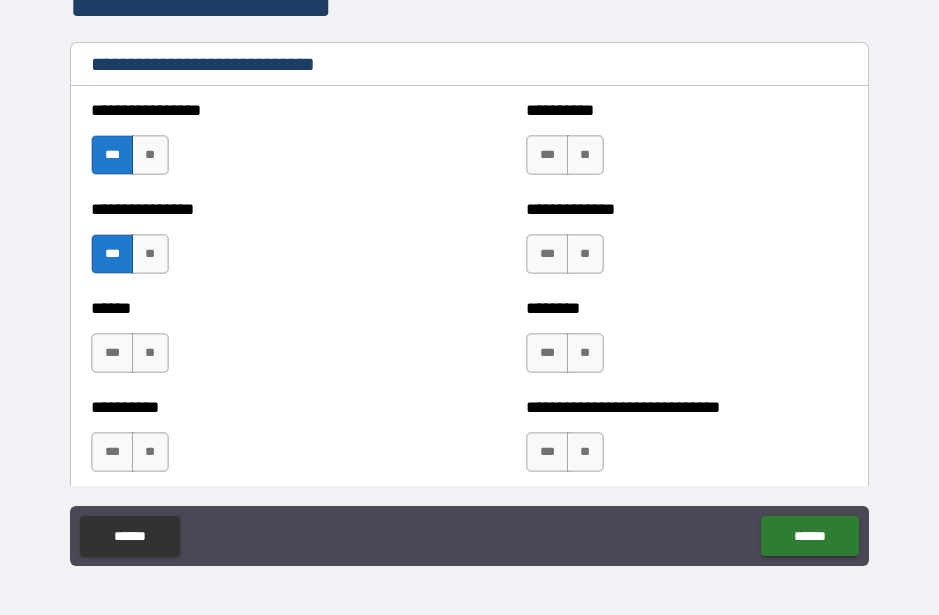 click on "***" at bounding box center [112, 353] 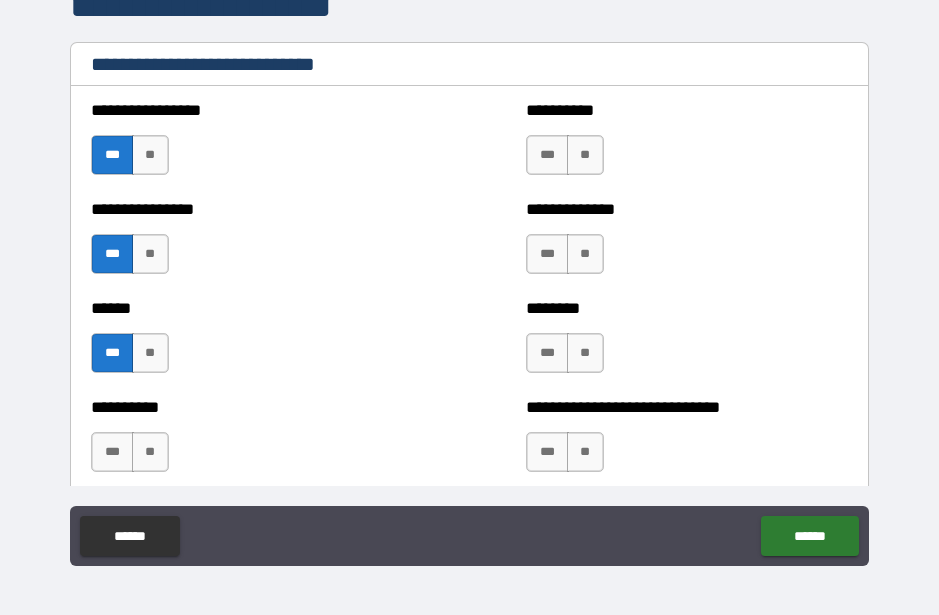 click on "**" at bounding box center (150, 452) 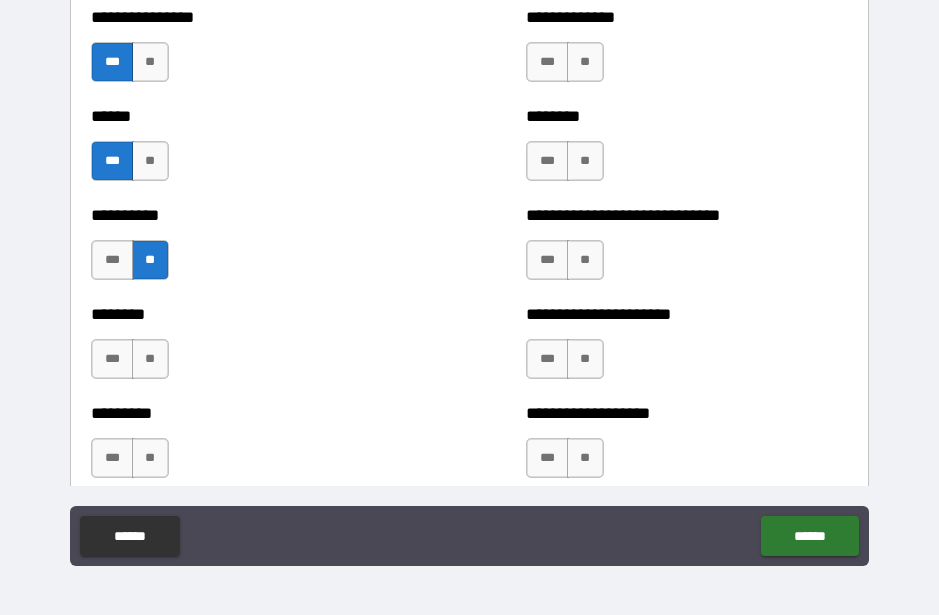 scroll, scrollTop: 6835, scrollLeft: 0, axis: vertical 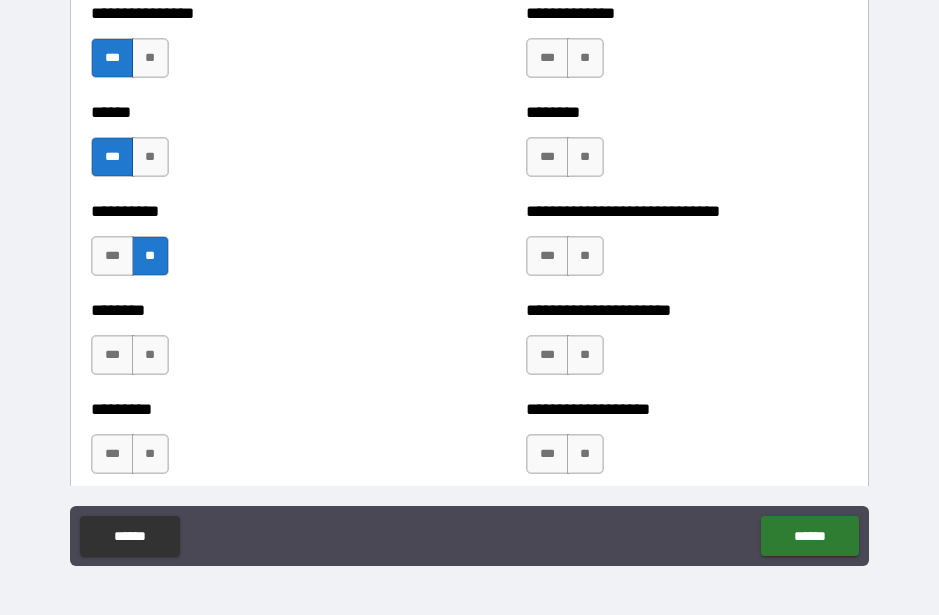 click on "***" at bounding box center [112, 355] 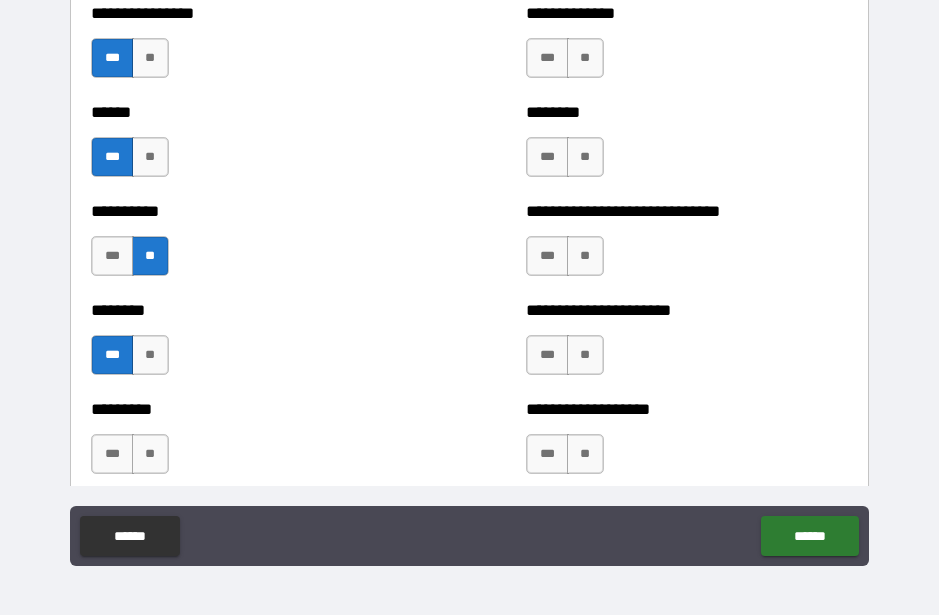 click on "***" at bounding box center (112, 454) 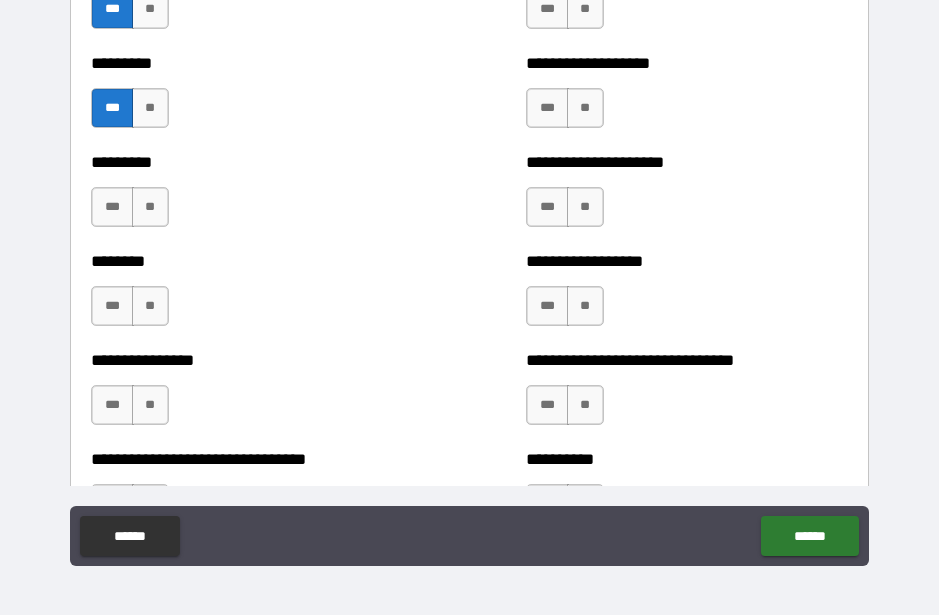 scroll, scrollTop: 7180, scrollLeft: 0, axis: vertical 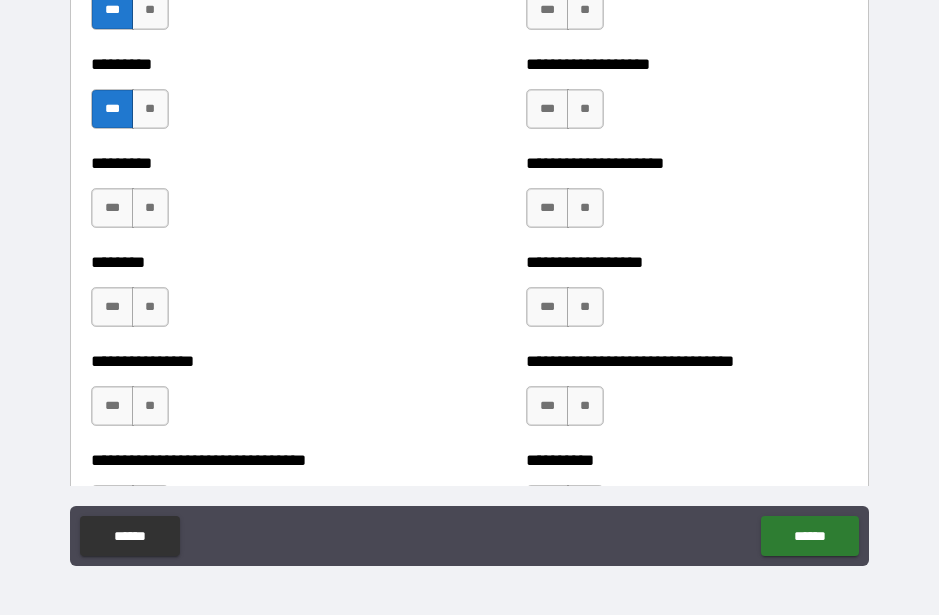 click on "**" at bounding box center [150, 208] 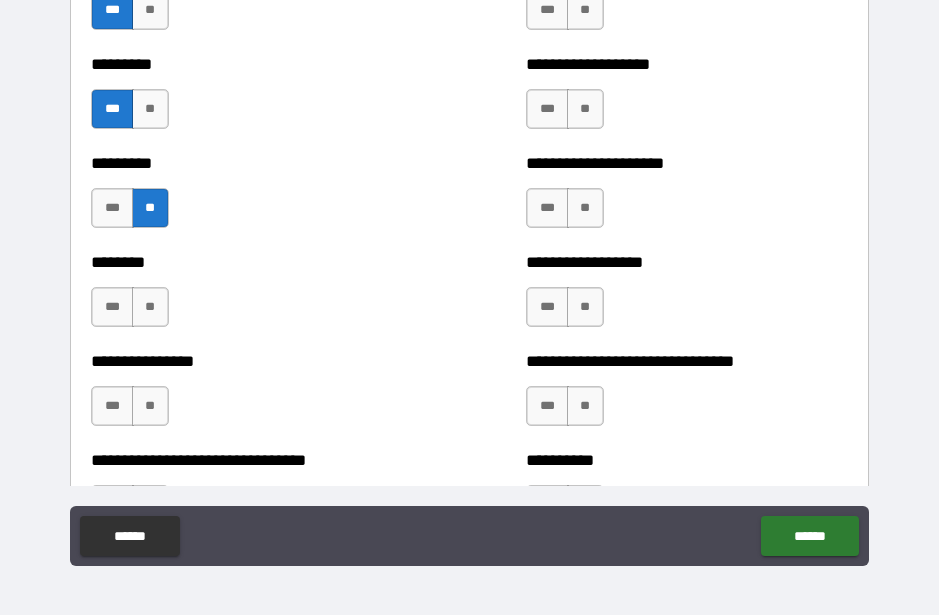 click on "**" at bounding box center (150, 307) 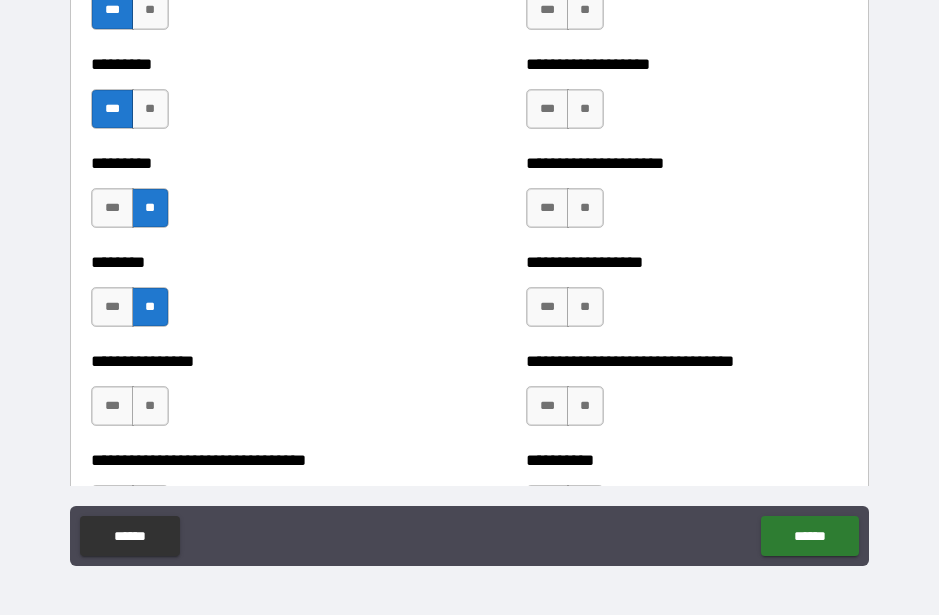 click on "***" at bounding box center [112, 406] 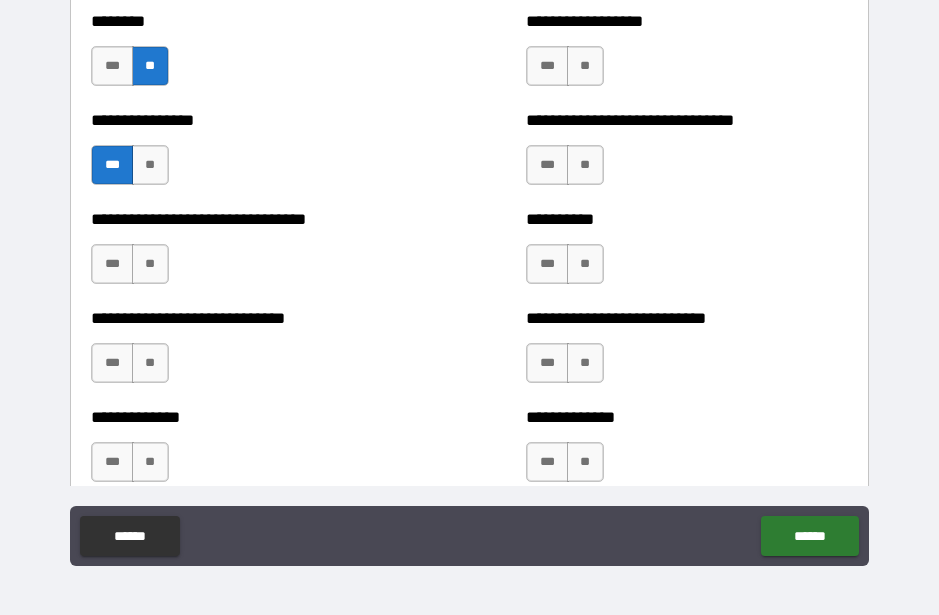 scroll, scrollTop: 7424, scrollLeft: 0, axis: vertical 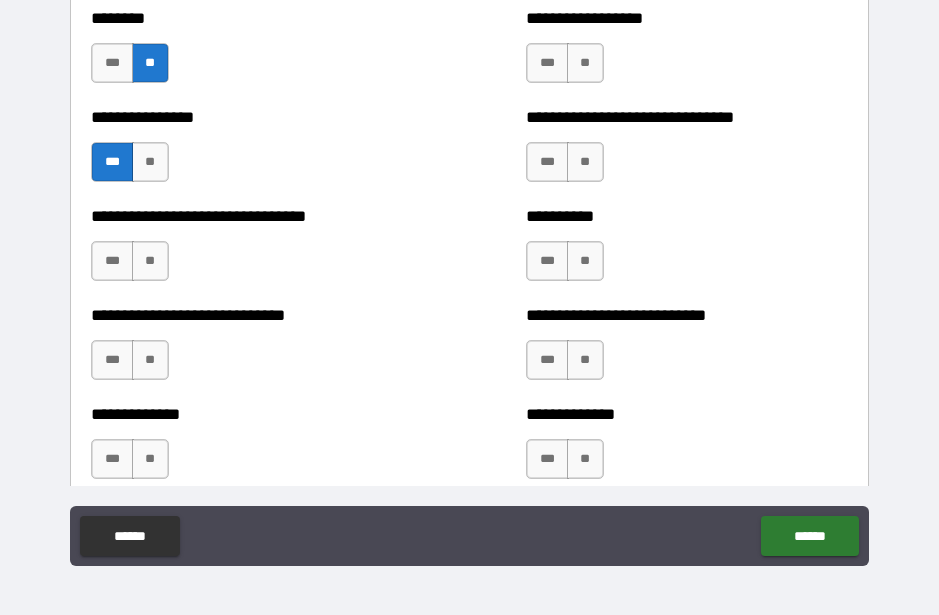 click on "***" at bounding box center [112, 261] 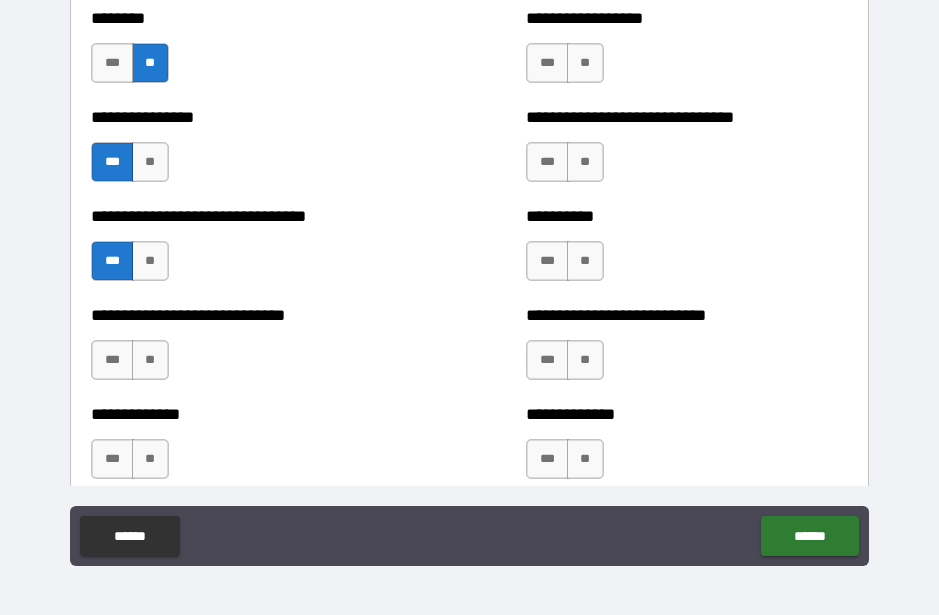 click on "***" at bounding box center (112, 360) 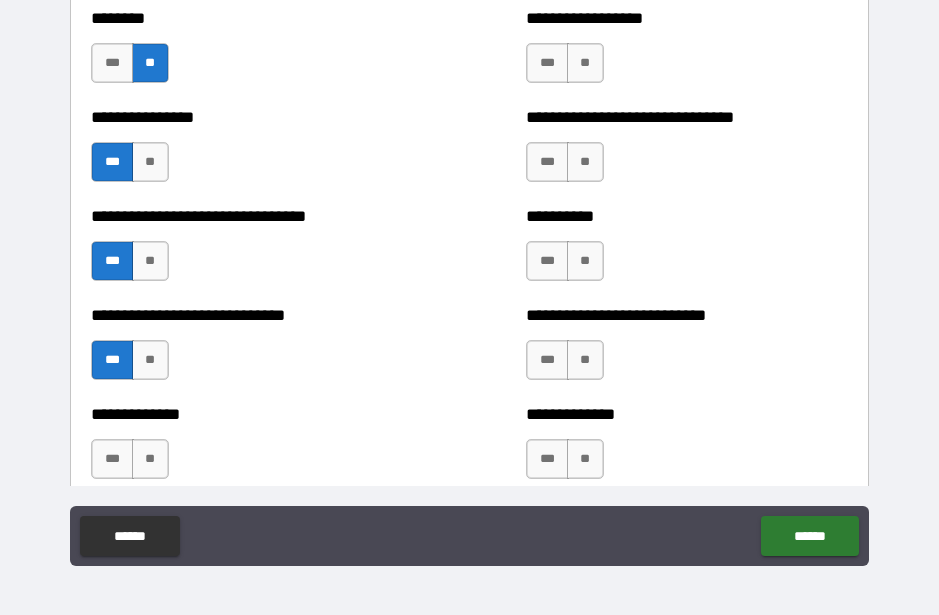 click on "**" at bounding box center (150, 459) 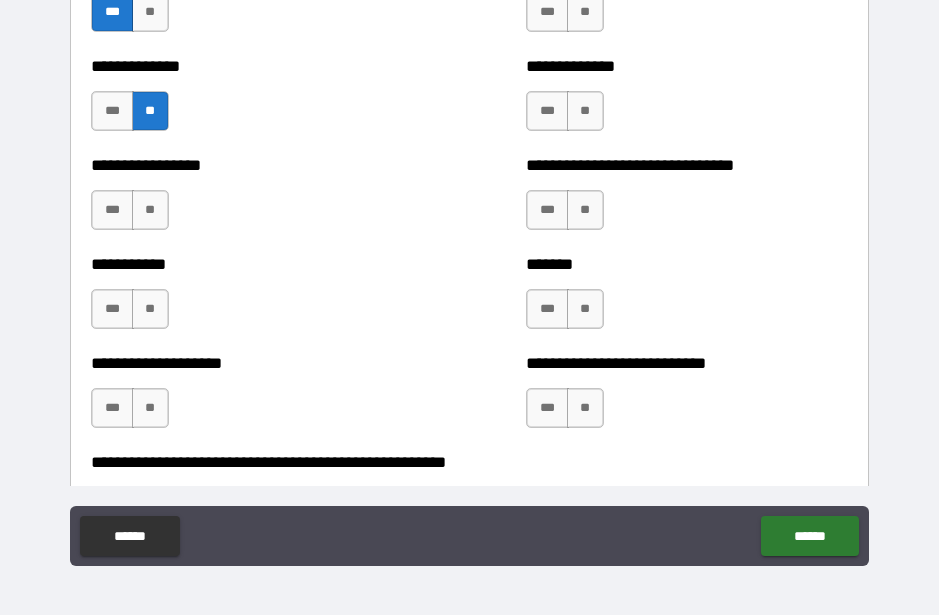scroll, scrollTop: 7775, scrollLeft: 0, axis: vertical 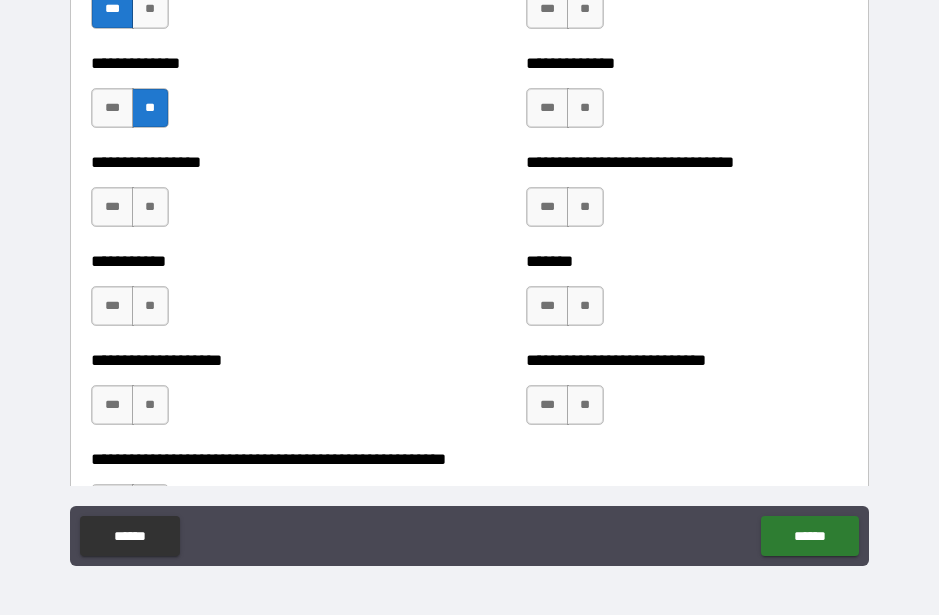 click on "***" at bounding box center (112, 207) 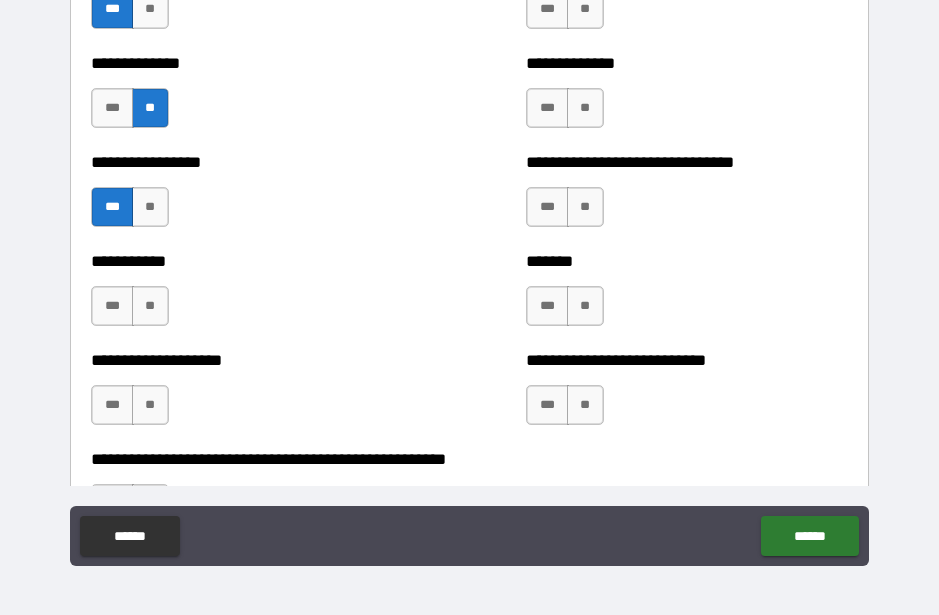 click on "***" at bounding box center [112, 306] 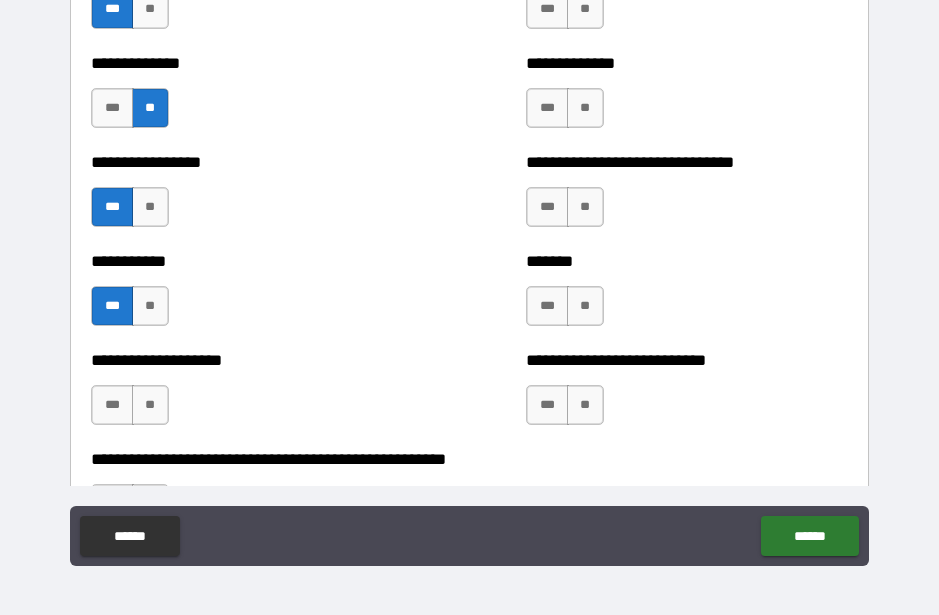 click on "***" at bounding box center [112, 405] 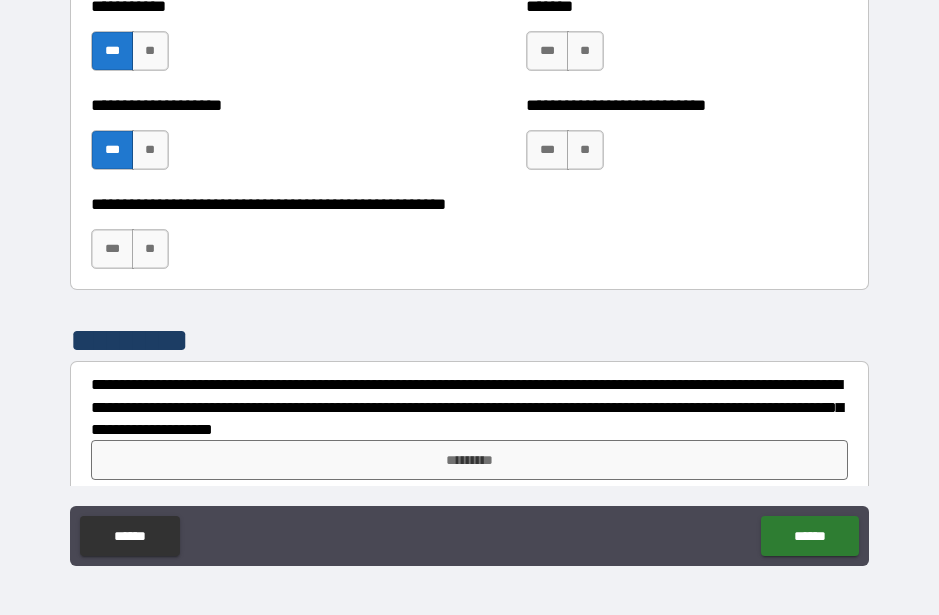 scroll, scrollTop: 8032, scrollLeft: 0, axis: vertical 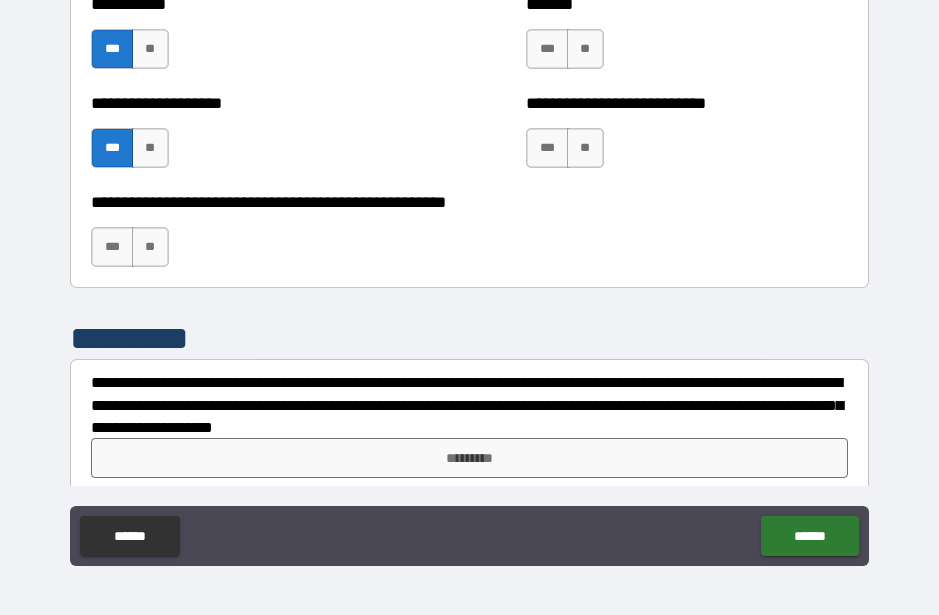 click on "**" at bounding box center (150, 247) 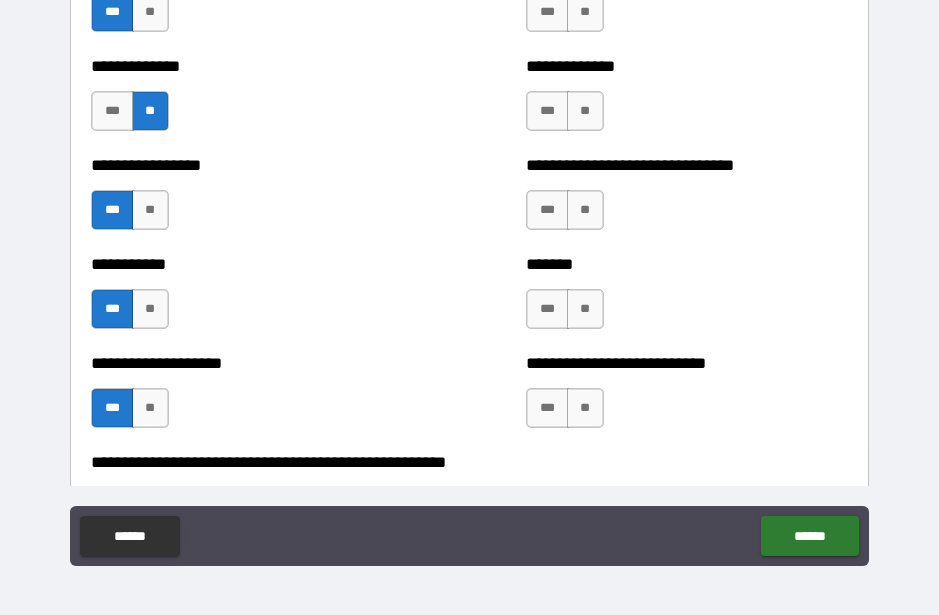scroll, scrollTop: 7758, scrollLeft: 0, axis: vertical 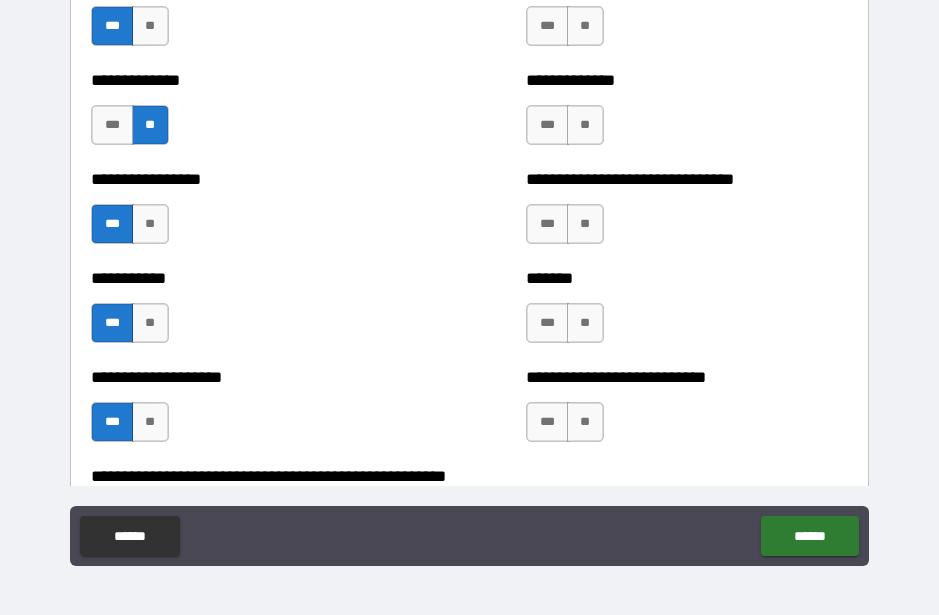 click on "**" at bounding box center [585, 422] 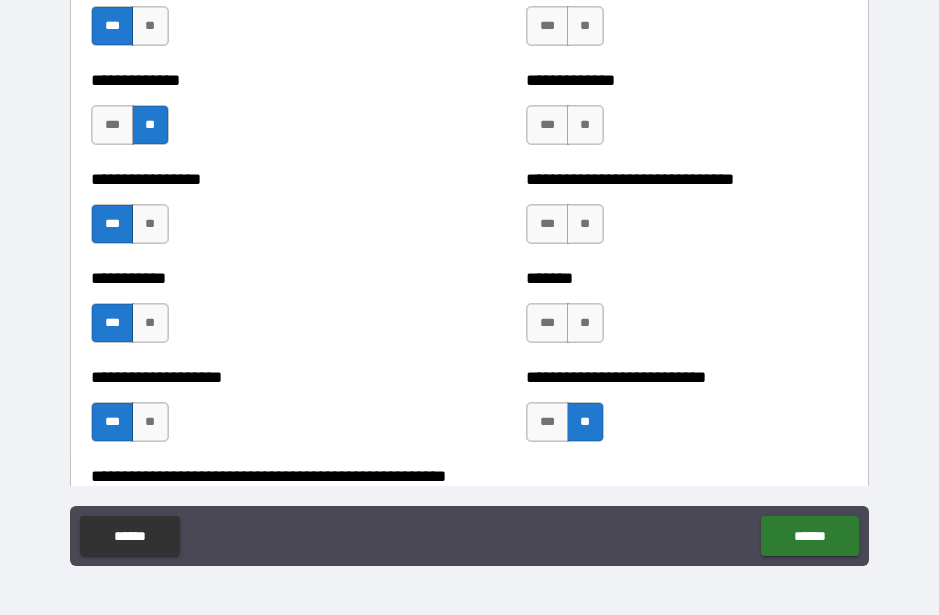click on "***" at bounding box center (547, 323) 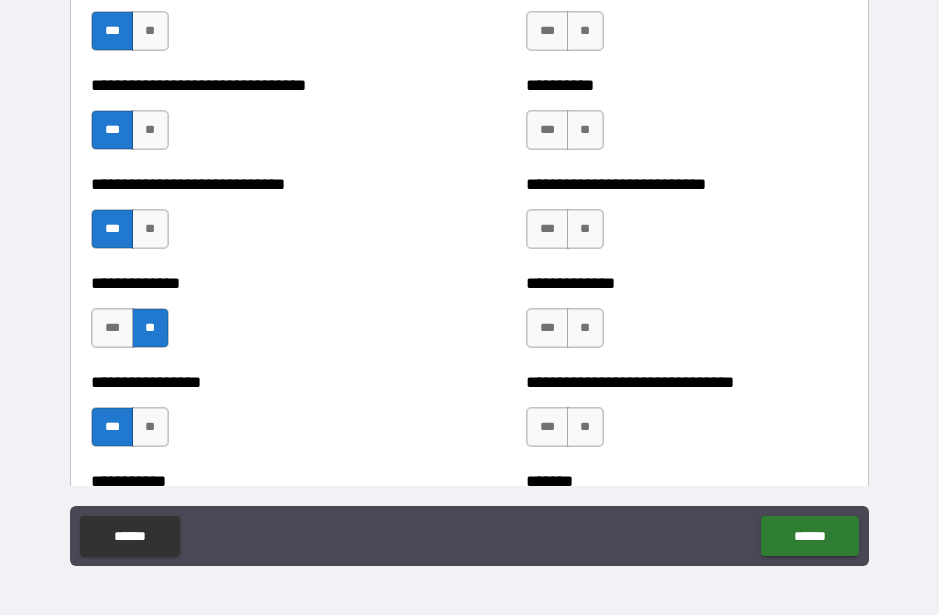 scroll, scrollTop: 7549, scrollLeft: 0, axis: vertical 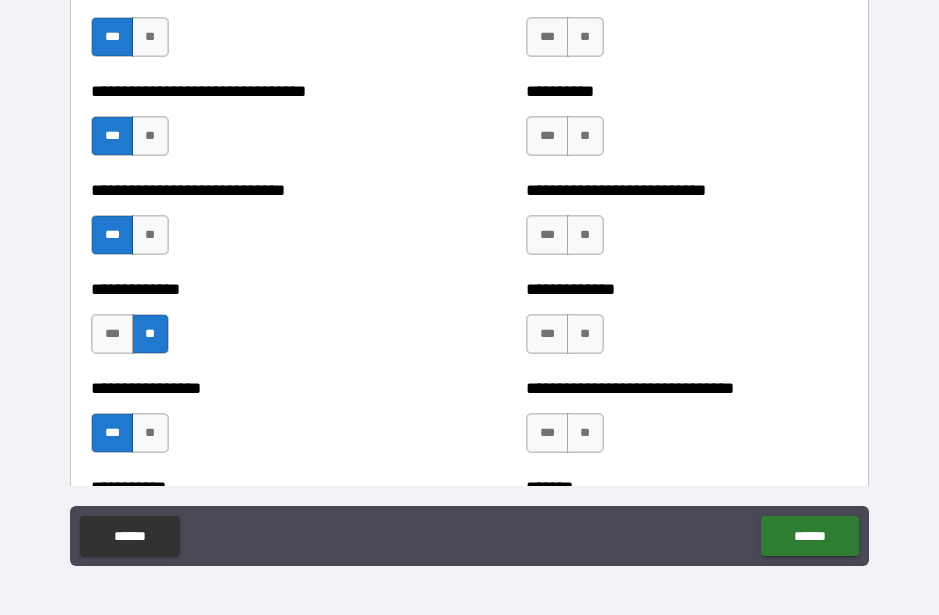 click on "**" at bounding box center [585, 433] 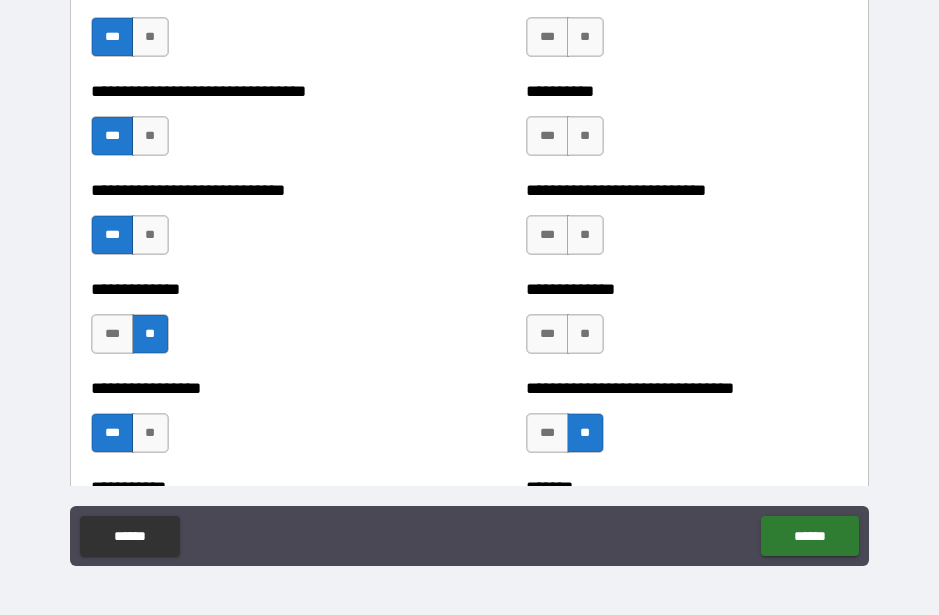 click on "***" at bounding box center [547, 334] 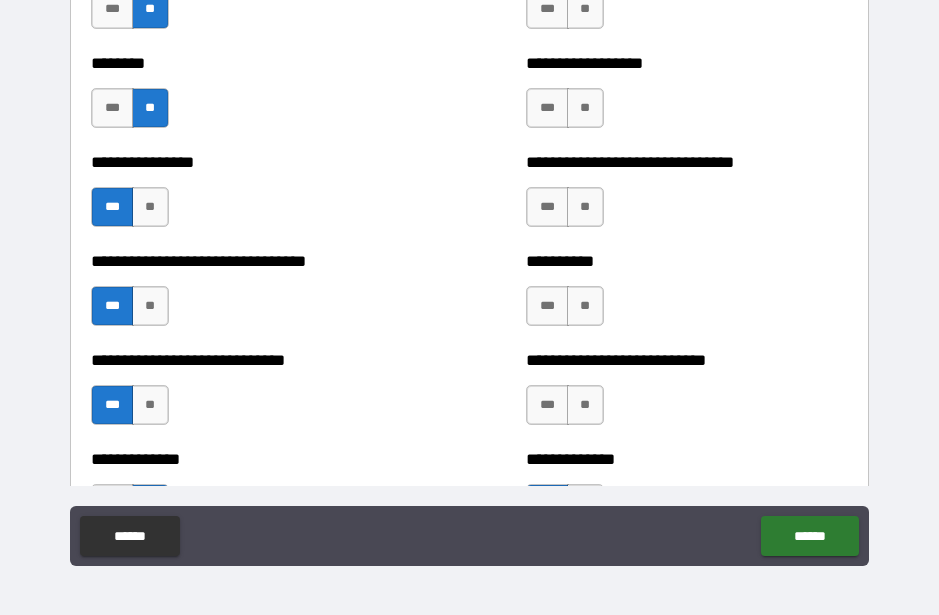 scroll, scrollTop: 7376, scrollLeft: 0, axis: vertical 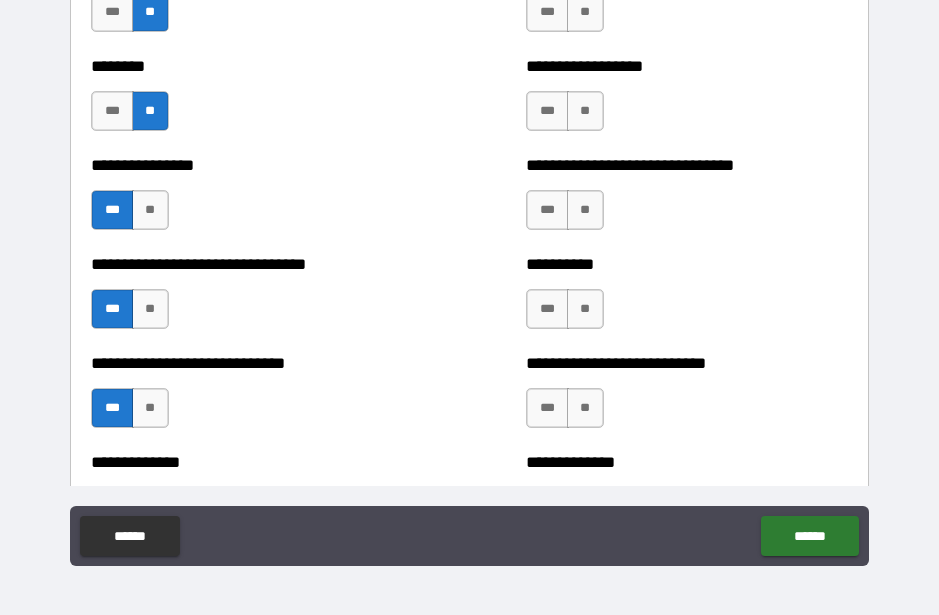 click on "**" at bounding box center (585, 408) 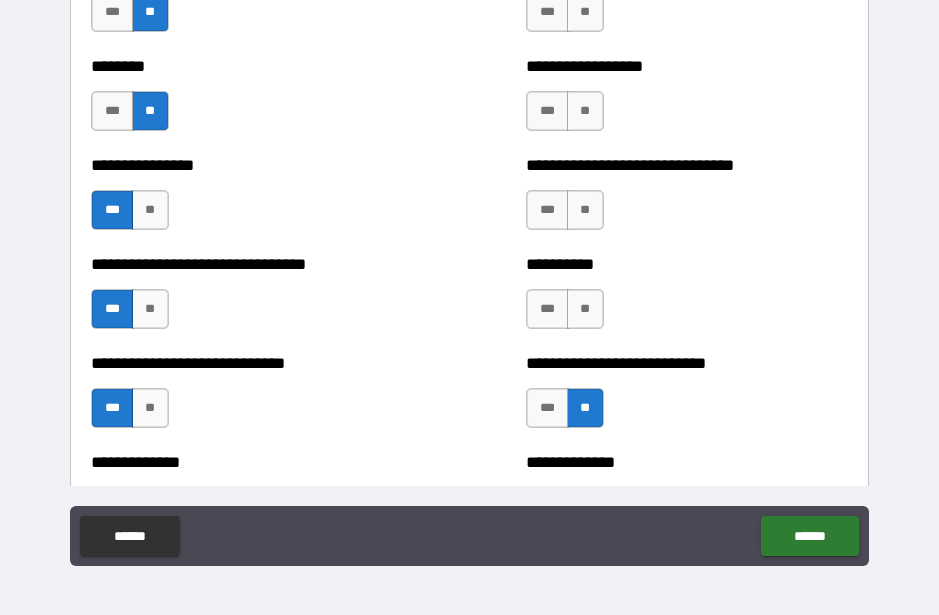 click on "***" at bounding box center (547, 309) 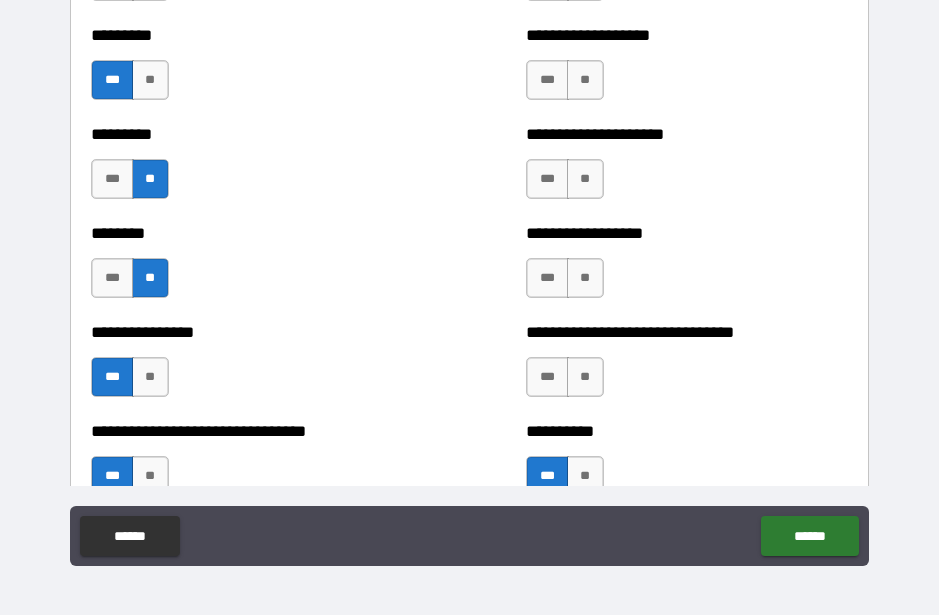 scroll, scrollTop: 7206, scrollLeft: 0, axis: vertical 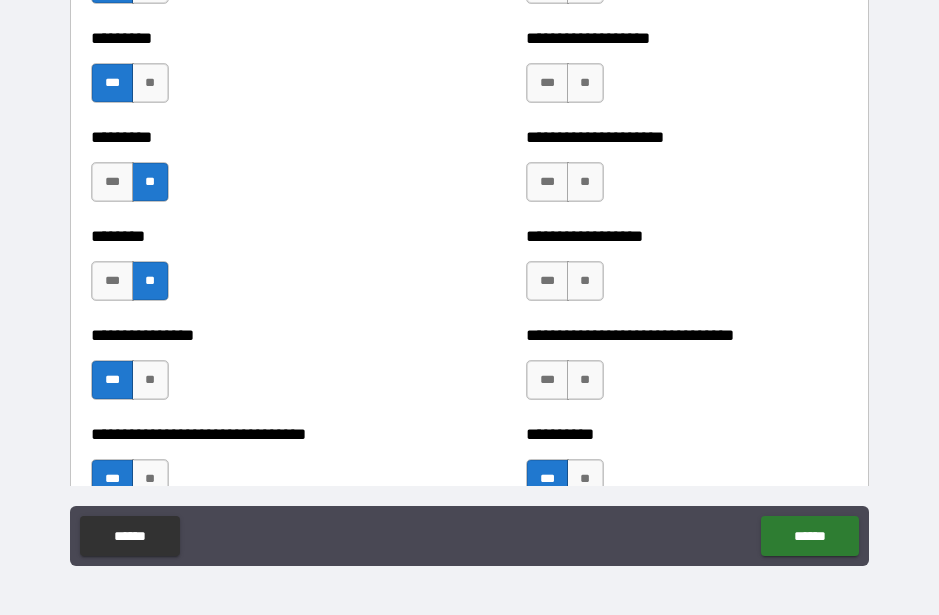 click on "***" at bounding box center [547, 380] 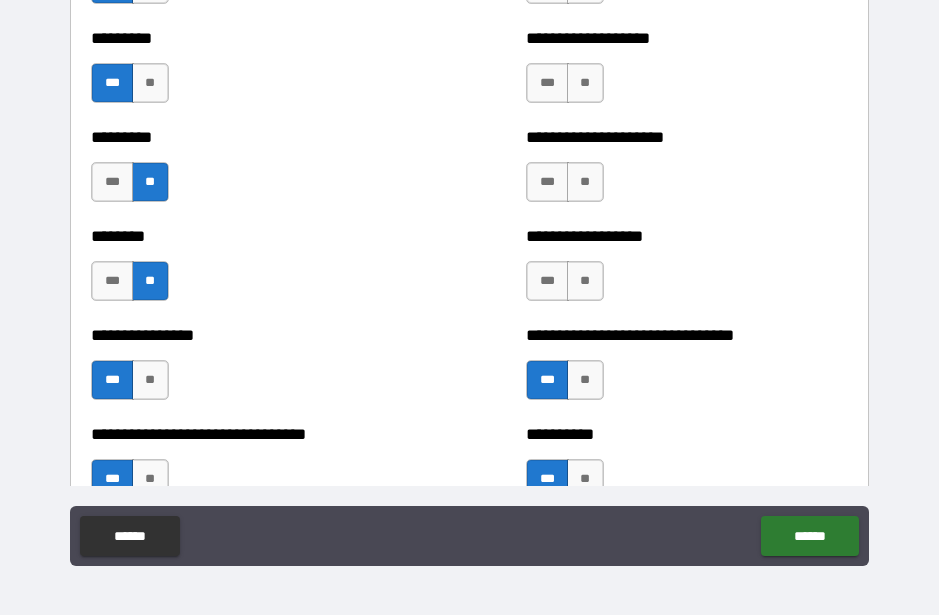 click on "**" at bounding box center [585, 281] 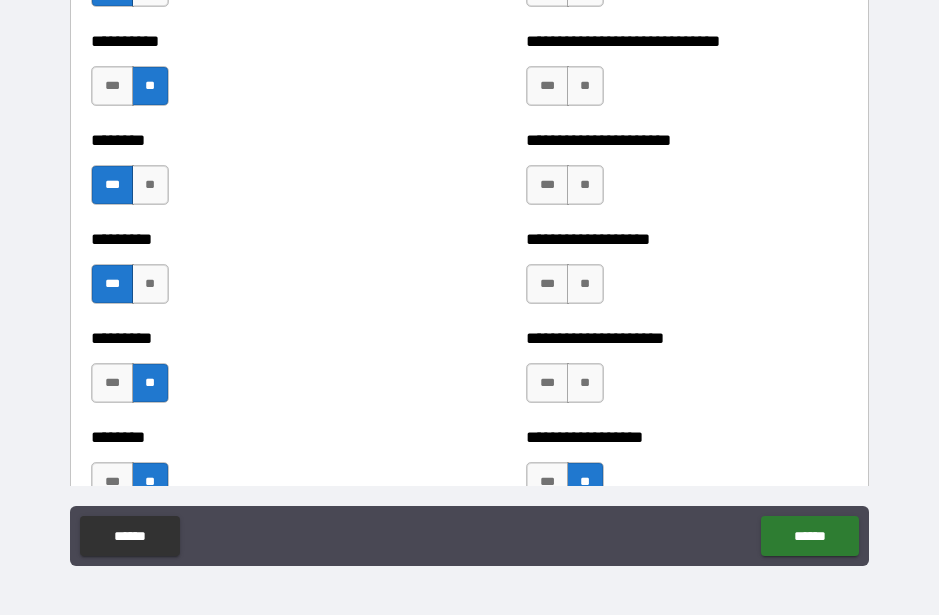 scroll, scrollTop: 6993, scrollLeft: 0, axis: vertical 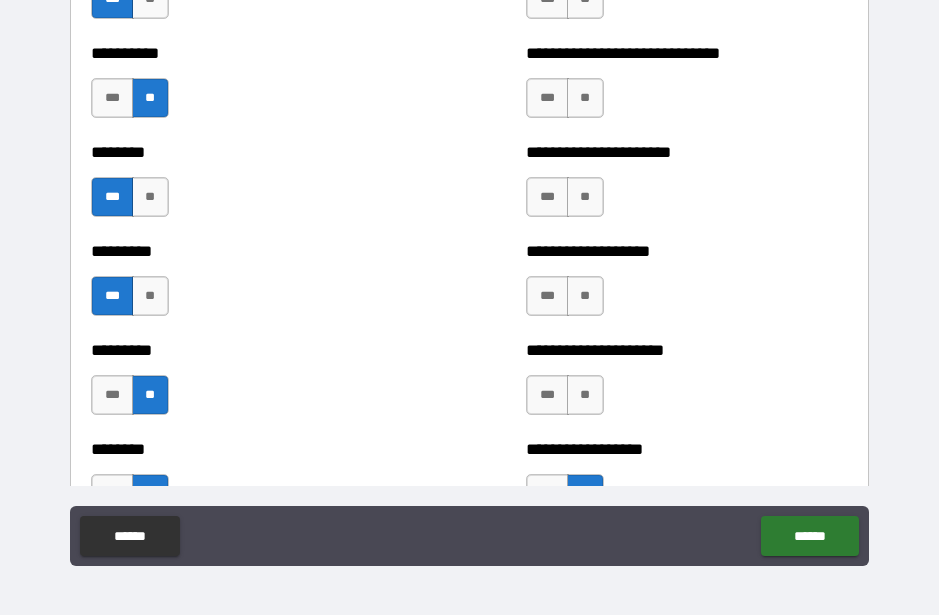 click on "**" at bounding box center (585, 395) 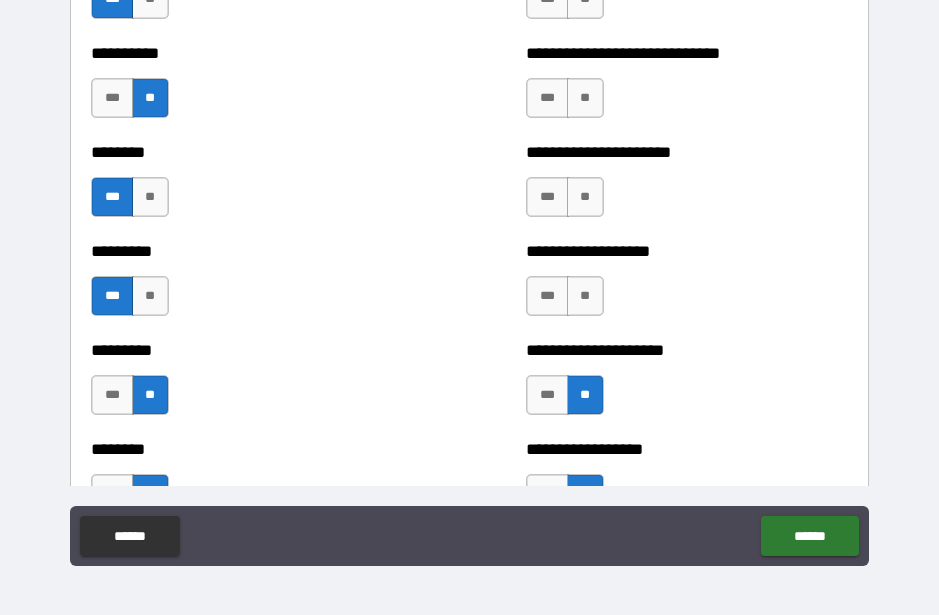click on "***" at bounding box center [547, 296] 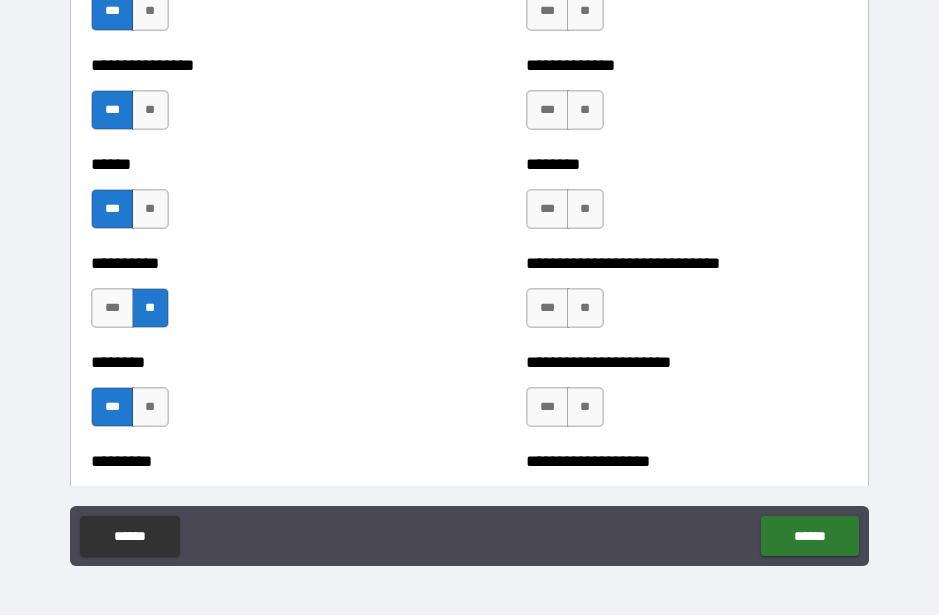 scroll, scrollTop: 6782, scrollLeft: 0, axis: vertical 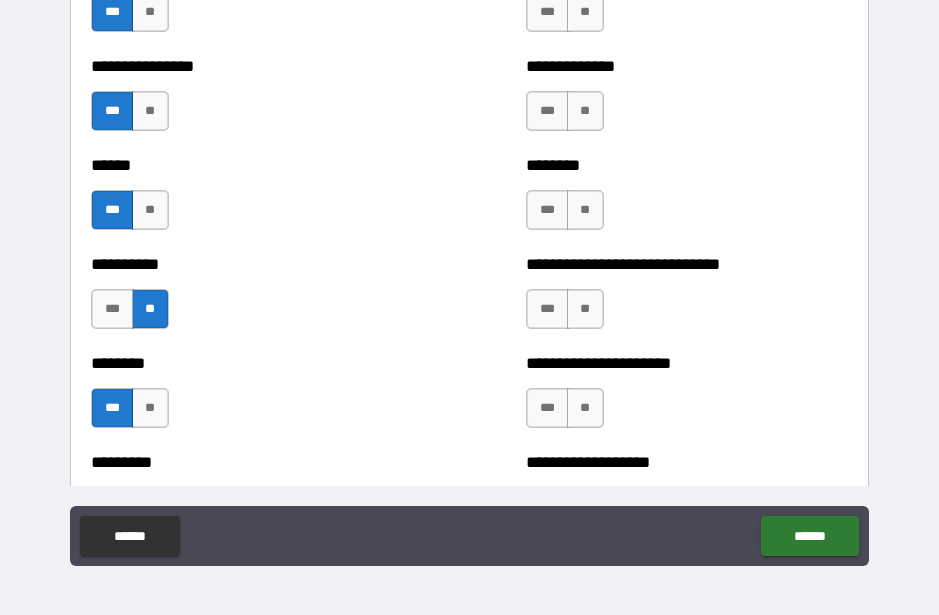 click on "***" at bounding box center (547, 408) 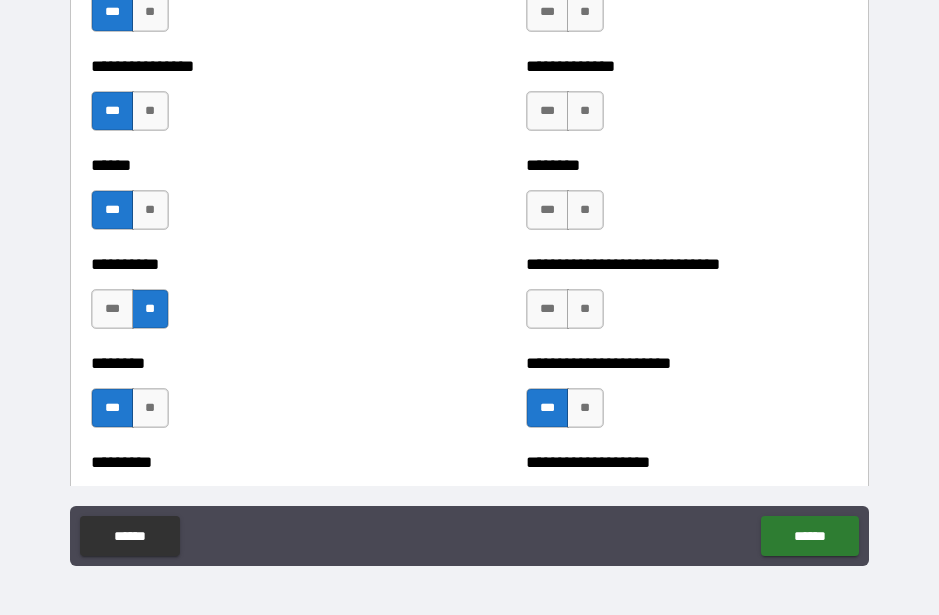 click on "***" at bounding box center (547, 309) 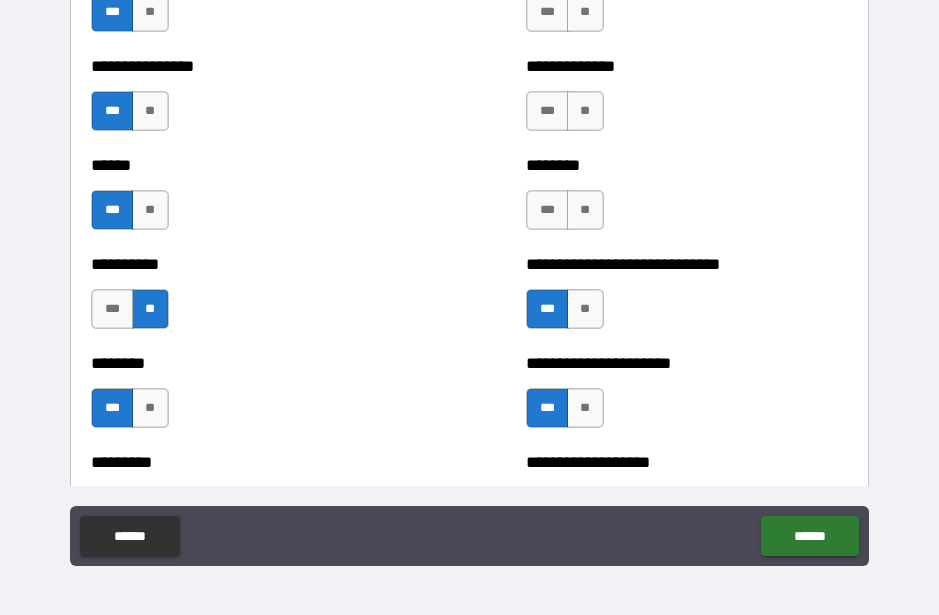 click on "***" at bounding box center [547, 210] 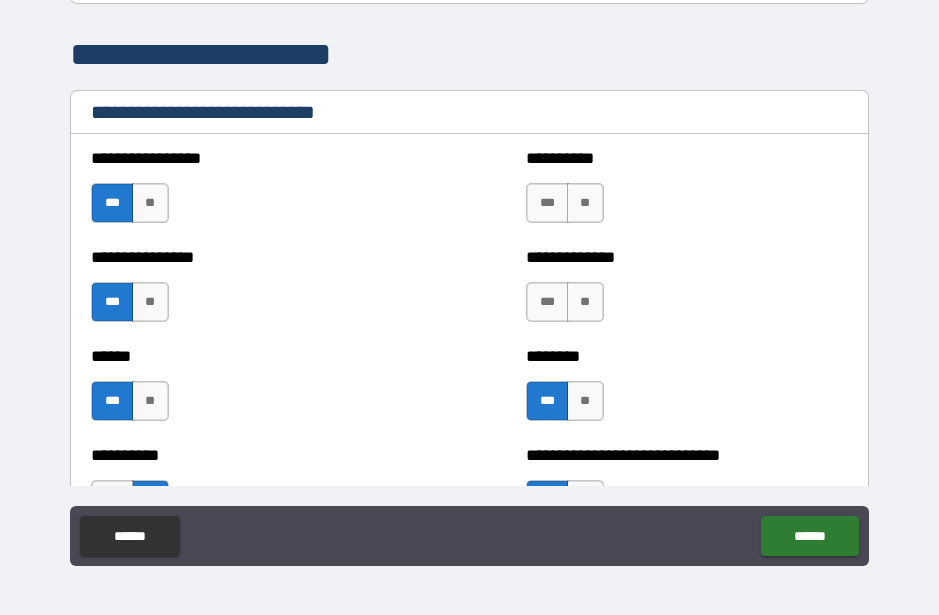 scroll, scrollTop: 6577, scrollLeft: 0, axis: vertical 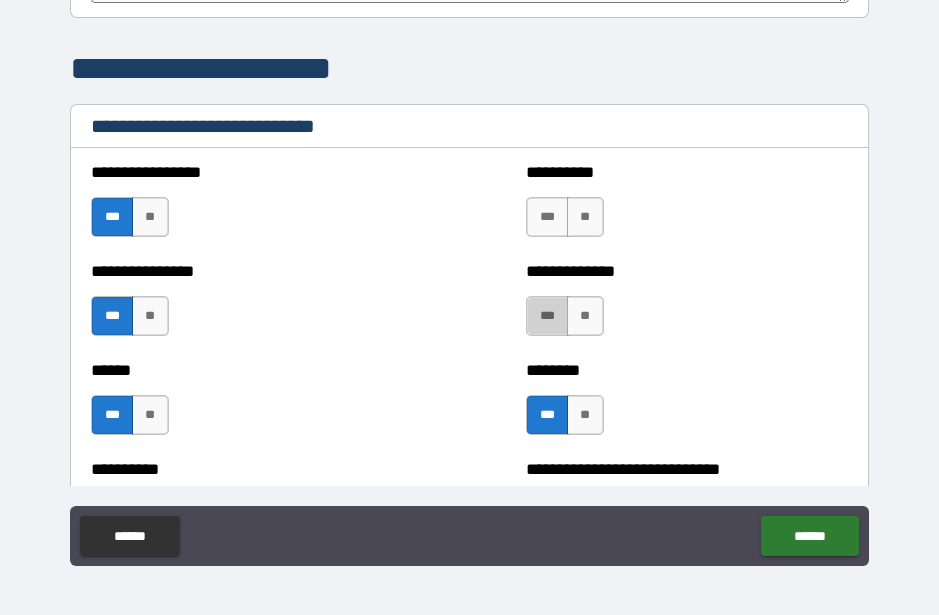 click on "***" at bounding box center (547, 316) 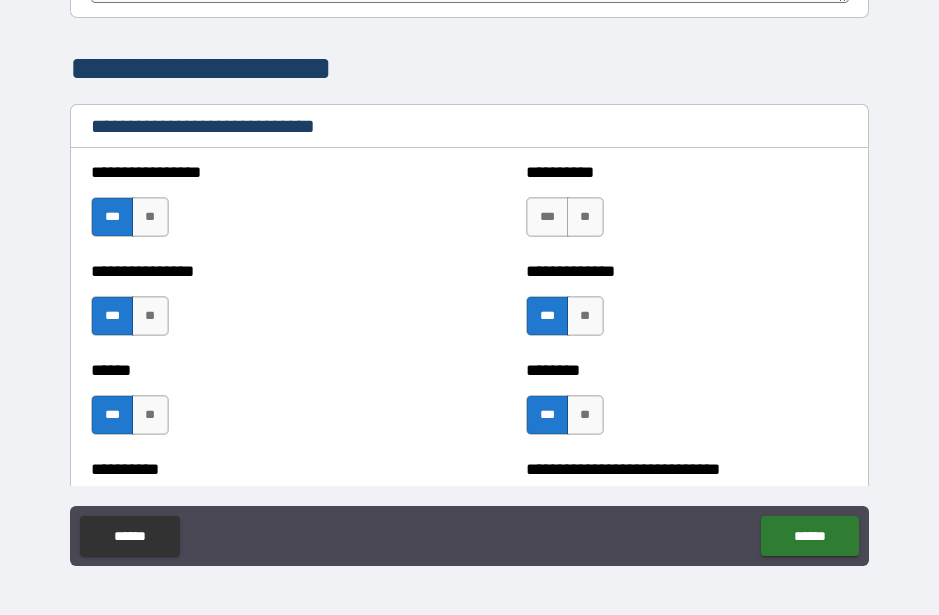 click on "**" at bounding box center [585, 217] 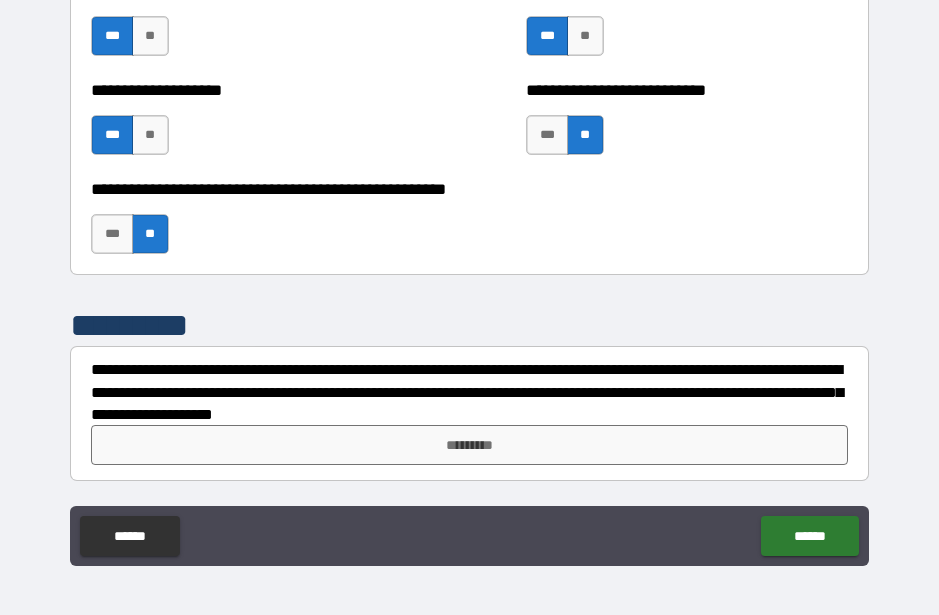 scroll, scrollTop: 8045, scrollLeft: 0, axis: vertical 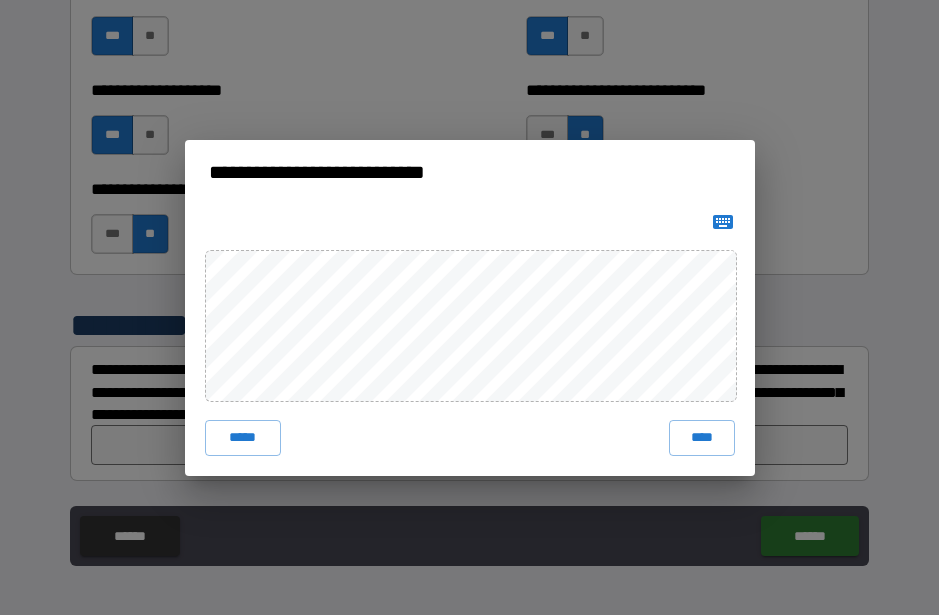 click on "****" at bounding box center (702, 438) 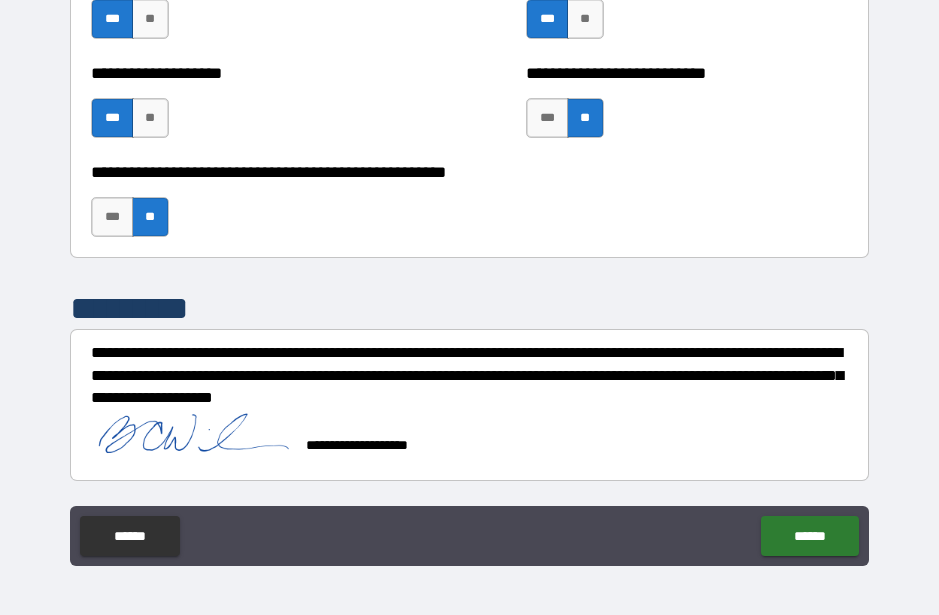 scroll, scrollTop: 8062, scrollLeft: 0, axis: vertical 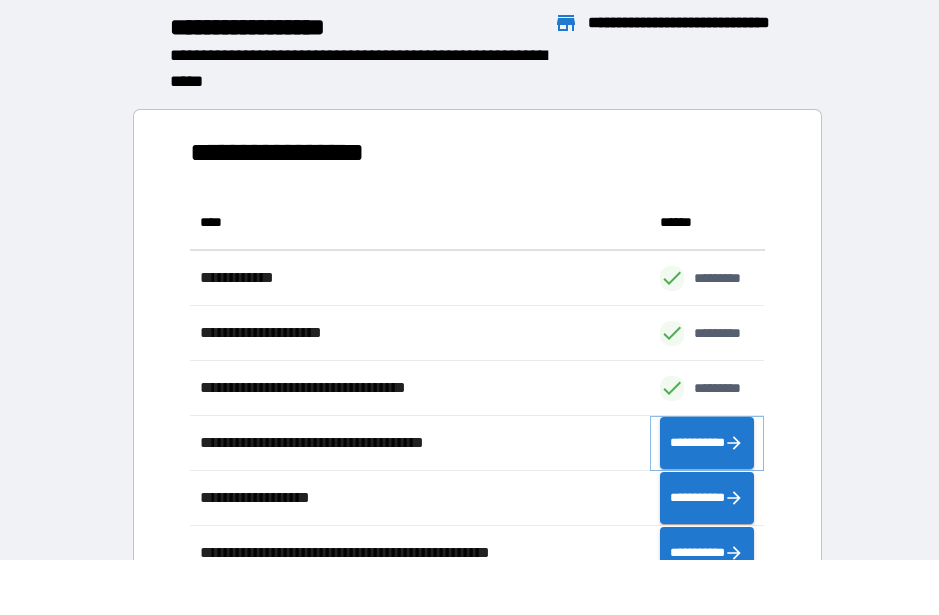 click on "**********" at bounding box center [707, 443] 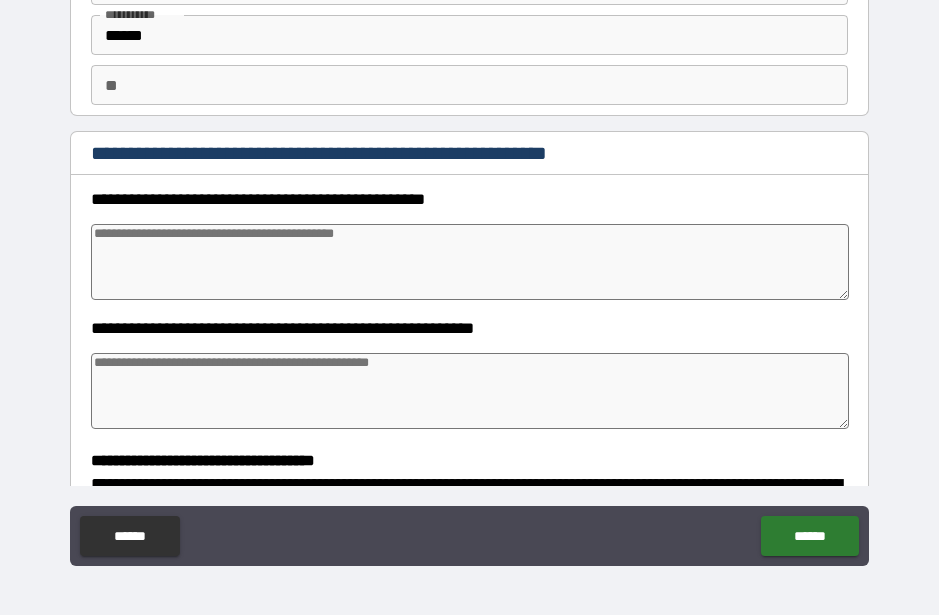 scroll, scrollTop: 168, scrollLeft: 0, axis: vertical 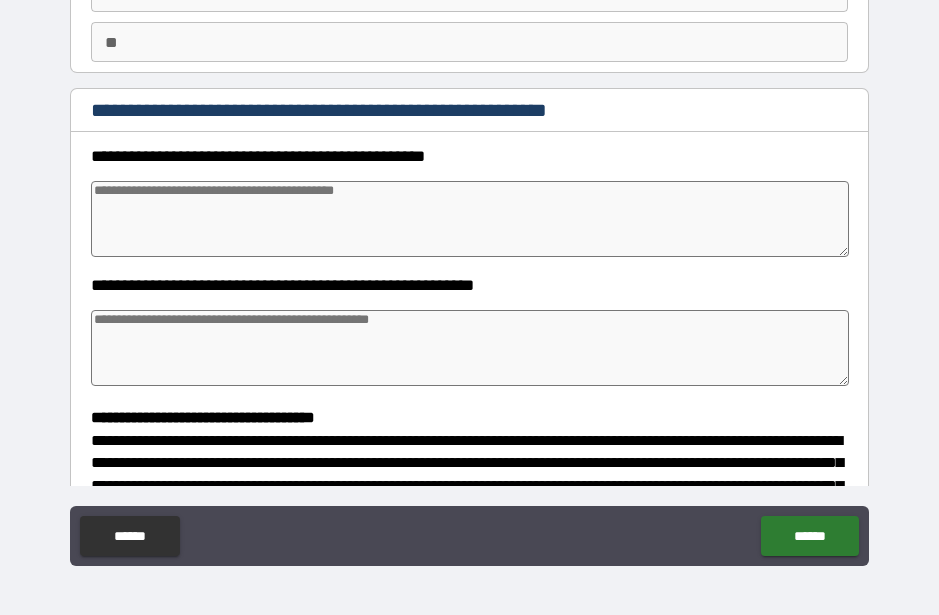 click at bounding box center [469, 219] 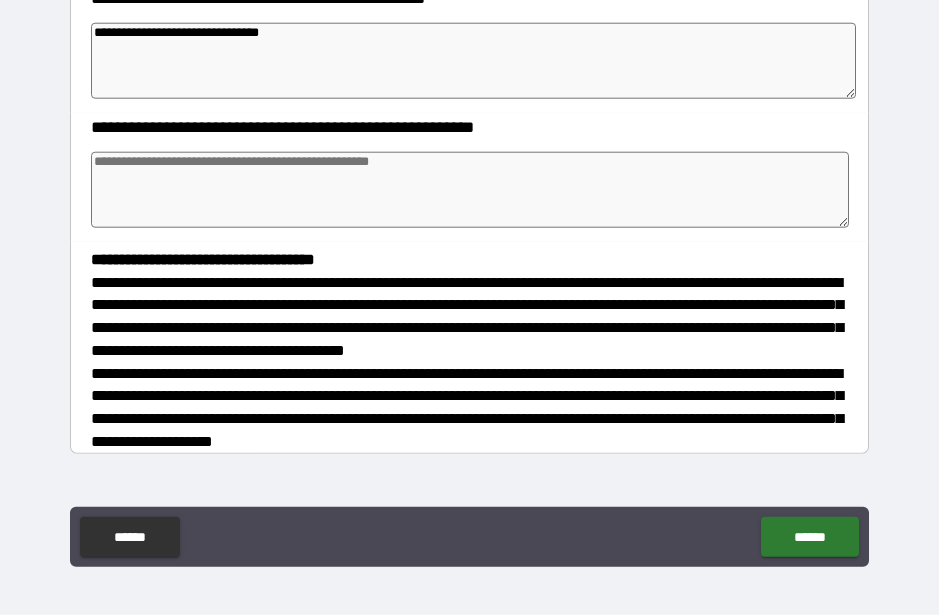 scroll, scrollTop: 328, scrollLeft: 0, axis: vertical 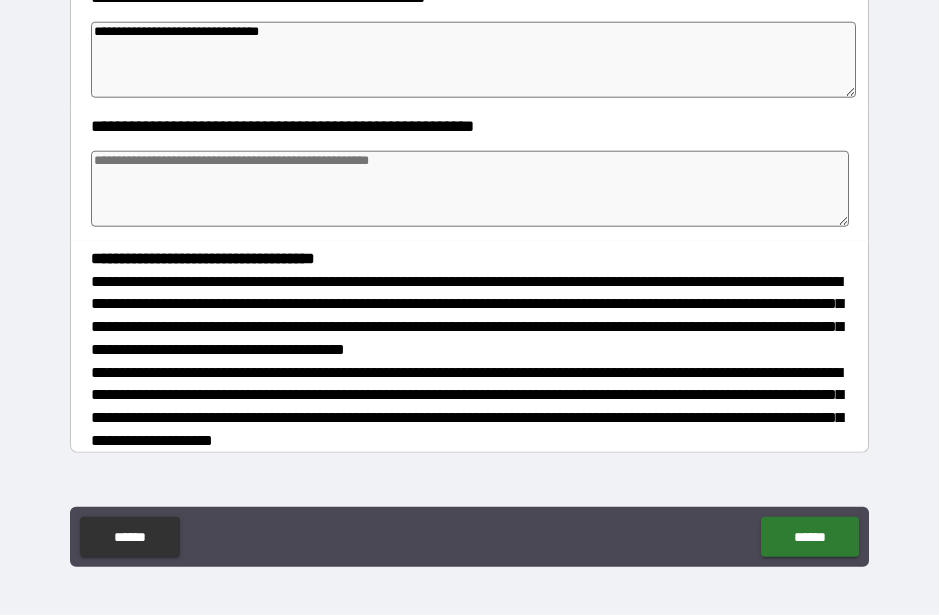 click at bounding box center (469, 189) 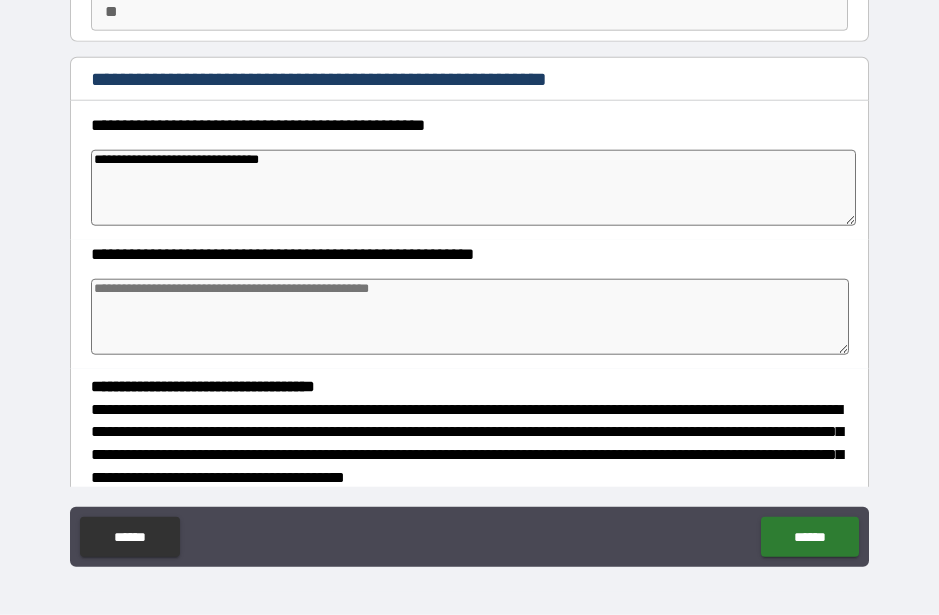 scroll, scrollTop: 199, scrollLeft: 0, axis: vertical 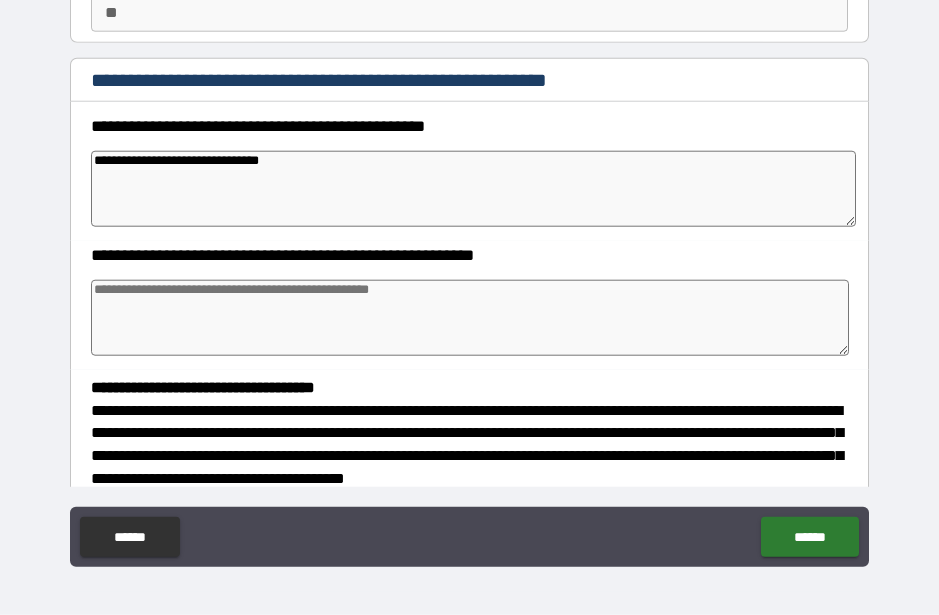 click on "**********" at bounding box center (473, 189) 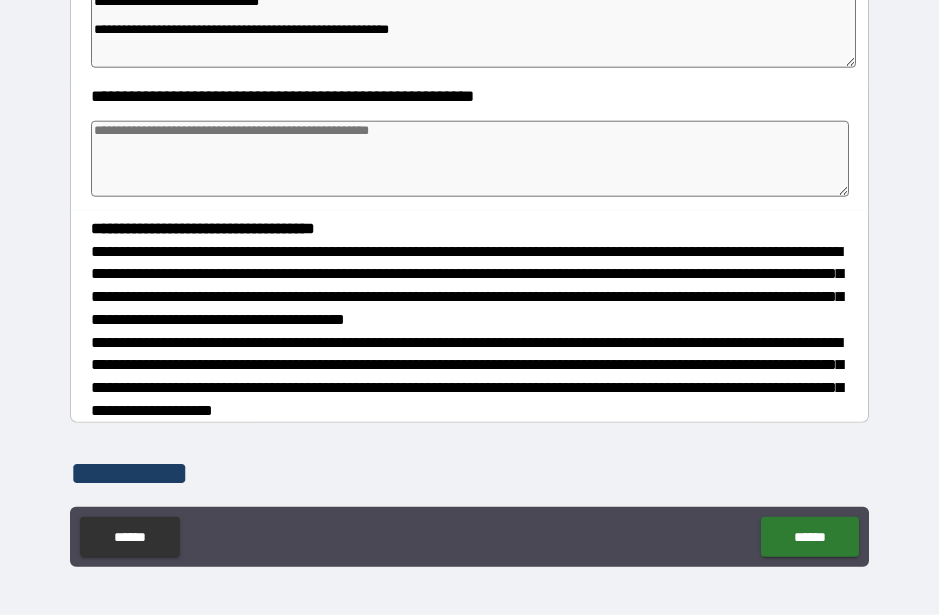 scroll, scrollTop: 364, scrollLeft: 0, axis: vertical 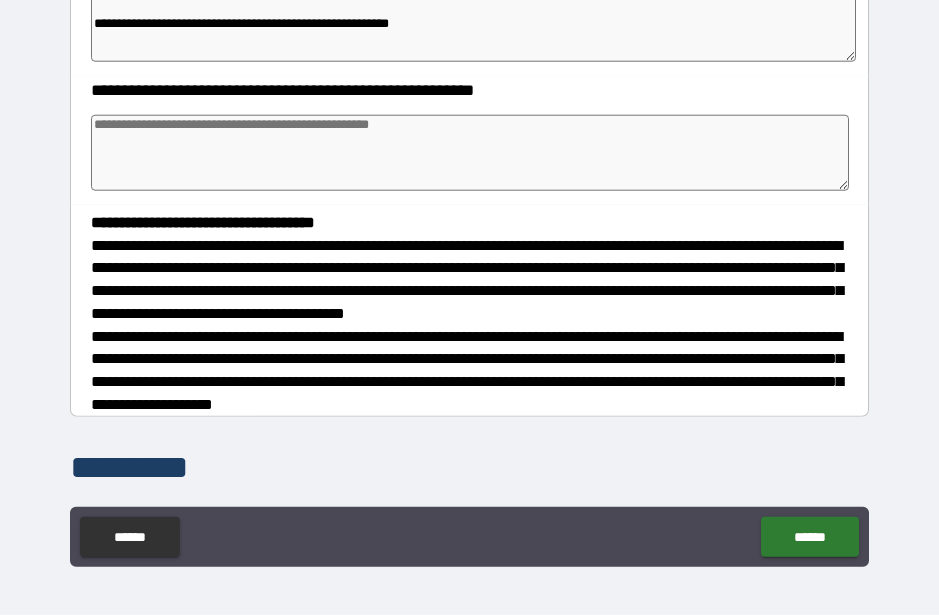 click at bounding box center [469, 153] 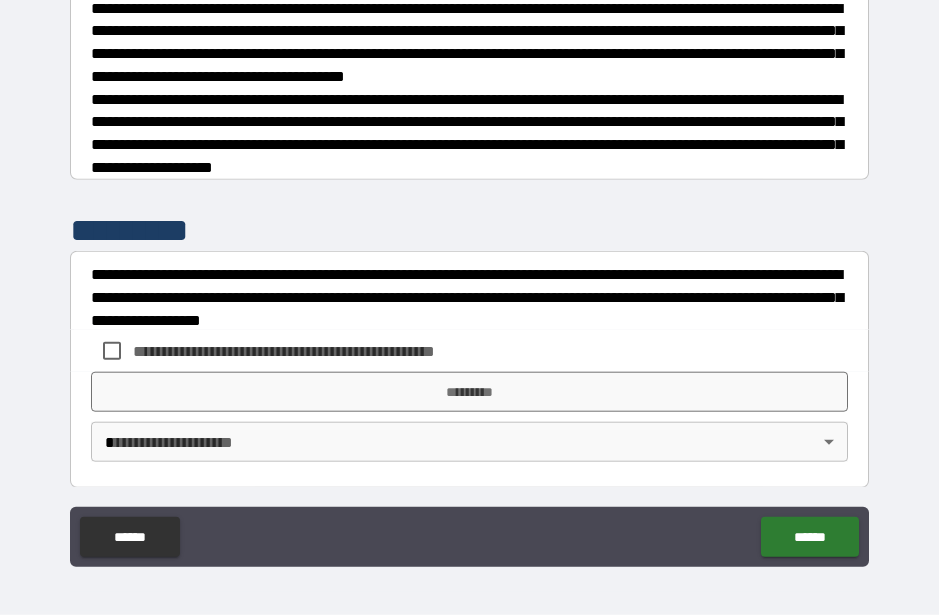 scroll, scrollTop: 601, scrollLeft: 0, axis: vertical 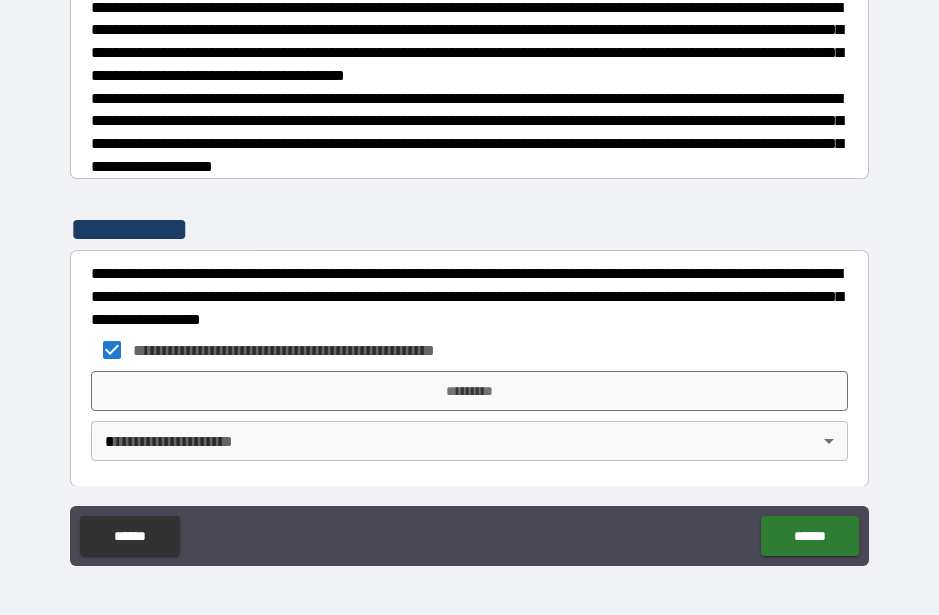 click on "*********" at bounding box center (469, 391) 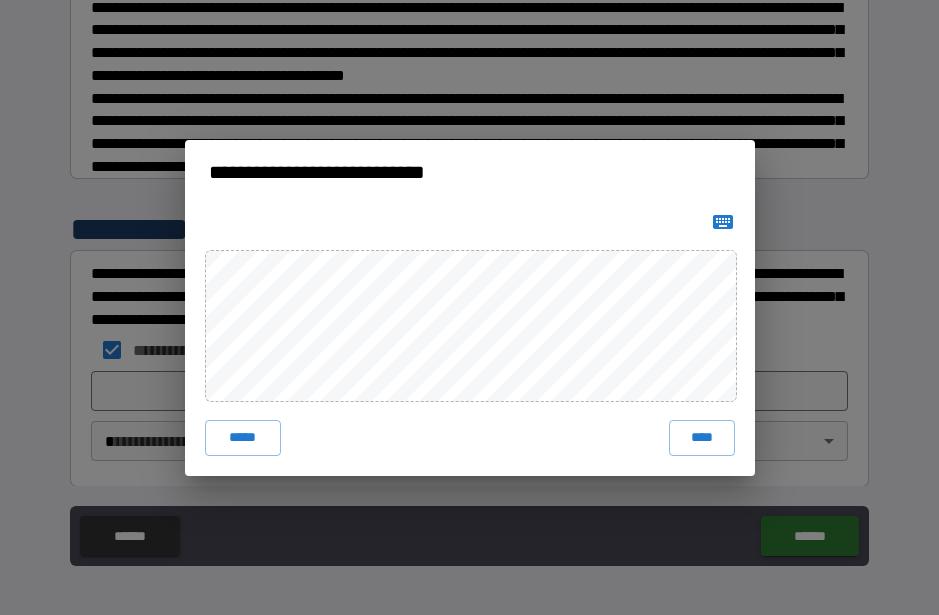 click on "****" at bounding box center (702, 438) 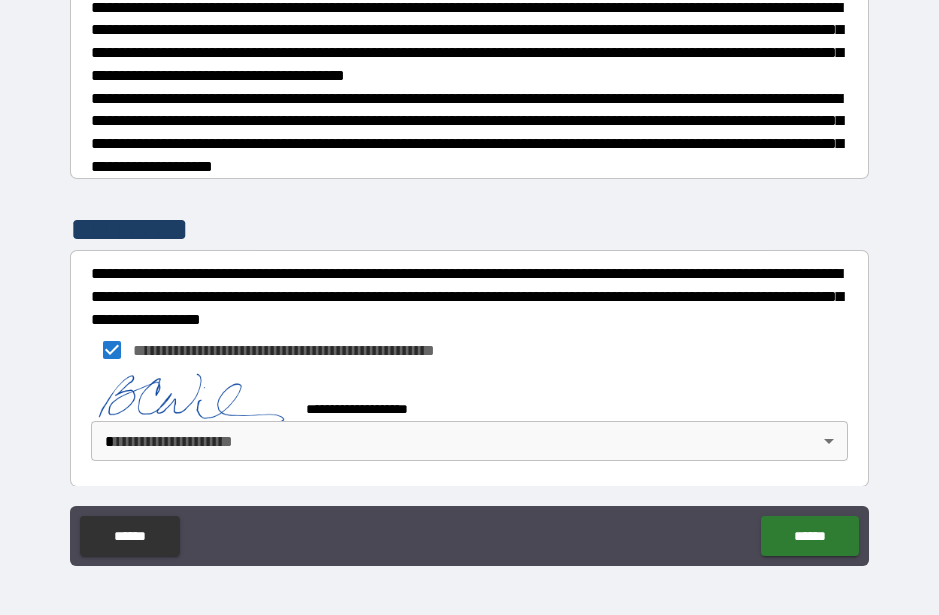 scroll, scrollTop: 591, scrollLeft: 0, axis: vertical 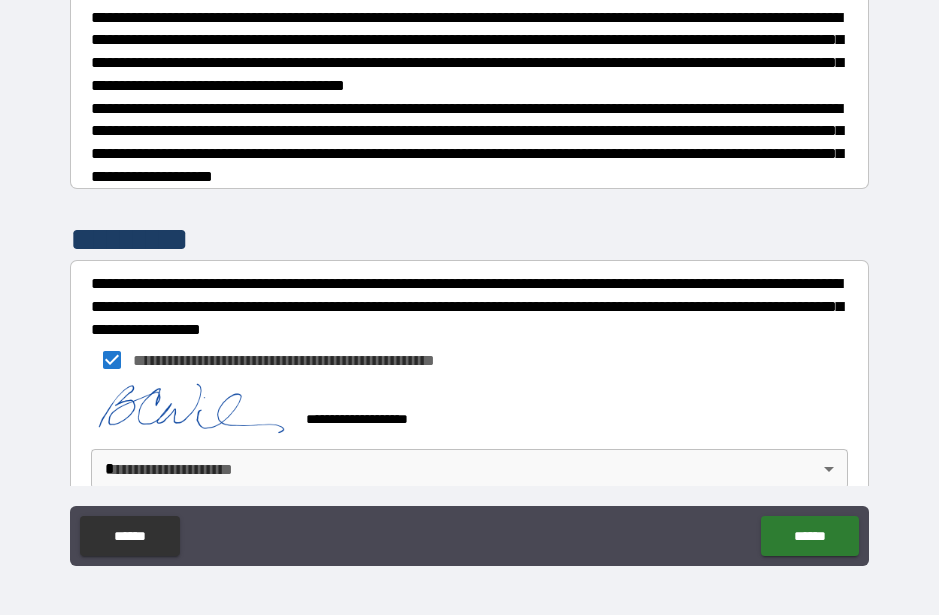 click on "**********" at bounding box center [469, 280] 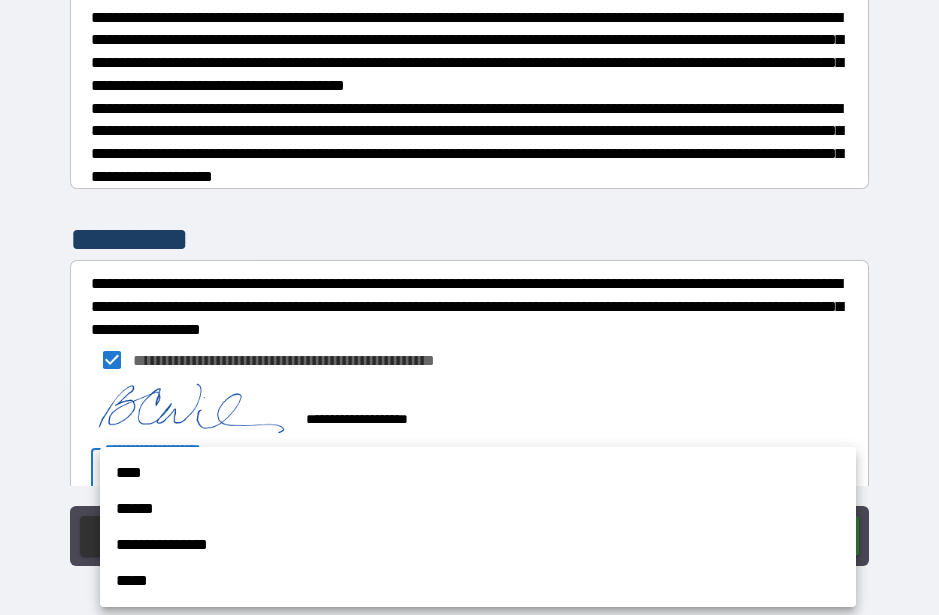 click on "****" at bounding box center [478, 473] 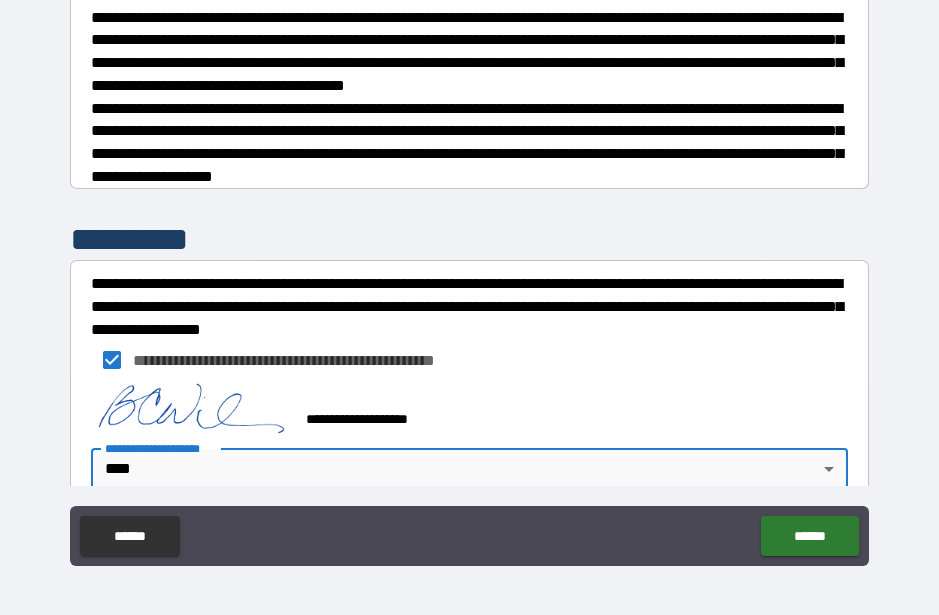 click on "******" at bounding box center [809, 536] 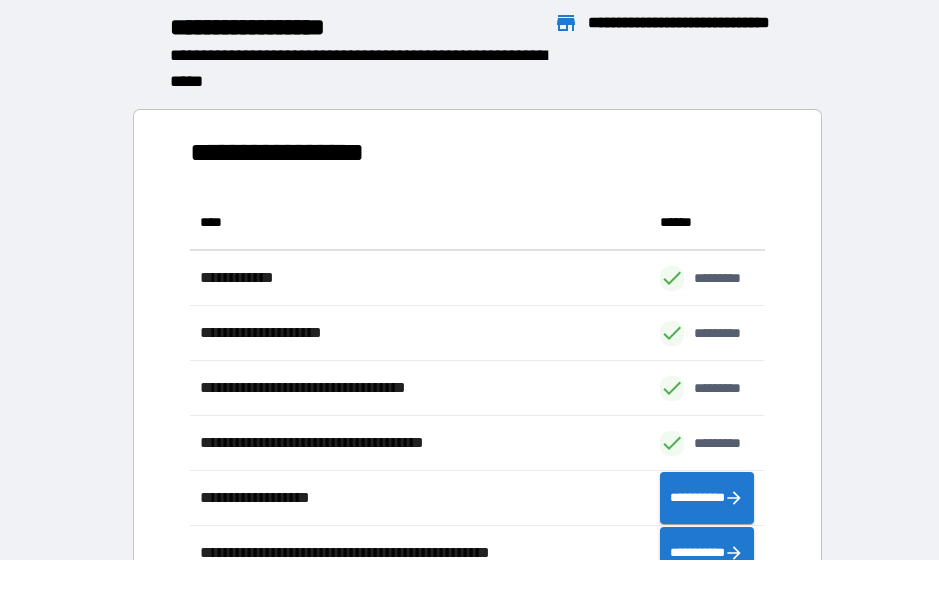 scroll, scrollTop: 1, scrollLeft: 1, axis: both 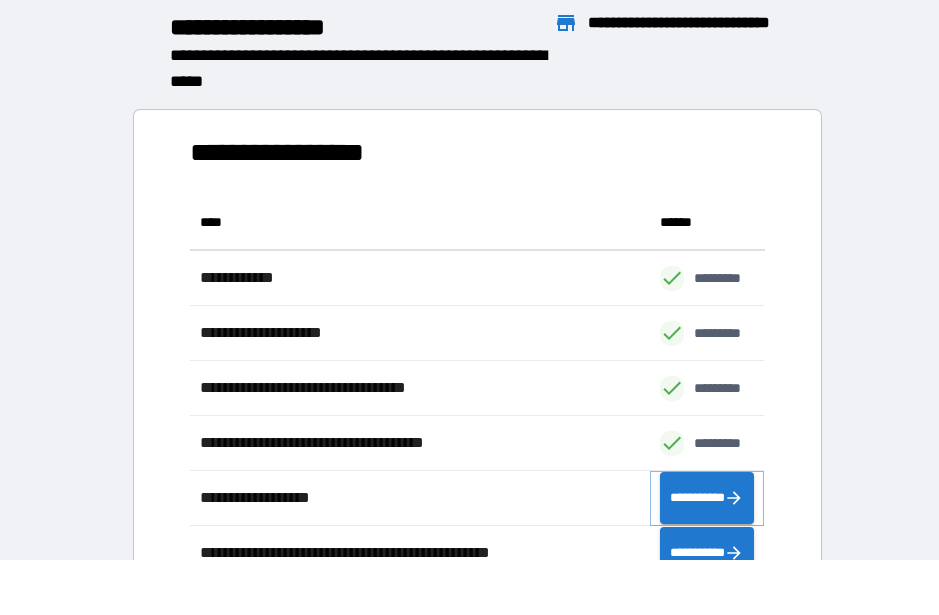 click on "**********" at bounding box center [707, 498] 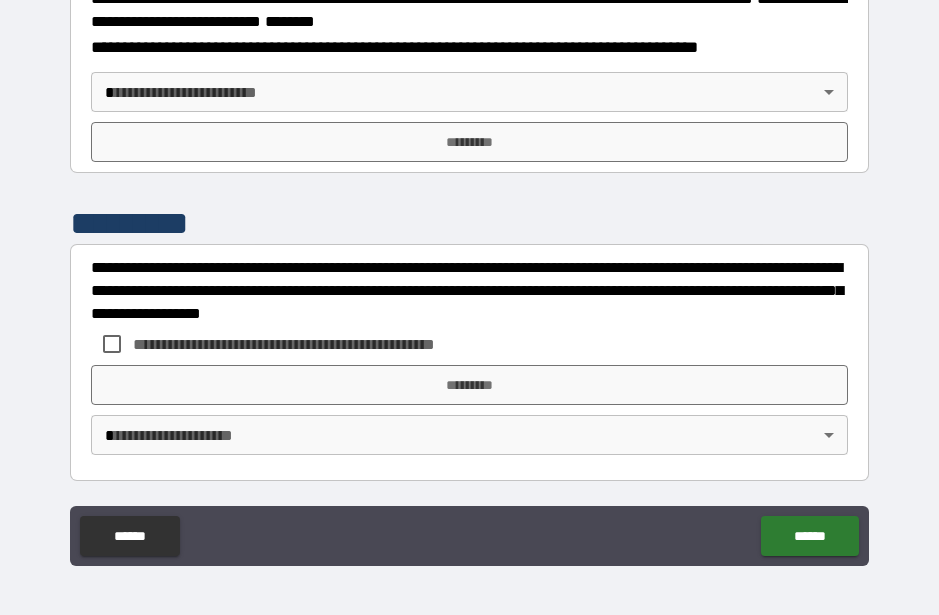 scroll, scrollTop: 2598, scrollLeft: 0, axis: vertical 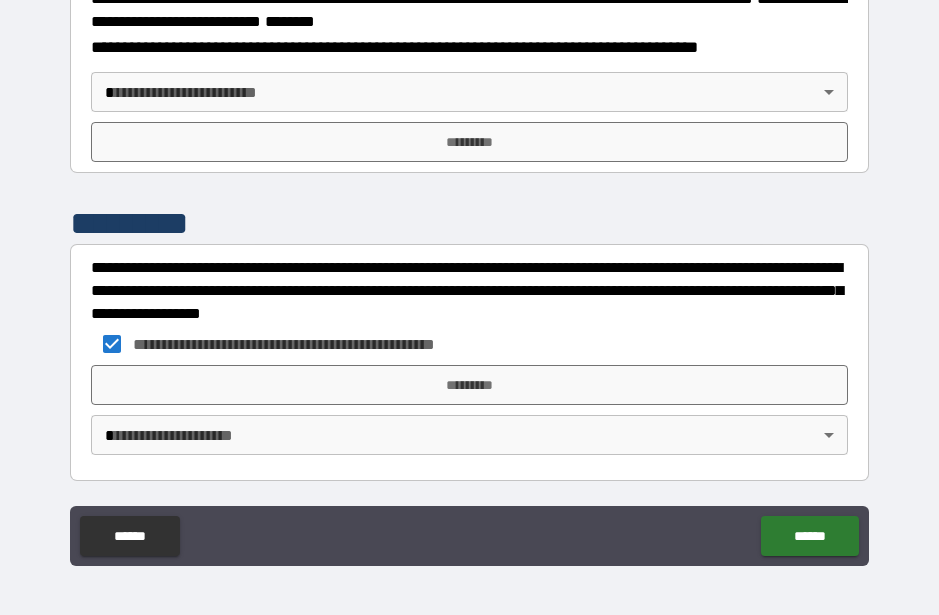 click on "*********" at bounding box center (469, 385) 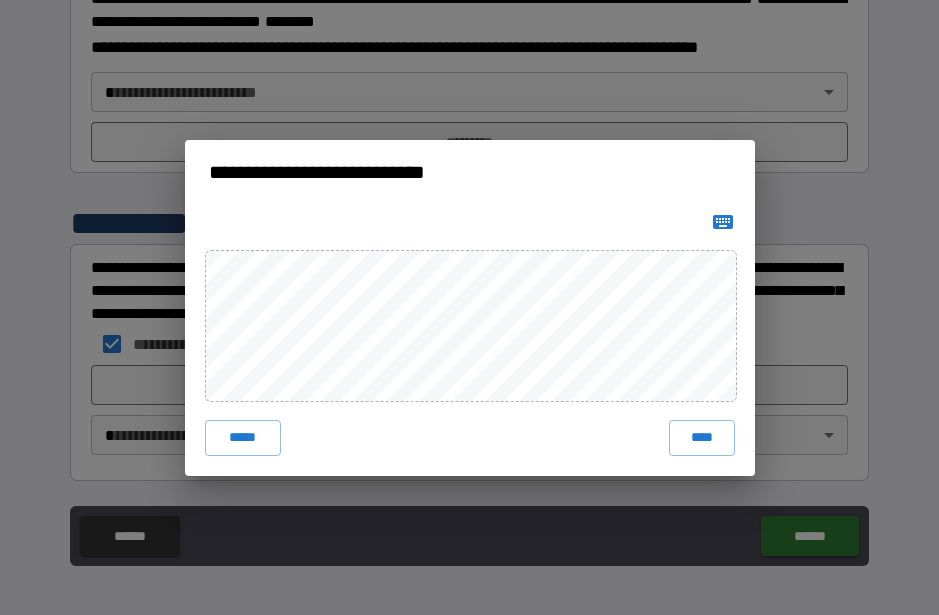 click on "****" at bounding box center (702, 438) 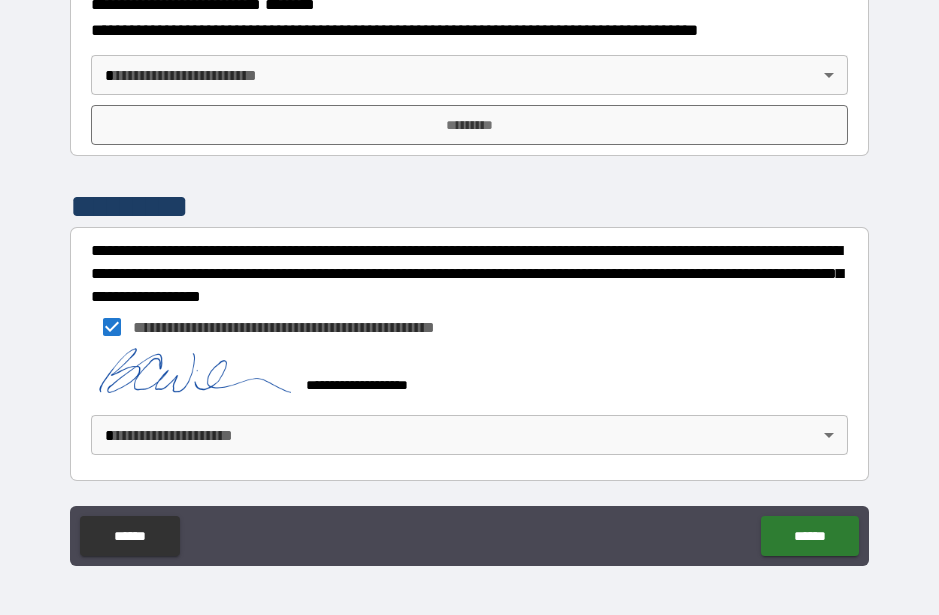 scroll, scrollTop: 2588, scrollLeft: 0, axis: vertical 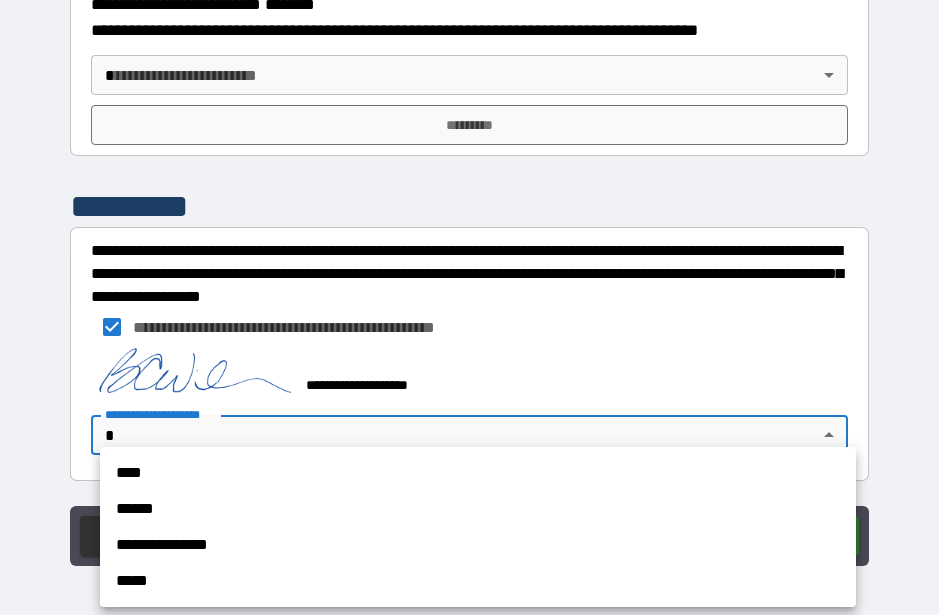 click on "****" at bounding box center [478, 473] 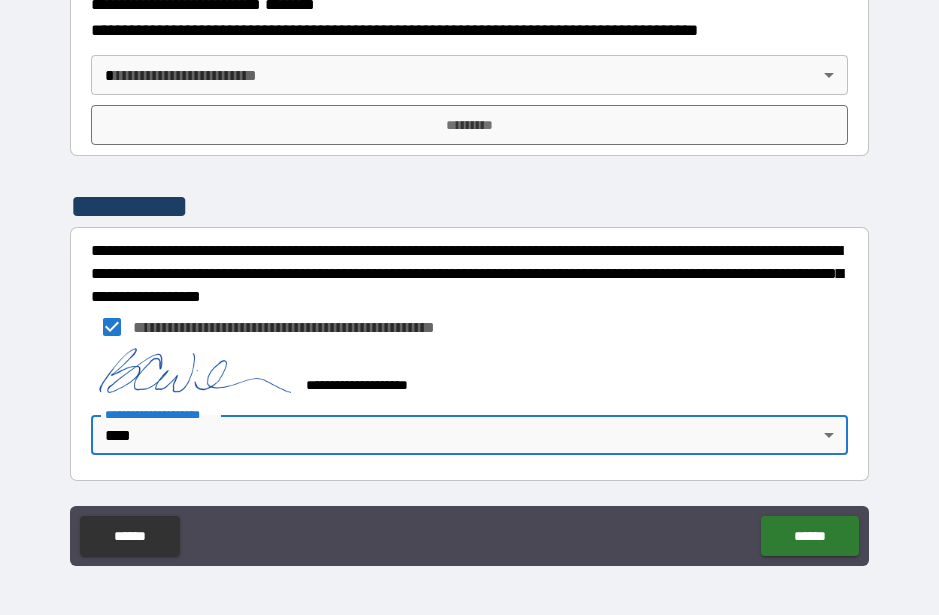 click on "******" at bounding box center [809, 536] 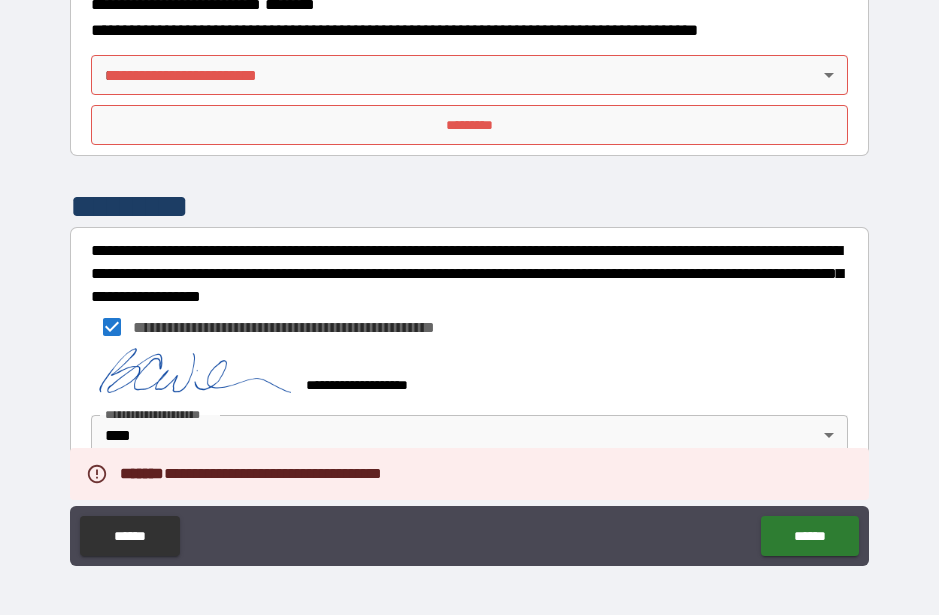 click on "**********" at bounding box center [469, 280] 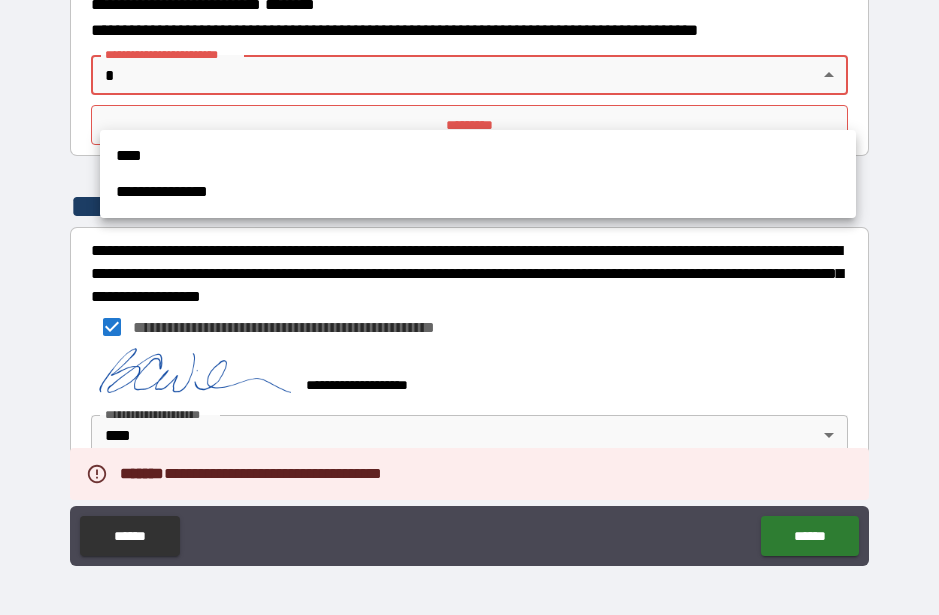 click on "****" at bounding box center (478, 156) 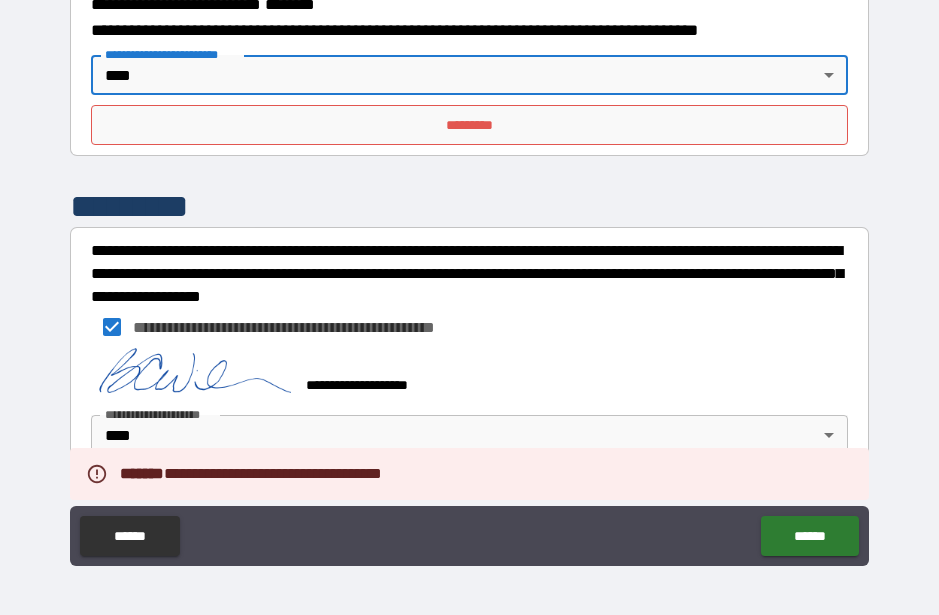 click on "*********" at bounding box center [469, 125] 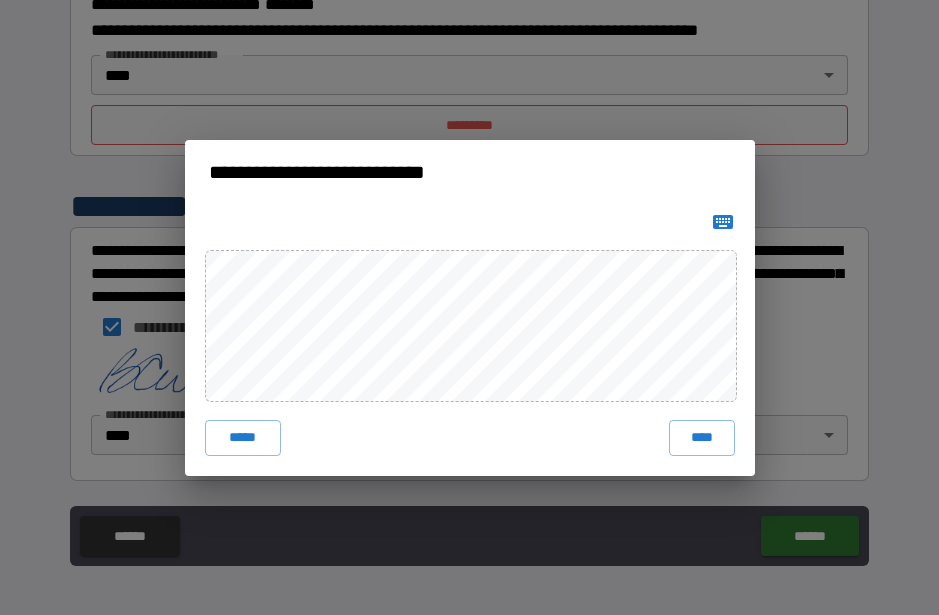 click on "****" at bounding box center (702, 438) 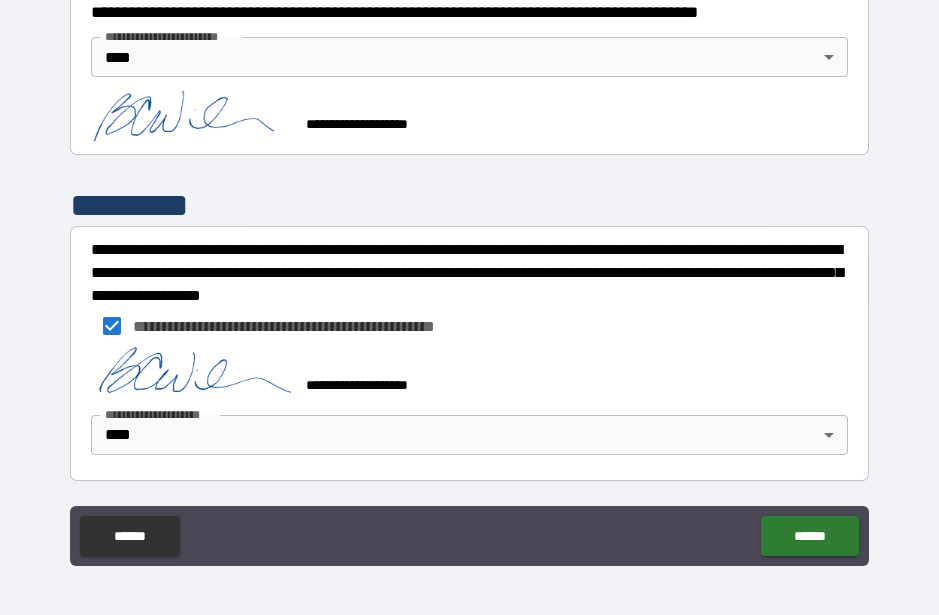 click on "******" at bounding box center [809, 536] 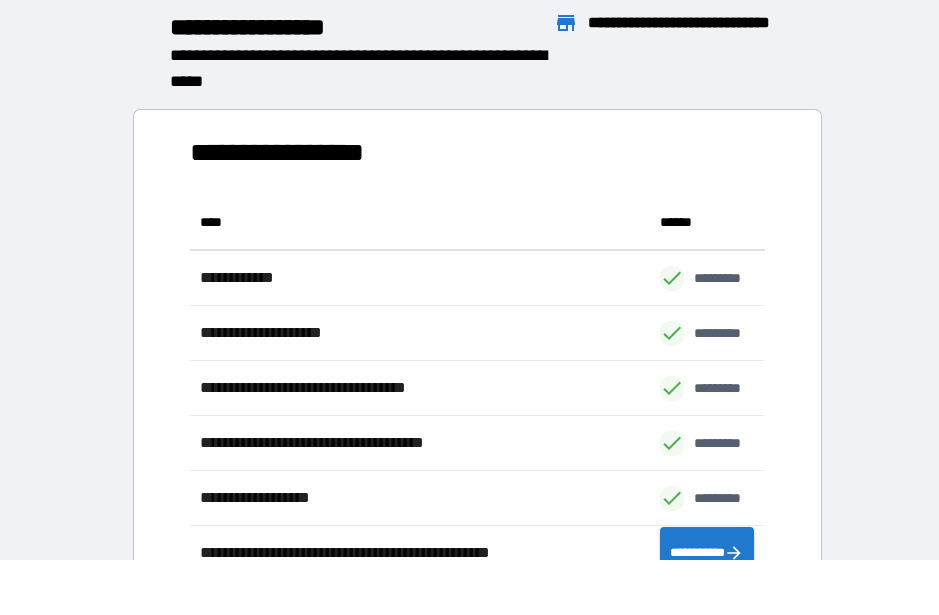 scroll, scrollTop: 386, scrollLeft: 575, axis: both 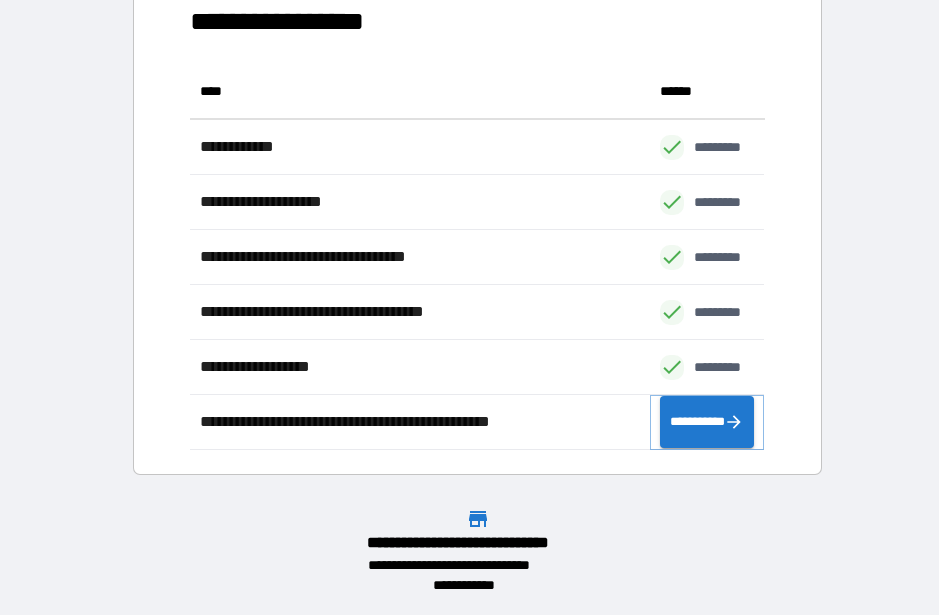 click on "**********" at bounding box center [707, 422] 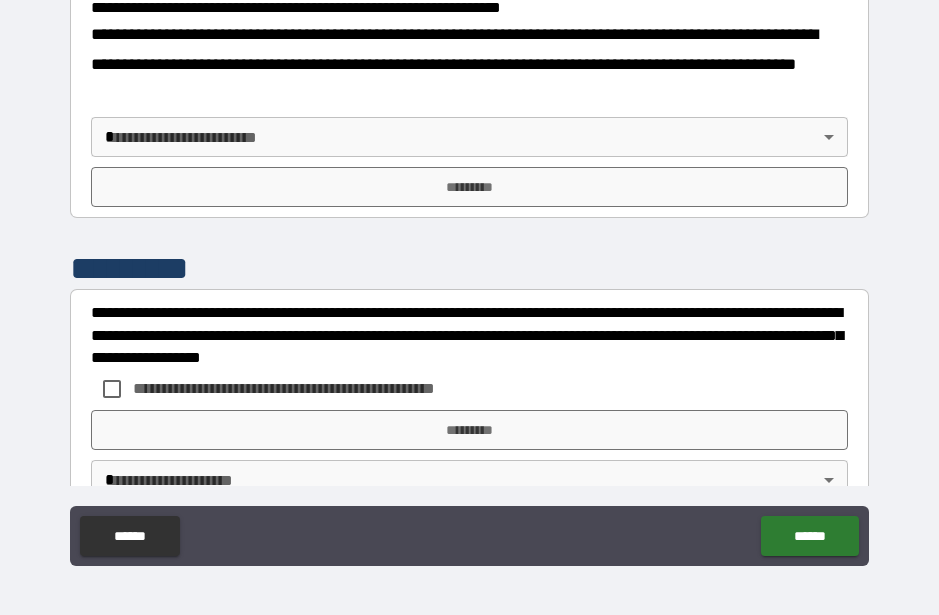 scroll, scrollTop: 772, scrollLeft: 0, axis: vertical 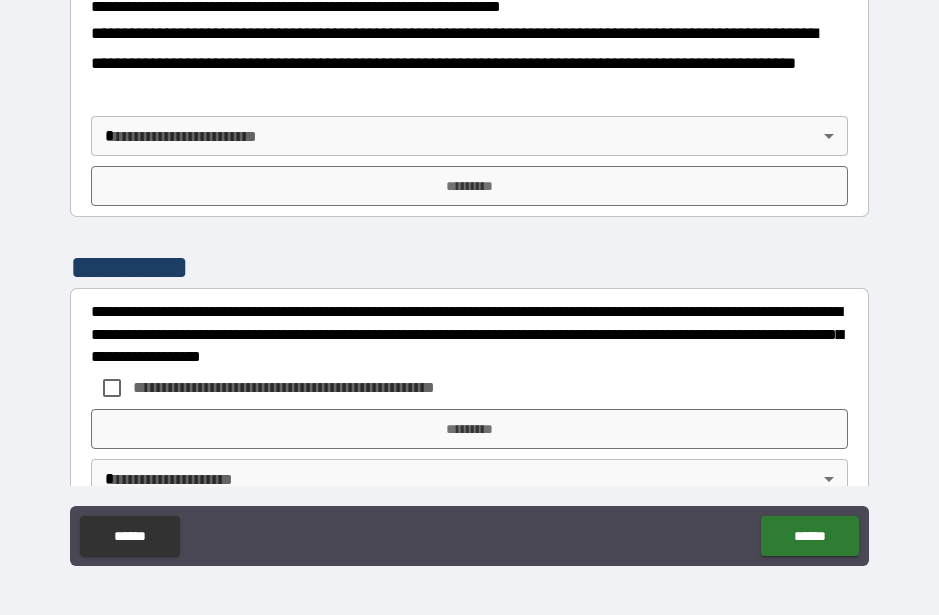 click on "**********" at bounding box center (469, 280) 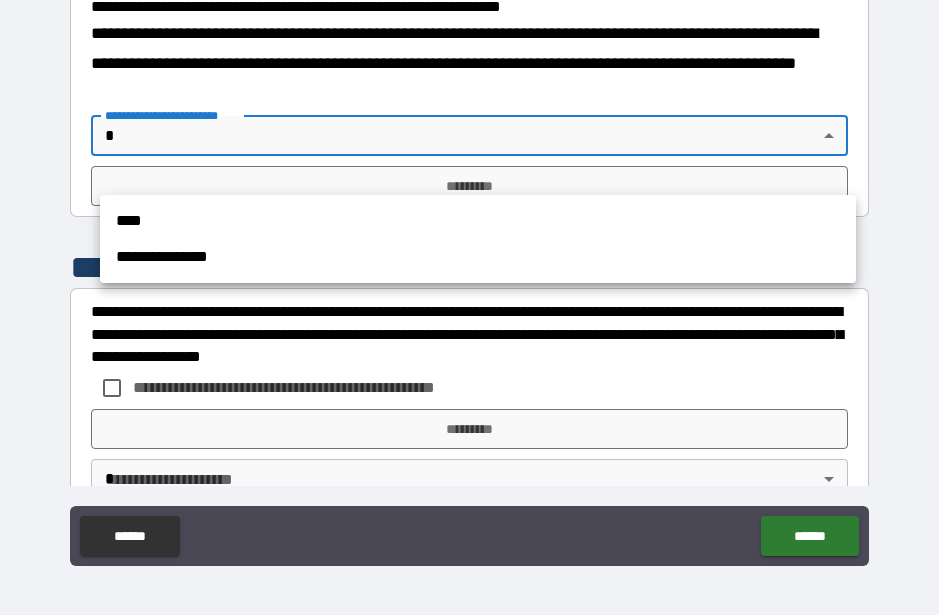 click on "****" at bounding box center [478, 221] 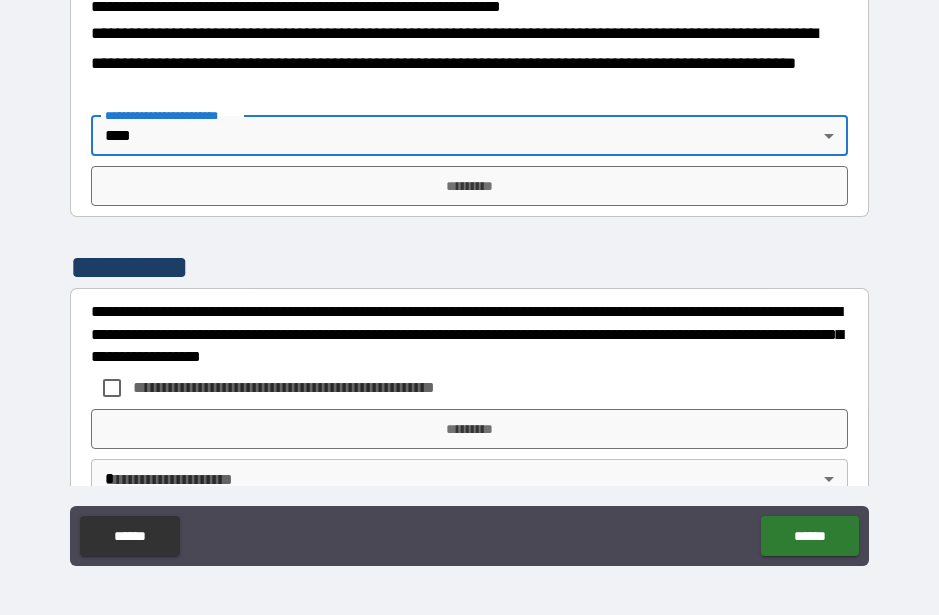 click on "*********" at bounding box center (469, 186) 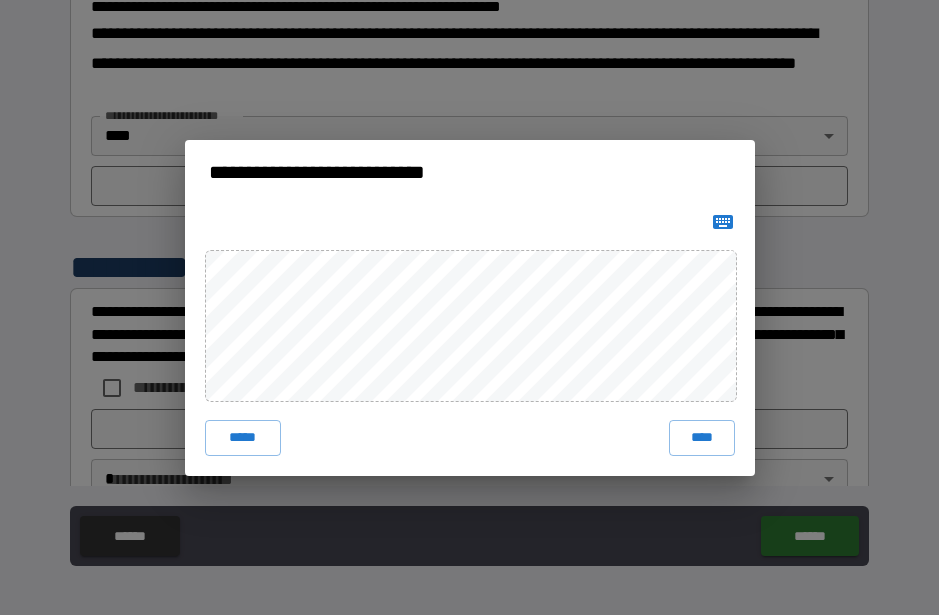click on "****" at bounding box center [702, 438] 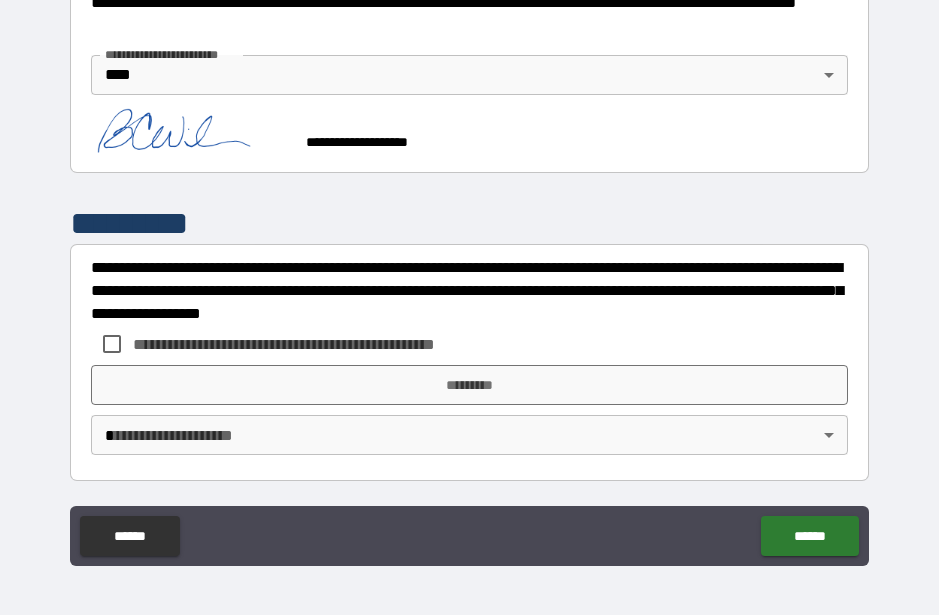scroll, scrollTop: 864, scrollLeft: 0, axis: vertical 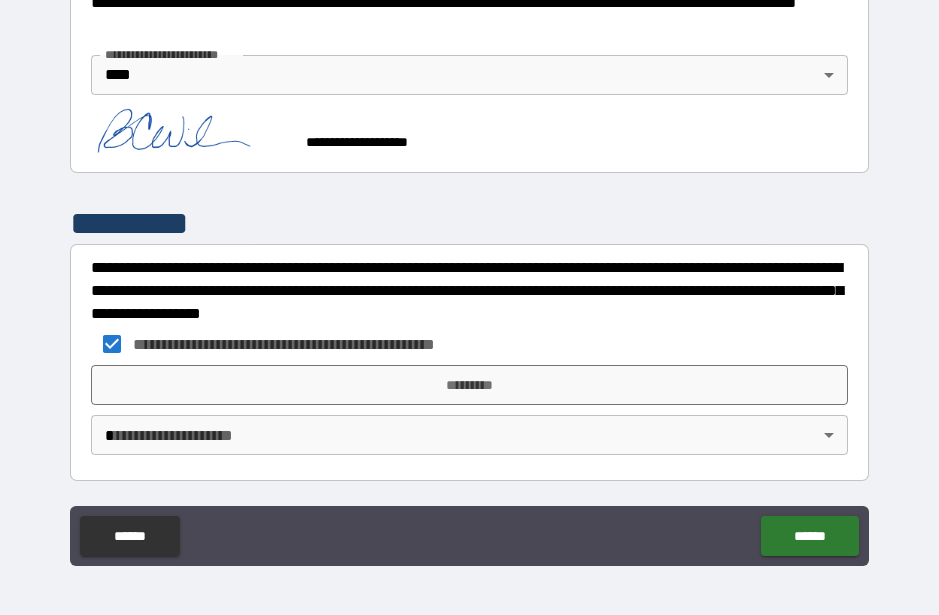 click on "*********" at bounding box center [469, 385] 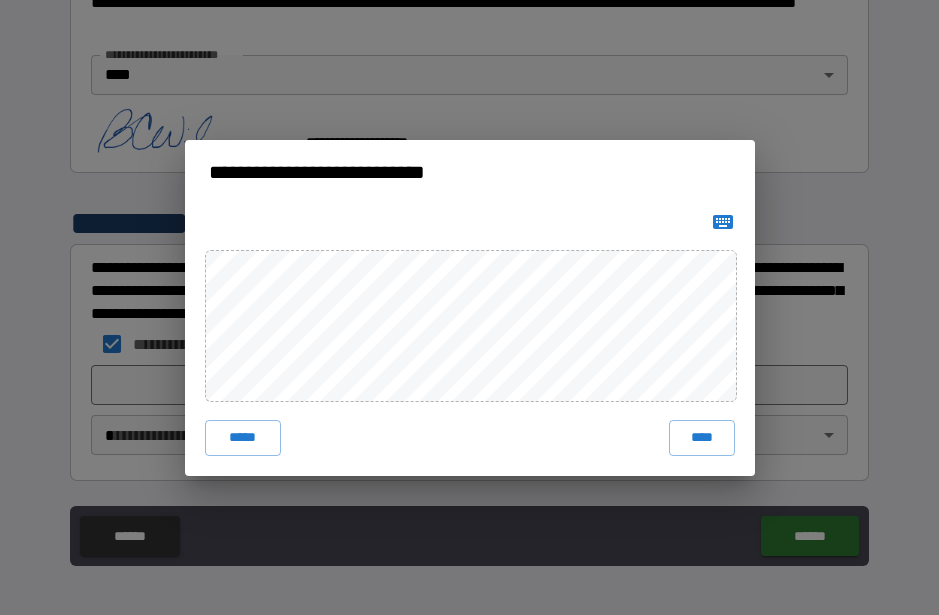 click on "****" at bounding box center [702, 438] 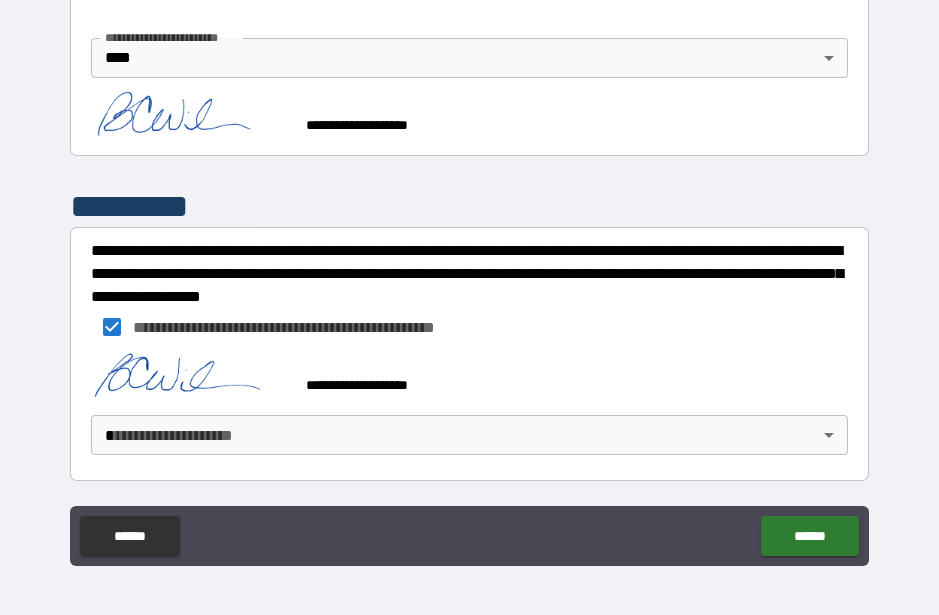 click on "**********" at bounding box center (469, 280) 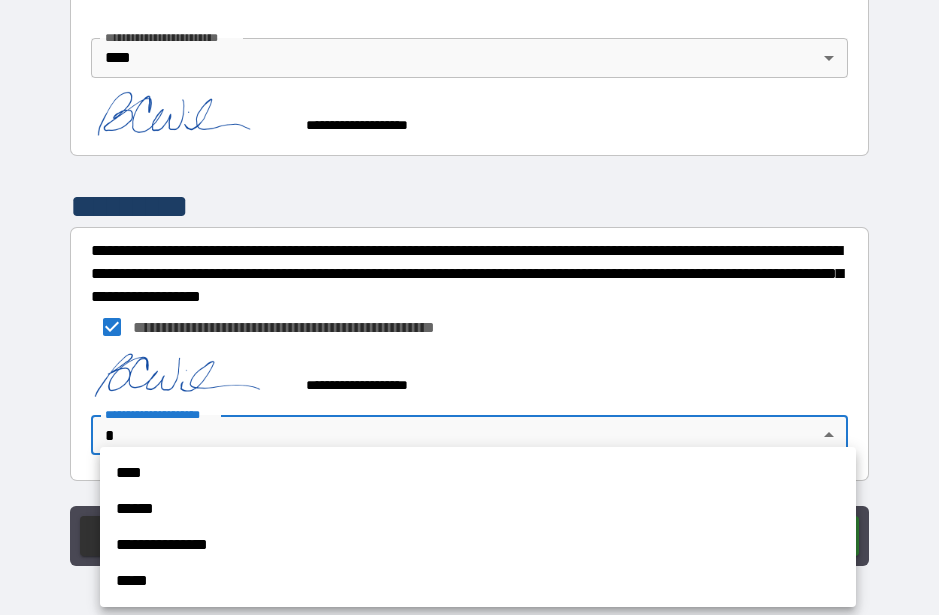click on "****" at bounding box center (478, 473) 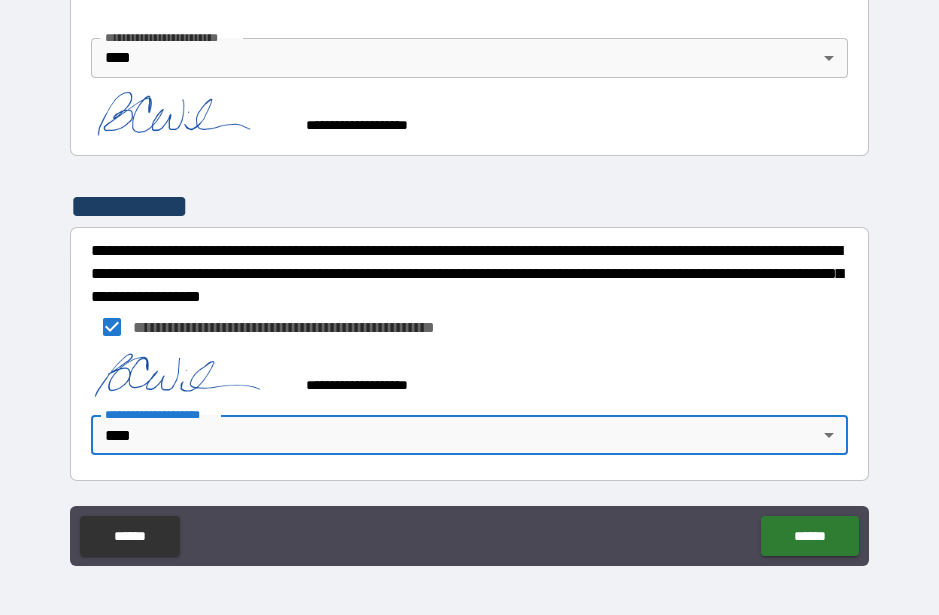 click on "******" at bounding box center (809, 536) 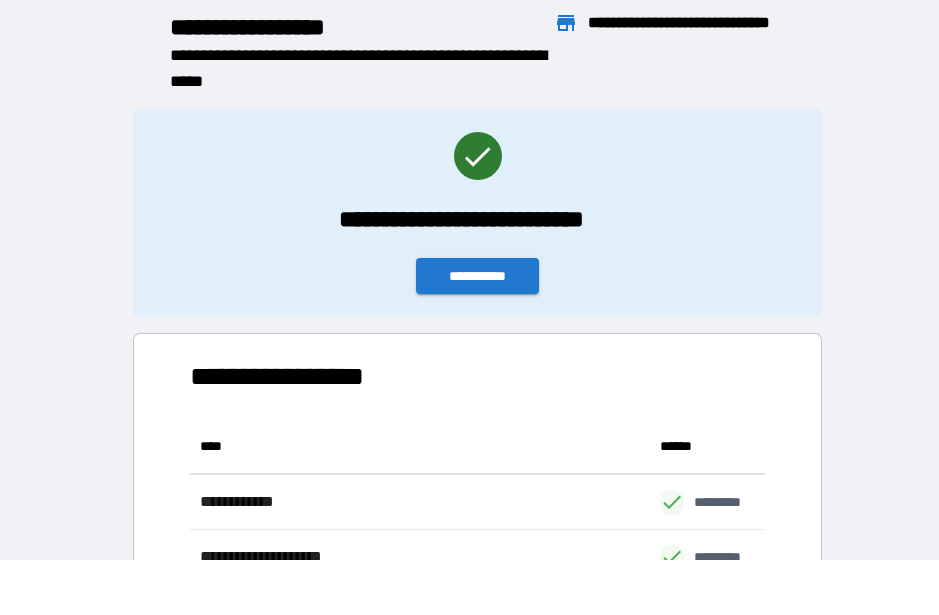 scroll, scrollTop: 1, scrollLeft: 1, axis: both 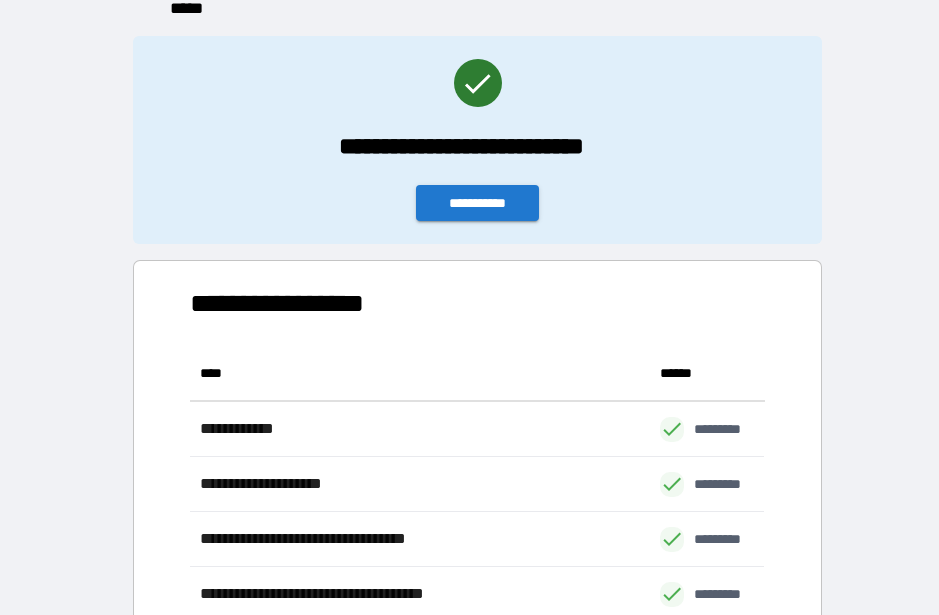 click on "**********" at bounding box center (478, 203) 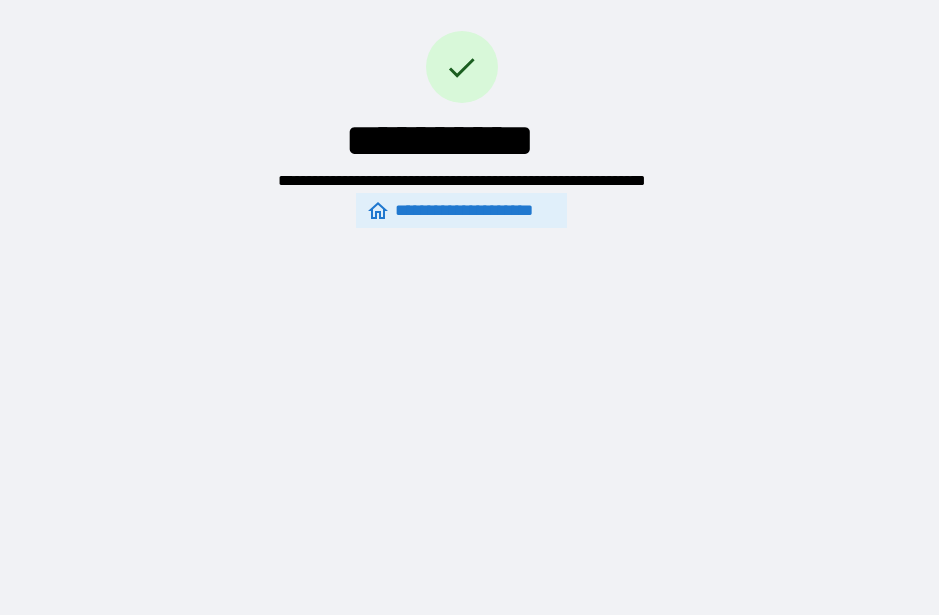 scroll, scrollTop: 0, scrollLeft: 0, axis: both 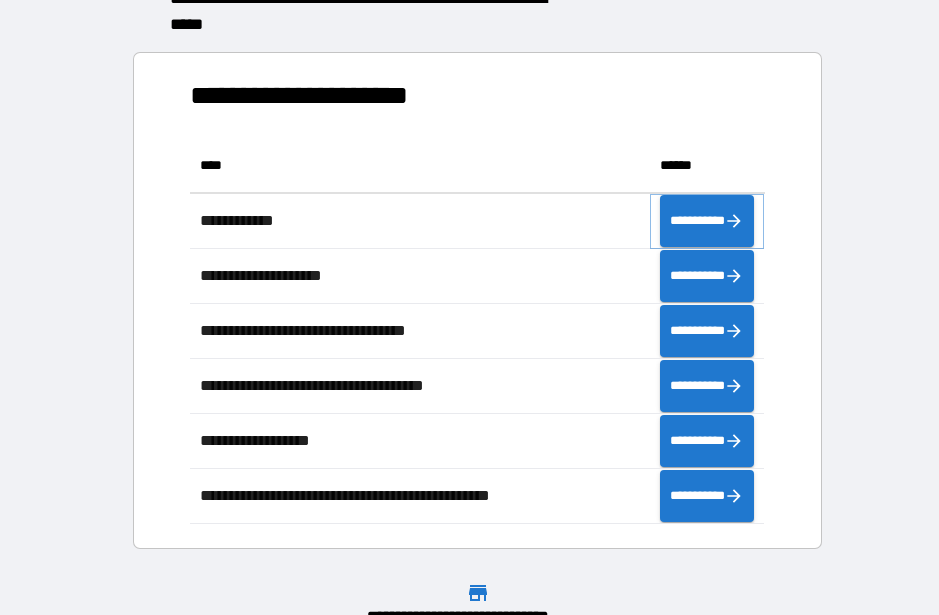 click on "**********" at bounding box center (707, 221) 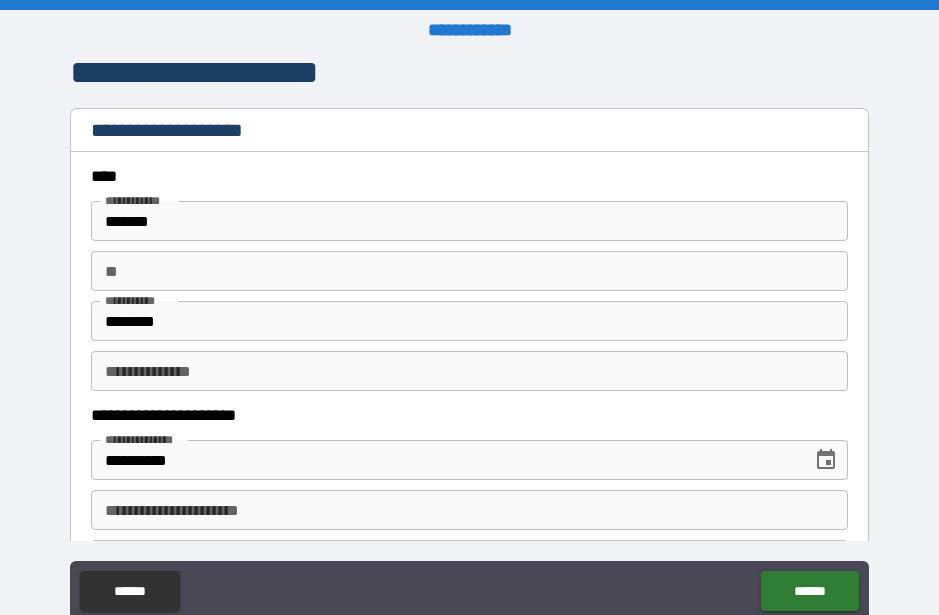 click on "**" at bounding box center (469, 271) 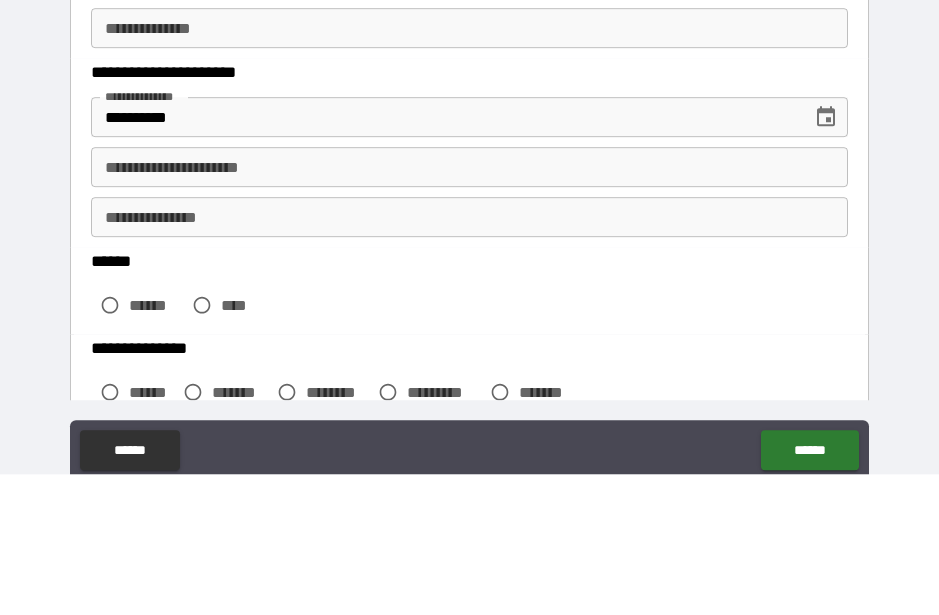 scroll, scrollTop: 214, scrollLeft: 0, axis: vertical 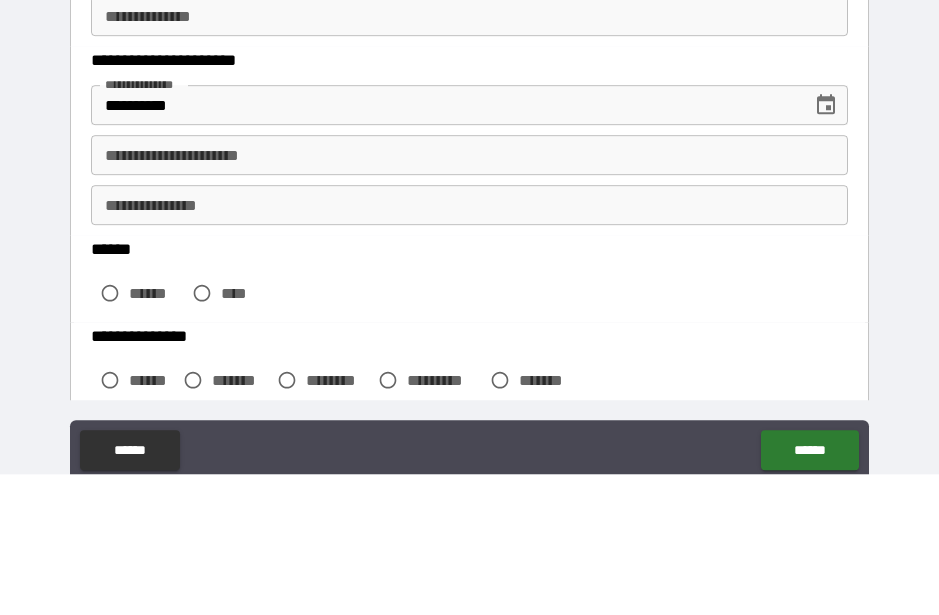 type on "*" 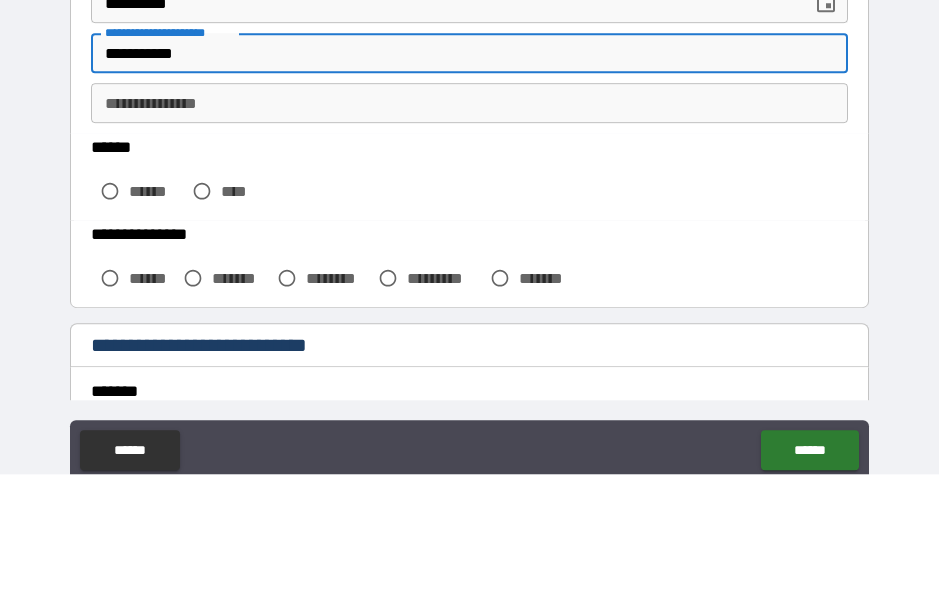 scroll, scrollTop: 317, scrollLeft: 0, axis: vertical 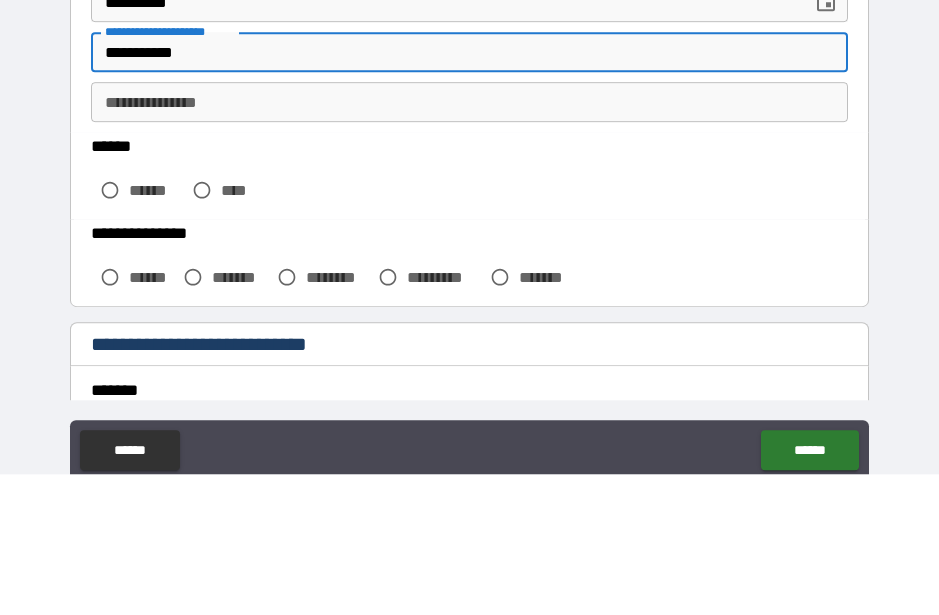 type on "**********" 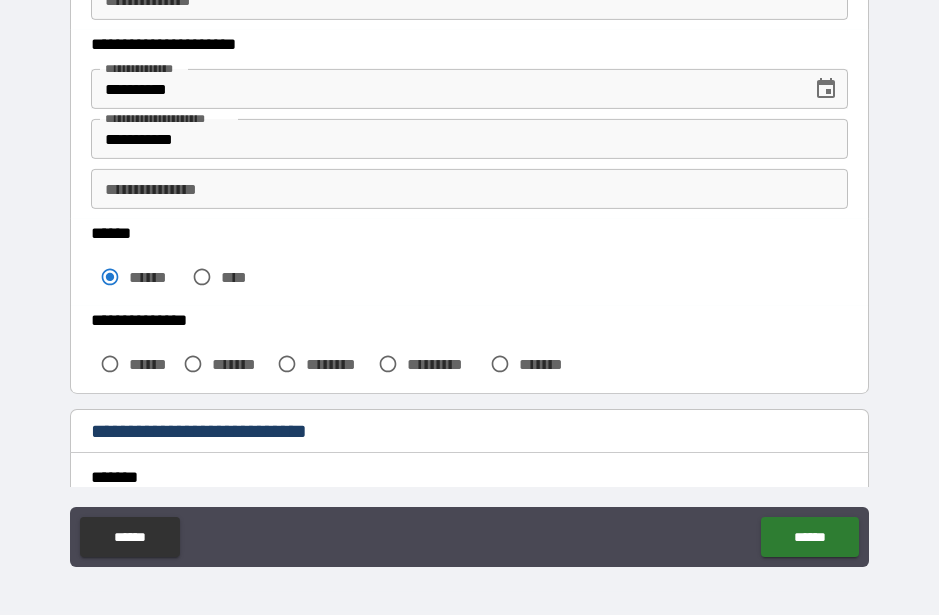 scroll, scrollTop: 55, scrollLeft: 0, axis: vertical 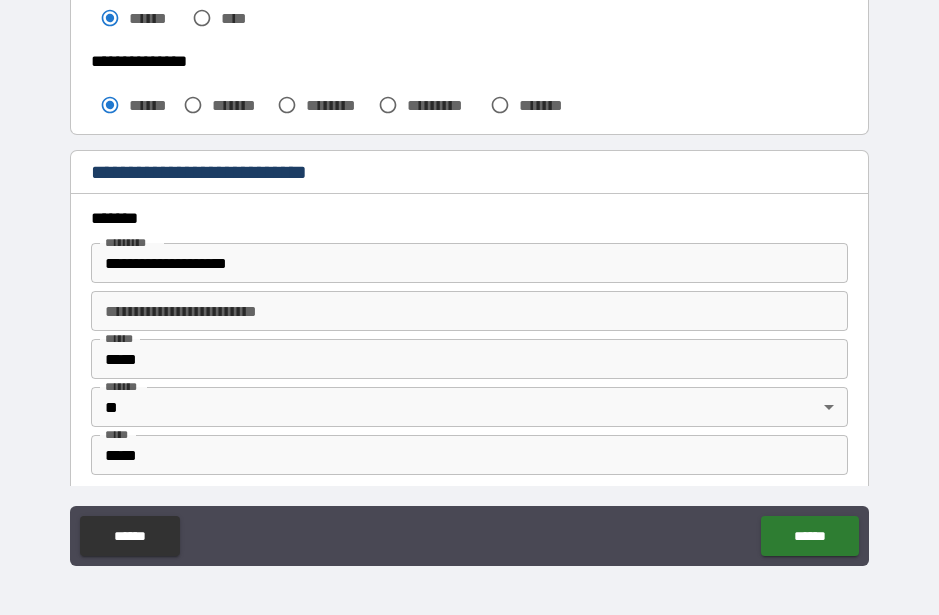 click on "**********" at bounding box center (469, 263) 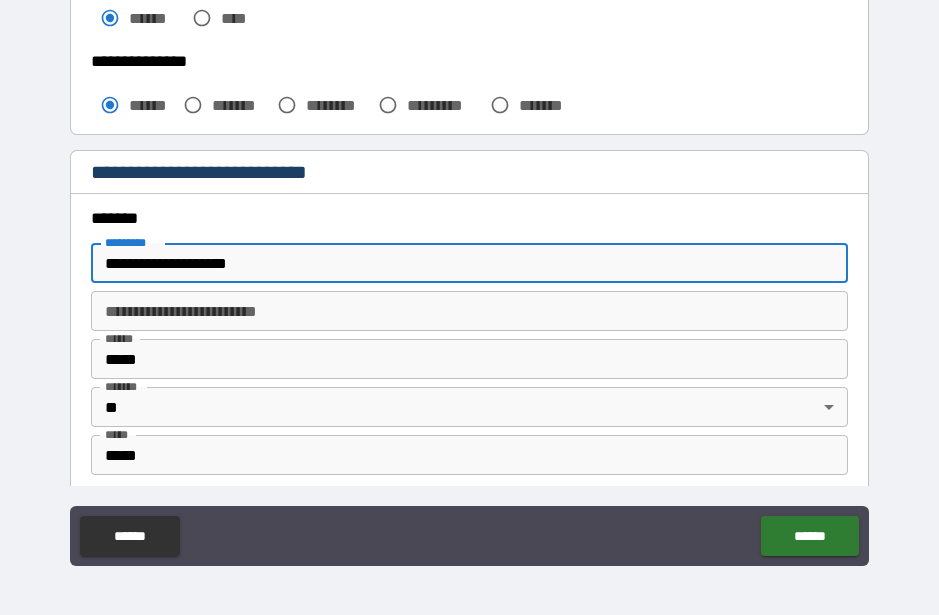 scroll, scrollTop: 54, scrollLeft: 0, axis: vertical 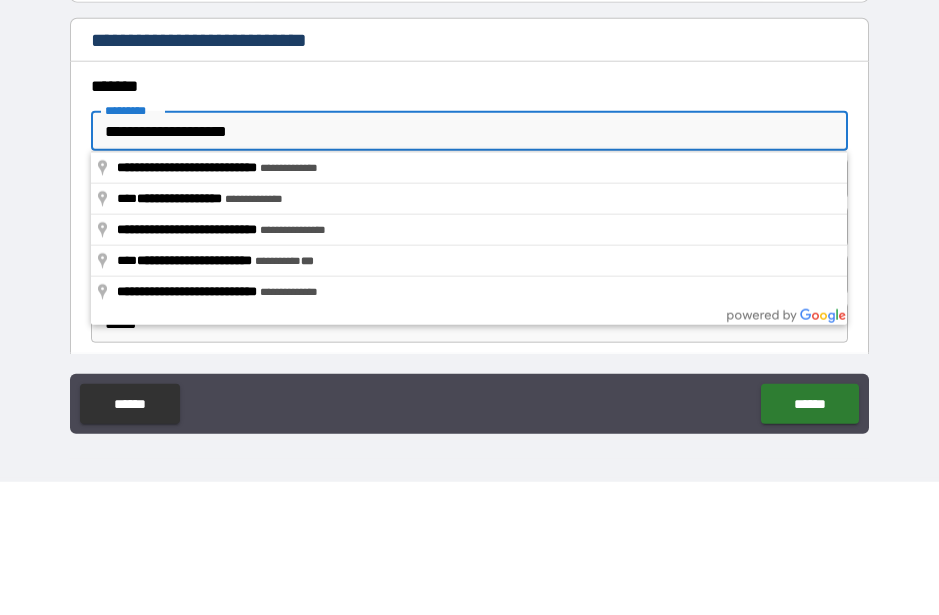 click on "**********" at bounding box center [469, 264] 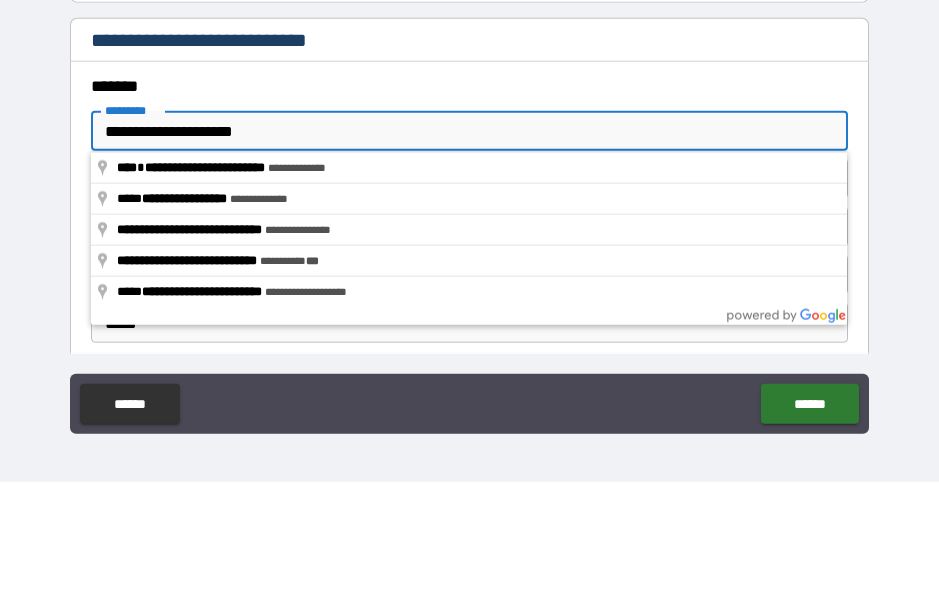 click on "**********" at bounding box center [469, 264] 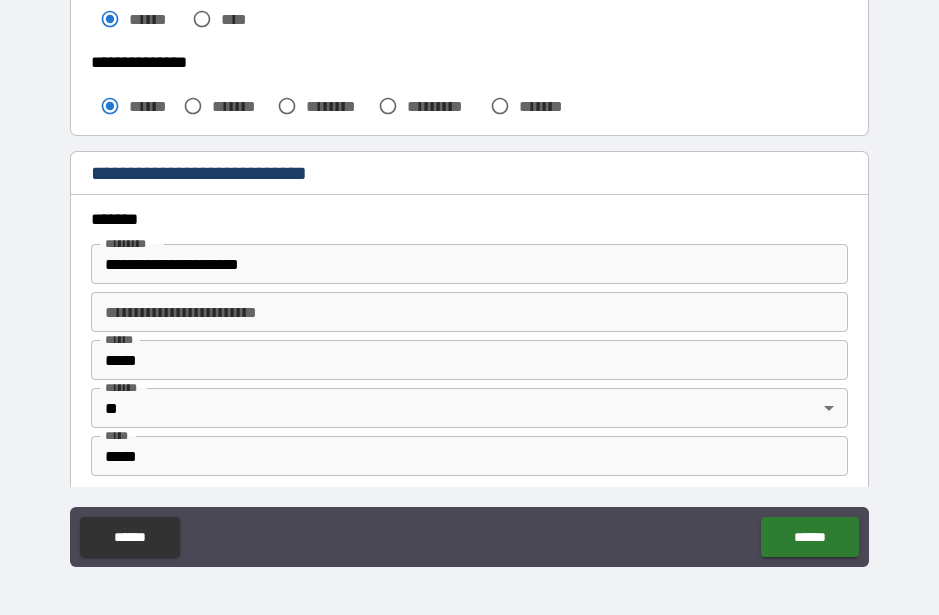type on "**********" 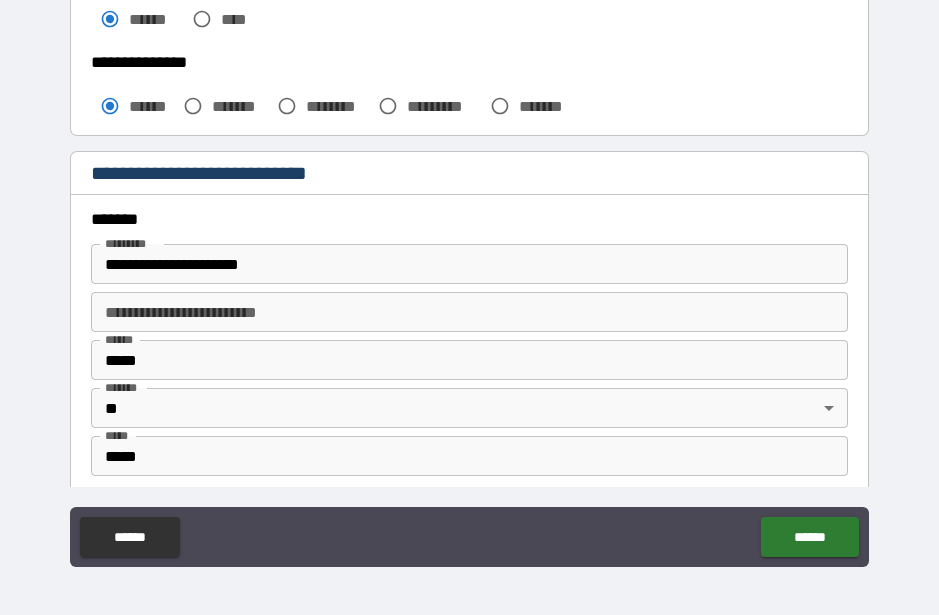 scroll, scrollTop: 55, scrollLeft: 0, axis: vertical 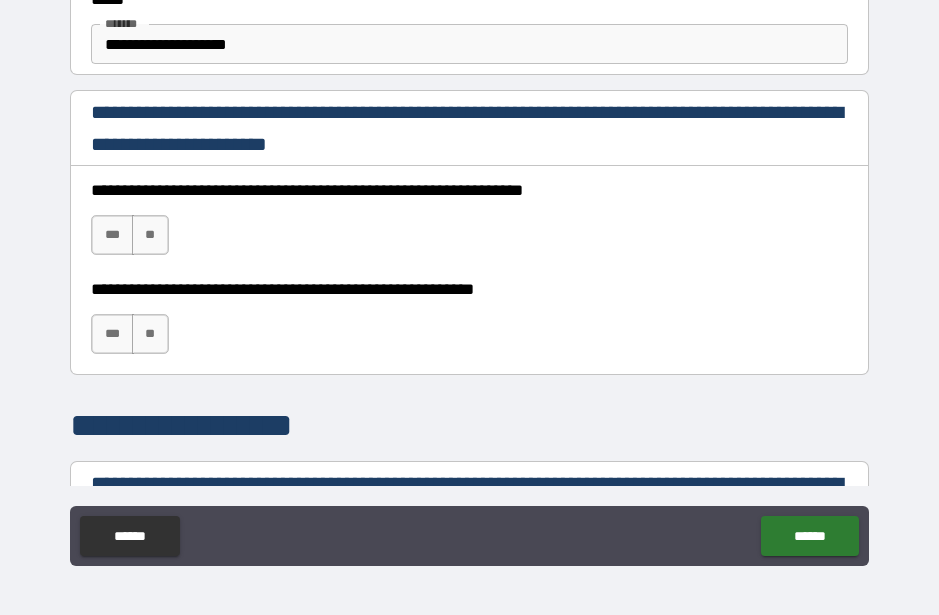 click on "***" at bounding box center (112, 235) 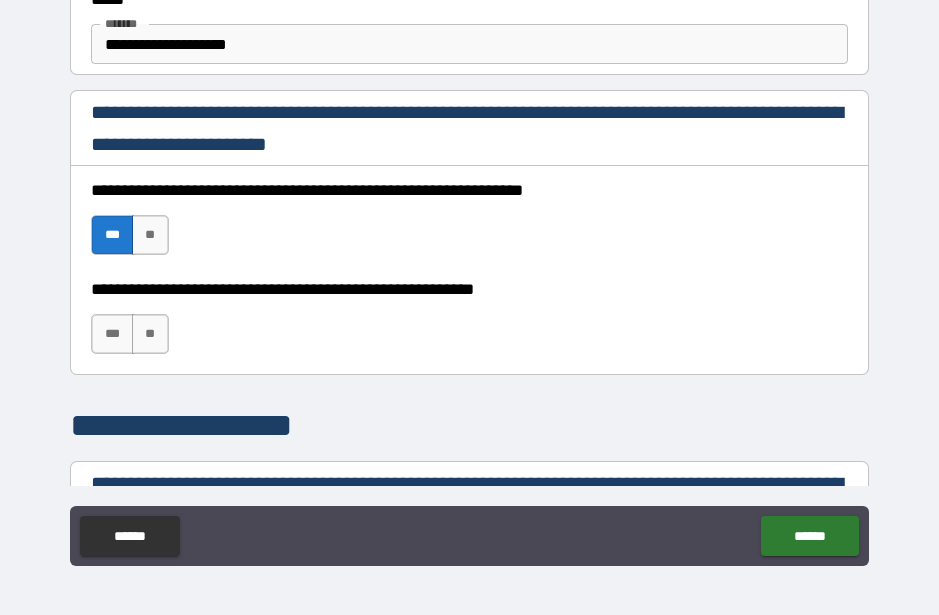 click on "***" at bounding box center (112, 334) 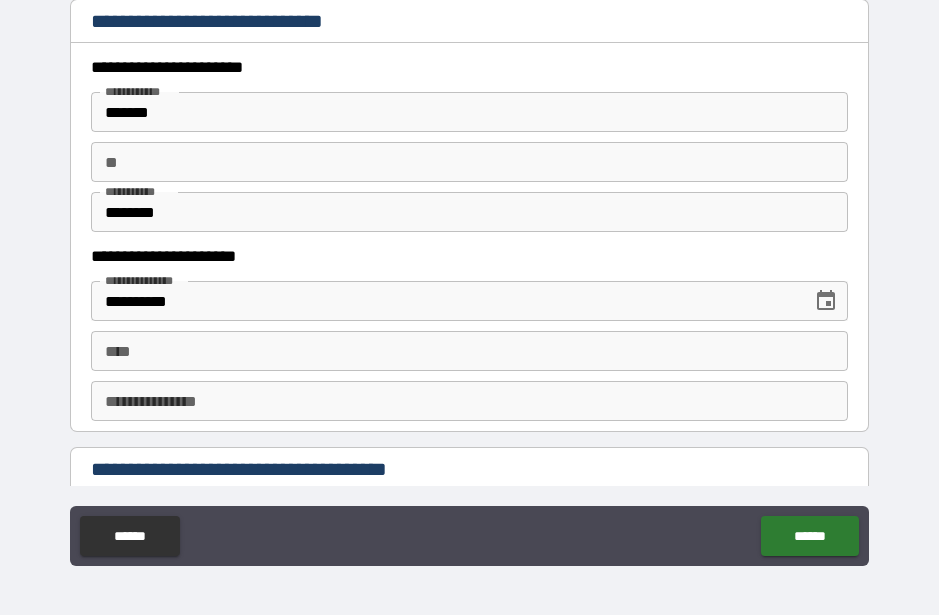 scroll, scrollTop: 1924, scrollLeft: 0, axis: vertical 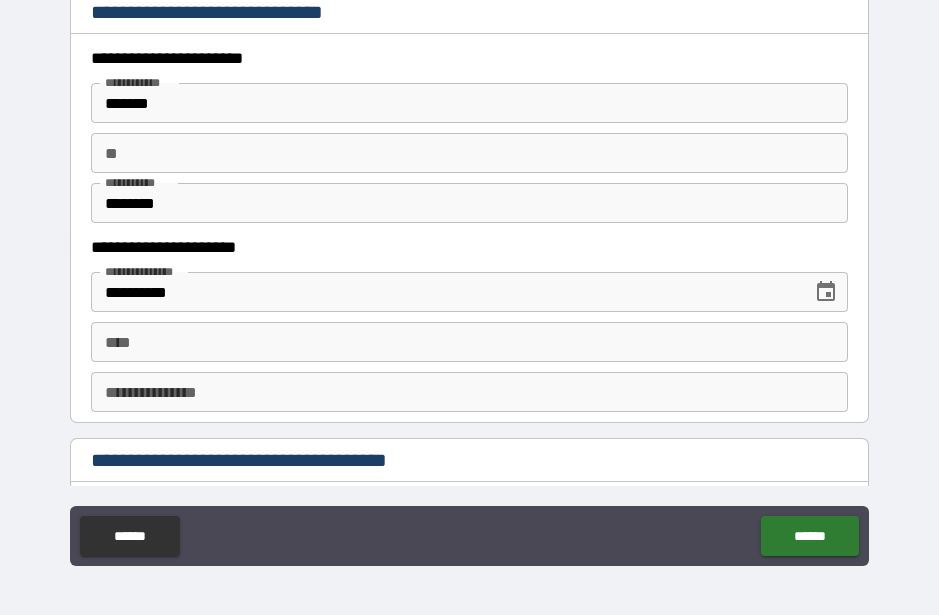 click on "** **" at bounding box center (469, 153) 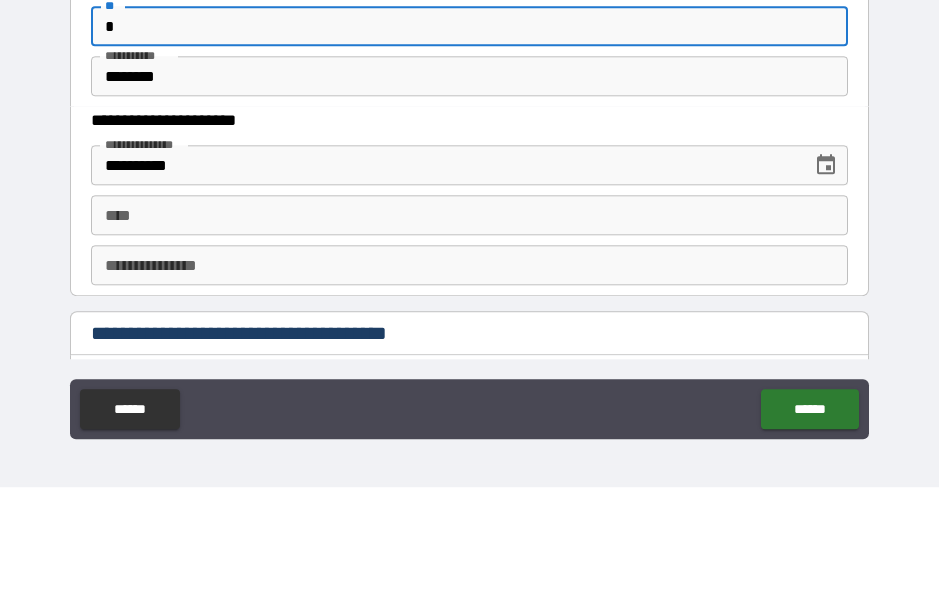 type on "*" 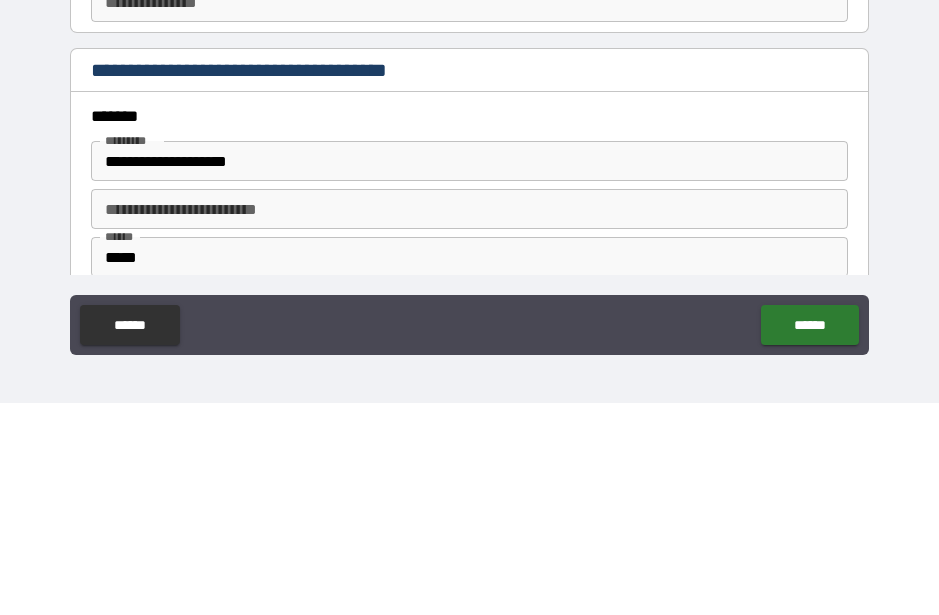 scroll, scrollTop: 2105, scrollLeft: 0, axis: vertical 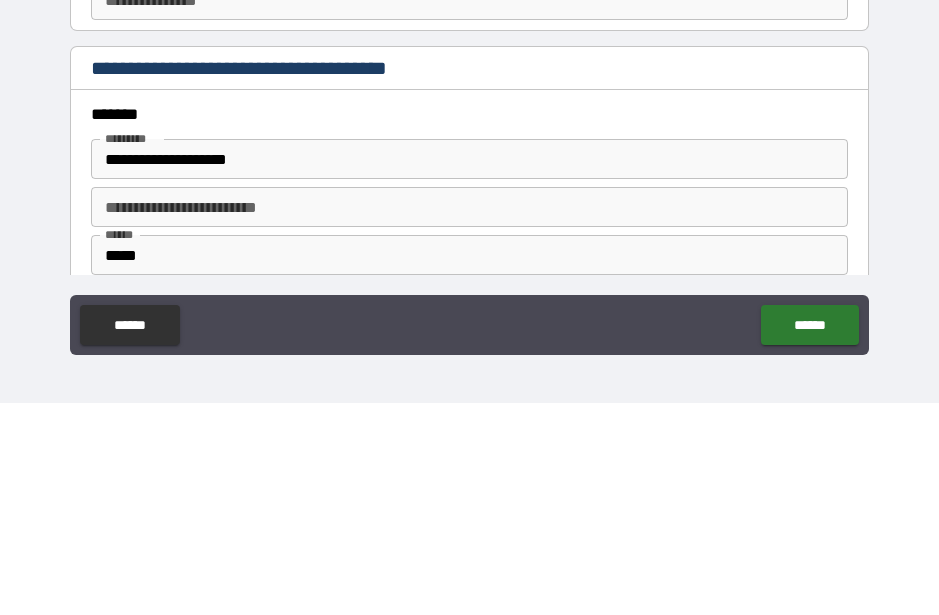 type on "**********" 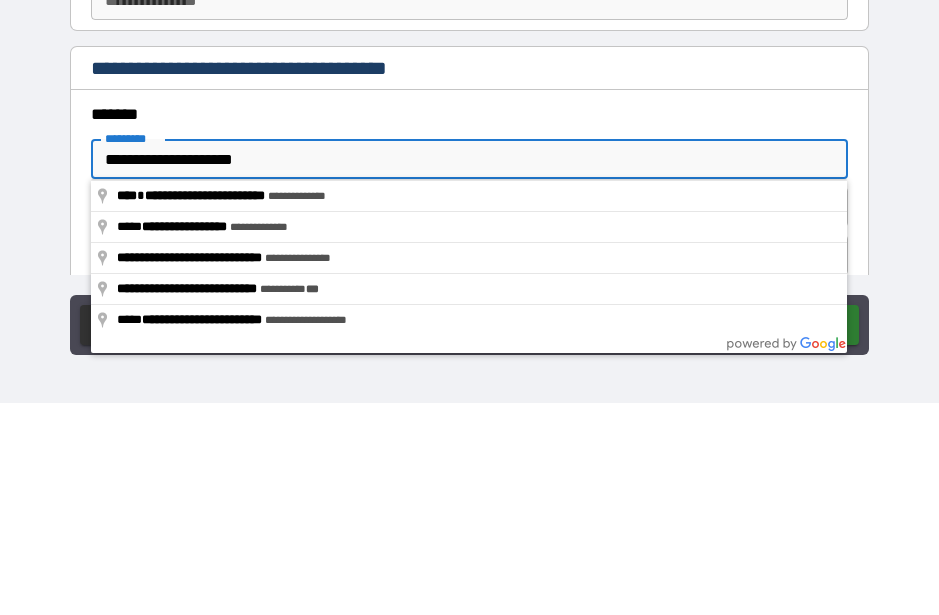 click on "**********" at bounding box center (469, 371) 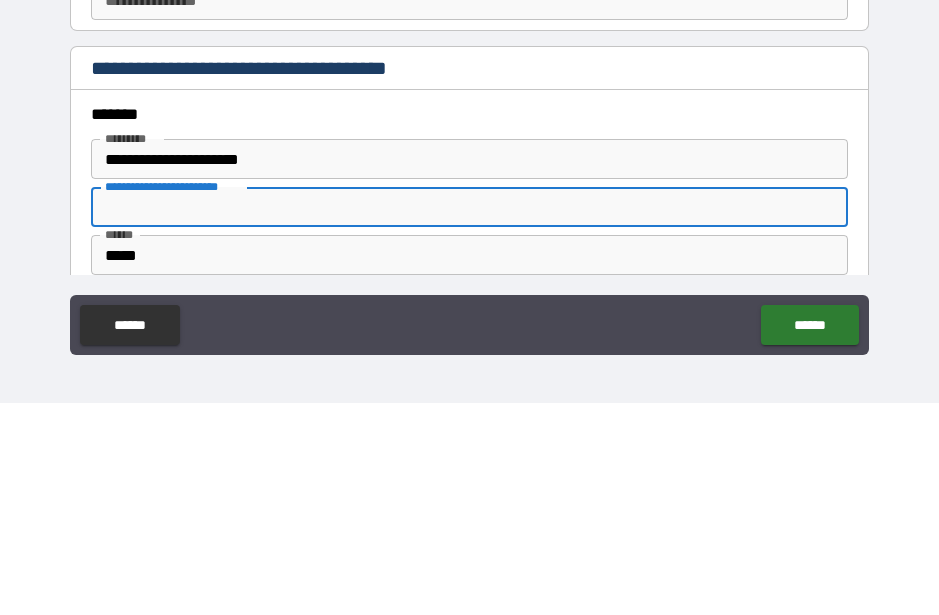 type on "**********" 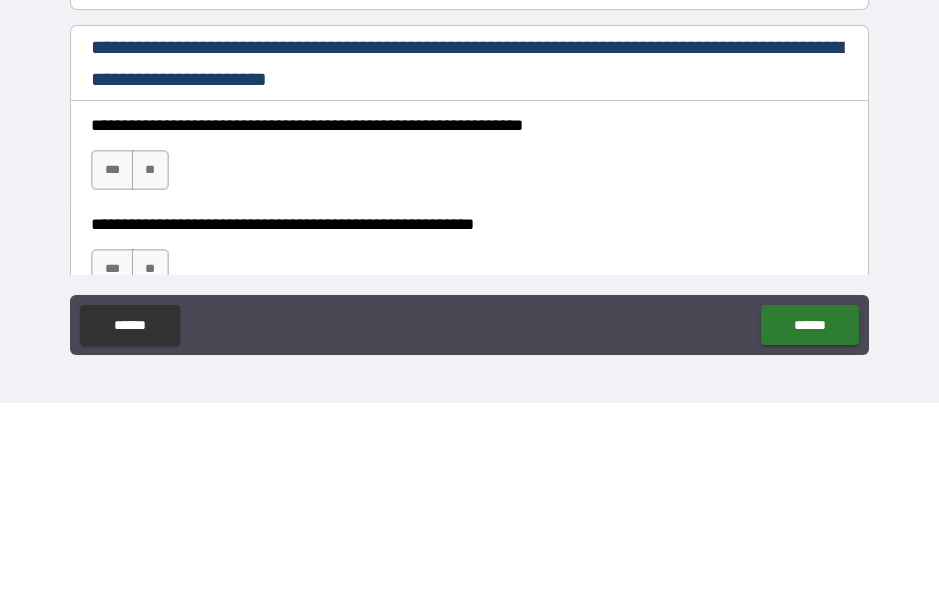 scroll, scrollTop: 2756, scrollLeft: 0, axis: vertical 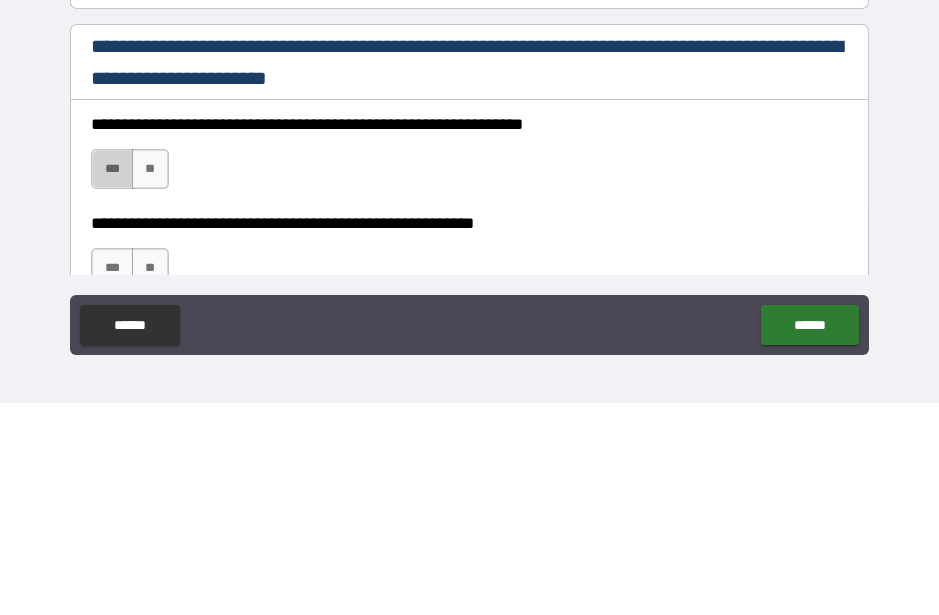 click on "***" at bounding box center (112, 381) 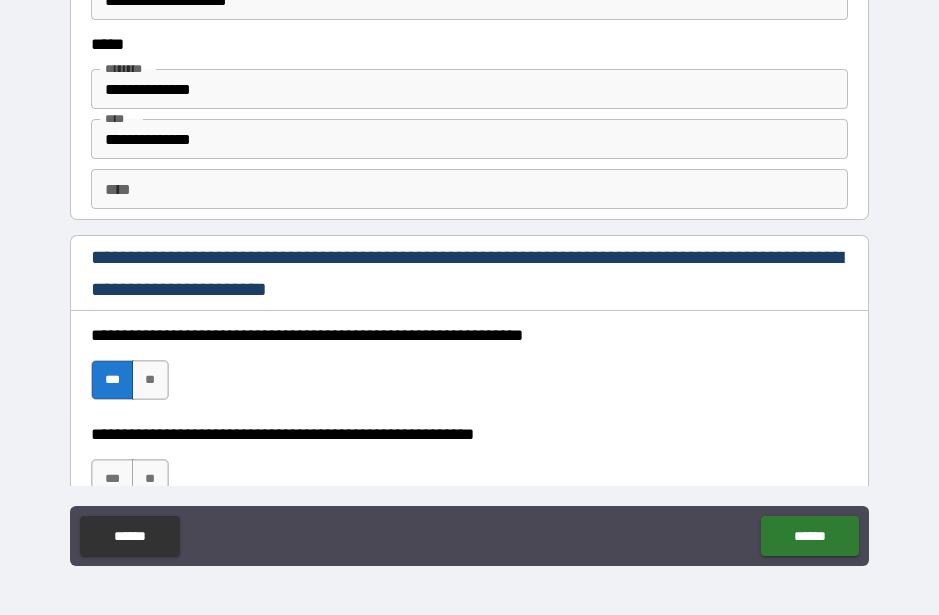 click on "***" at bounding box center (112, 479) 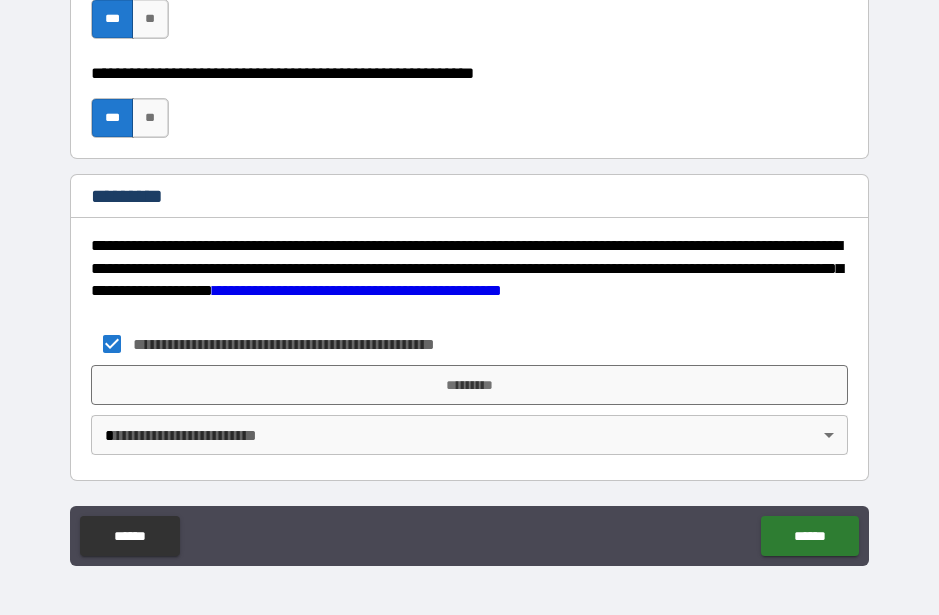 scroll, scrollTop: 3117, scrollLeft: 0, axis: vertical 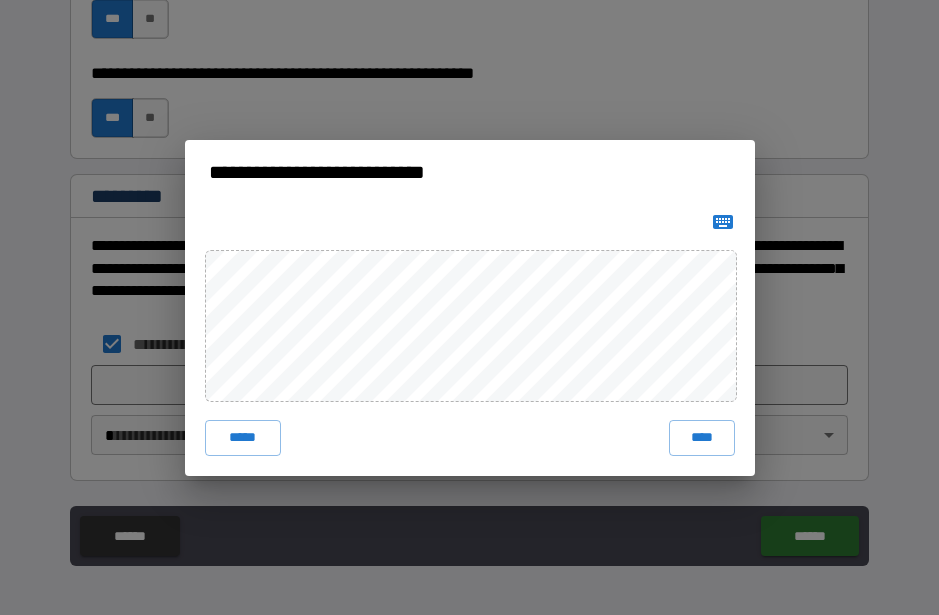 click on "****" at bounding box center (702, 438) 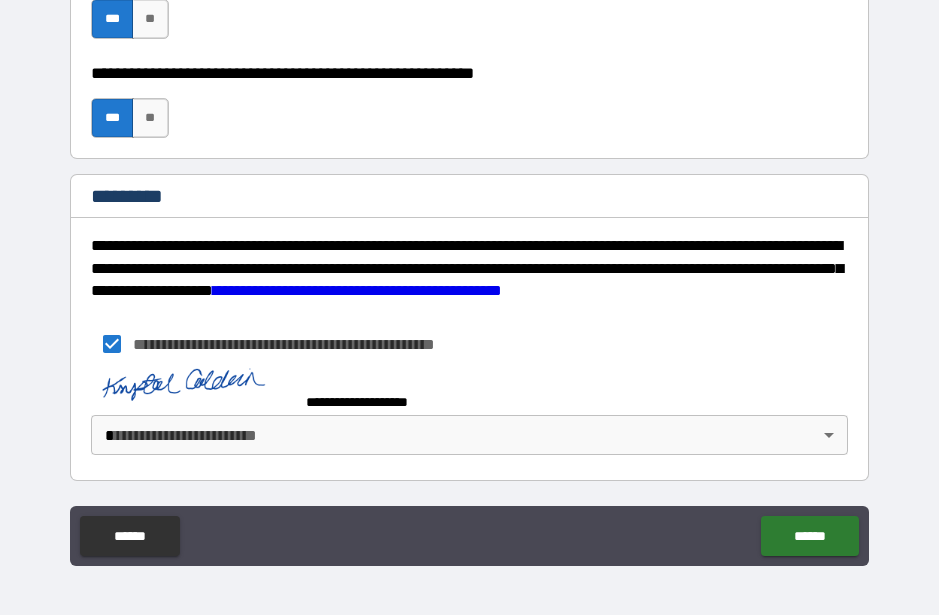 scroll, scrollTop: 3107, scrollLeft: 0, axis: vertical 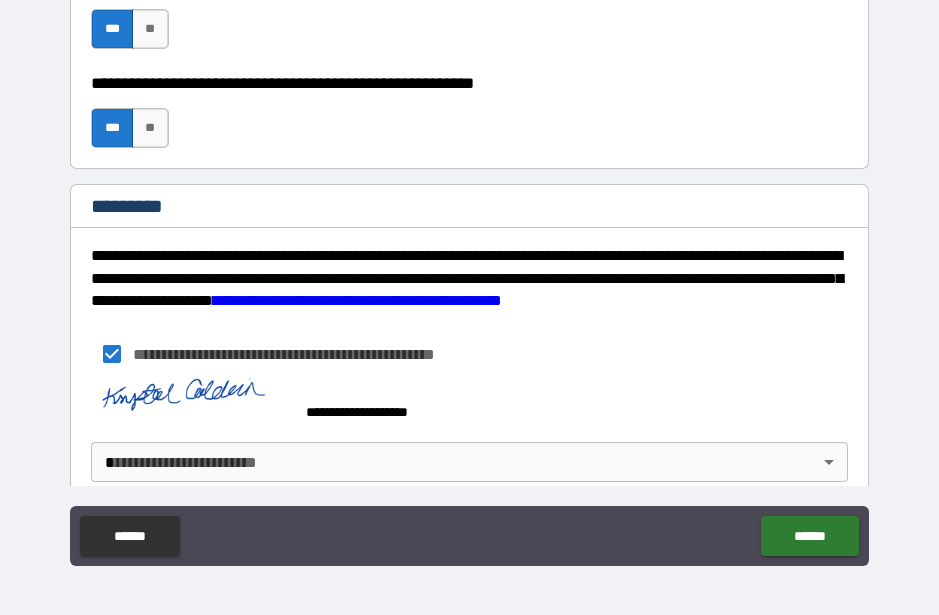click on "******" at bounding box center [809, 536] 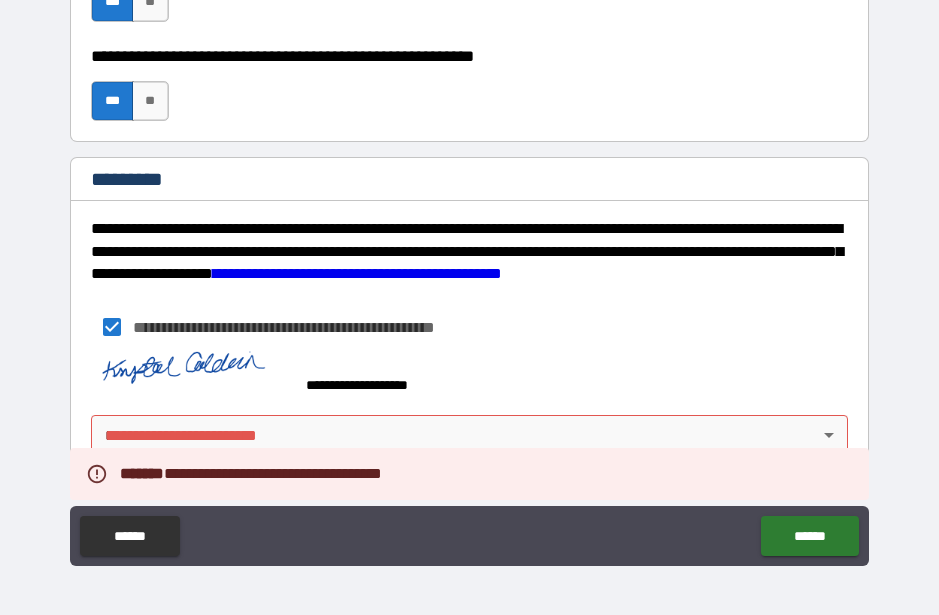 scroll, scrollTop: 3134, scrollLeft: 0, axis: vertical 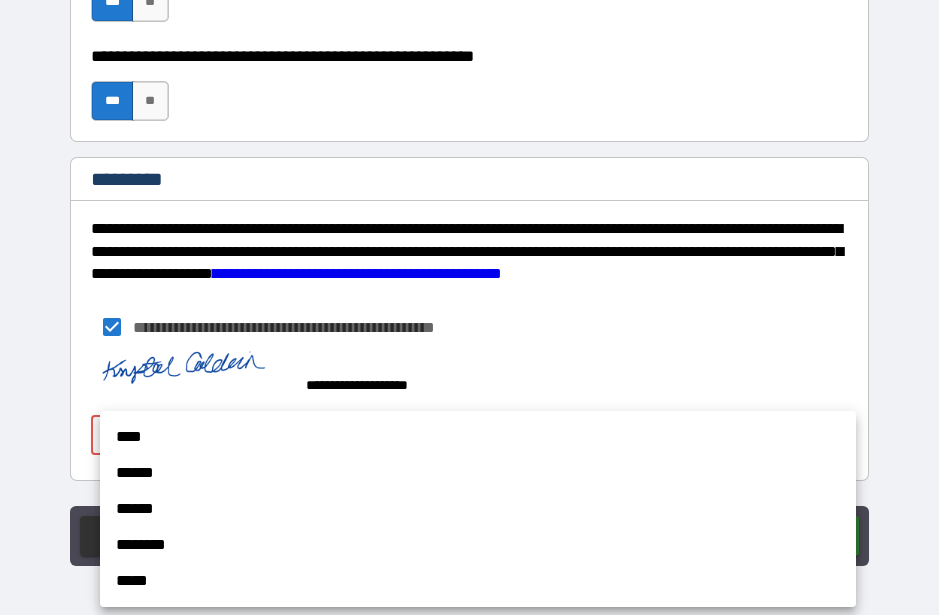 click on "****" at bounding box center (478, 437) 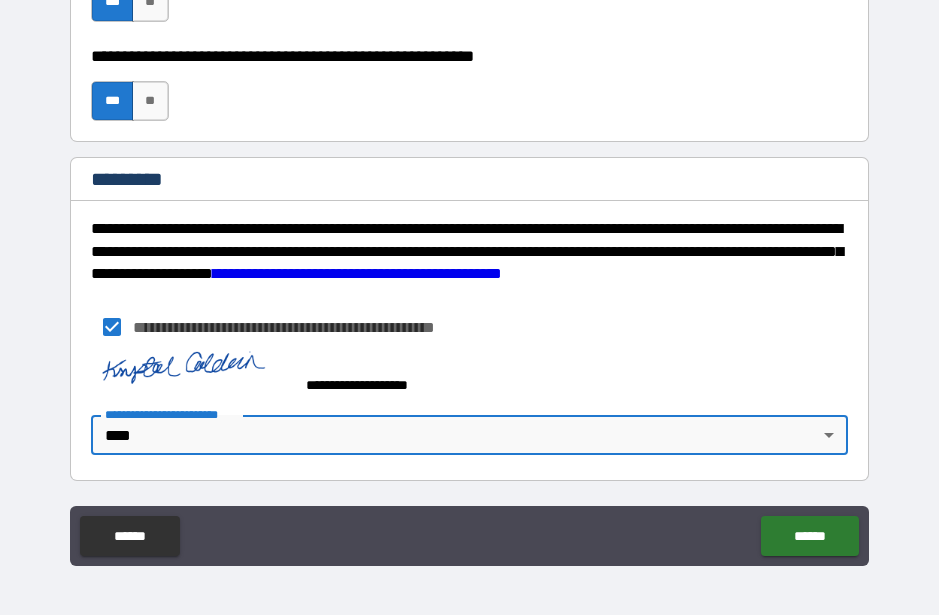 type on "*" 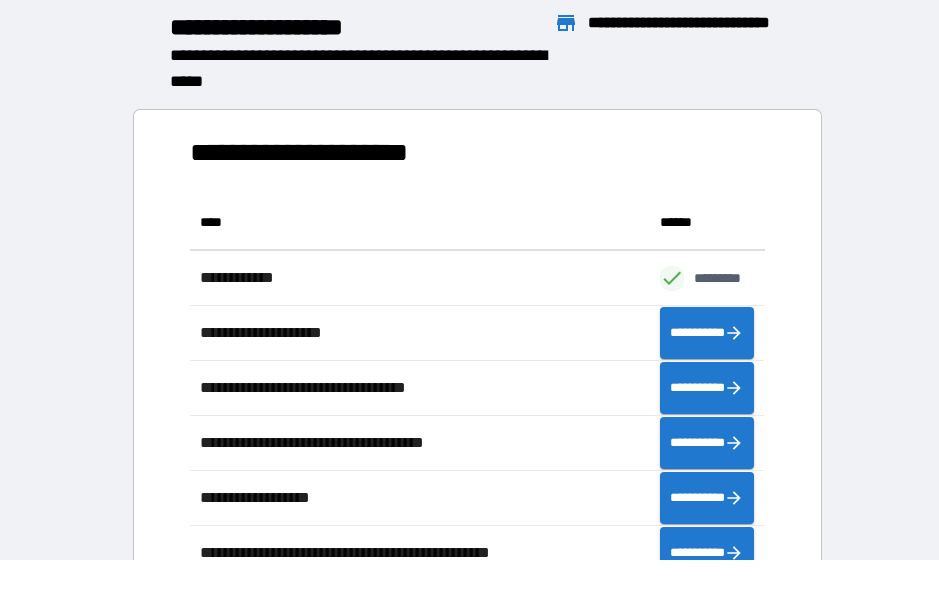 scroll, scrollTop: 1, scrollLeft: 1, axis: both 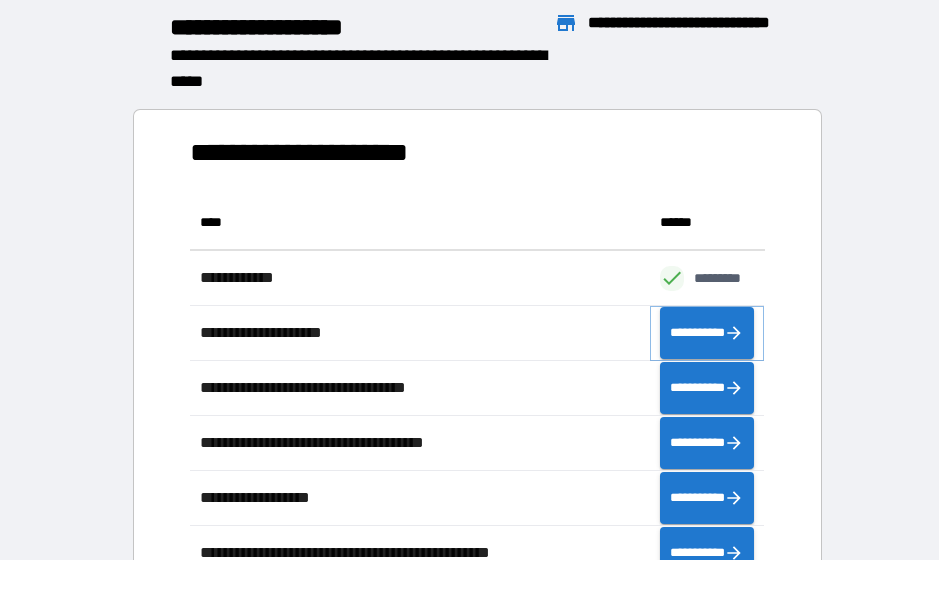 click on "**********" at bounding box center (707, 333) 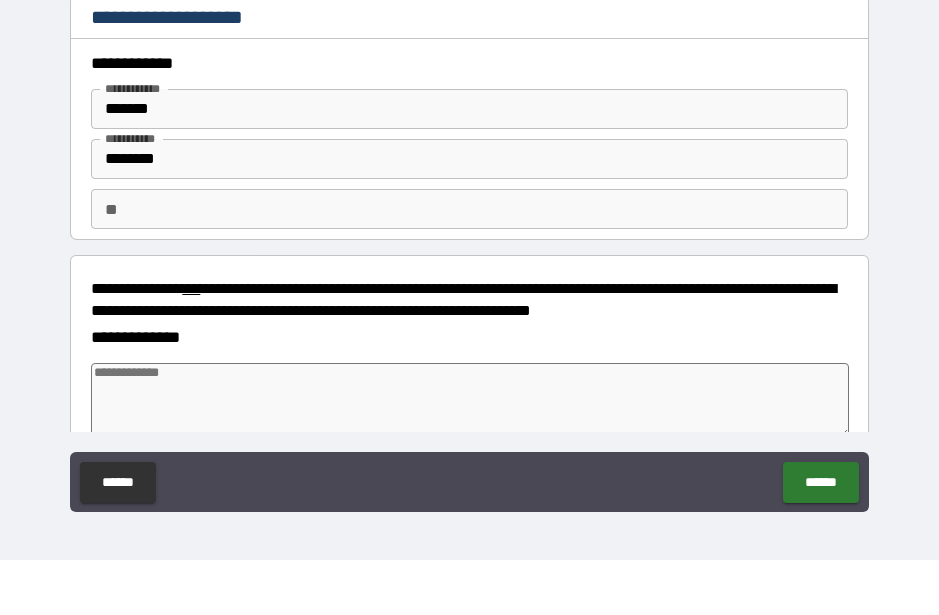 type on "*" 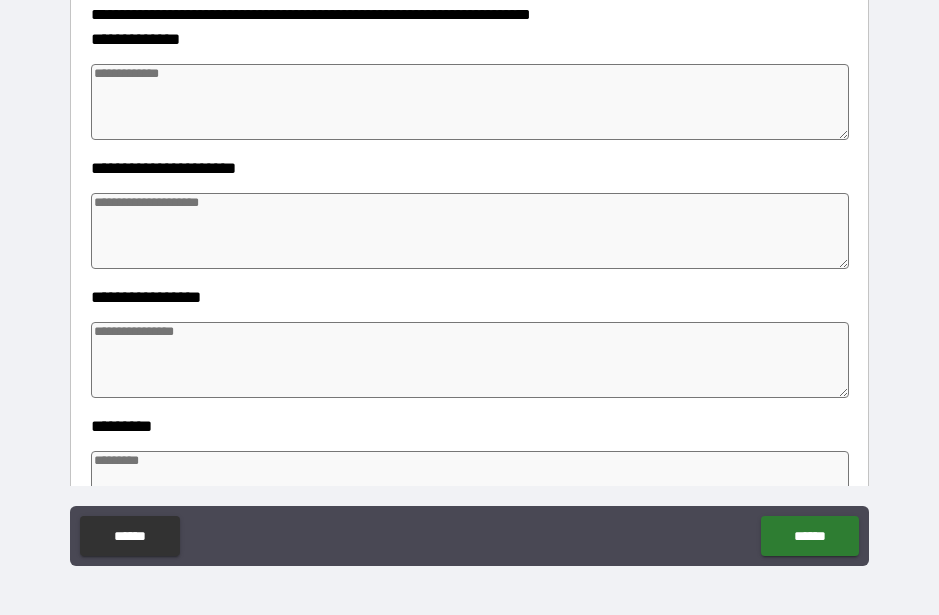 scroll, scrollTop: 278, scrollLeft: 0, axis: vertical 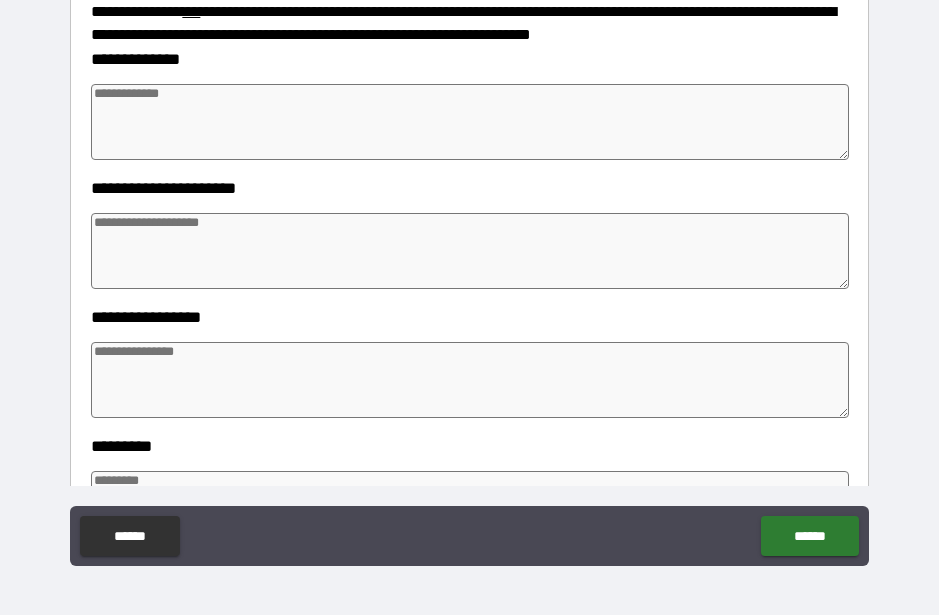 click at bounding box center (469, 122) 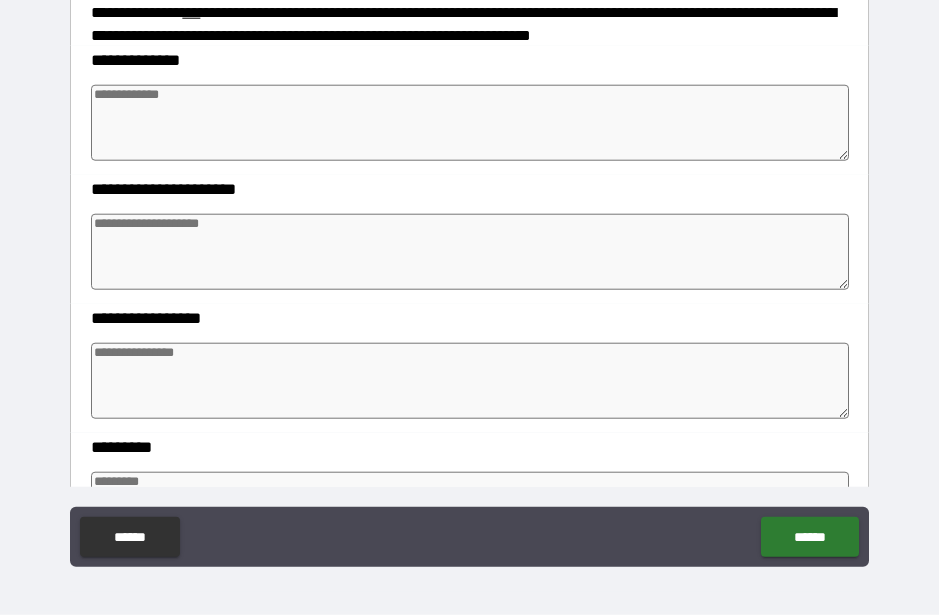 type on "*" 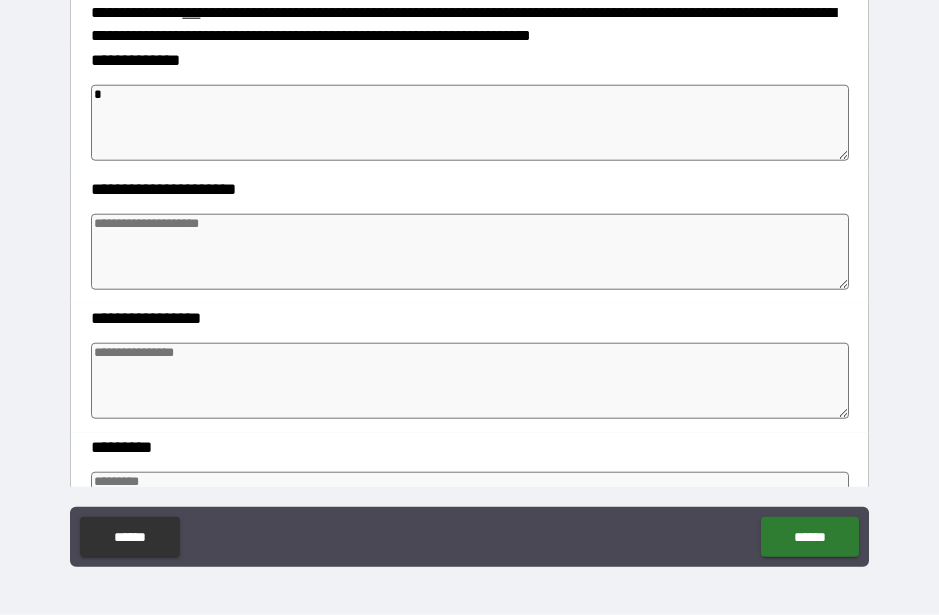 type on "*" 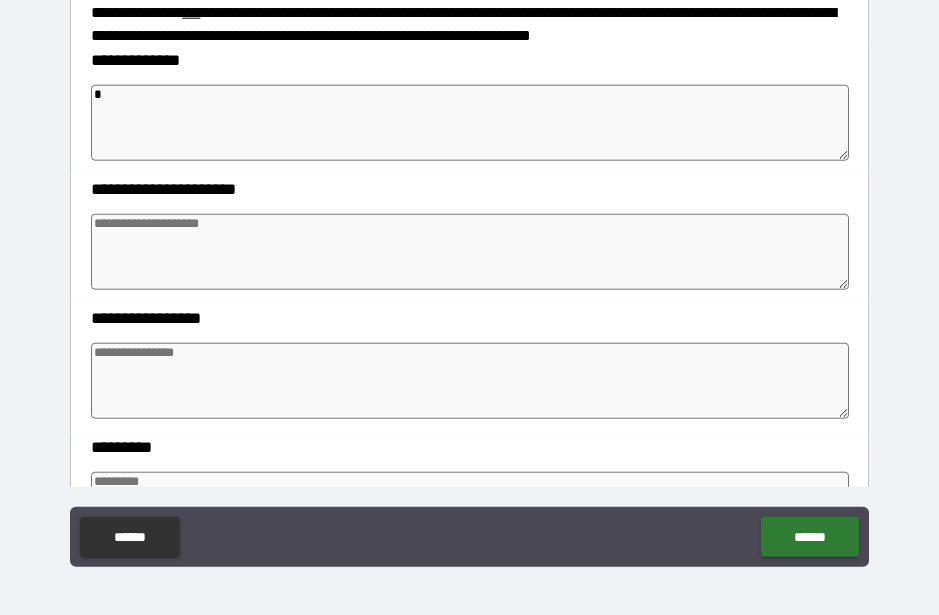 type on "*" 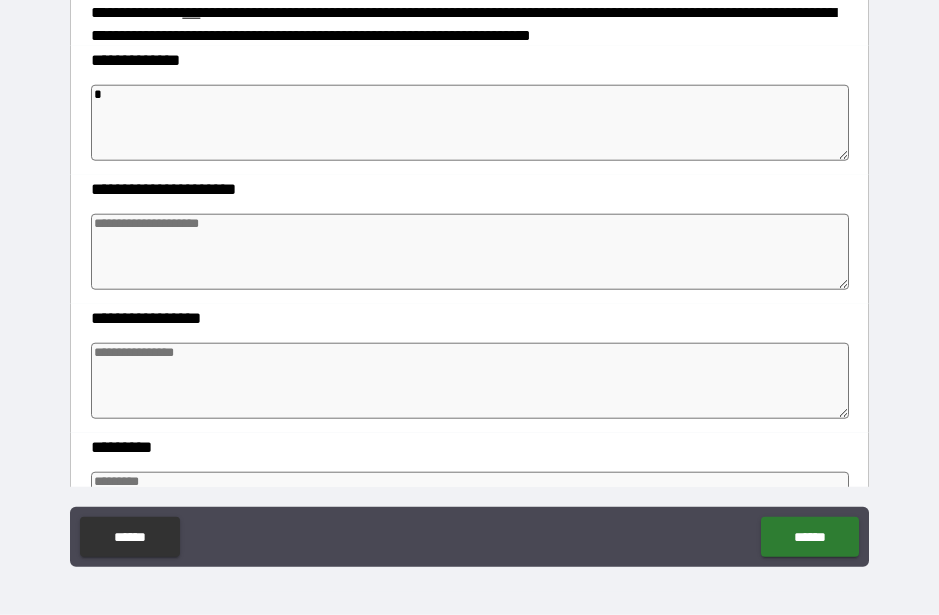 type on "*" 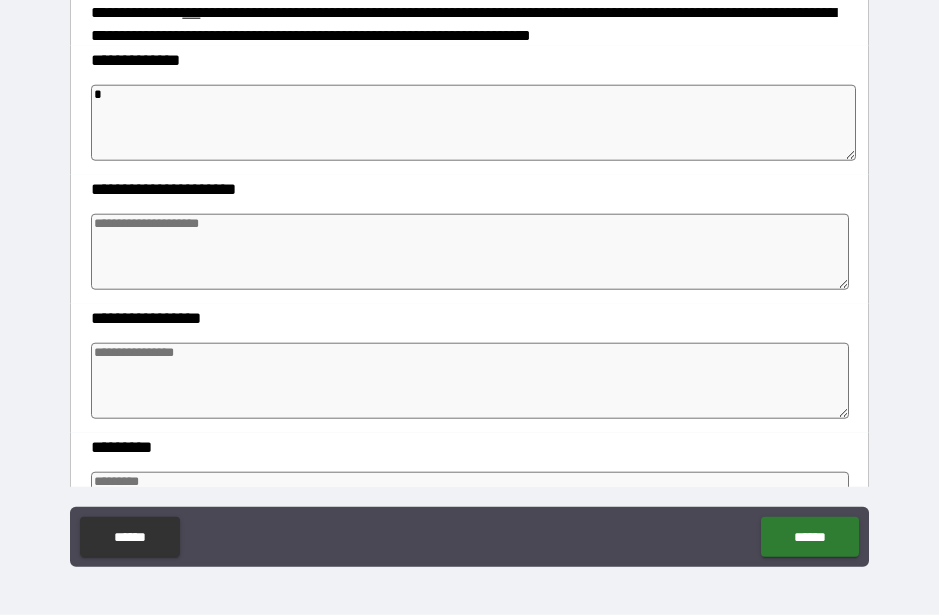 type on "**" 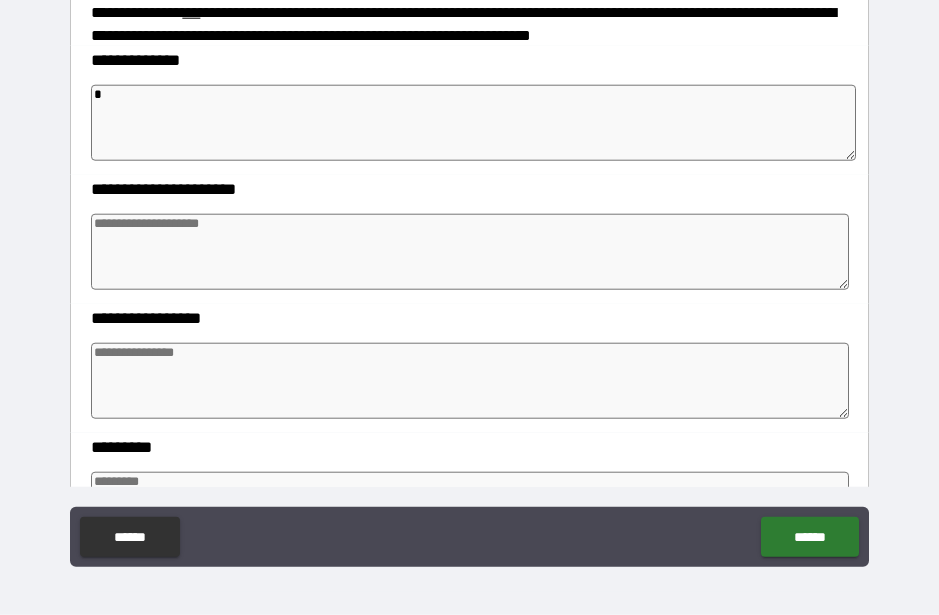 type on "*" 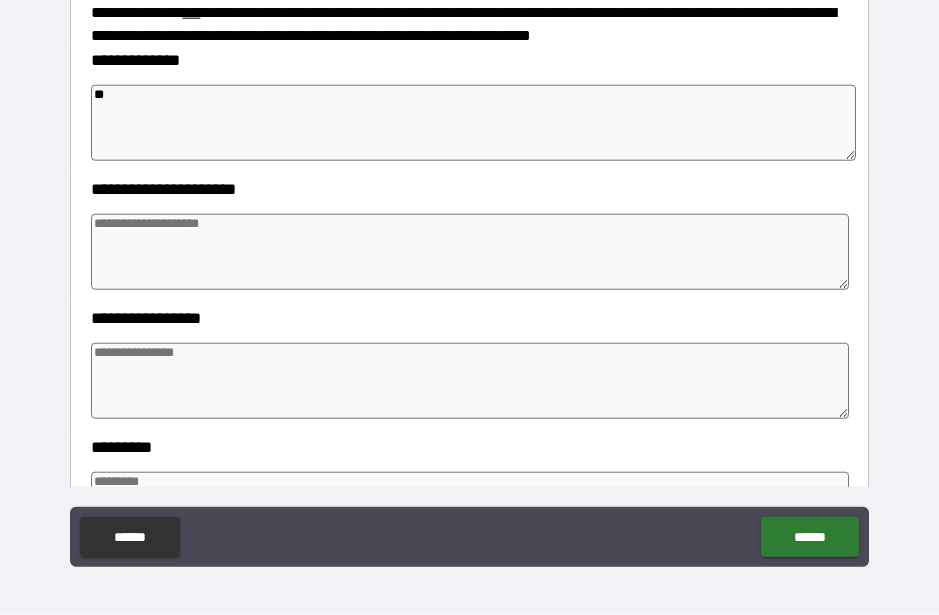 type on "*" 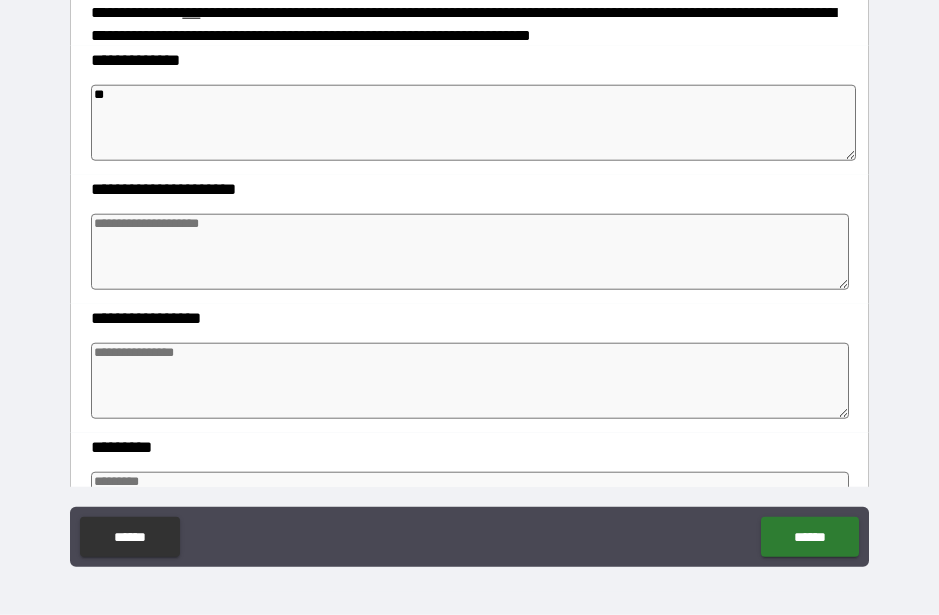 type on "***" 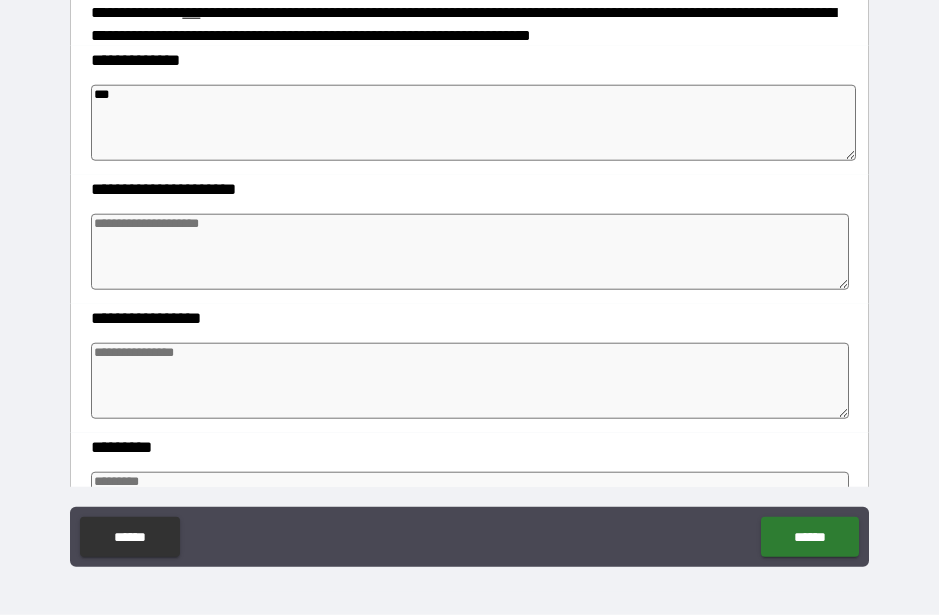 type on "*" 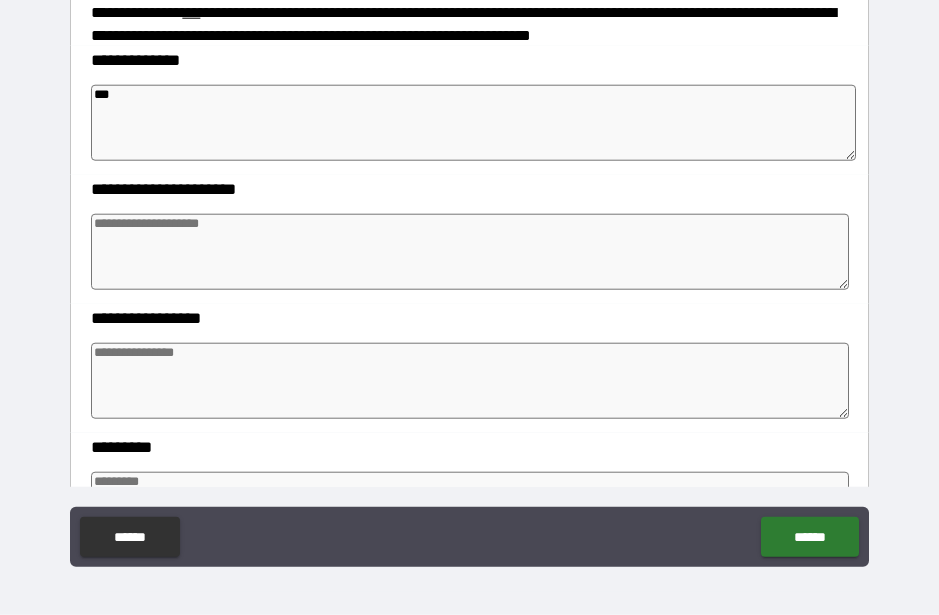 type on "*" 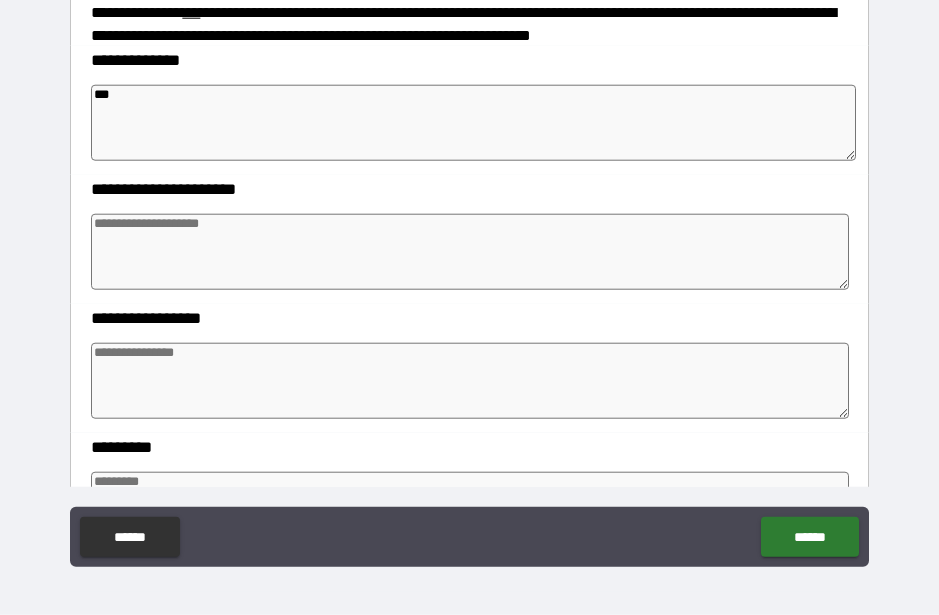 type on "*" 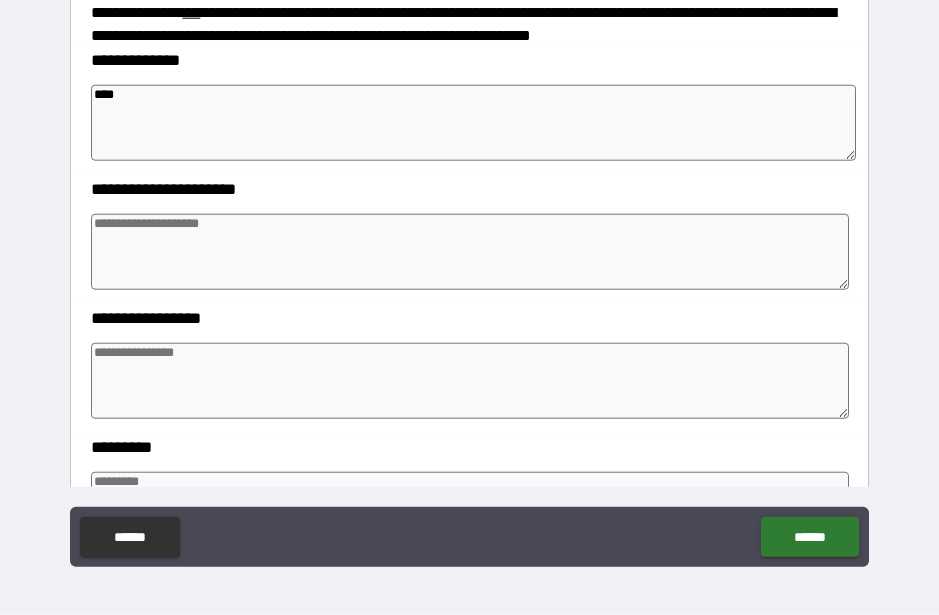 type on "*" 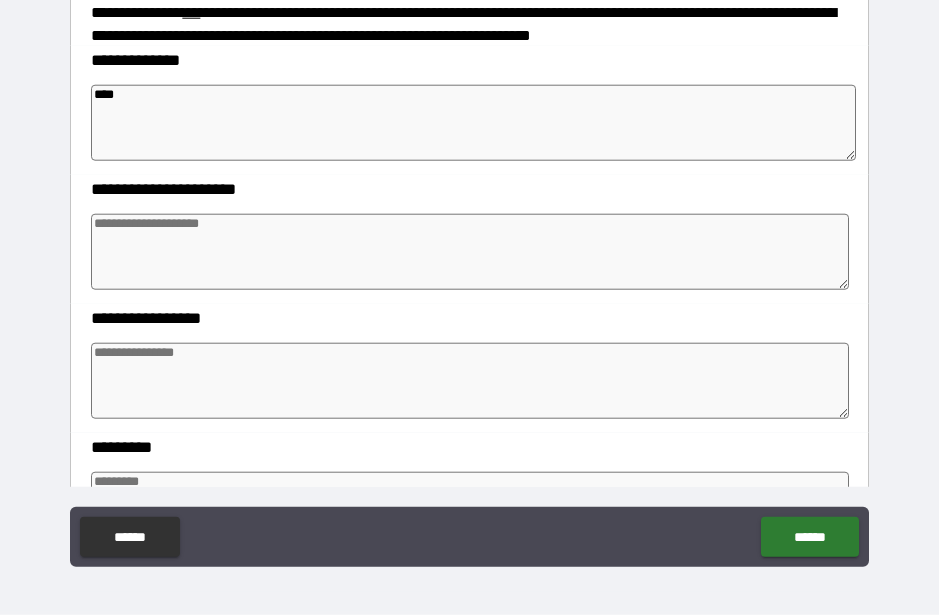 type on "*" 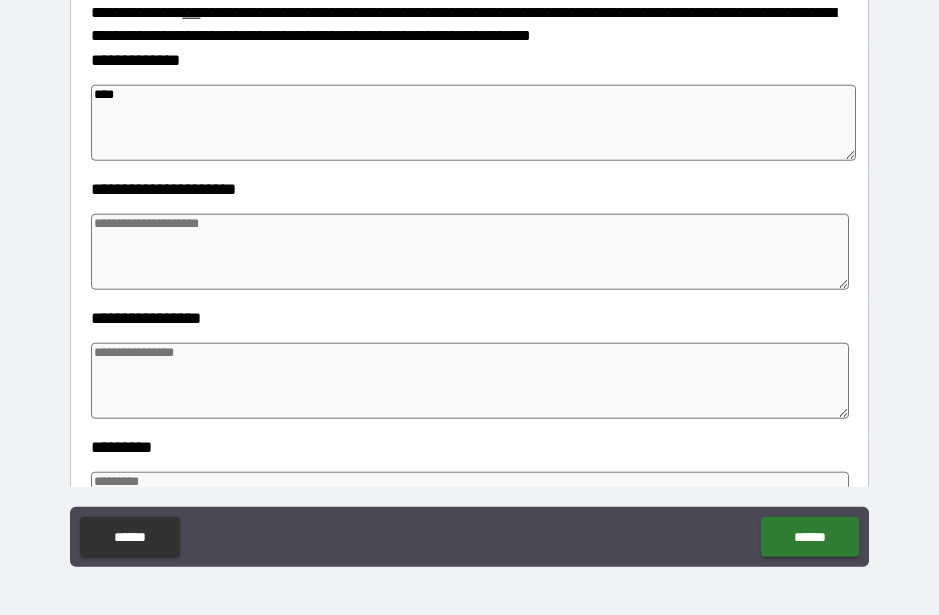 type on "*" 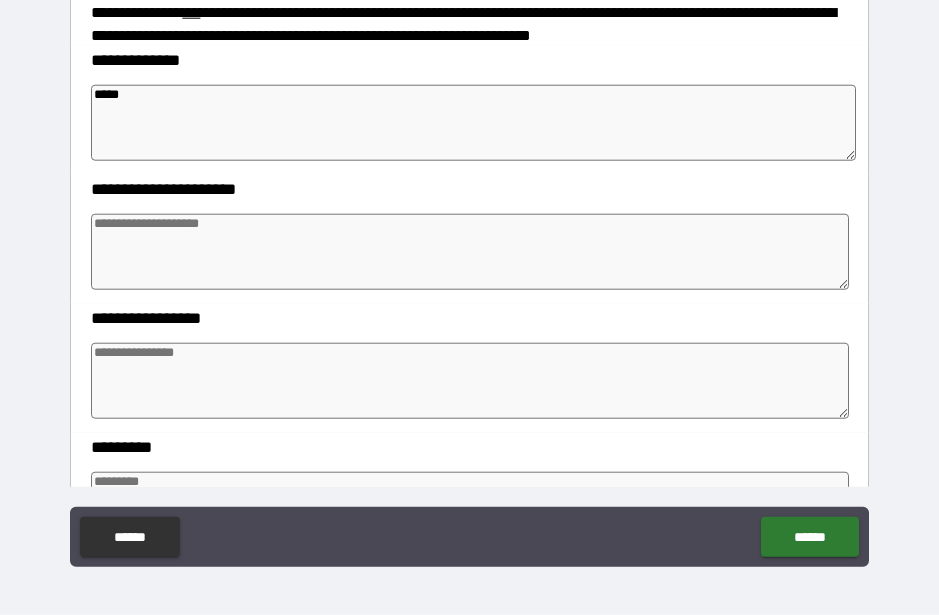 type on "*" 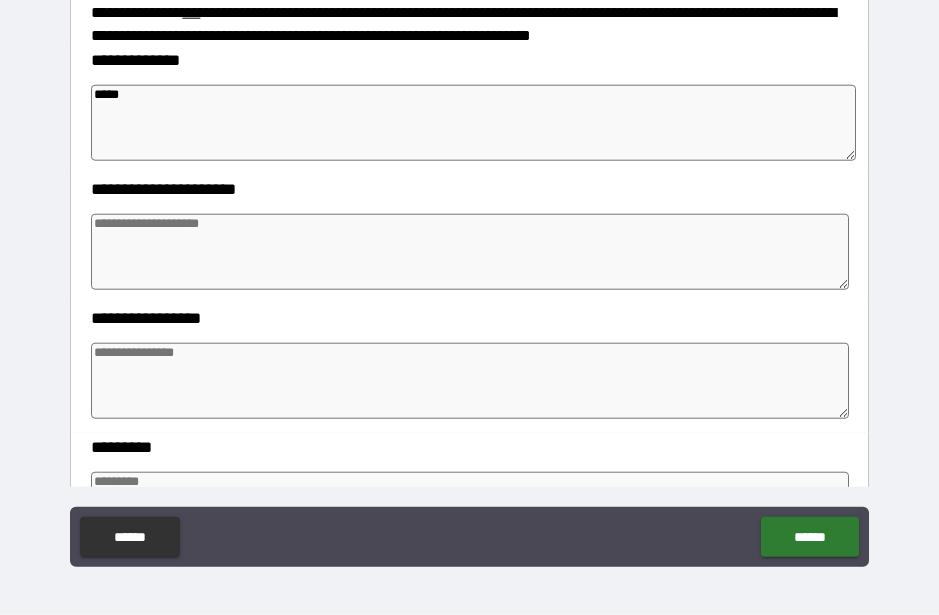 type on "*" 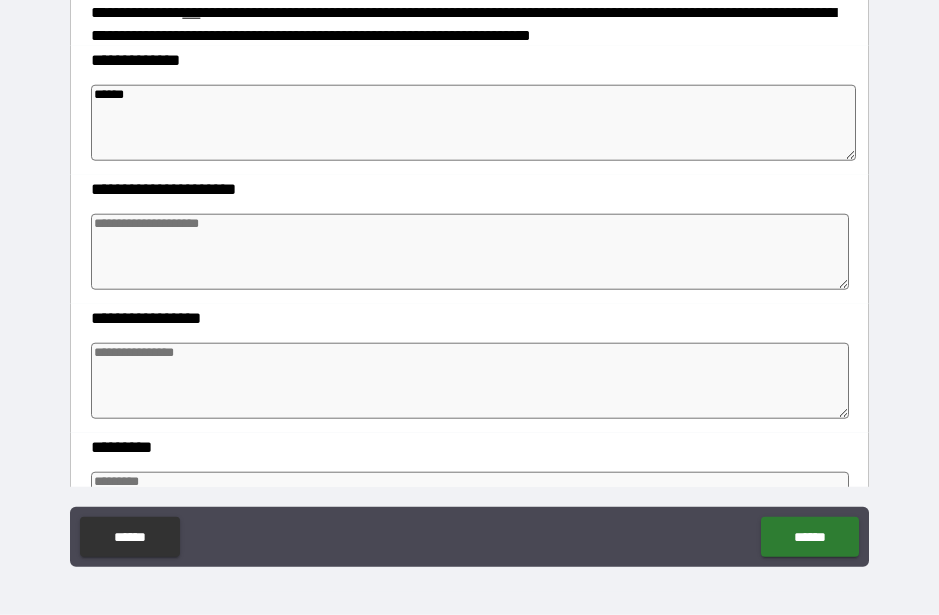 type on "*" 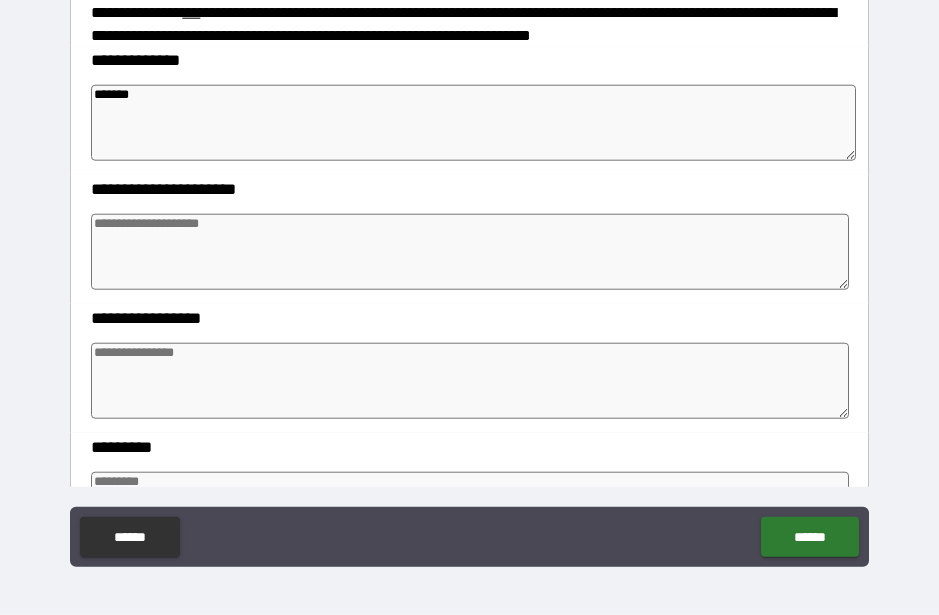 type on "*" 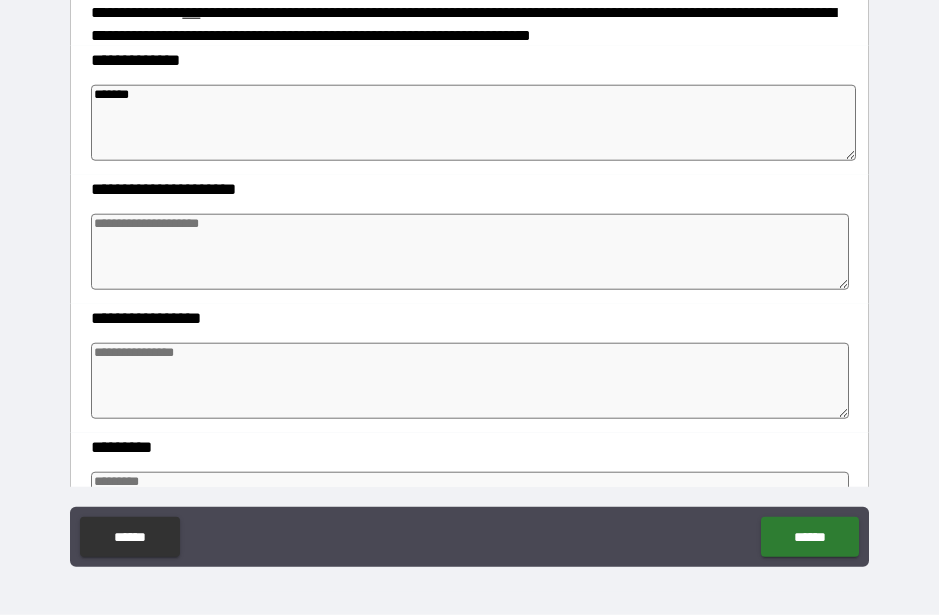 type on "*" 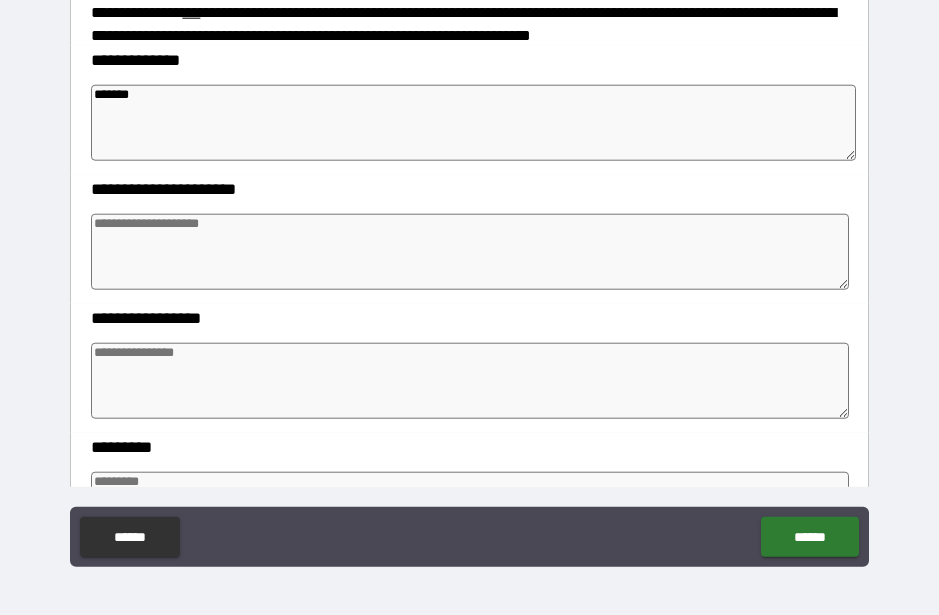 type on "*" 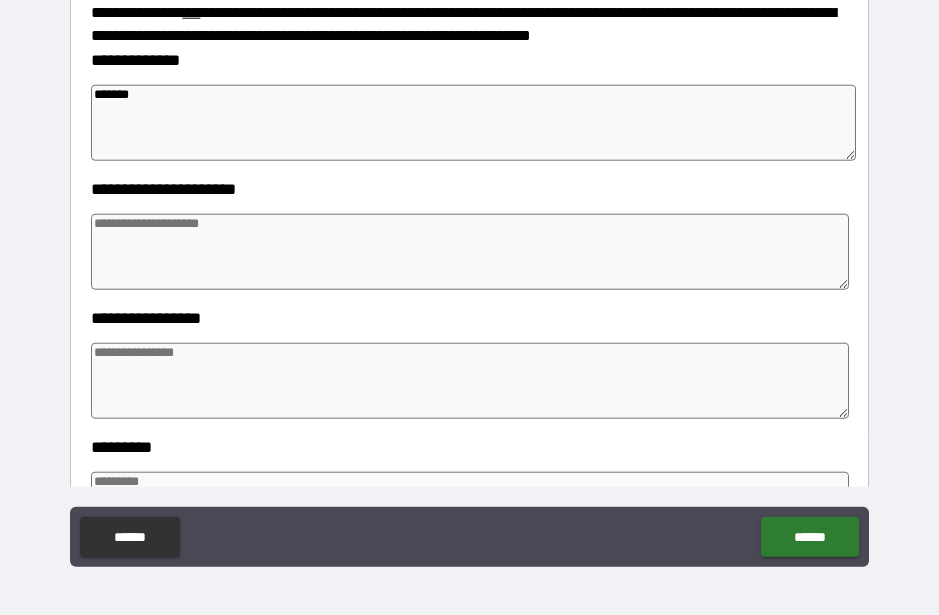 type on "*********" 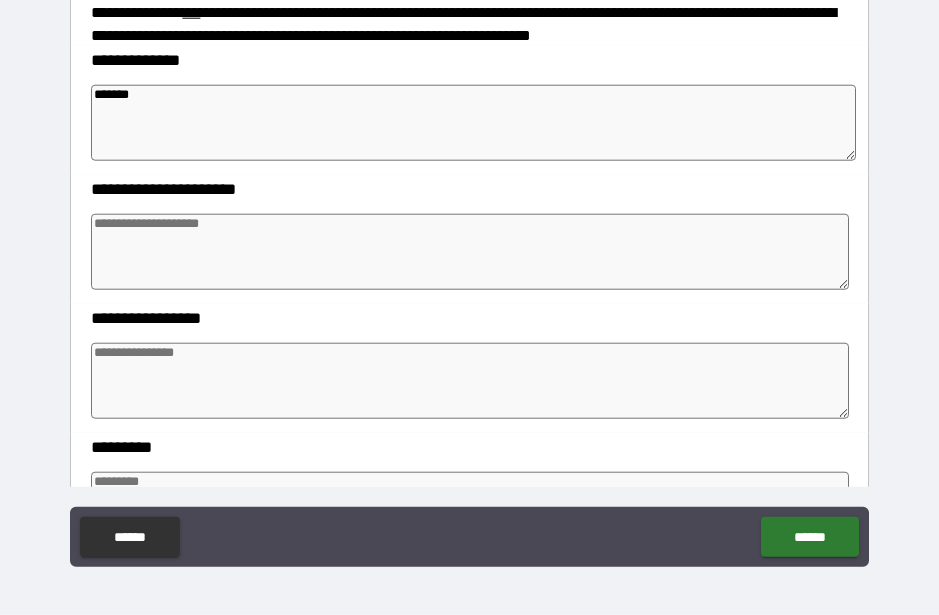 type on "*" 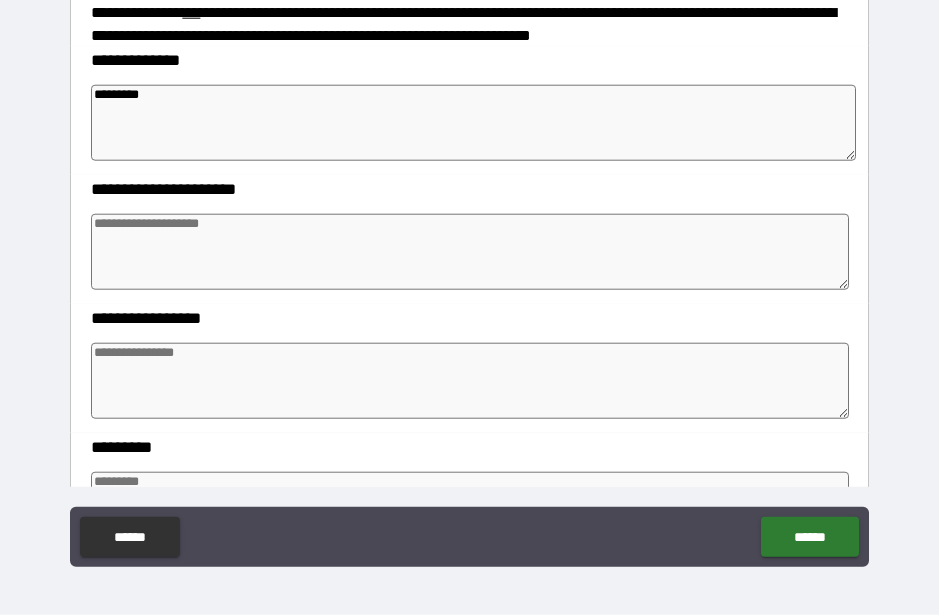 type on "*********" 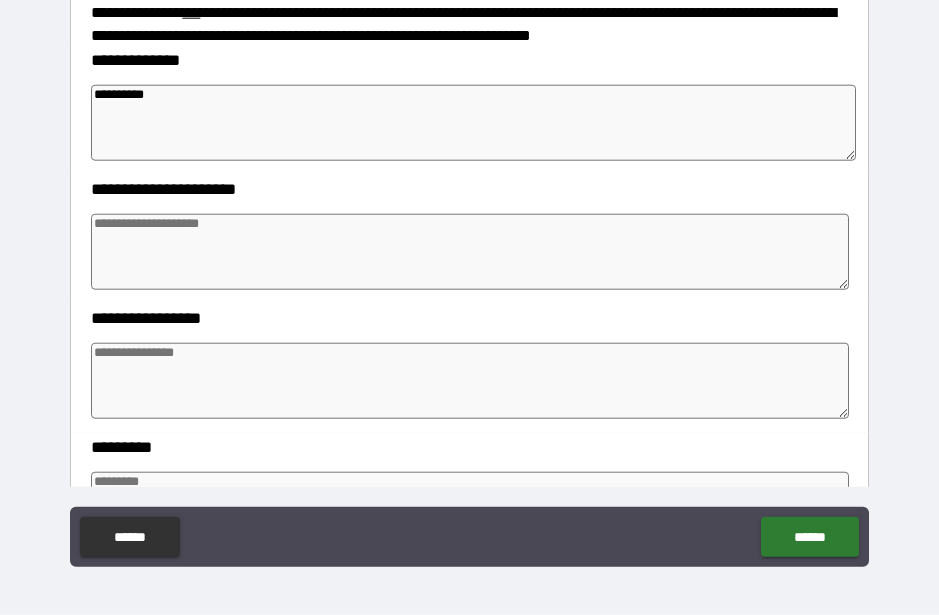 type on "*" 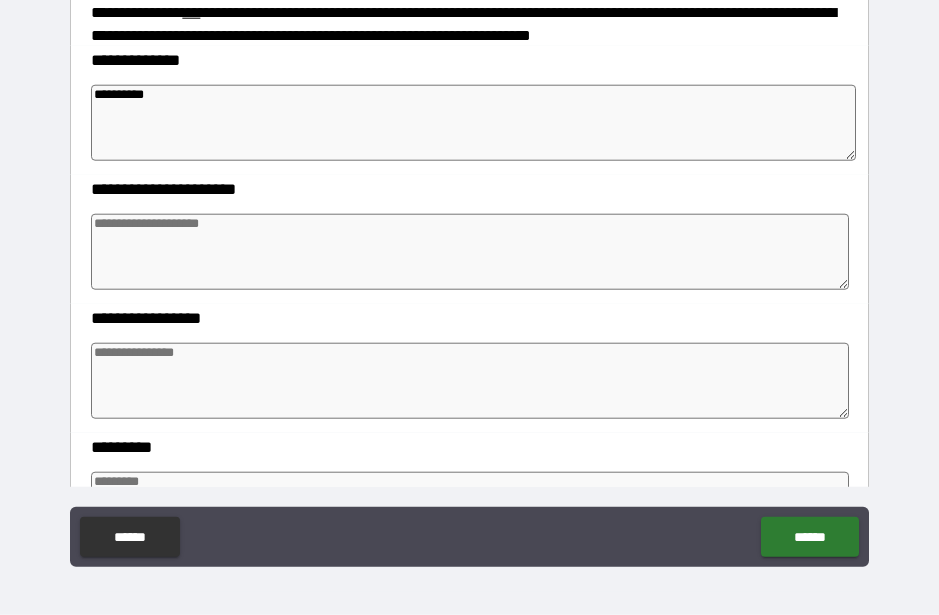 type on "*" 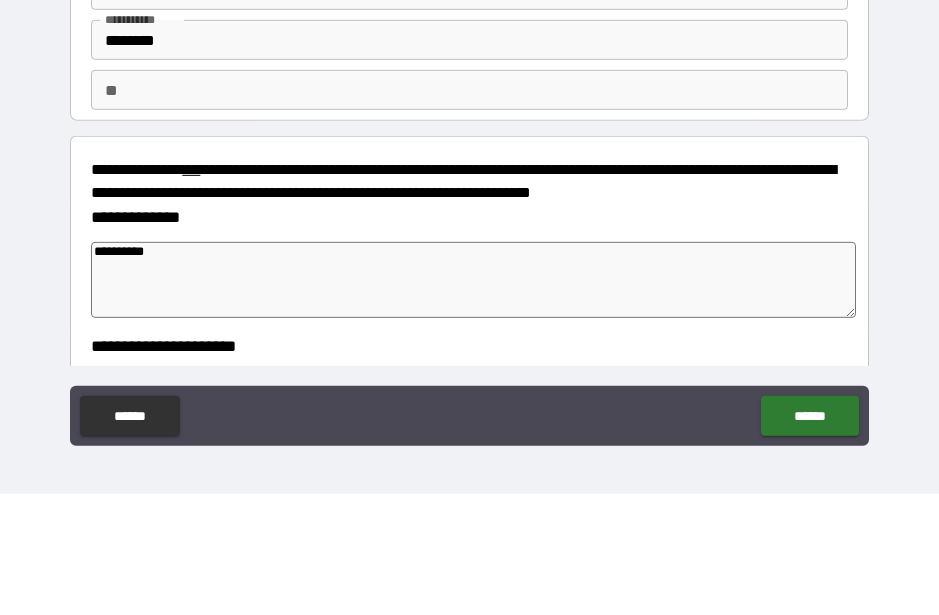 scroll, scrollTop: -2, scrollLeft: 0, axis: vertical 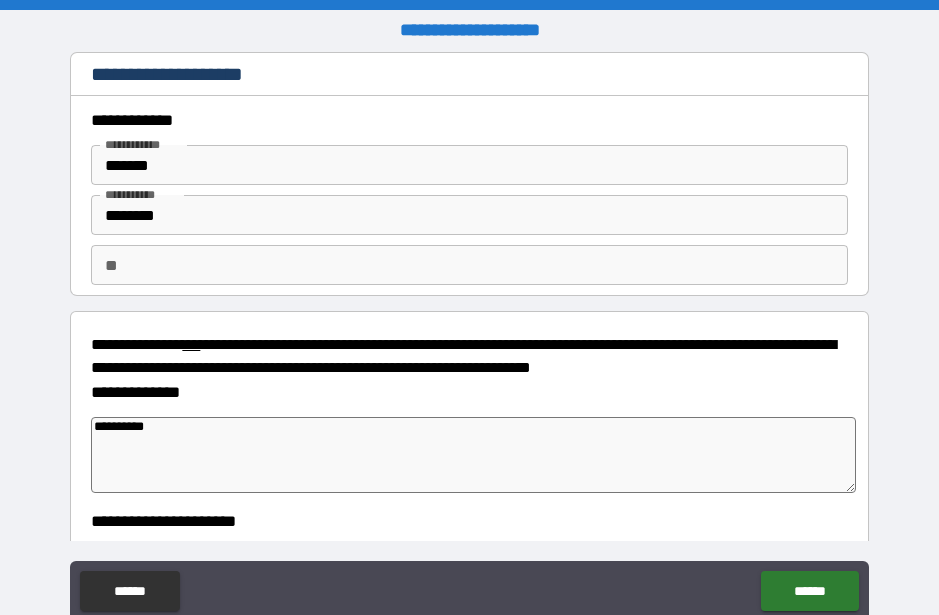 type on "*" 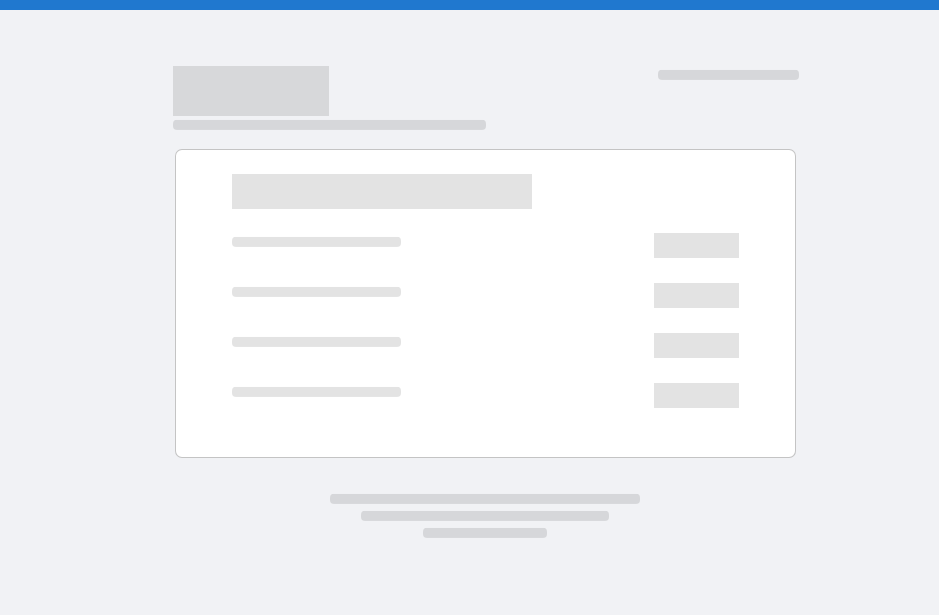 scroll, scrollTop: 0, scrollLeft: 0, axis: both 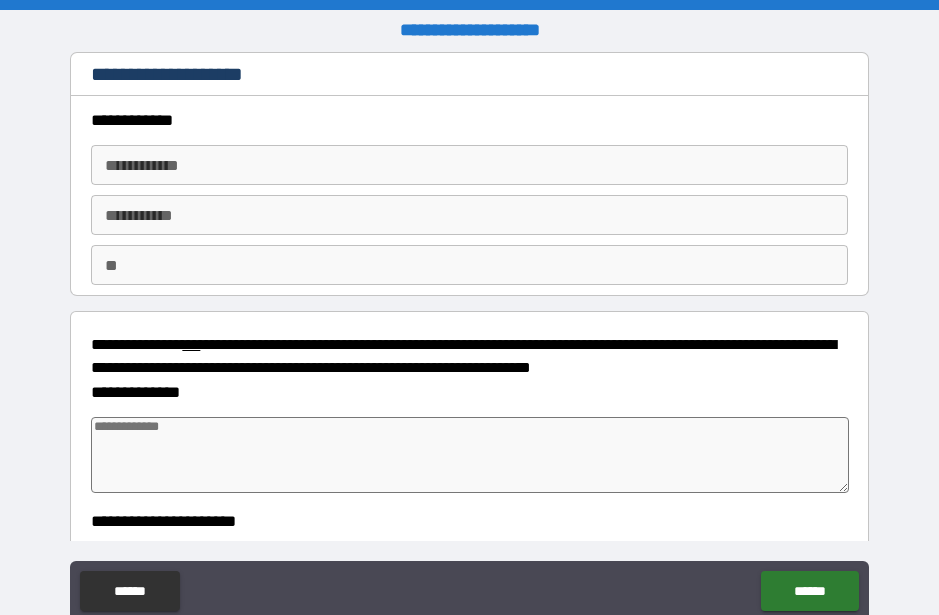 type on "*" 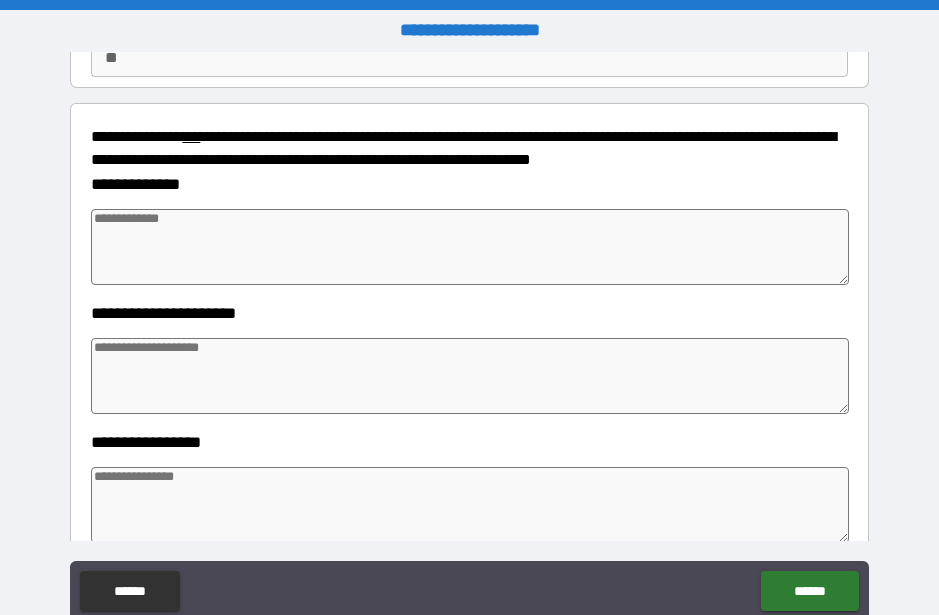 scroll, scrollTop: 242, scrollLeft: 0, axis: vertical 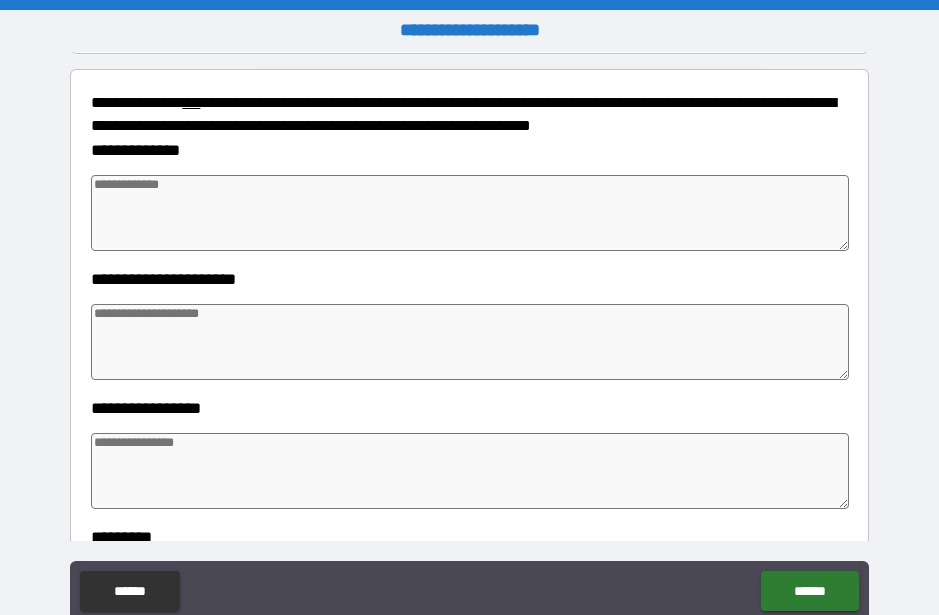 click at bounding box center (469, 213) 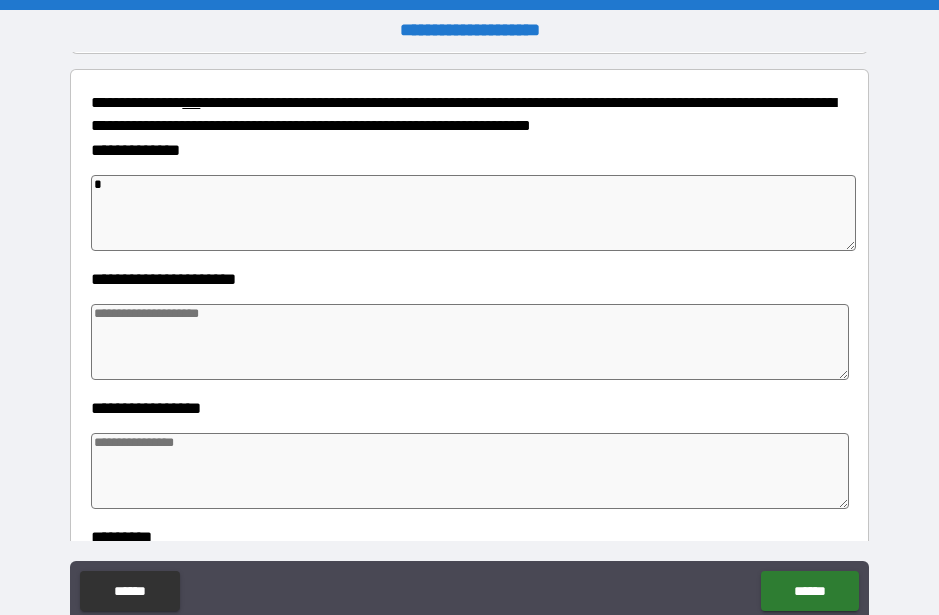 type on "**" 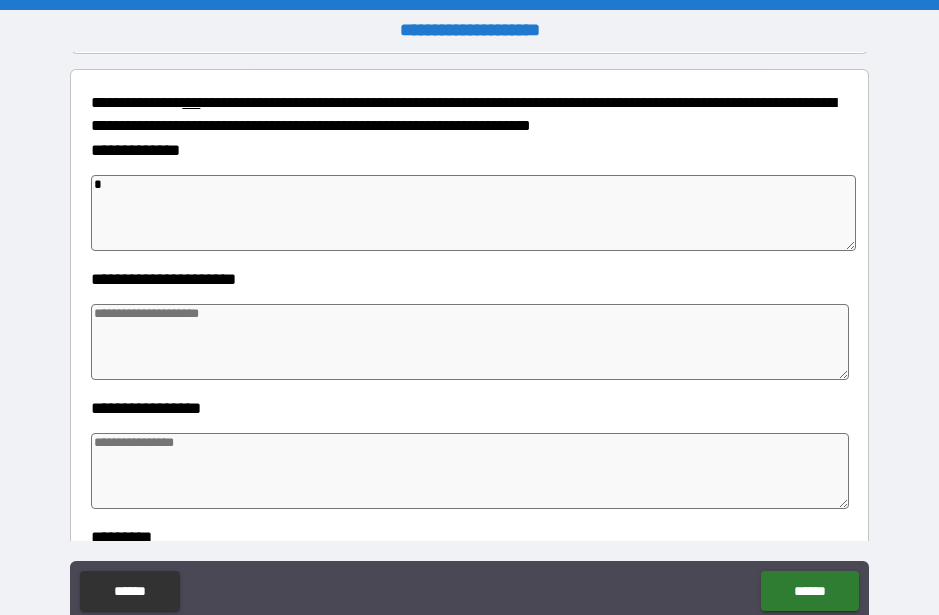 type on "*" 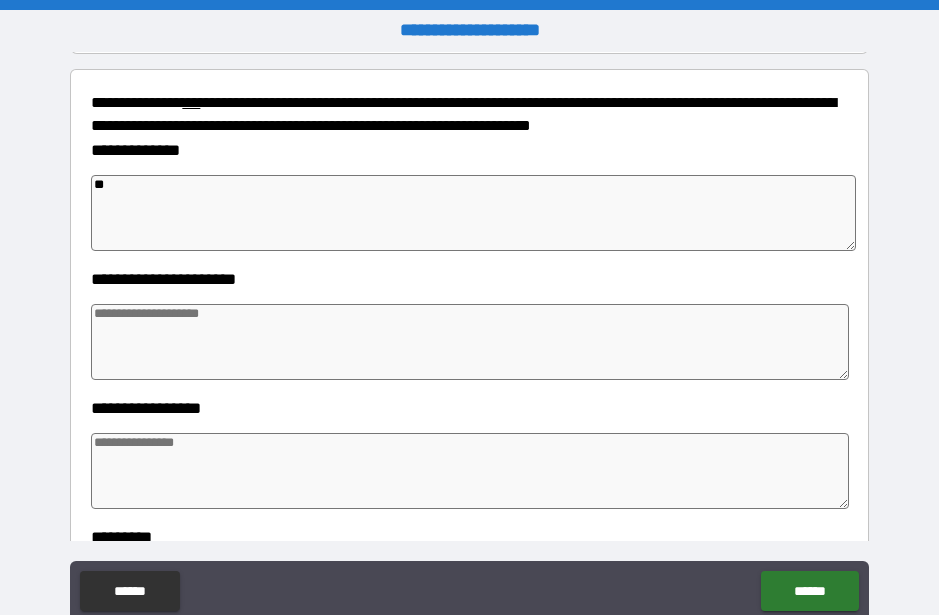 type on "*" 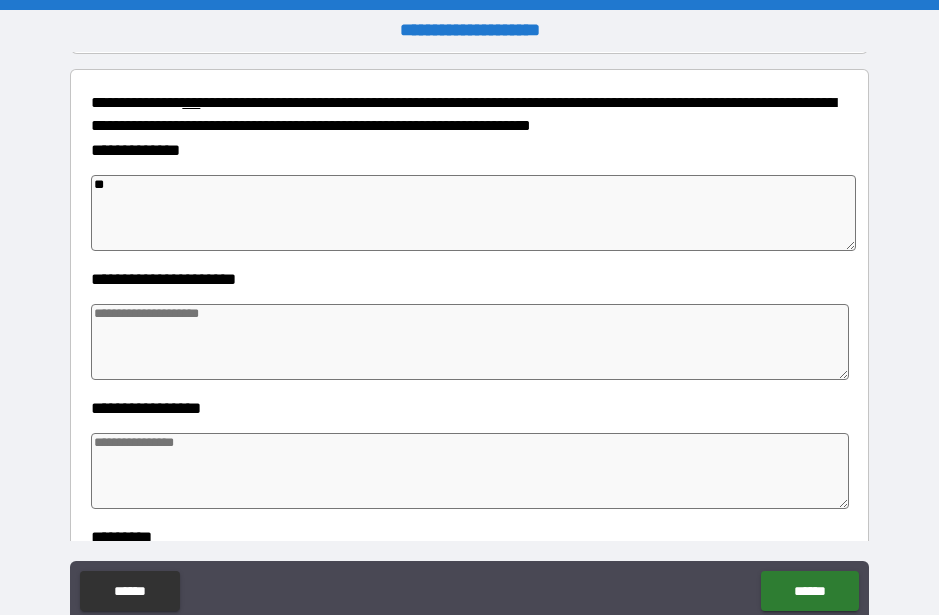 type on "*" 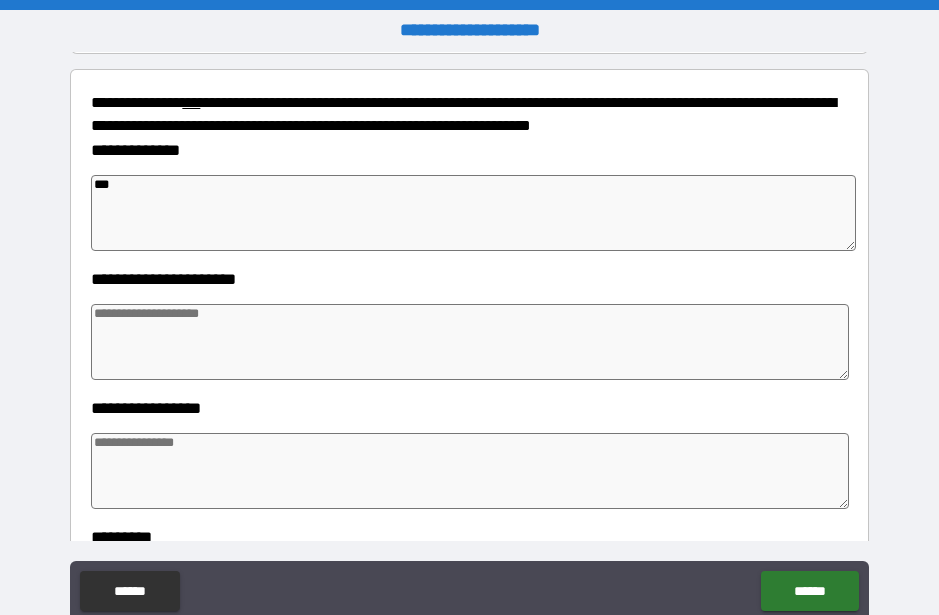type on "*" 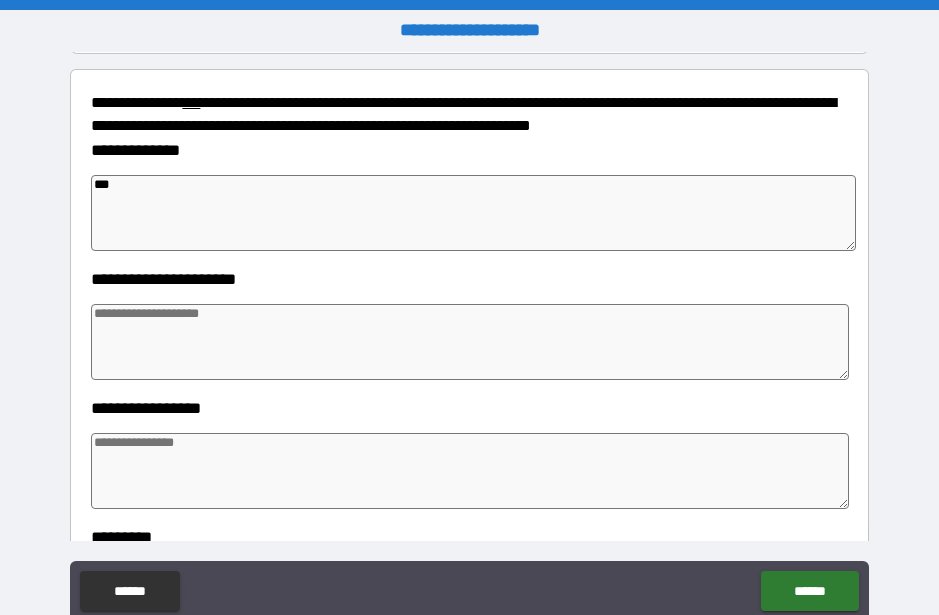 type on "*" 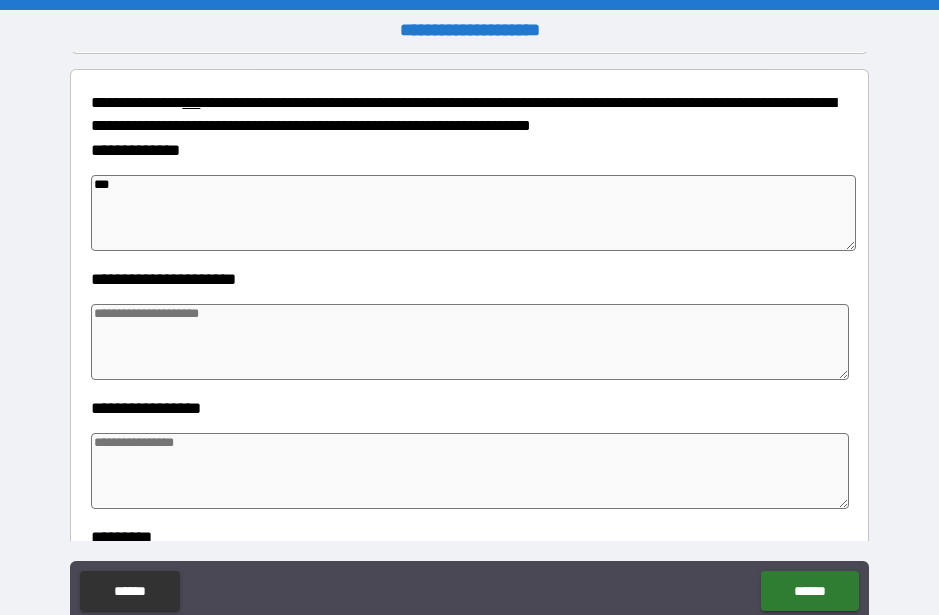 type on "*" 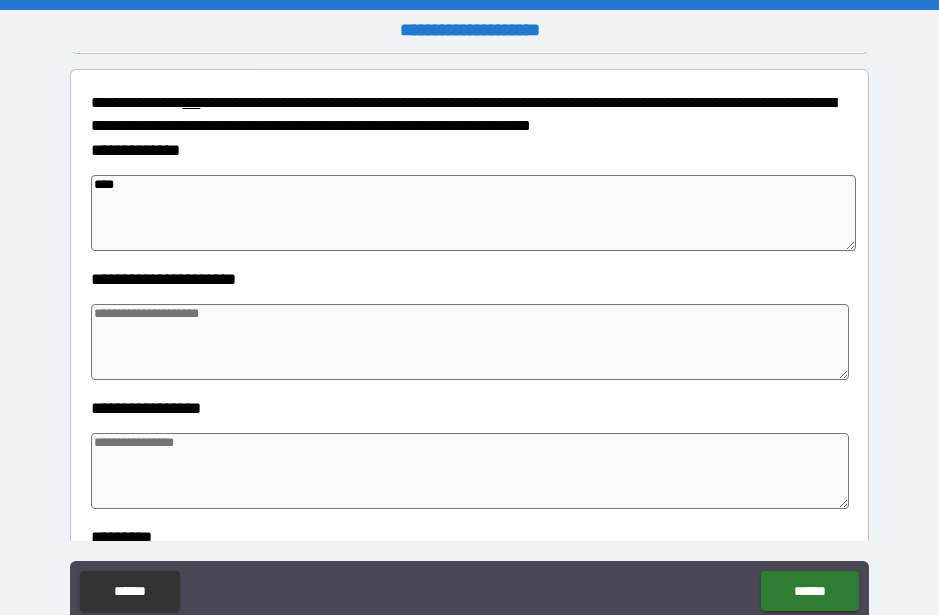 type on "*" 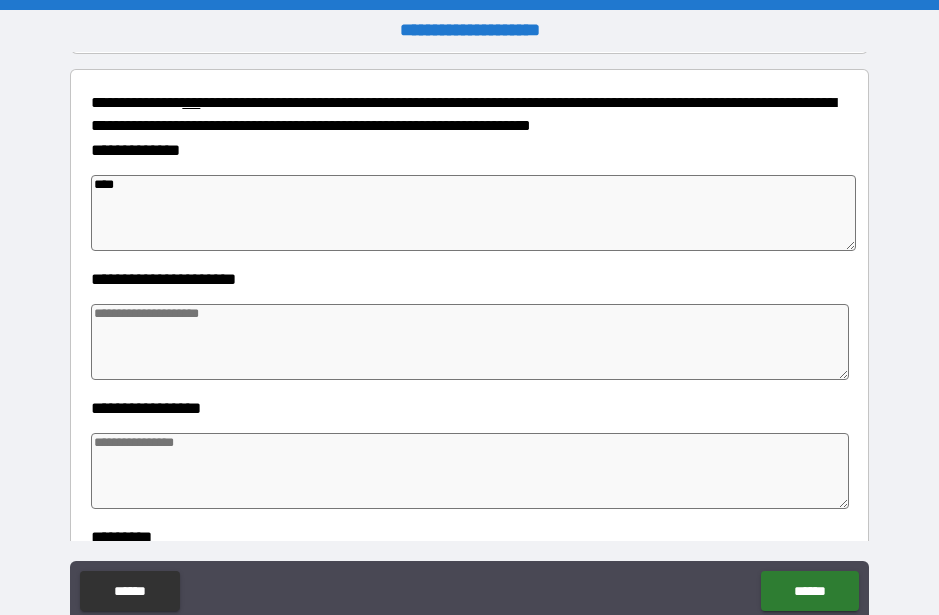 type on "*****" 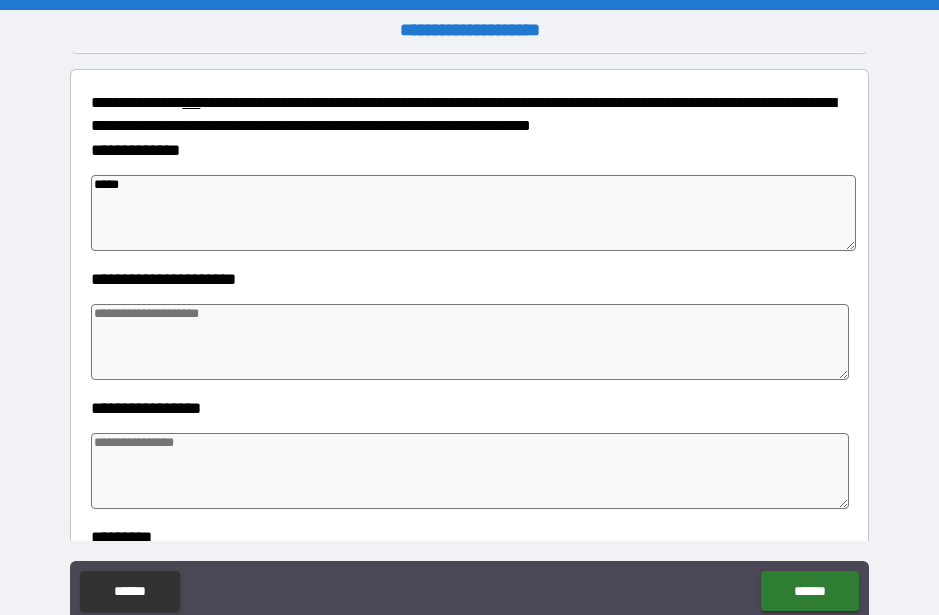 type on "*" 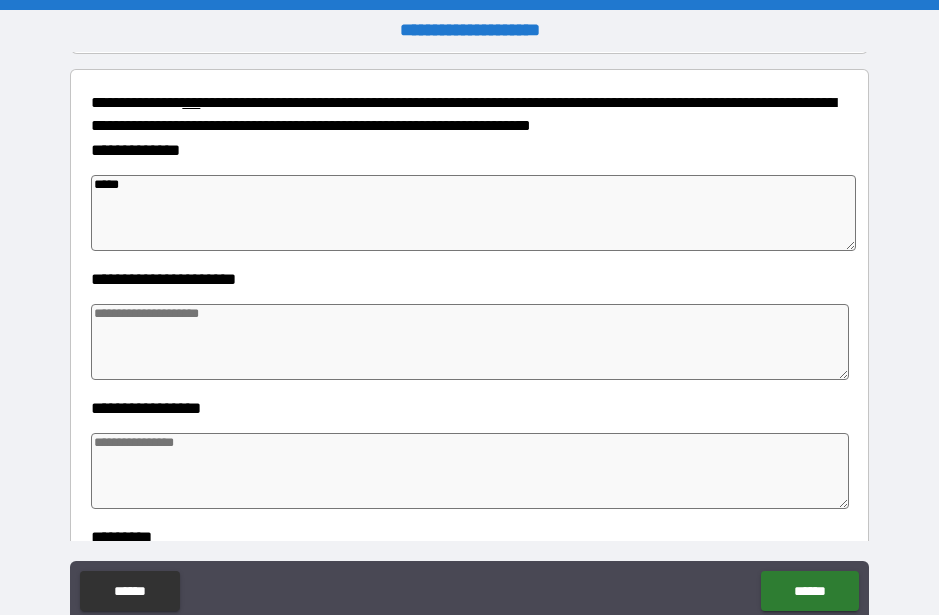 type on "******" 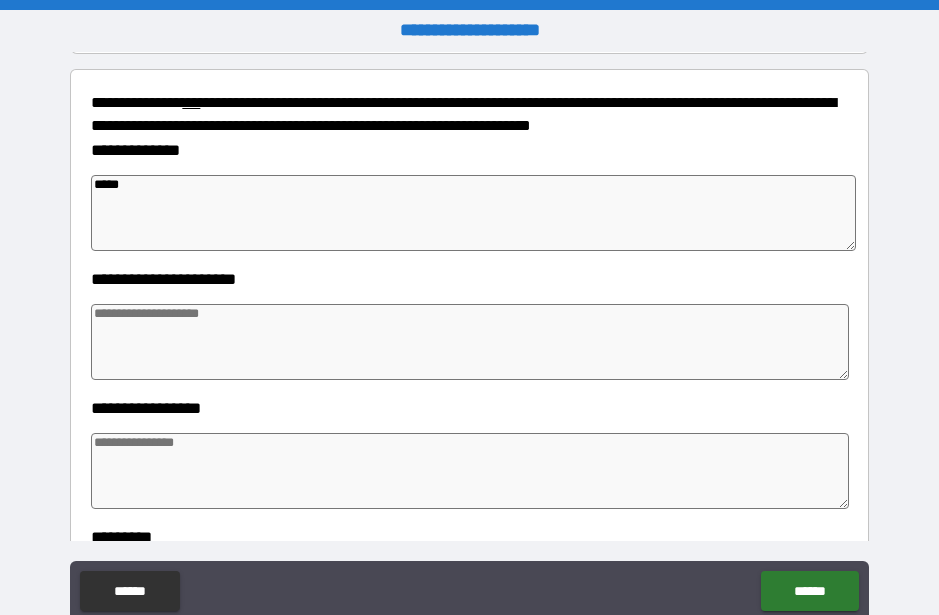 type on "*" 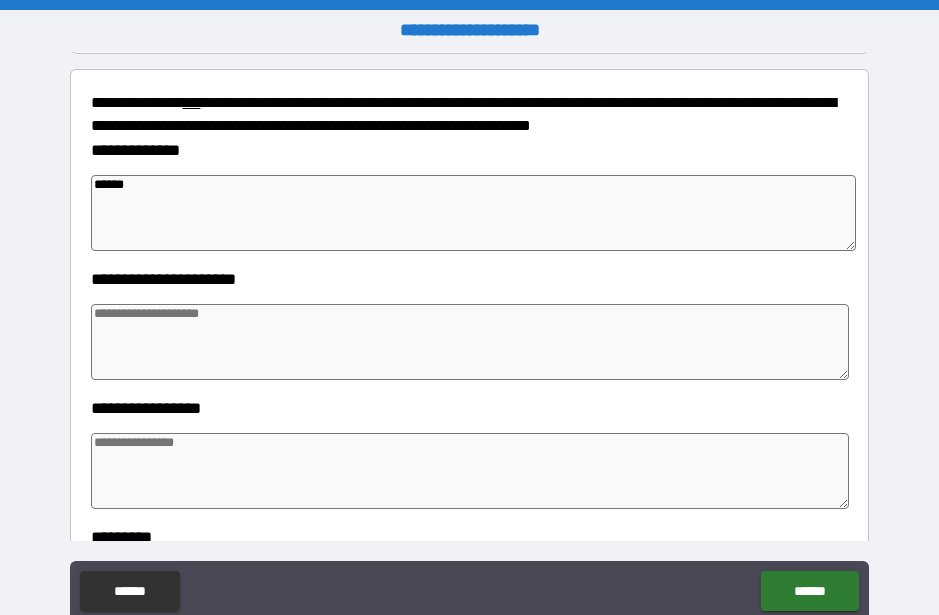 type on "*******" 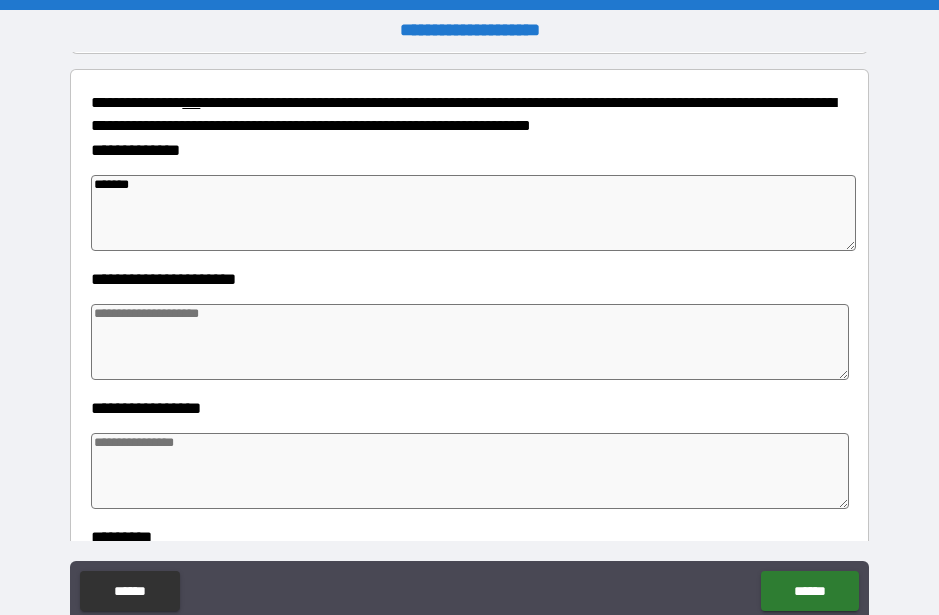 type on "*" 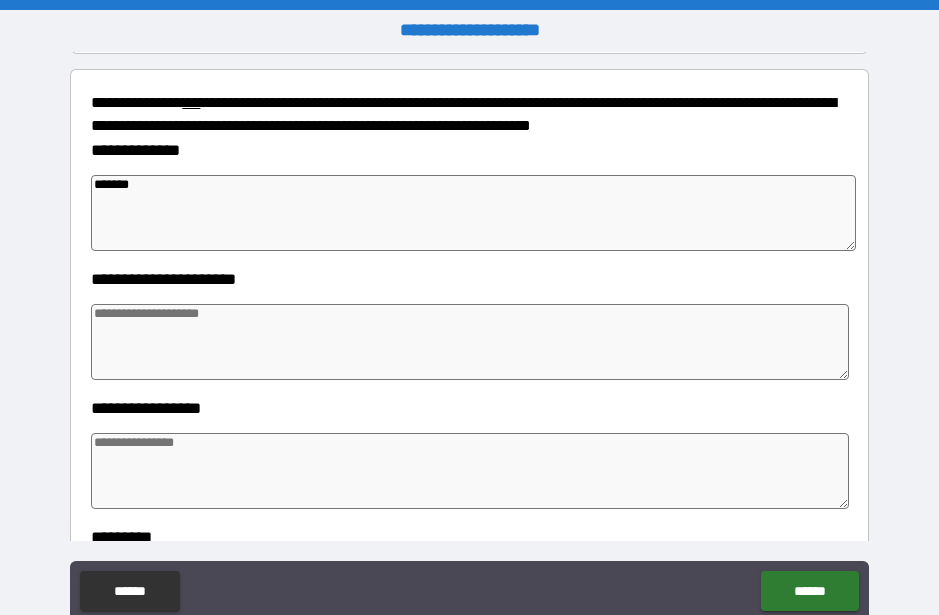 type on "*" 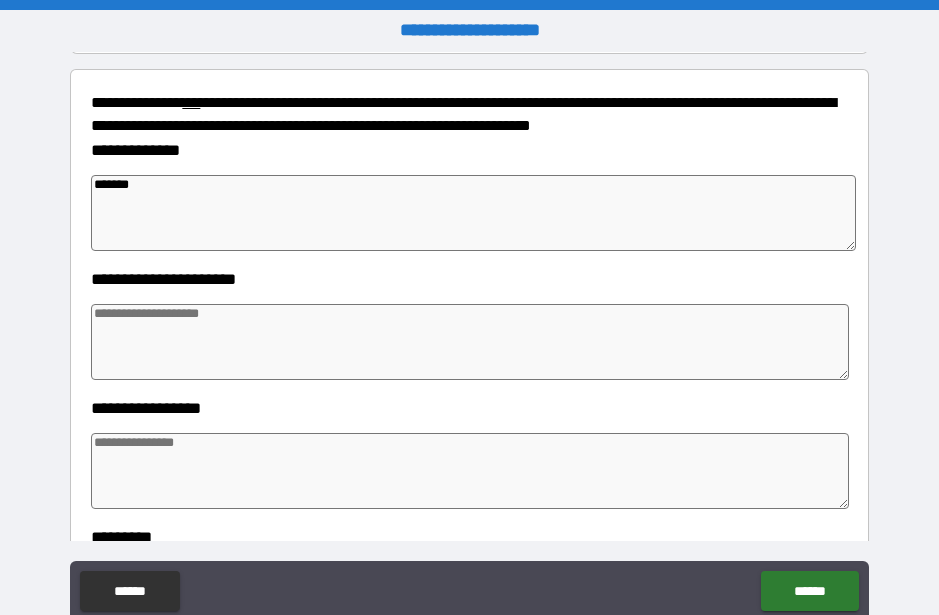 type on "*" 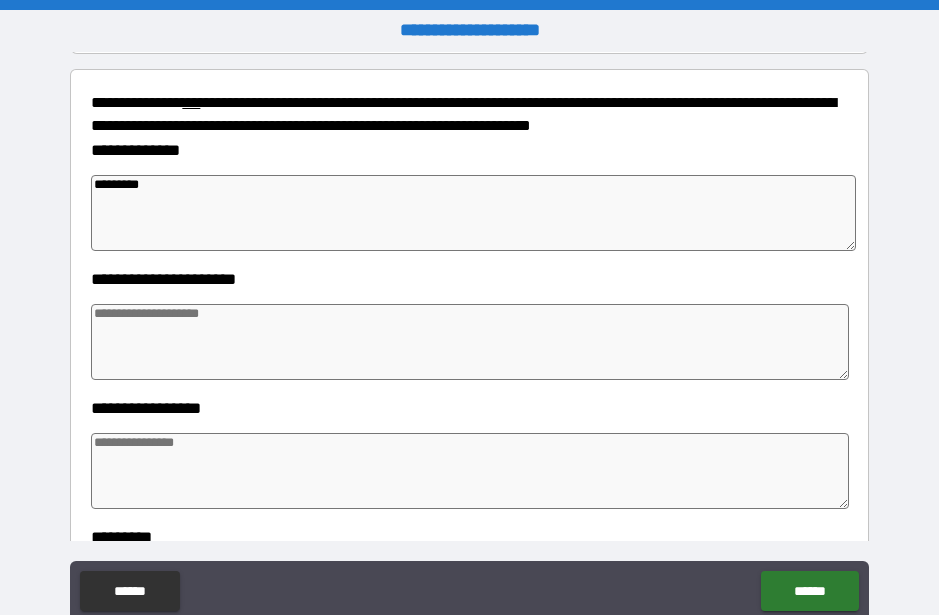 type on "*********" 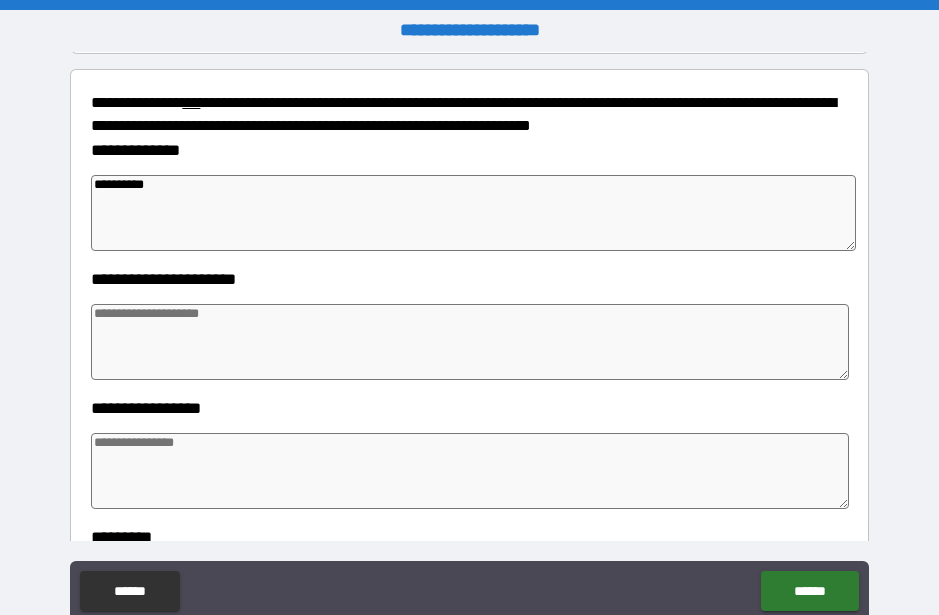 type on "*" 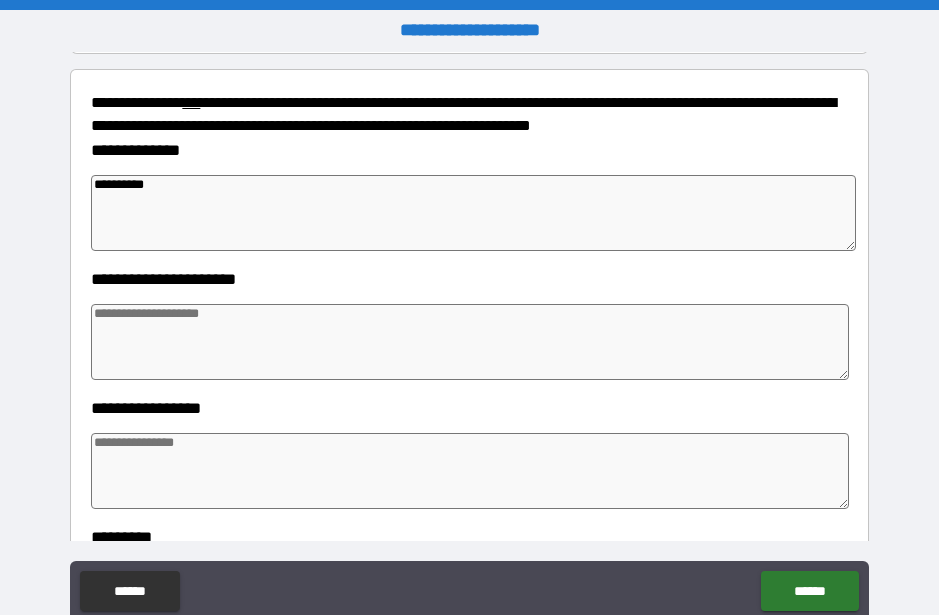 type on "*" 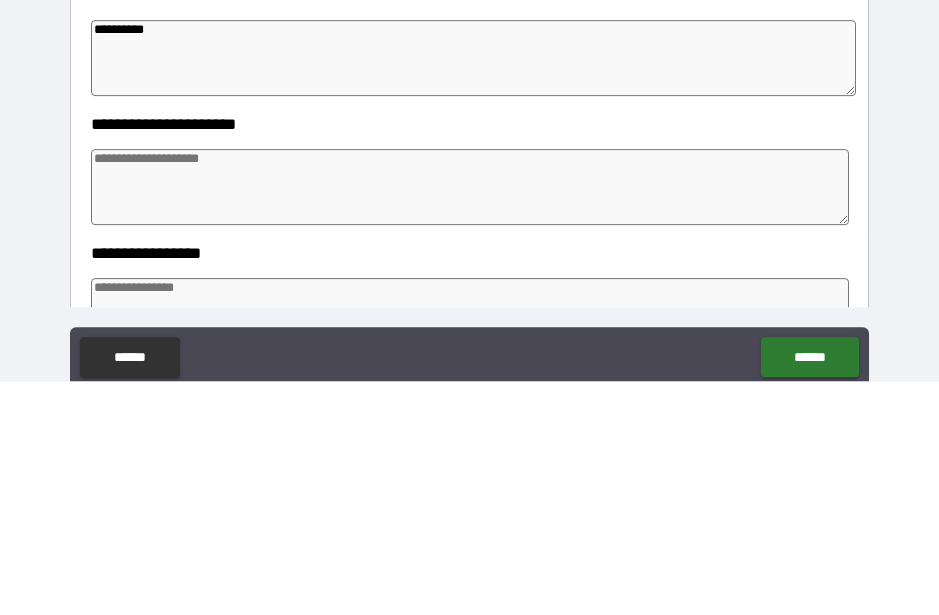 scroll, scrollTop: 162, scrollLeft: 0, axis: vertical 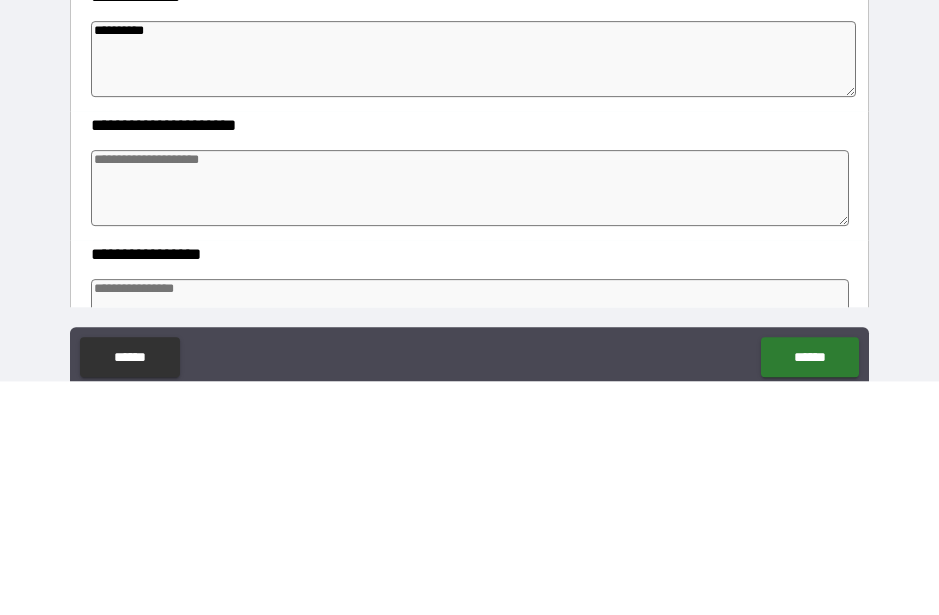 type on "**********" 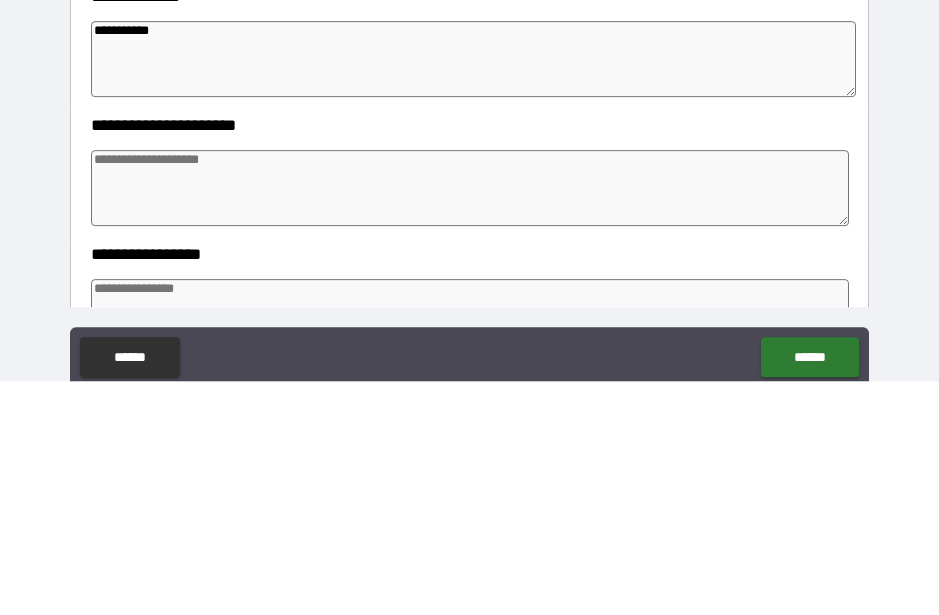 type on "*" 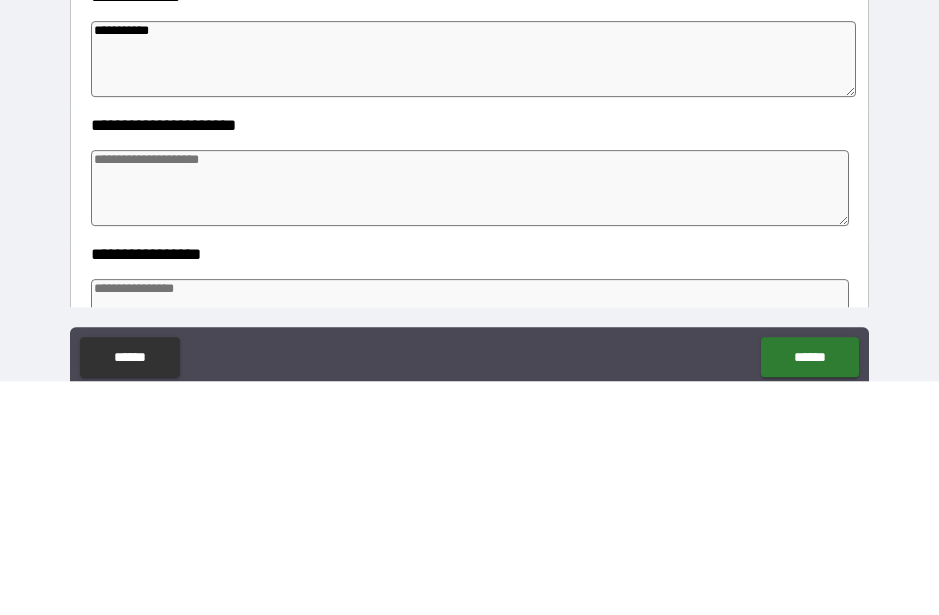 type on "*" 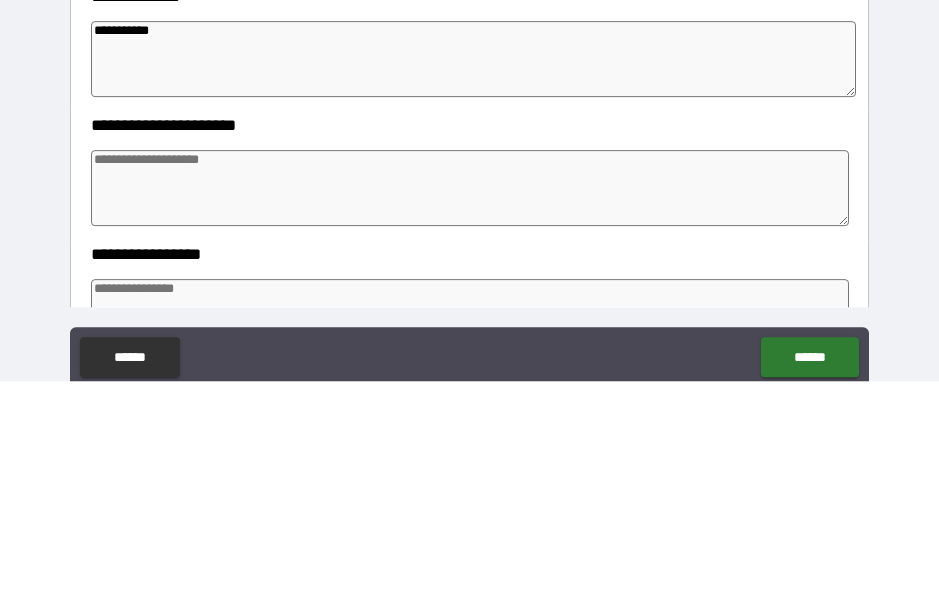 type on "*" 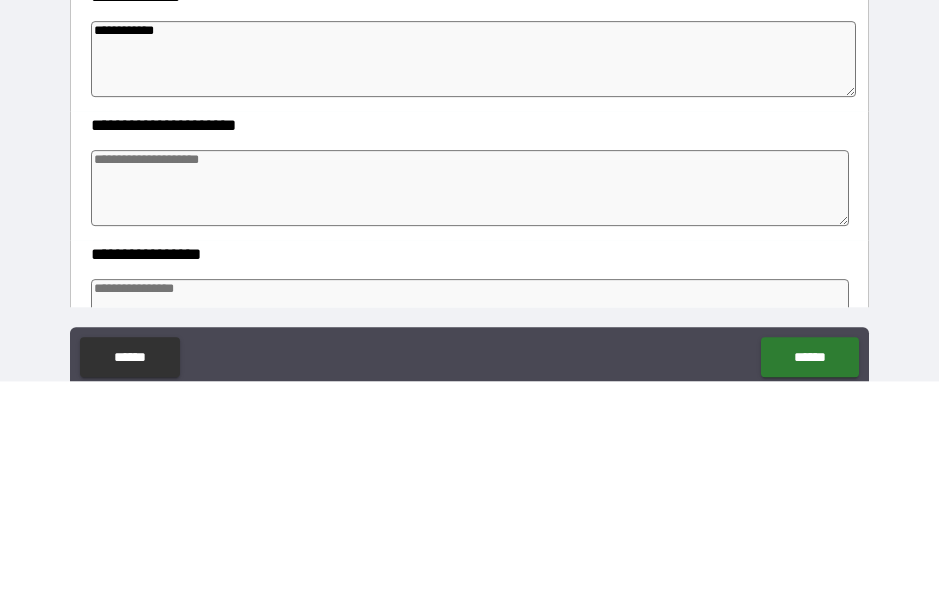 type on "*" 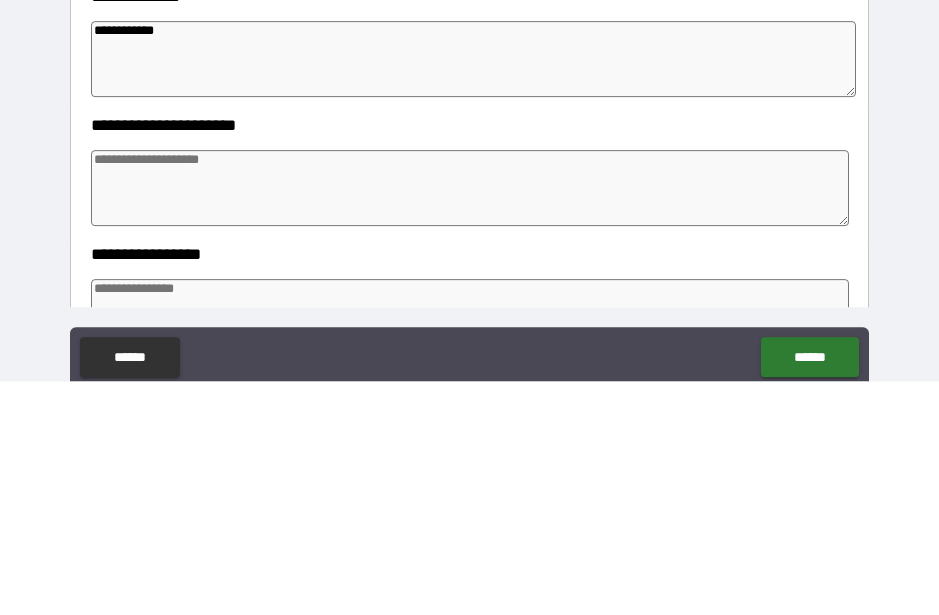 type on "*" 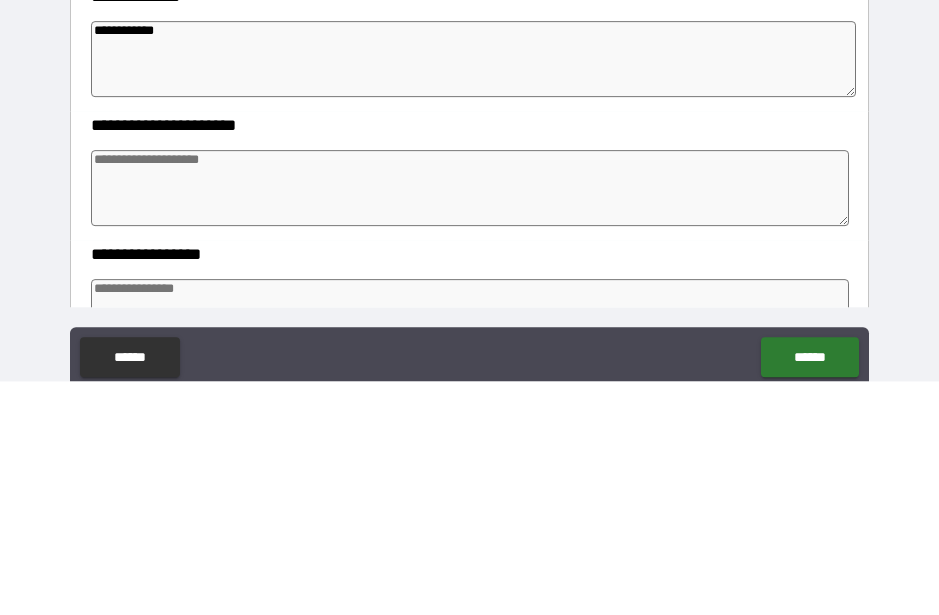 type on "*" 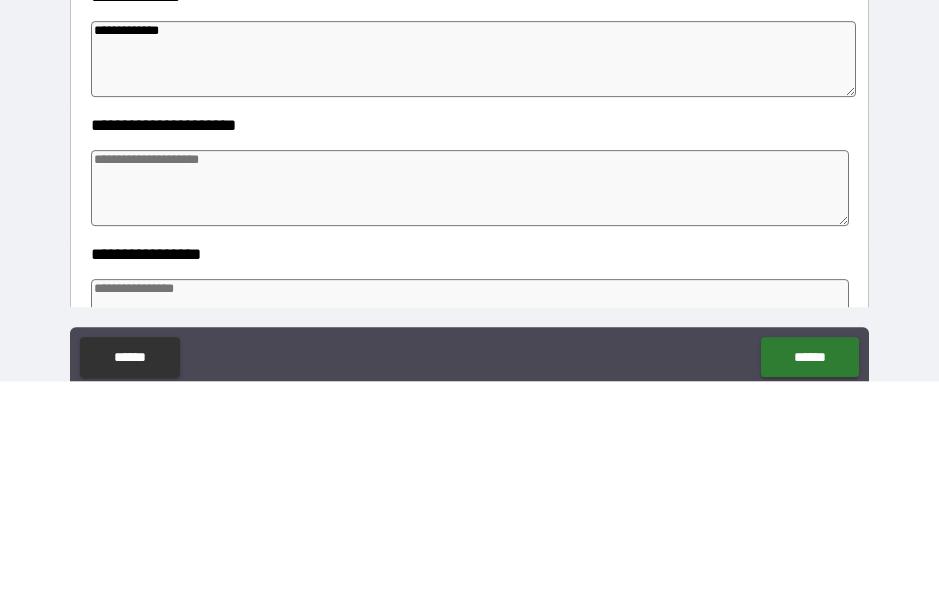 type on "*" 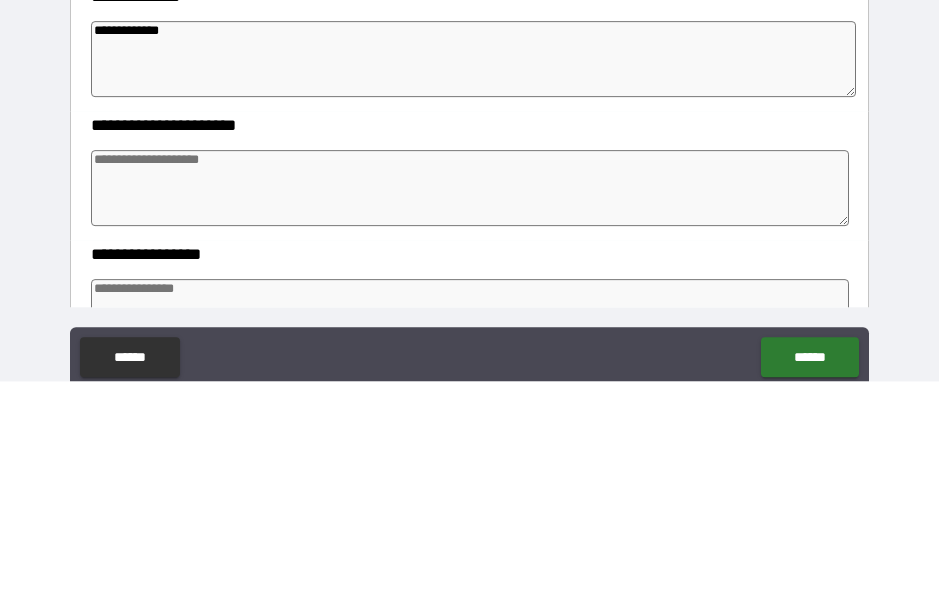 type on "*" 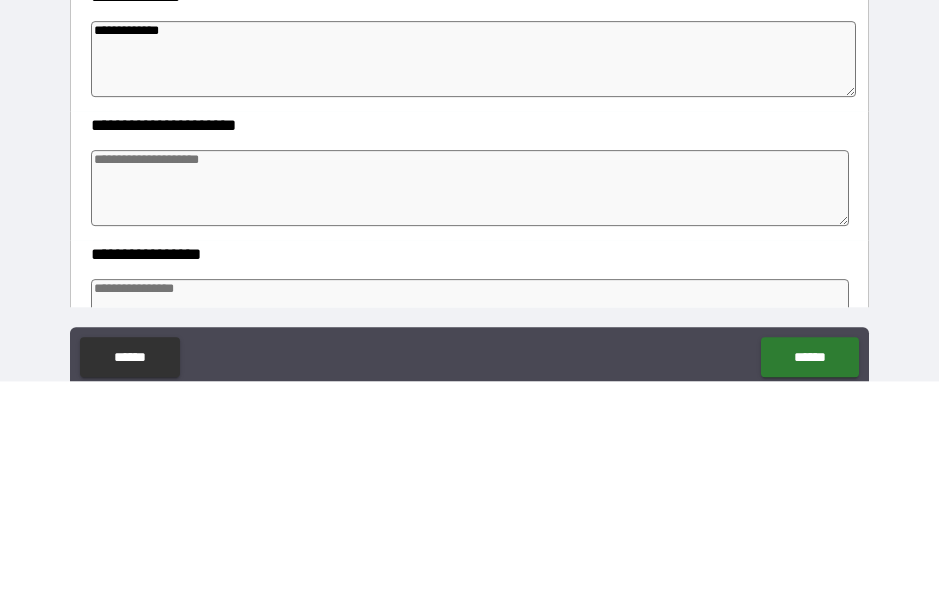type on "*" 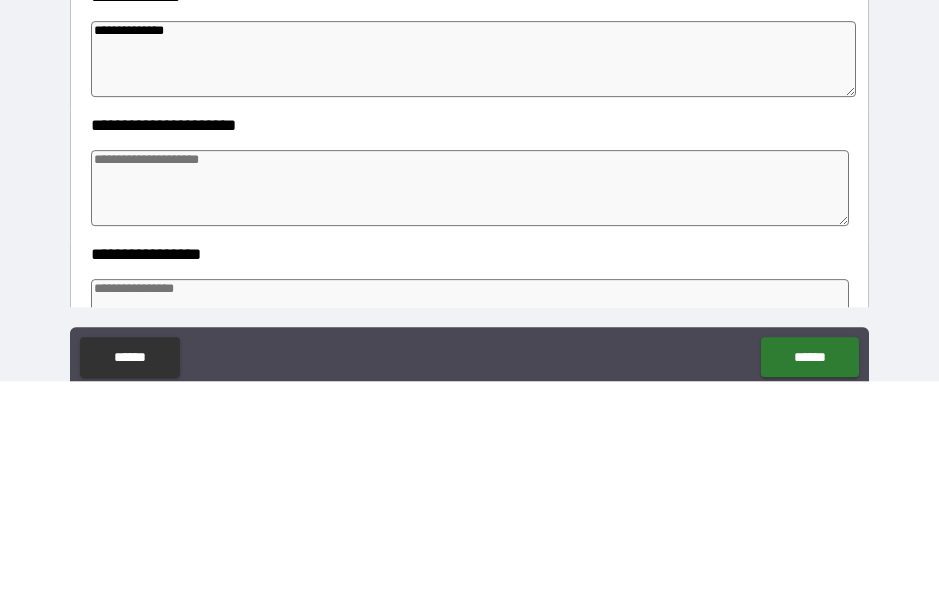type on "*" 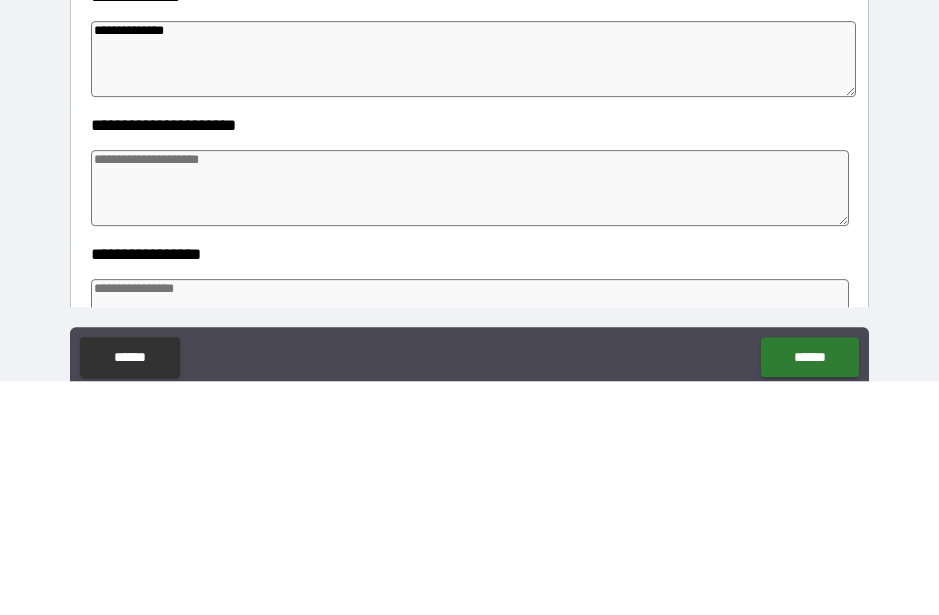 type on "*" 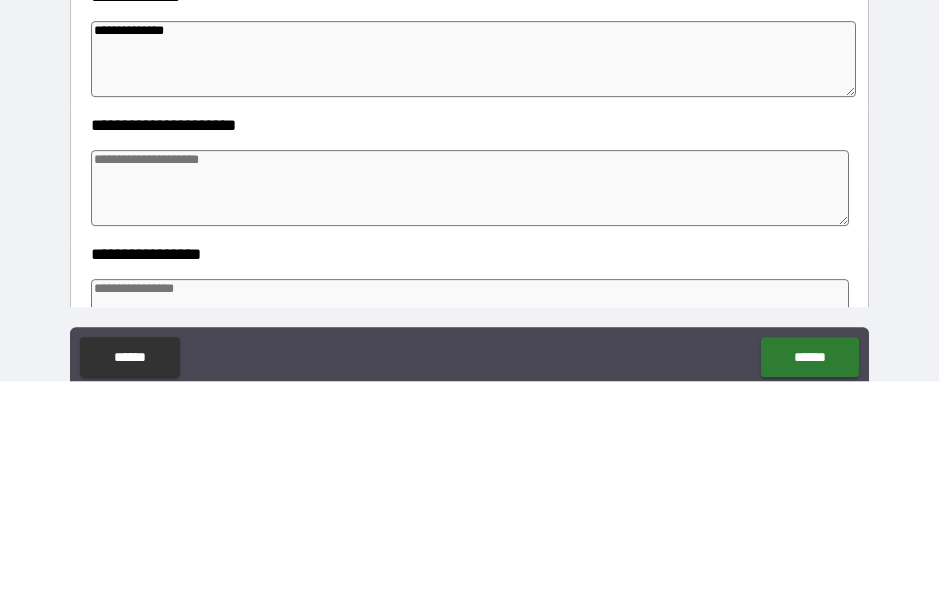 type on "*" 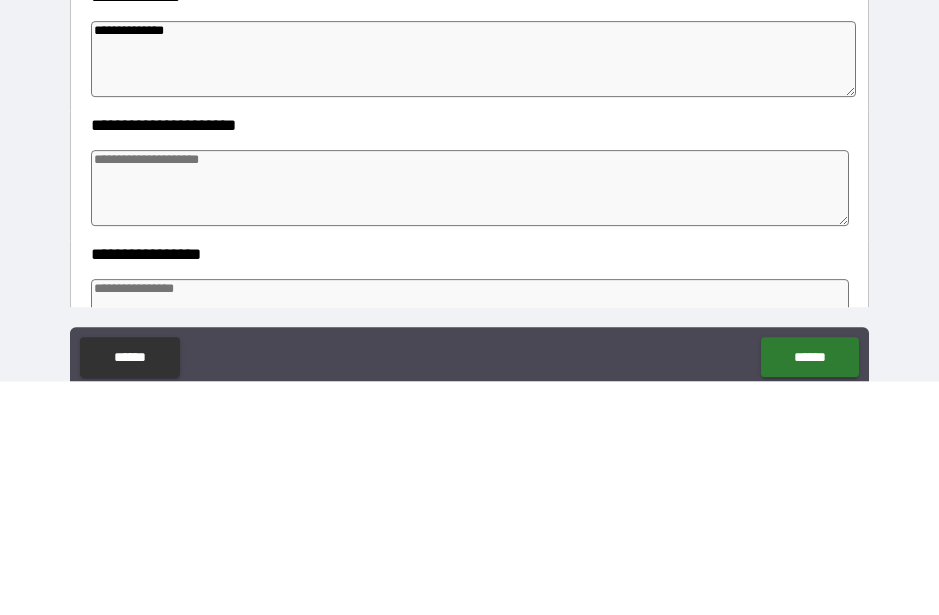 type on "**********" 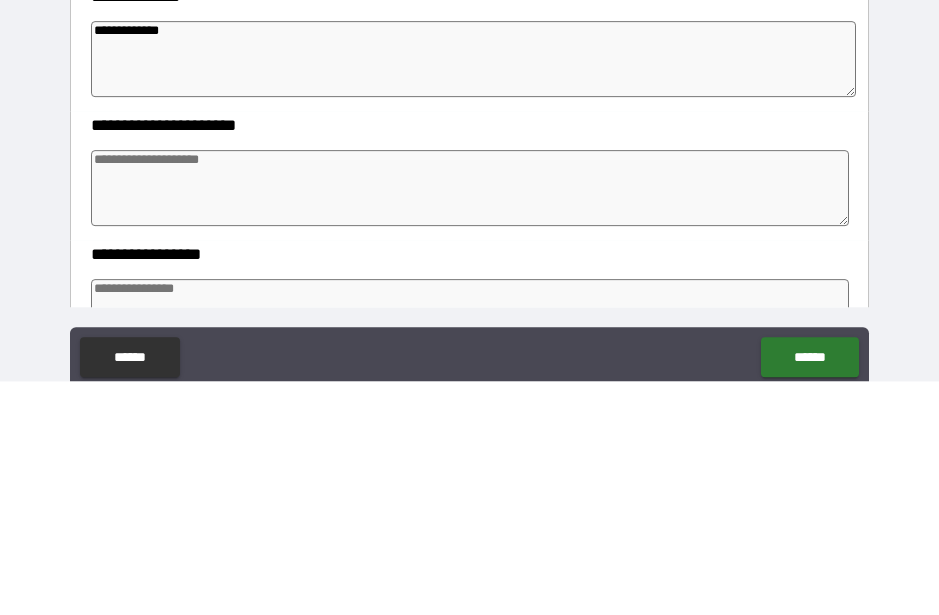 type on "*" 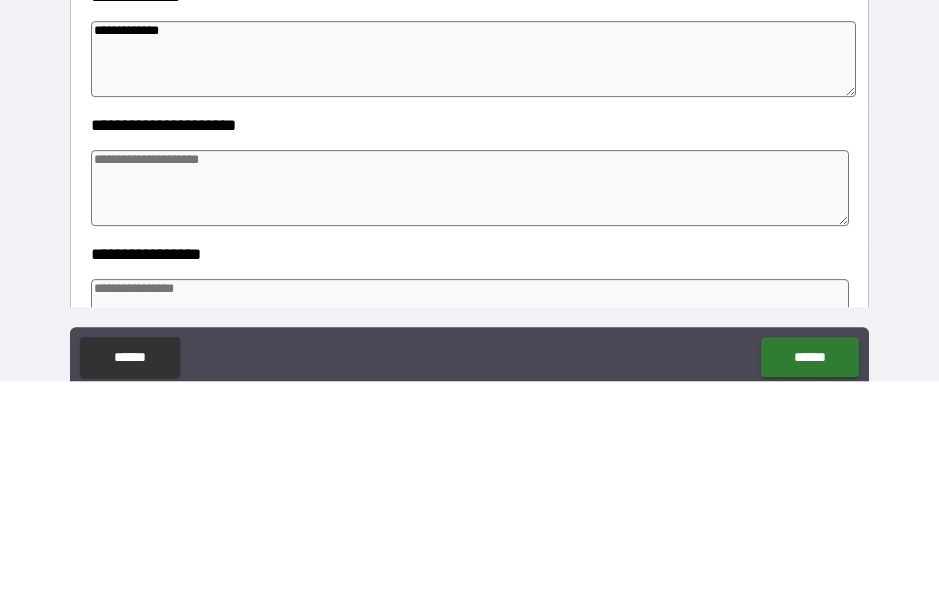 type on "**********" 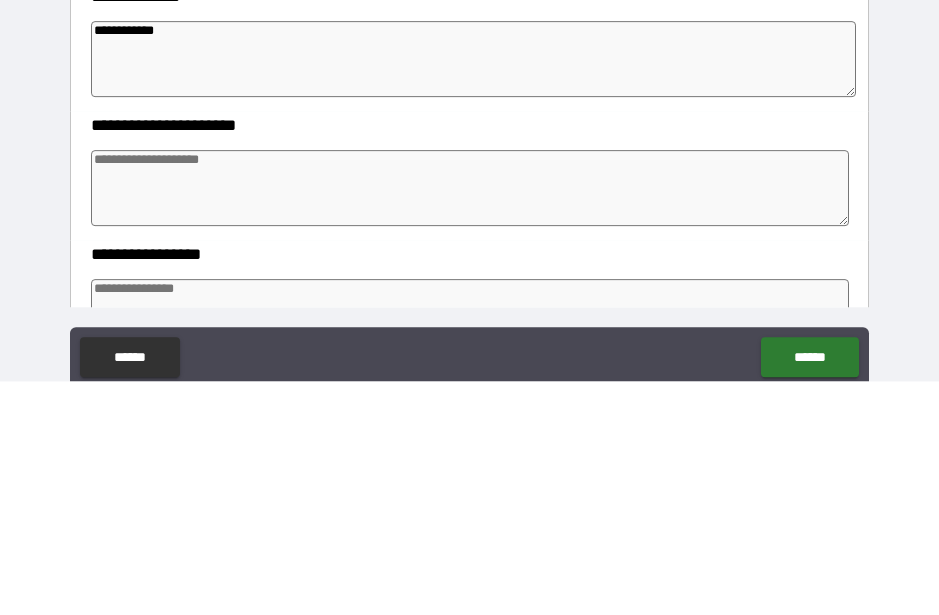 type on "*" 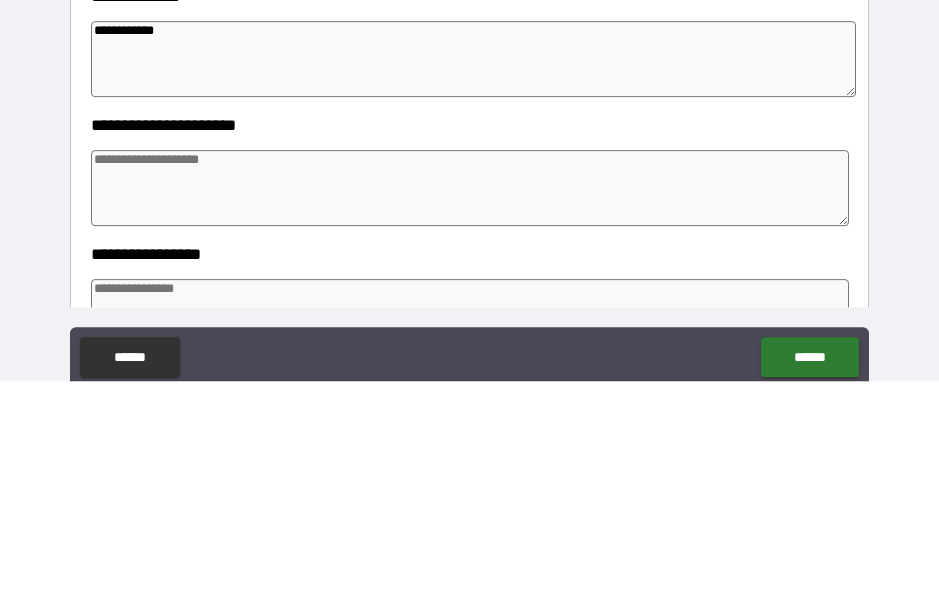 type on "**********" 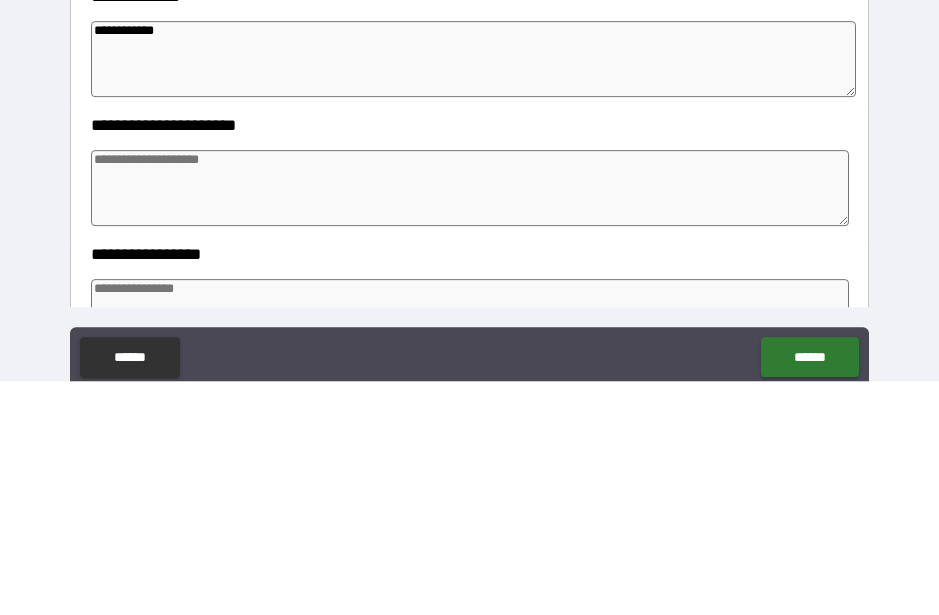 type on "*" 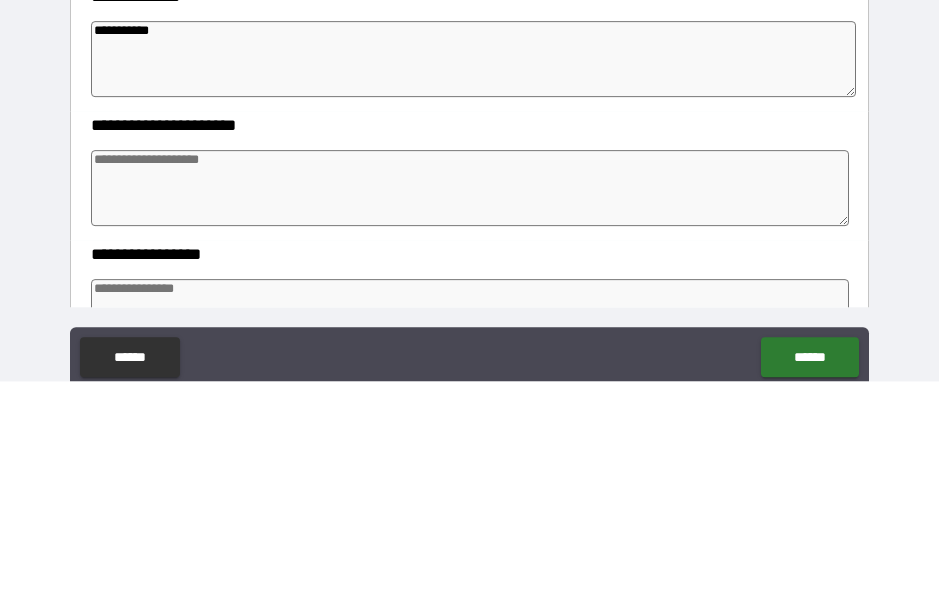 type on "*" 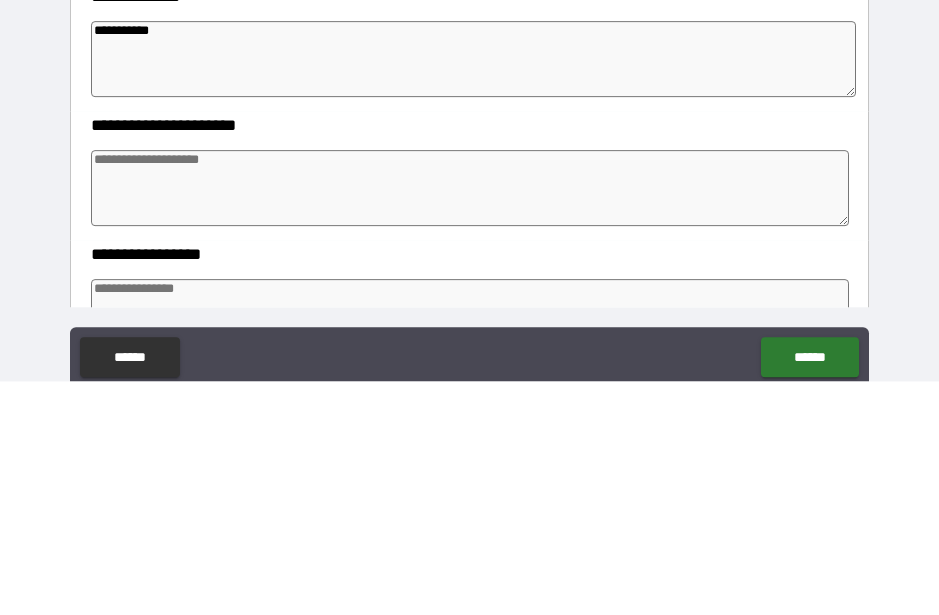 type on "*********" 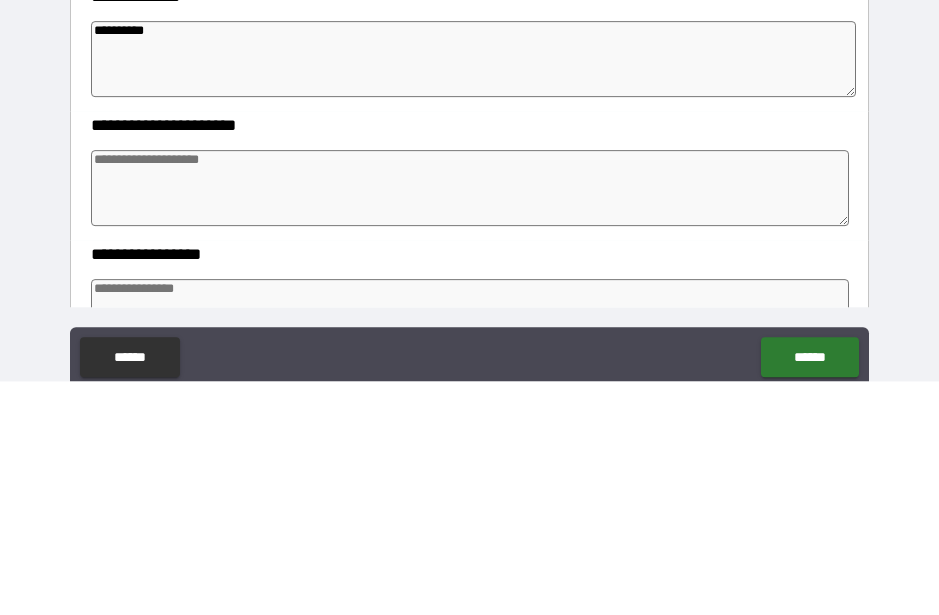 type on "*" 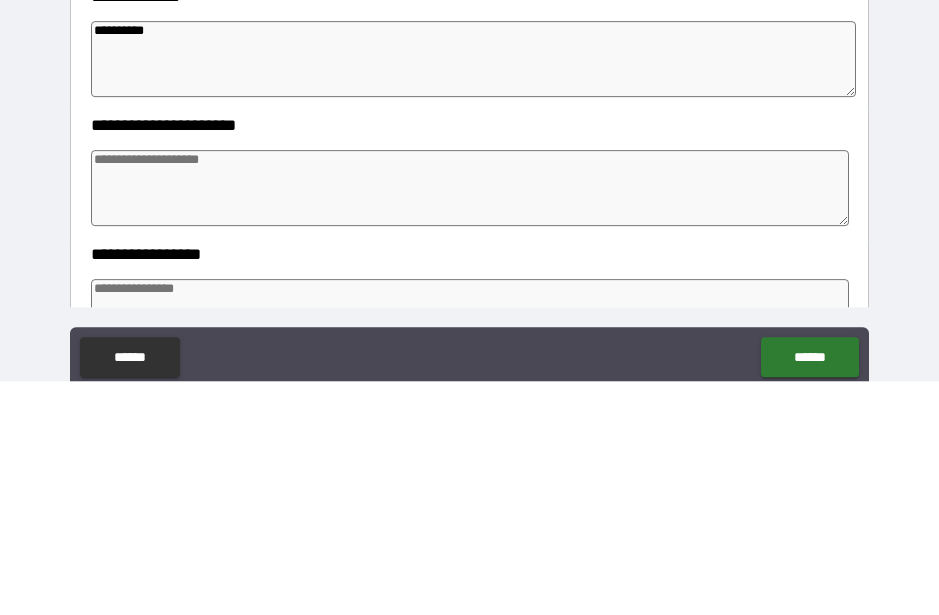 type on "*" 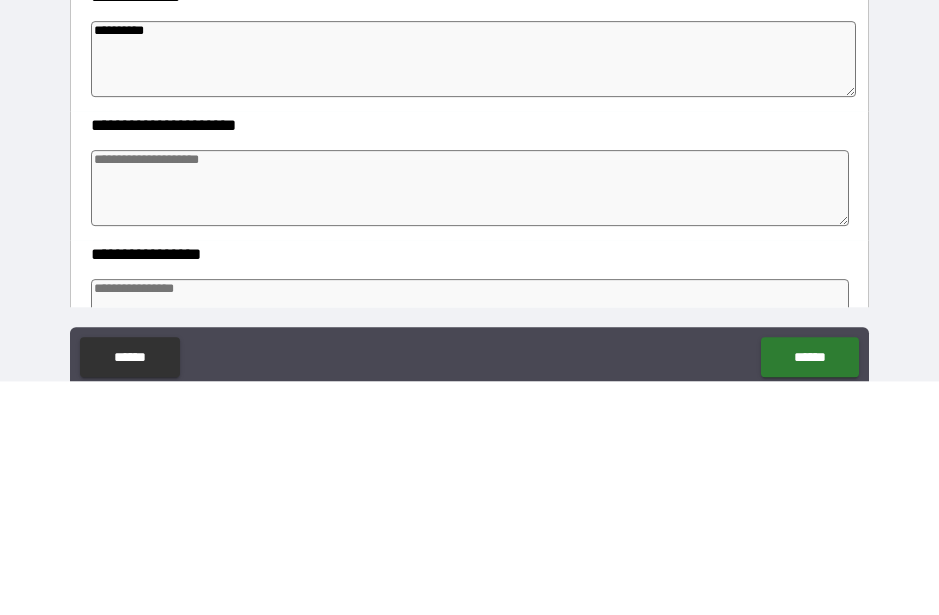 type on "*" 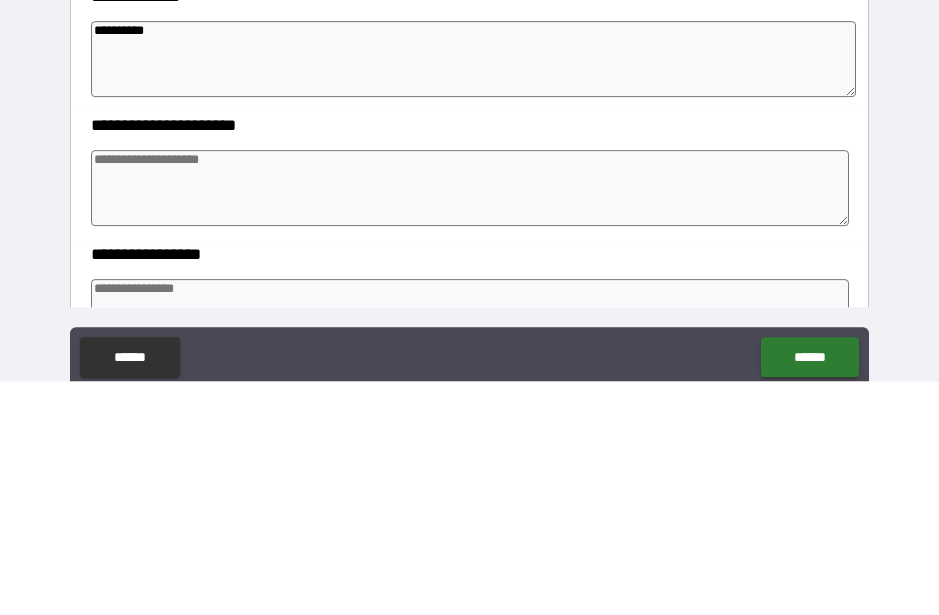 type on "*" 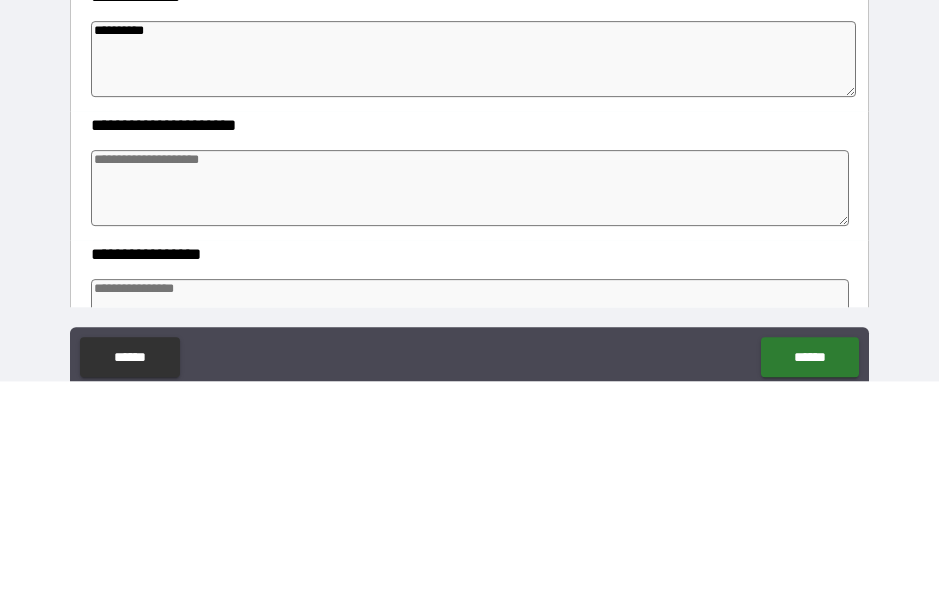 type on "*" 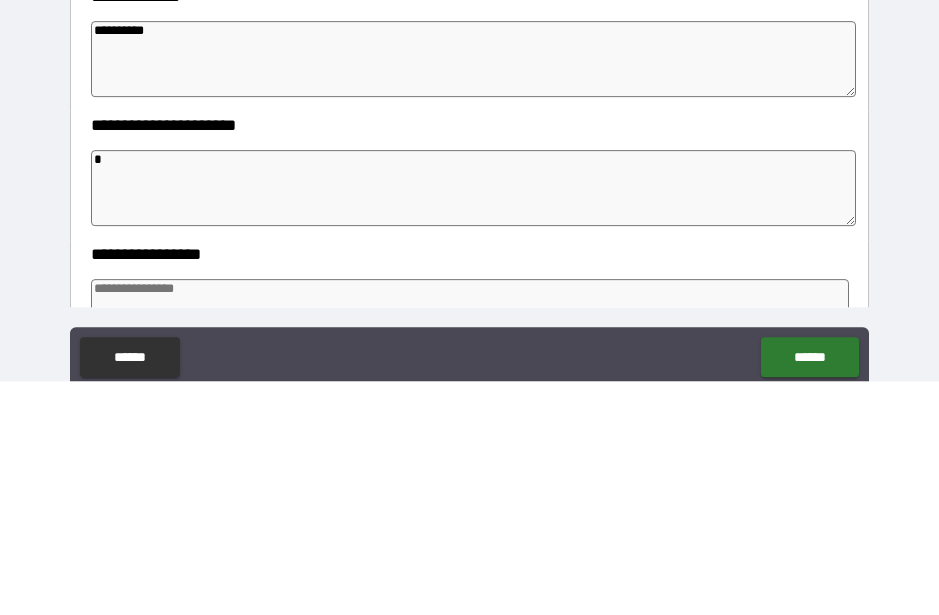 type on "*" 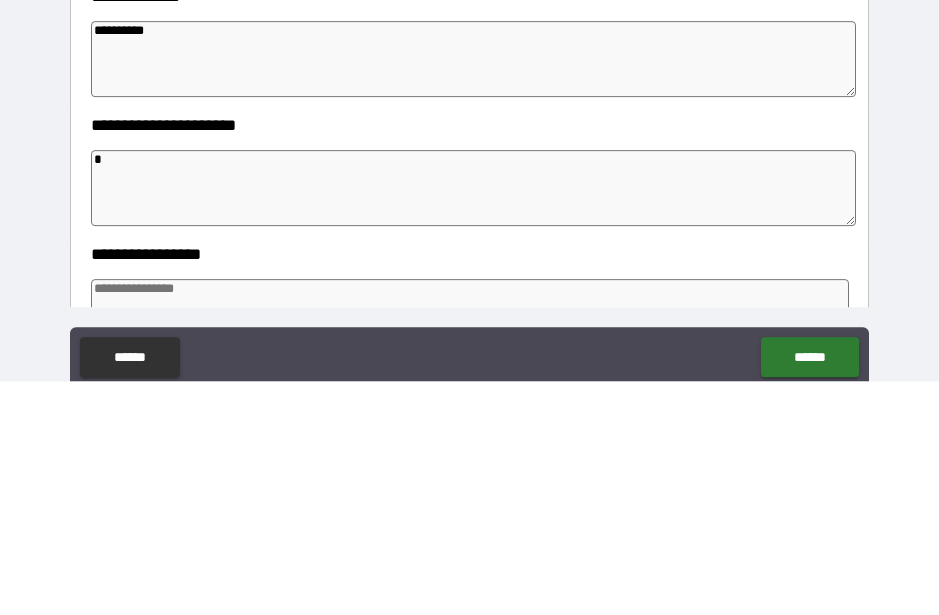type on "*" 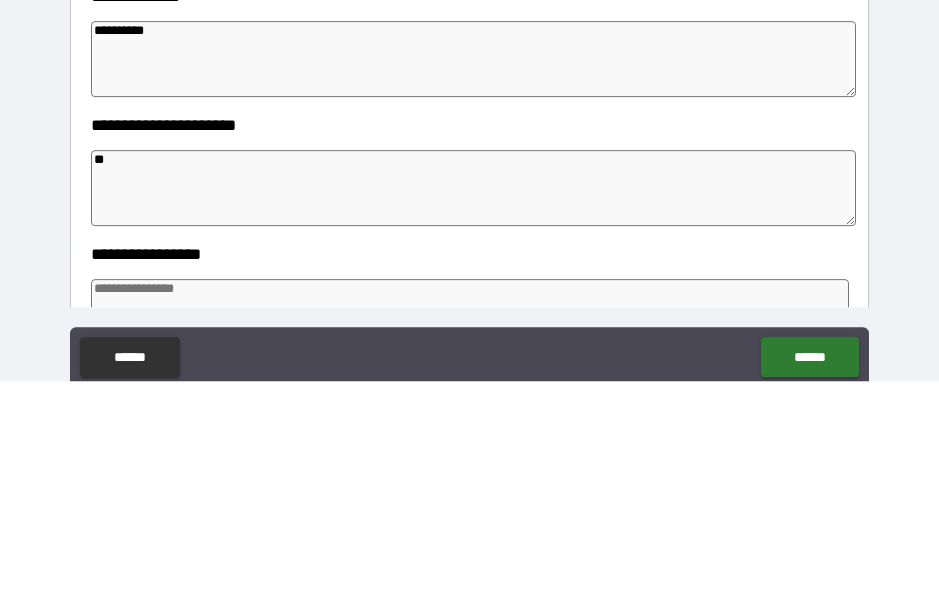 type on "*" 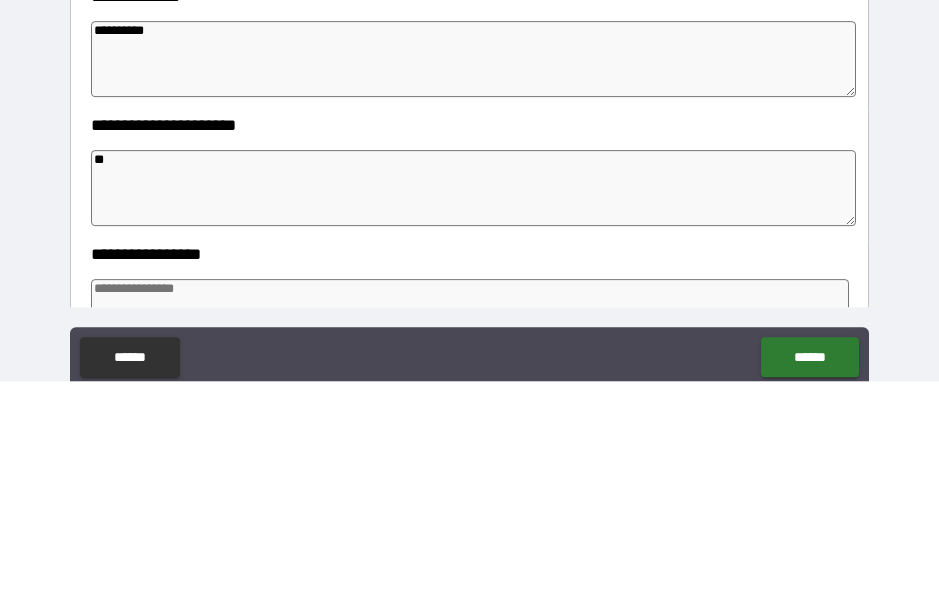 type on "*" 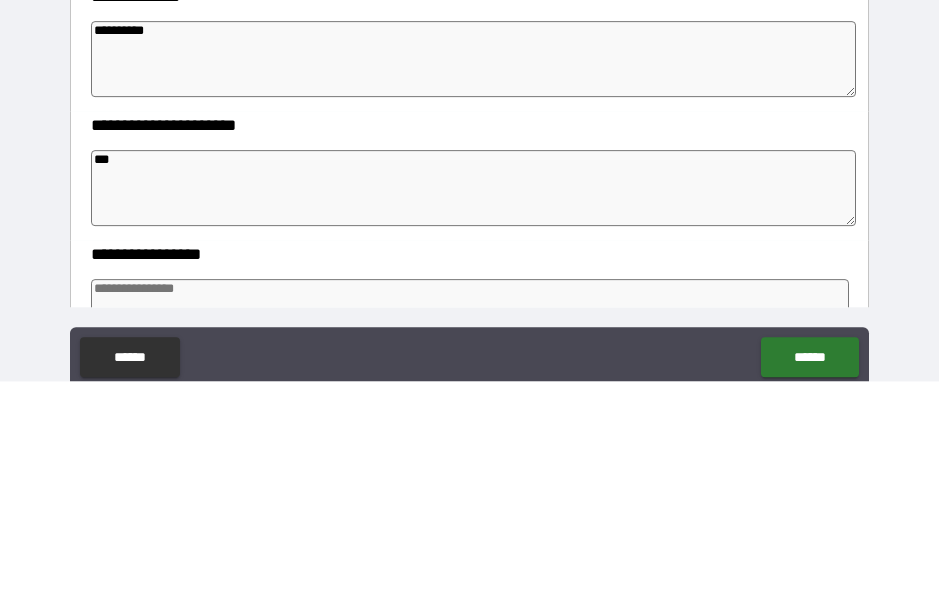 type on "*" 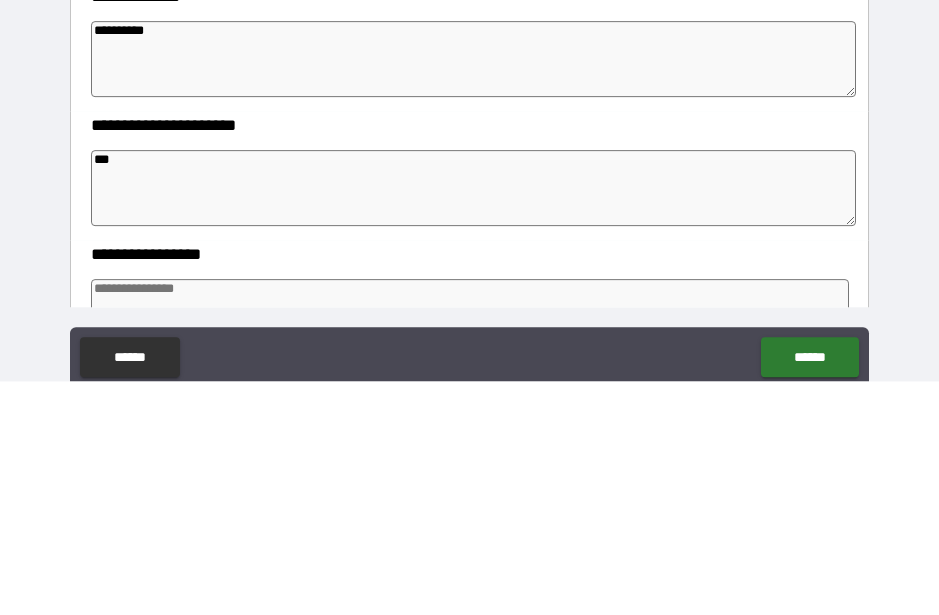 type on "*" 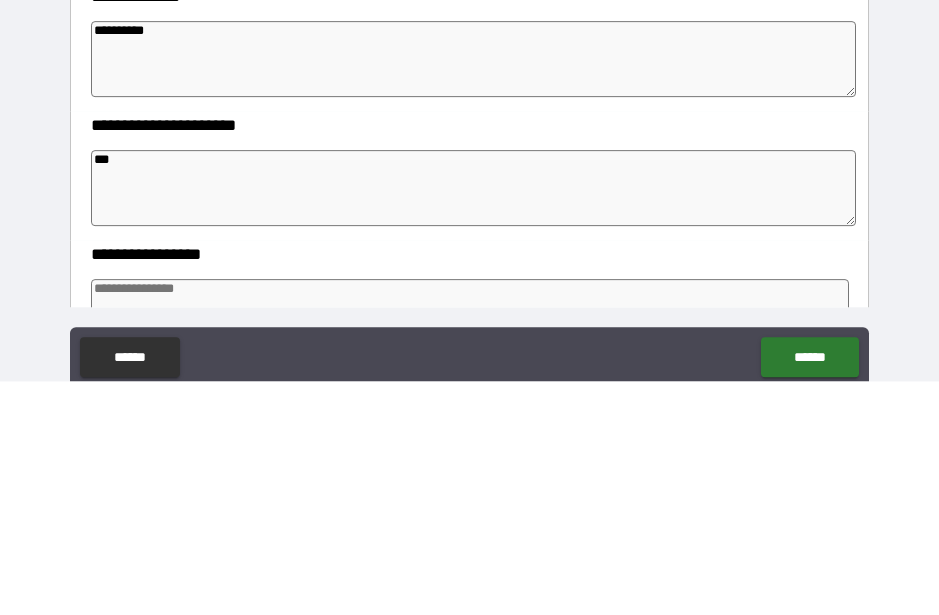 type on "*" 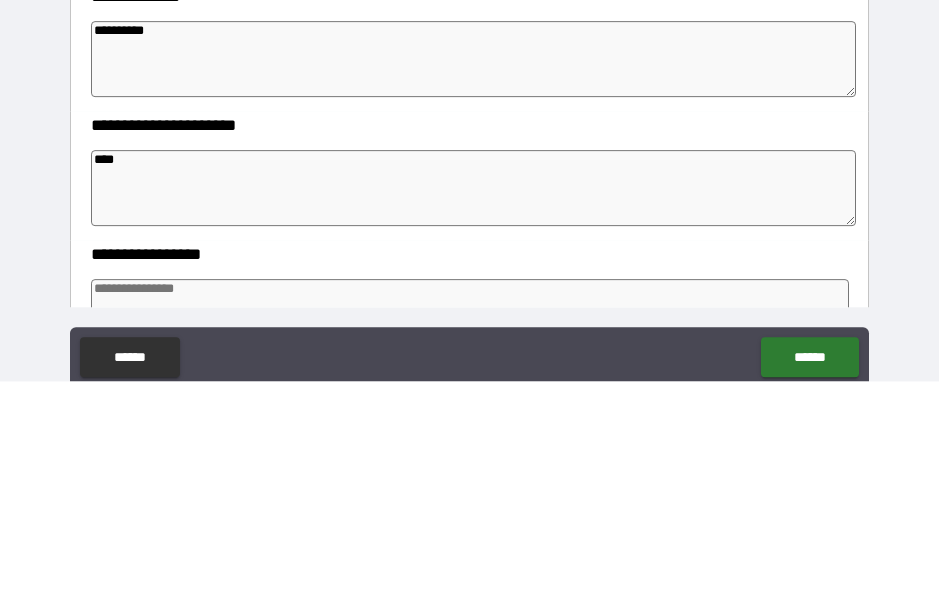 type on "*" 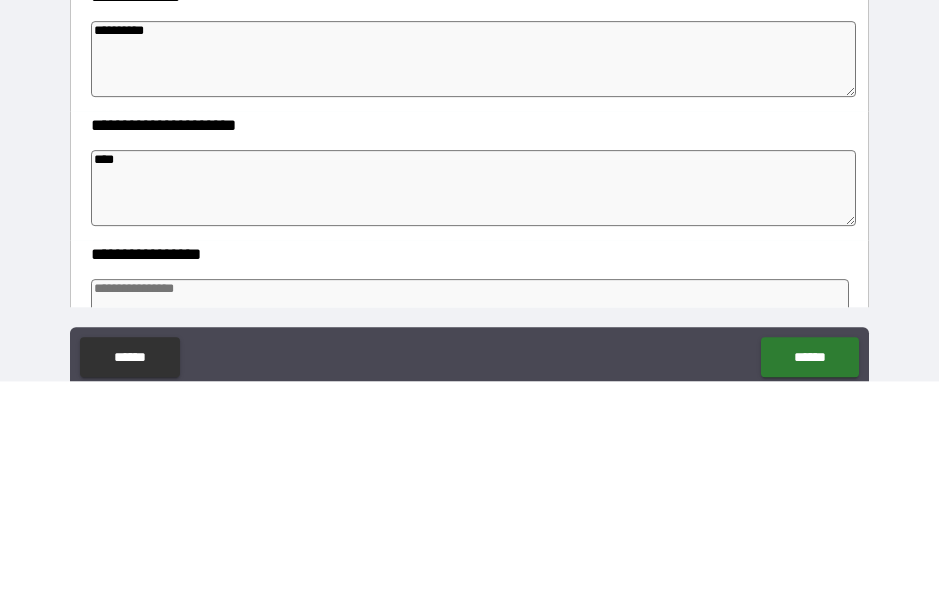 type on "*" 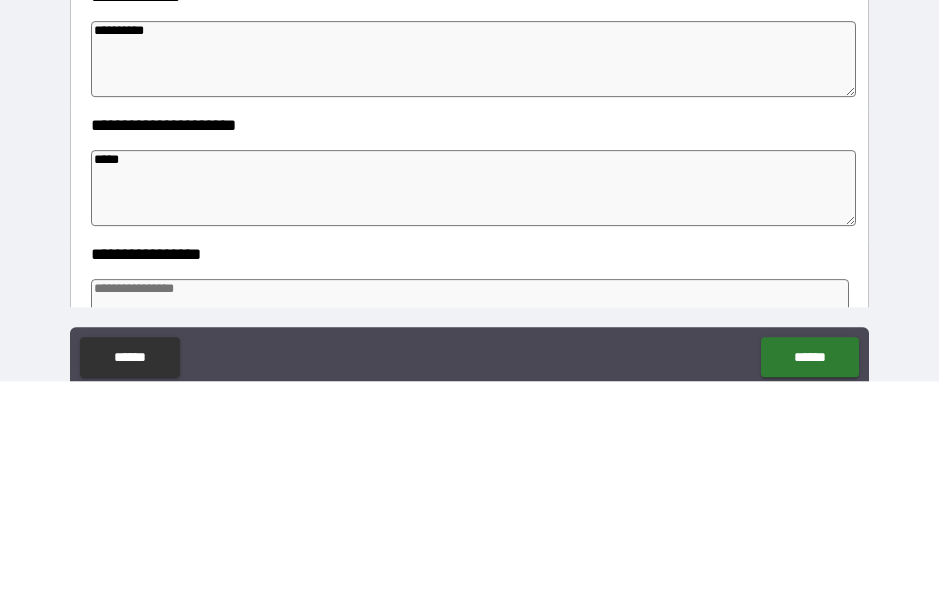 type on "*" 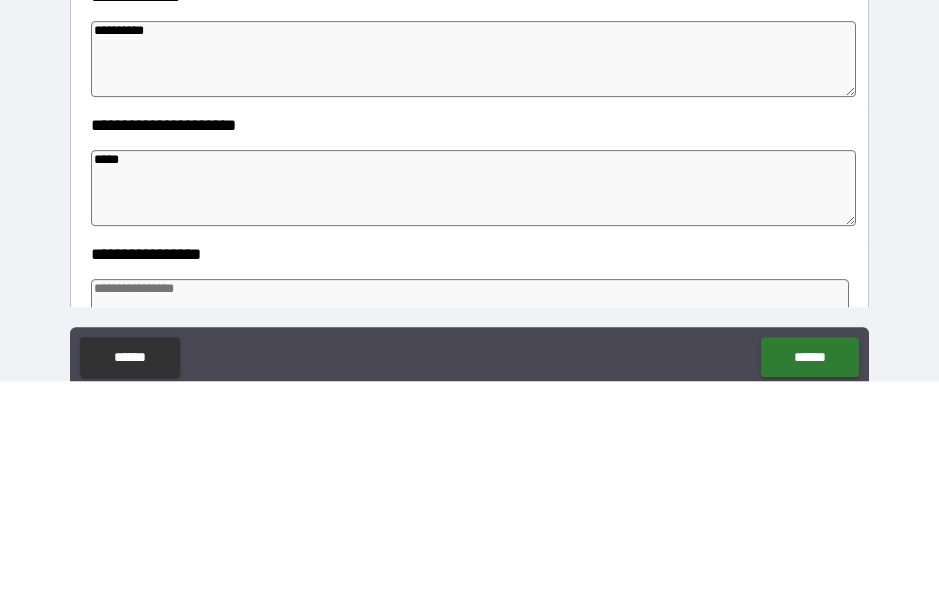 type on "*" 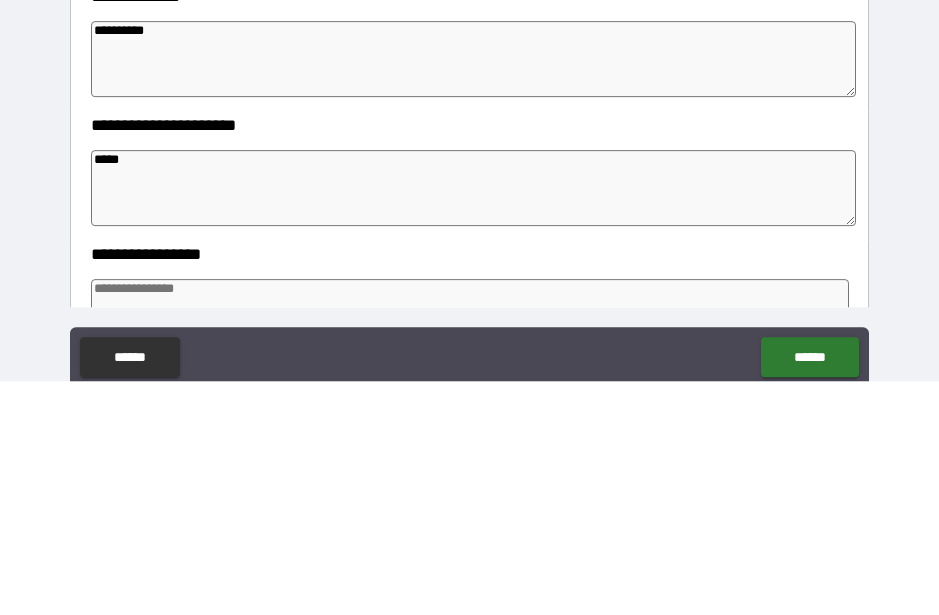 type on "*" 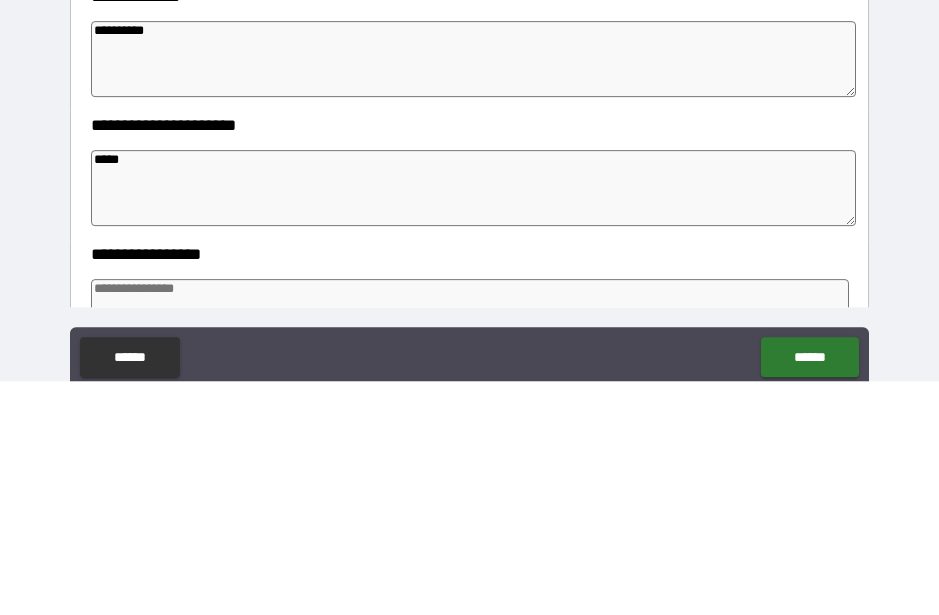 type on "******" 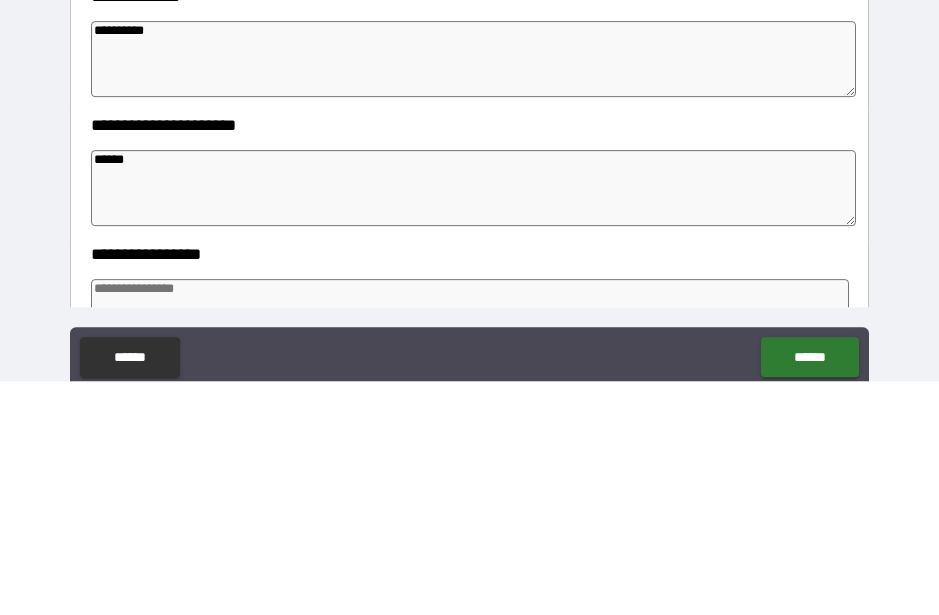 type on "*" 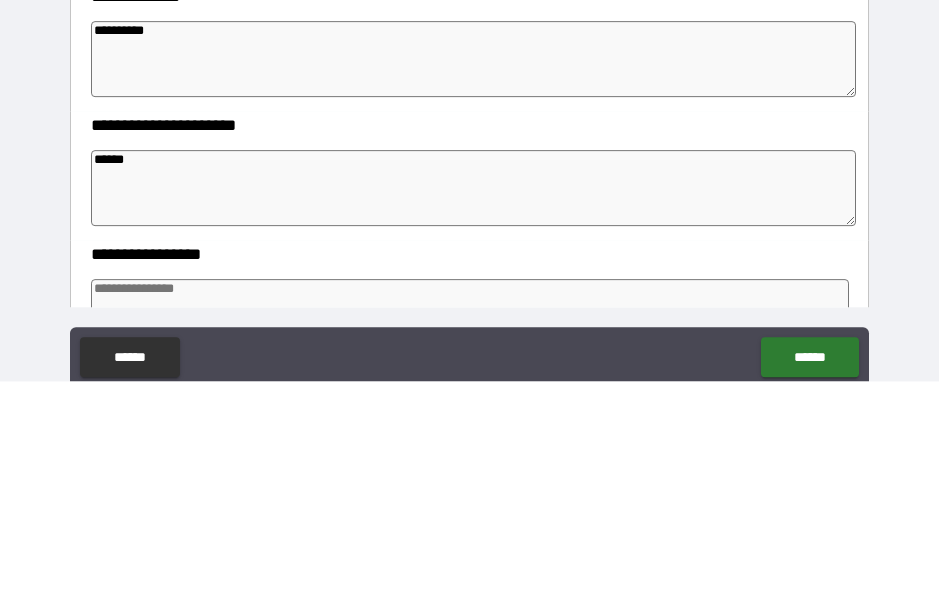 type on "******" 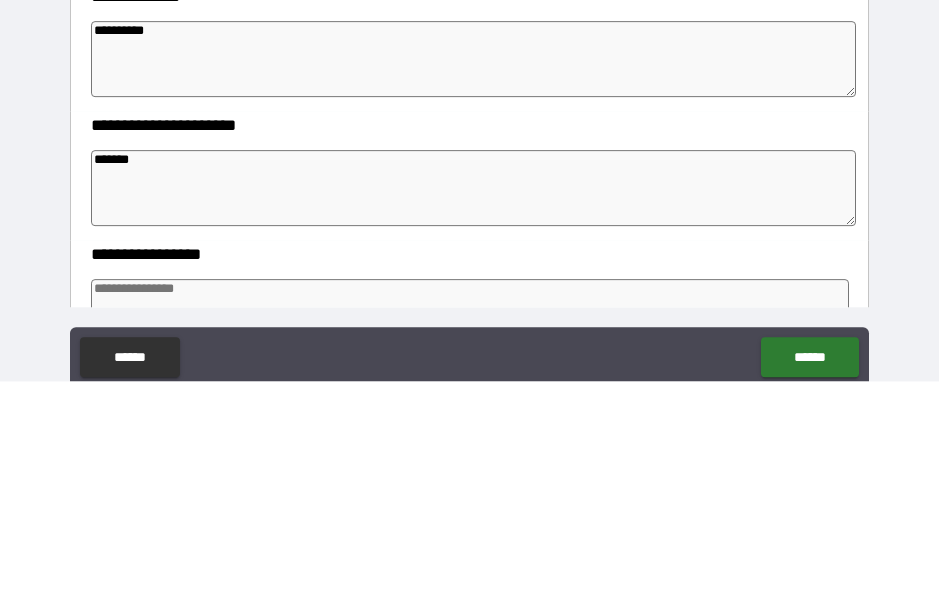 type on "*" 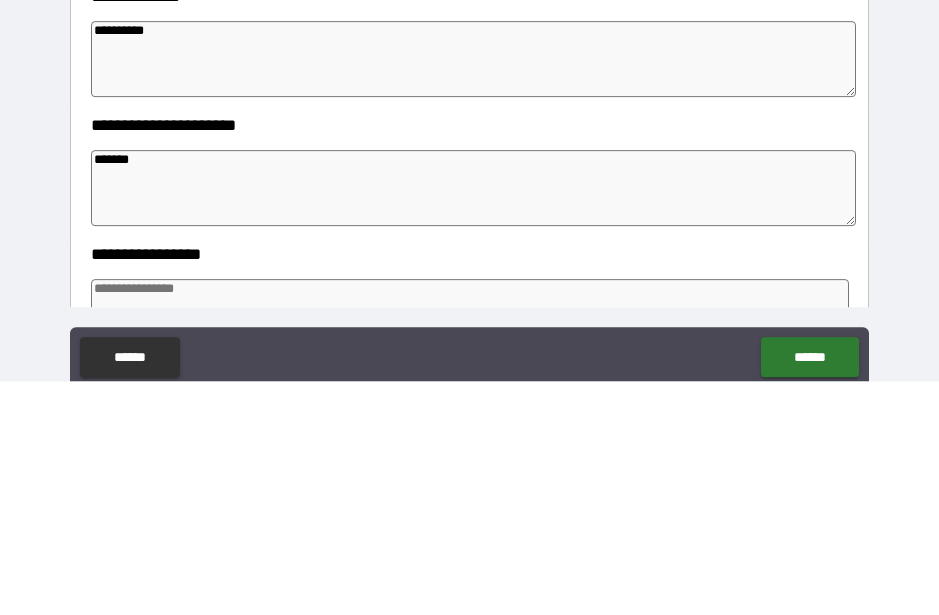 type on "*" 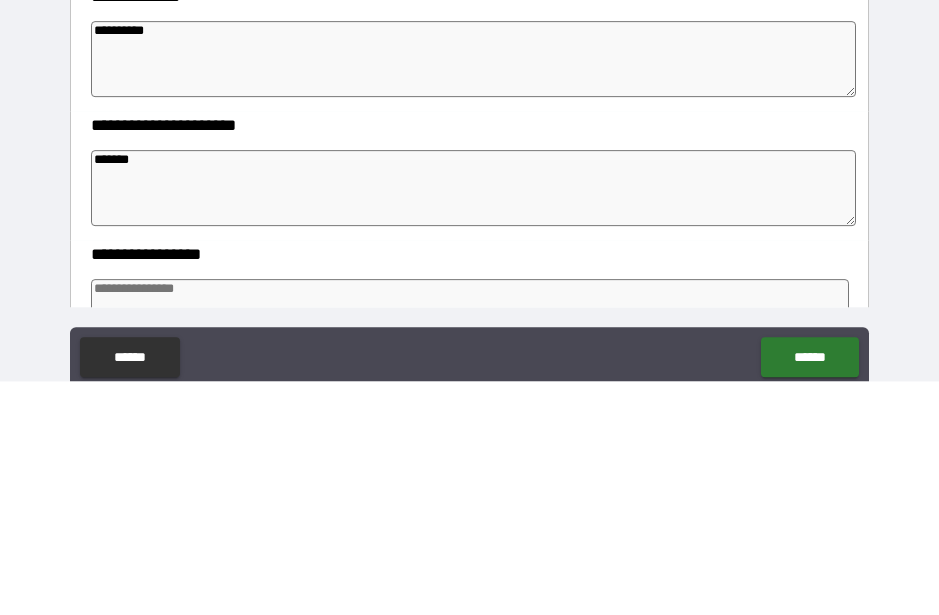 type on "*" 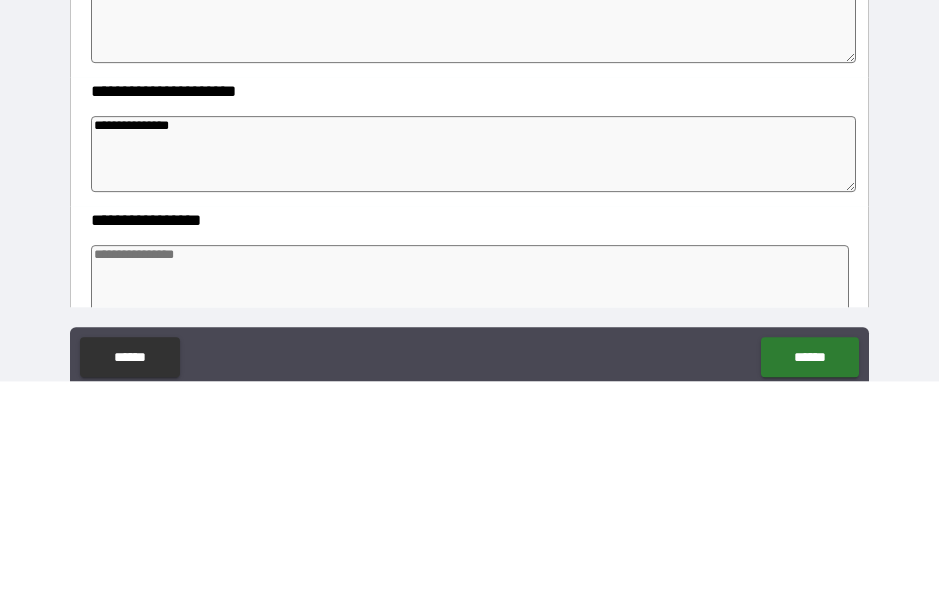 scroll, scrollTop: 208, scrollLeft: 0, axis: vertical 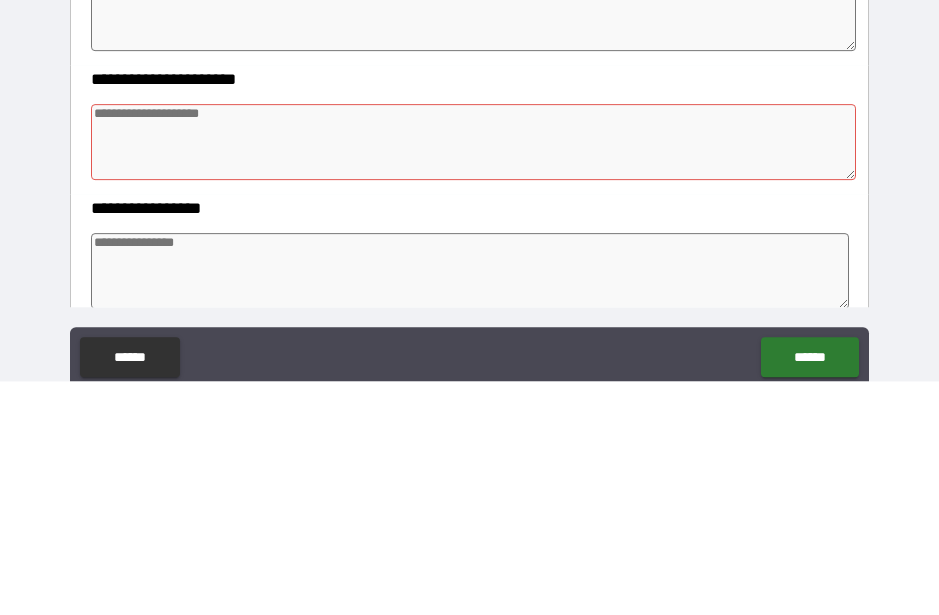 click at bounding box center [469, 505] 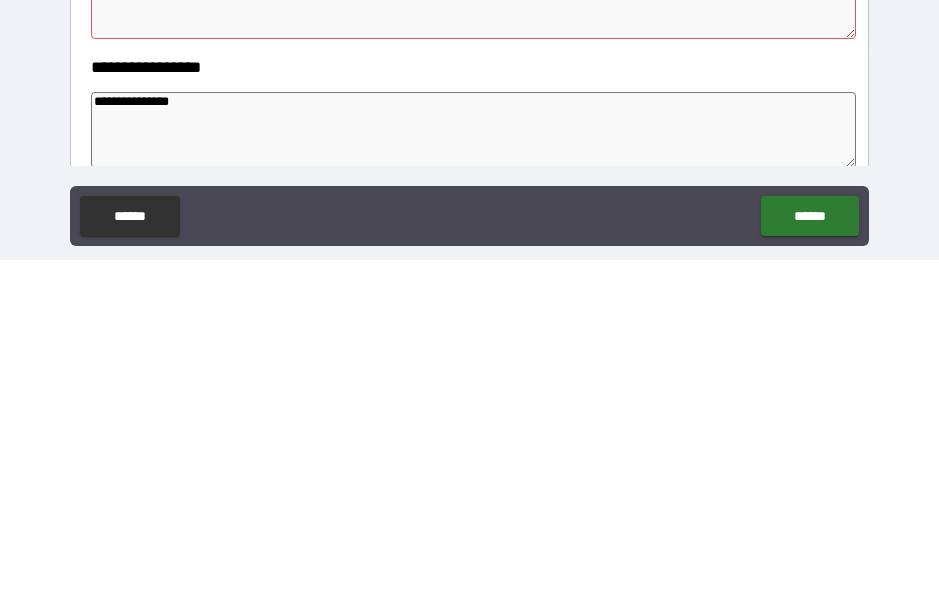 click at bounding box center (473, 356) 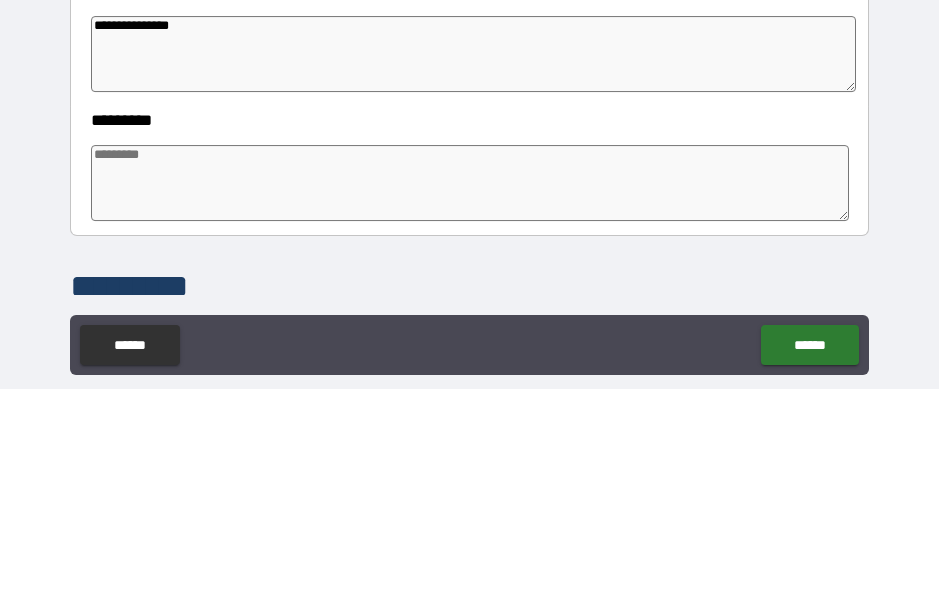 scroll, scrollTop: 457, scrollLeft: 0, axis: vertical 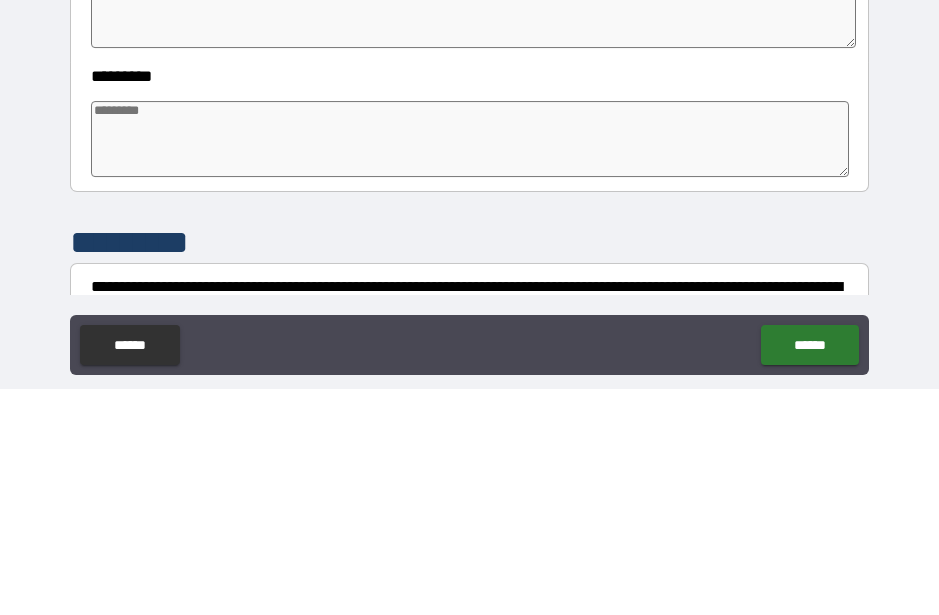 click at bounding box center (469, 365) 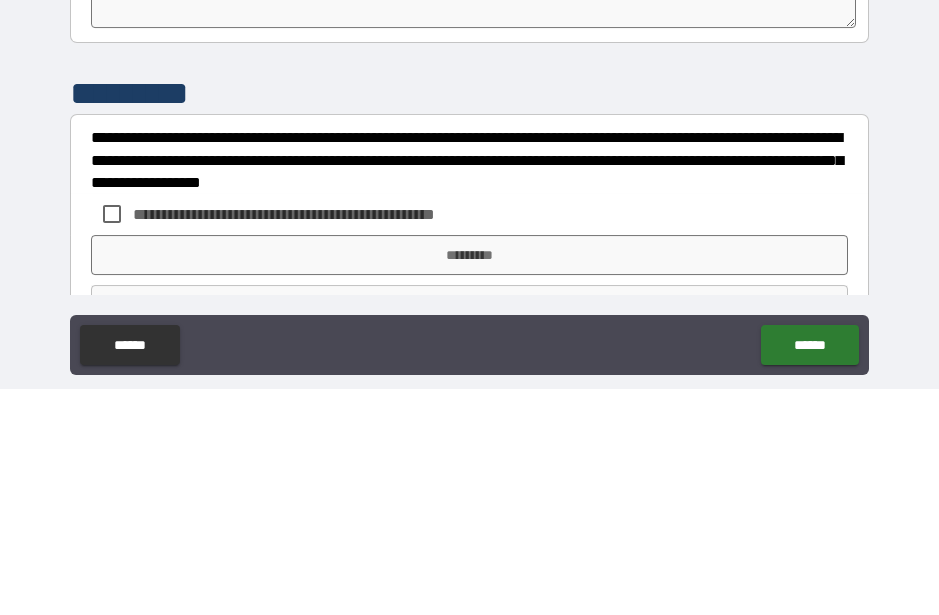 scroll, scrollTop: 607, scrollLeft: 0, axis: vertical 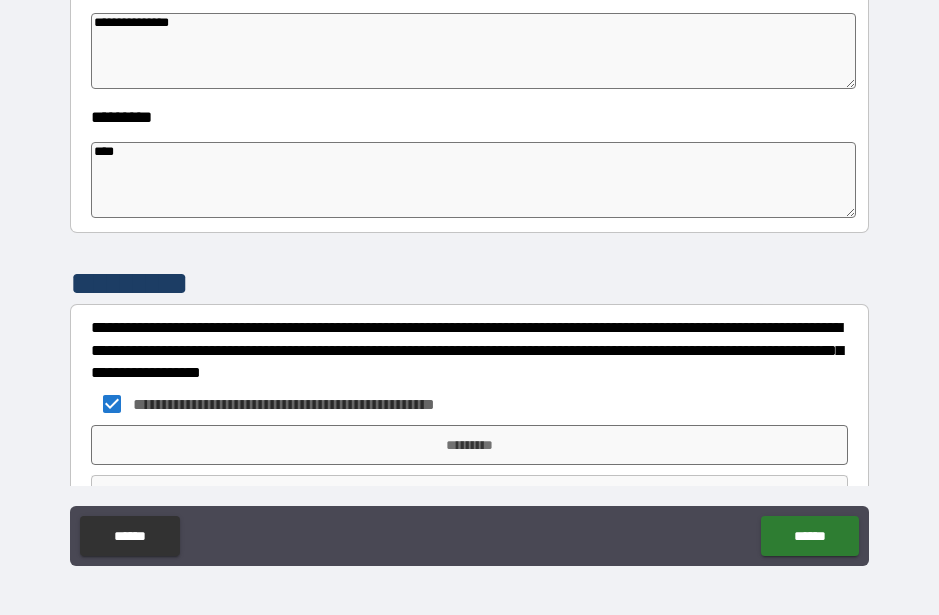 click on "*********" at bounding box center [469, 445] 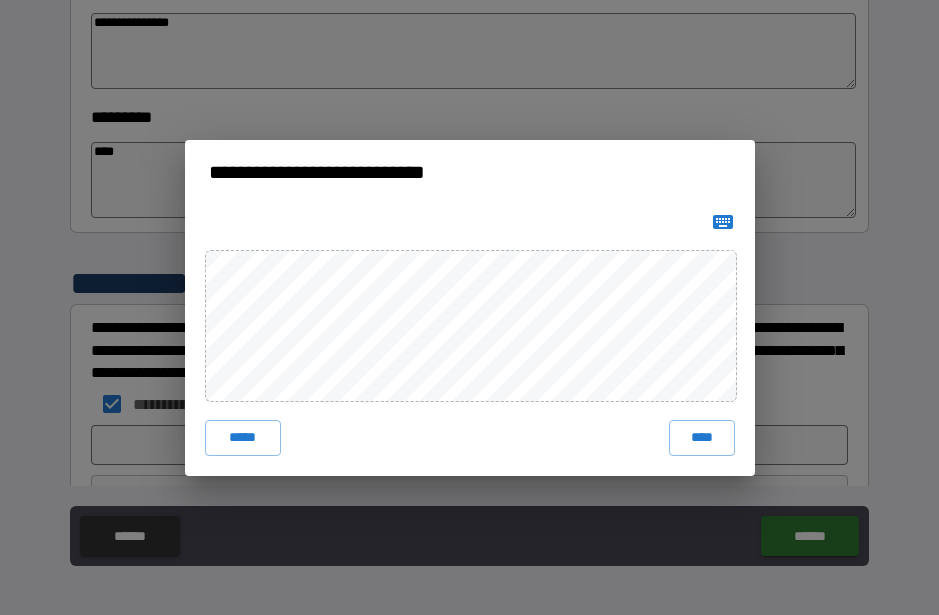 click on "****" at bounding box center (702, 438) 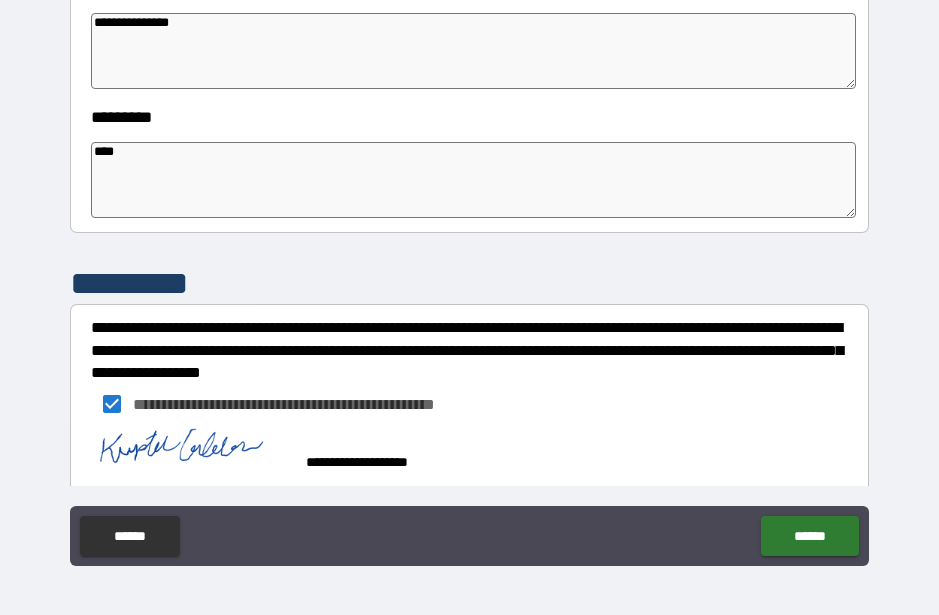 click on "******" at bounding box center (809, 536) 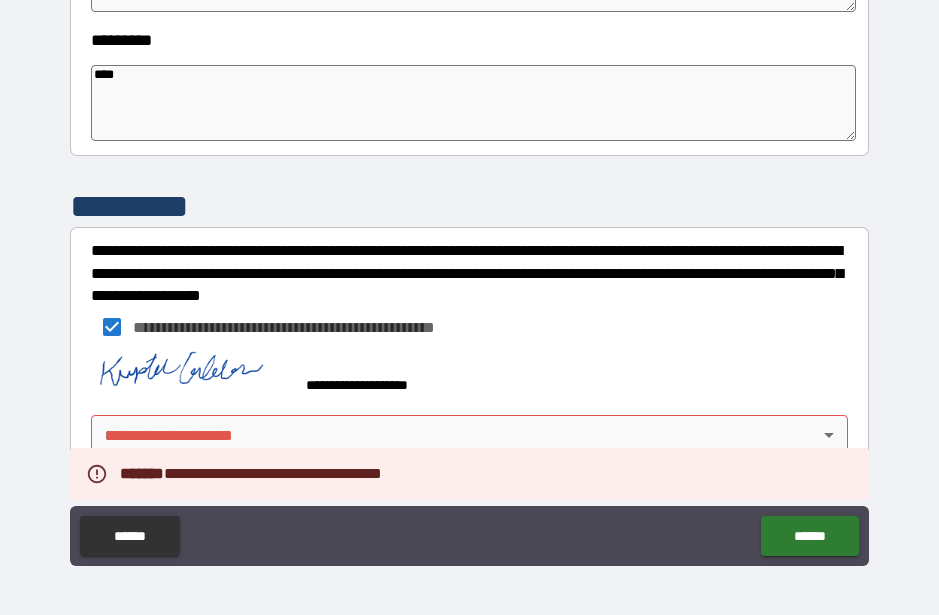 scroll, scrollTop: 684, scrollLeft: 0, axis: vertical 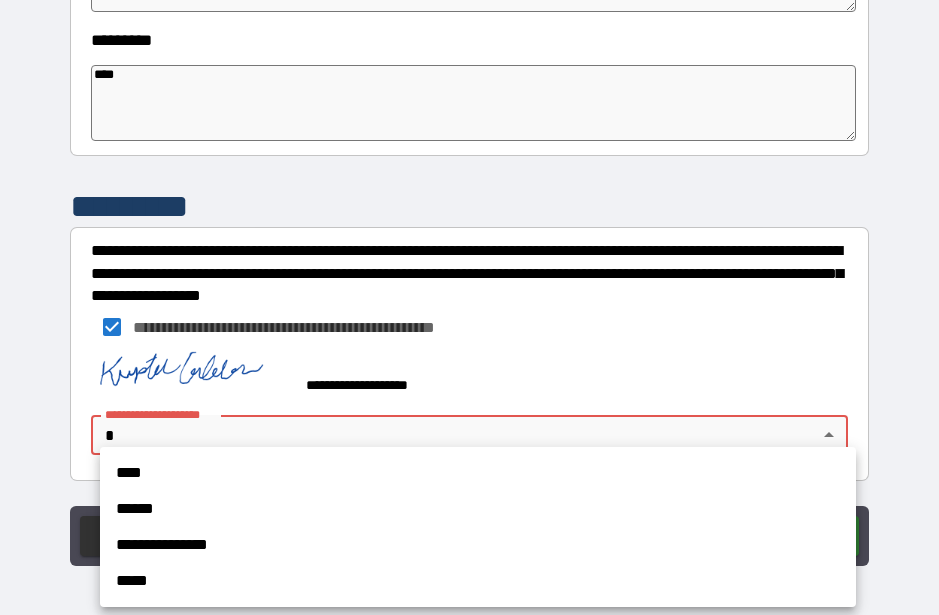 click on "****" at bounding box center [478, 473] 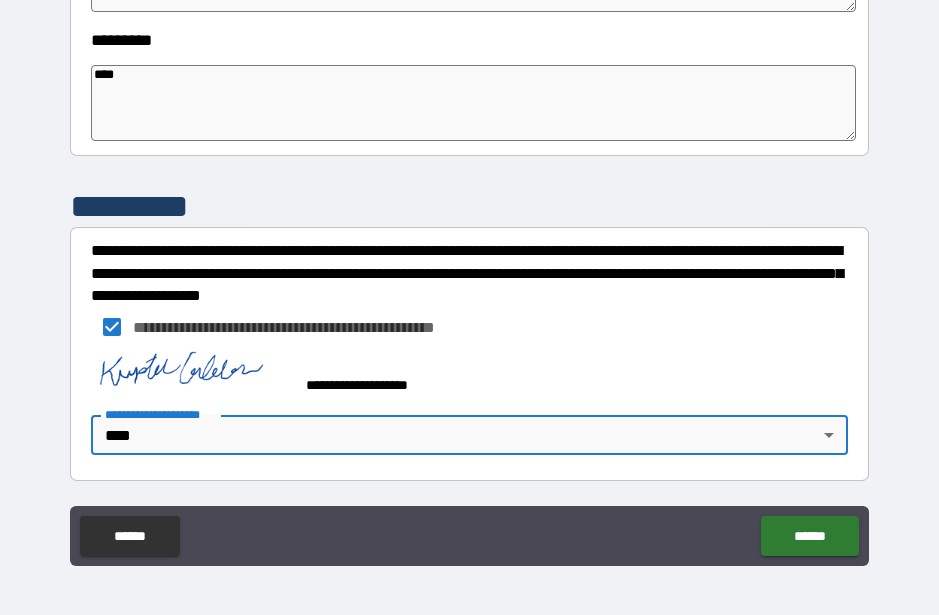 click on "******" at bounding box center (809, 536) 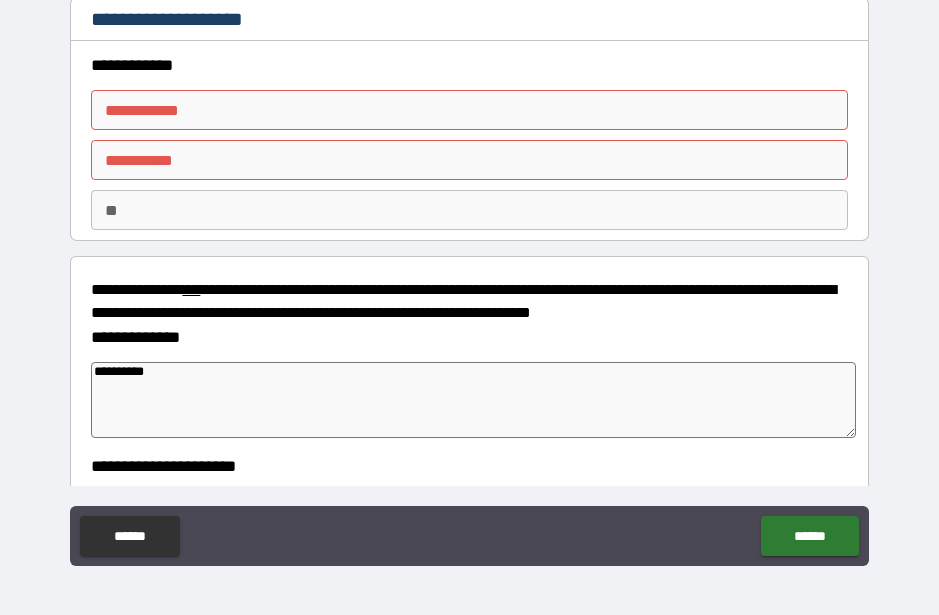 scroll, scrollTop: 0, scrollLeft: 0, axis: both 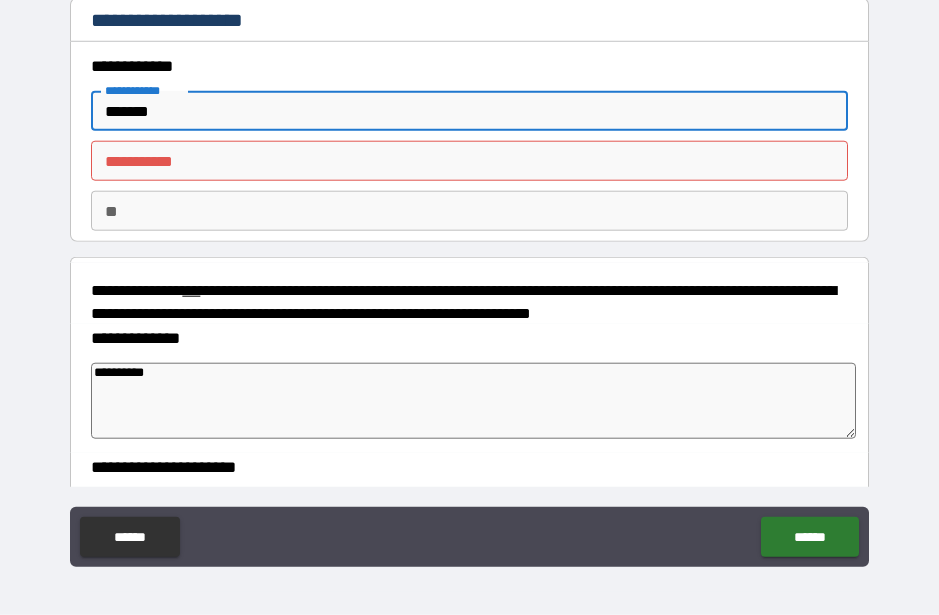 click on "*********   *" at bounding box center [469, 161] 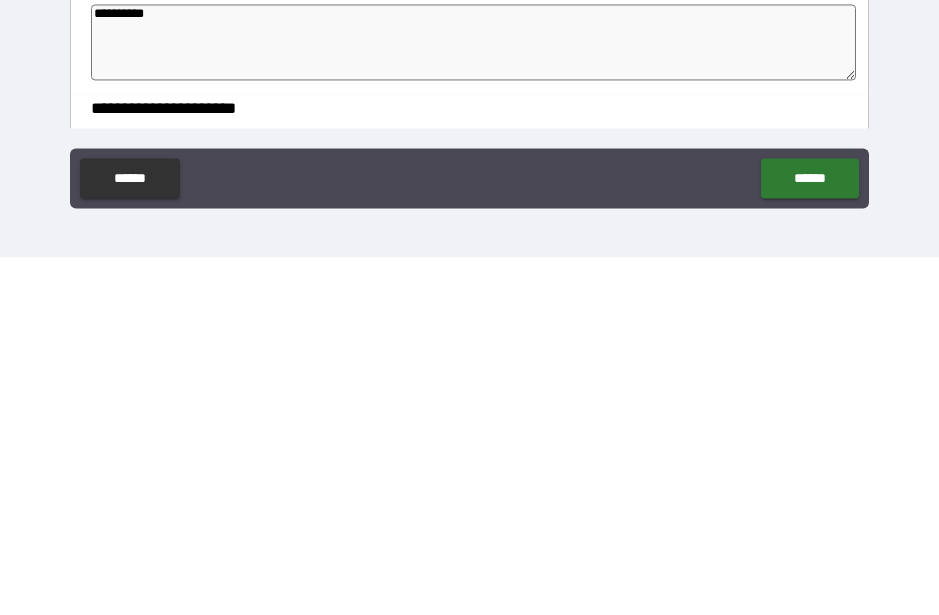 scroll, scrollTop: 55, scrollLeft: 0, axis: vertical 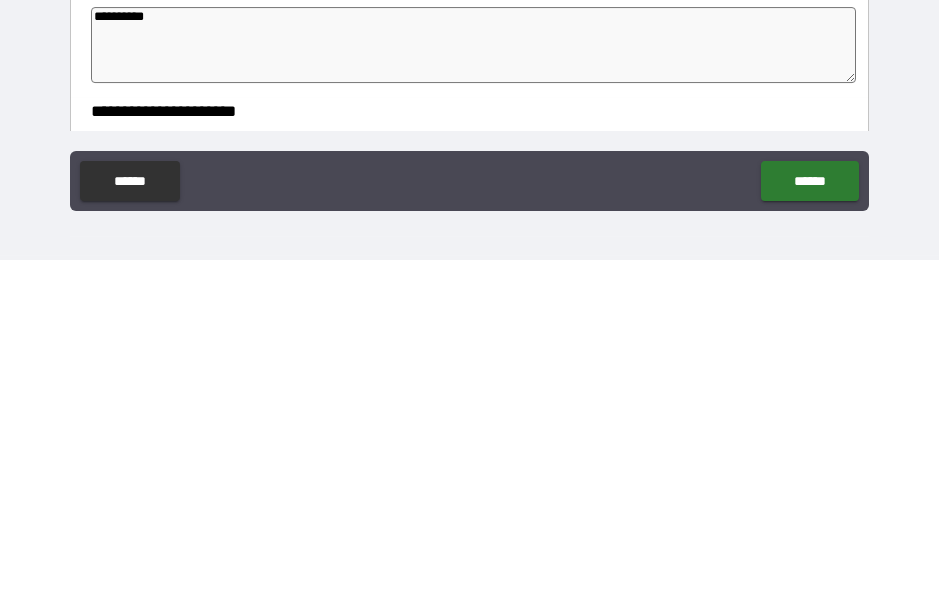 click on "******" at bounding box center [809, 536] 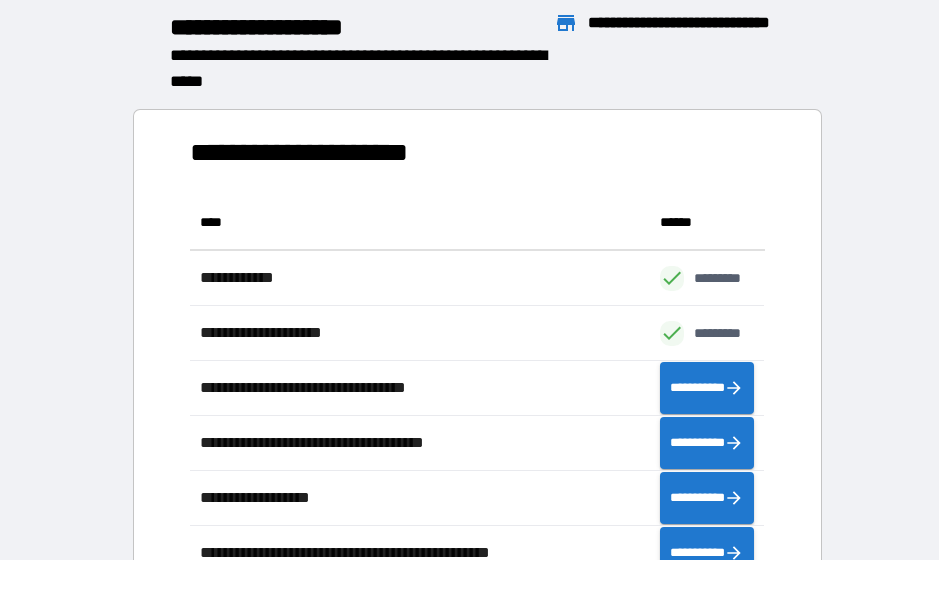 scroll, scrollTop: 1, scrollLeft: 1, axis: both 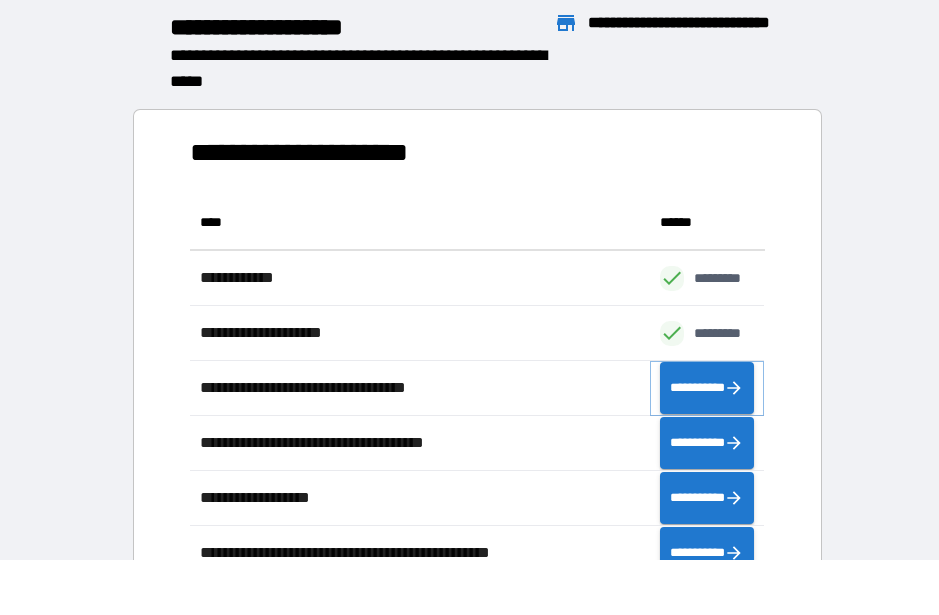 click on "**********" at bounding box center (707, 388) 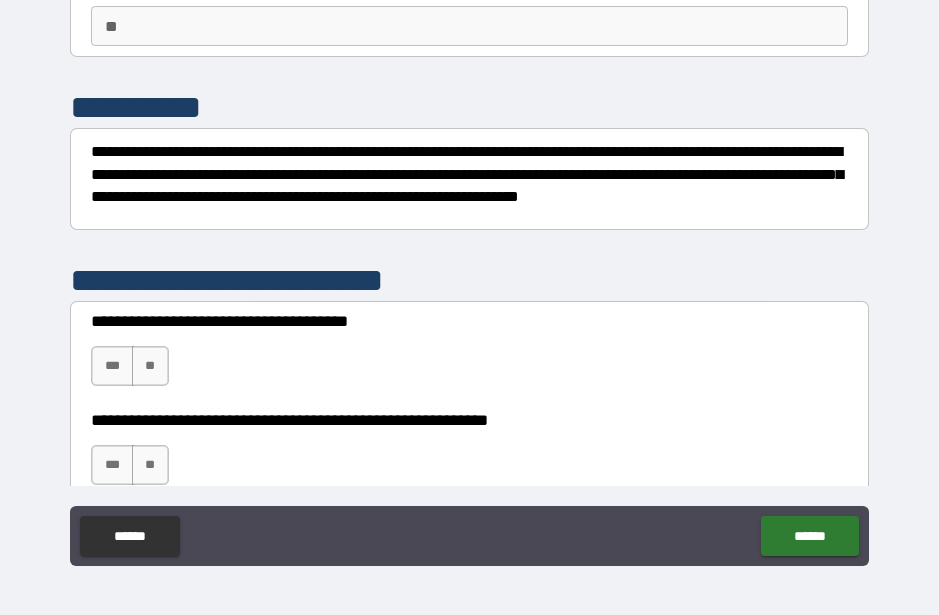 scroll, scrollTop: 198, scrollLeft: 0, axis: vertical 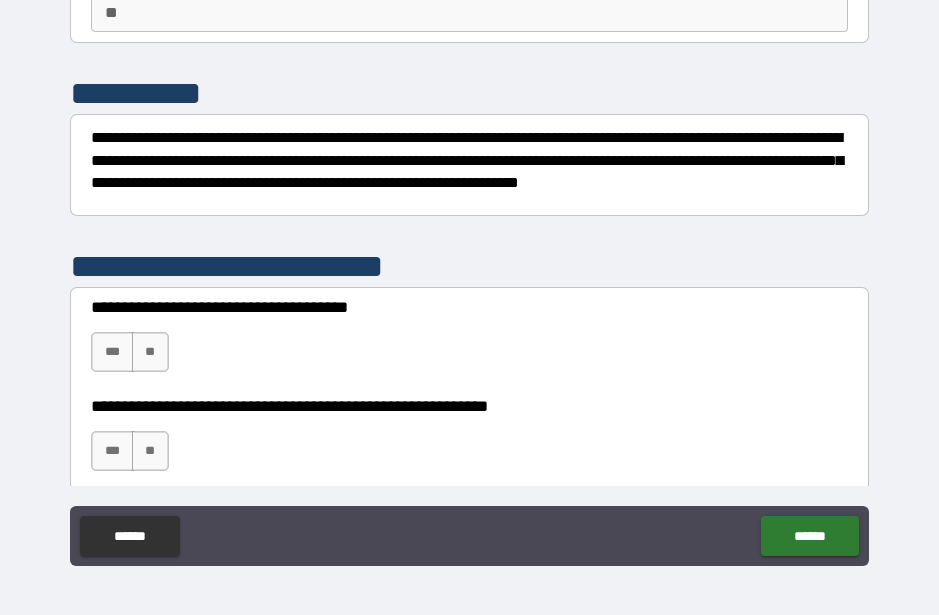 click on "**" at bounding box center [150, 352] 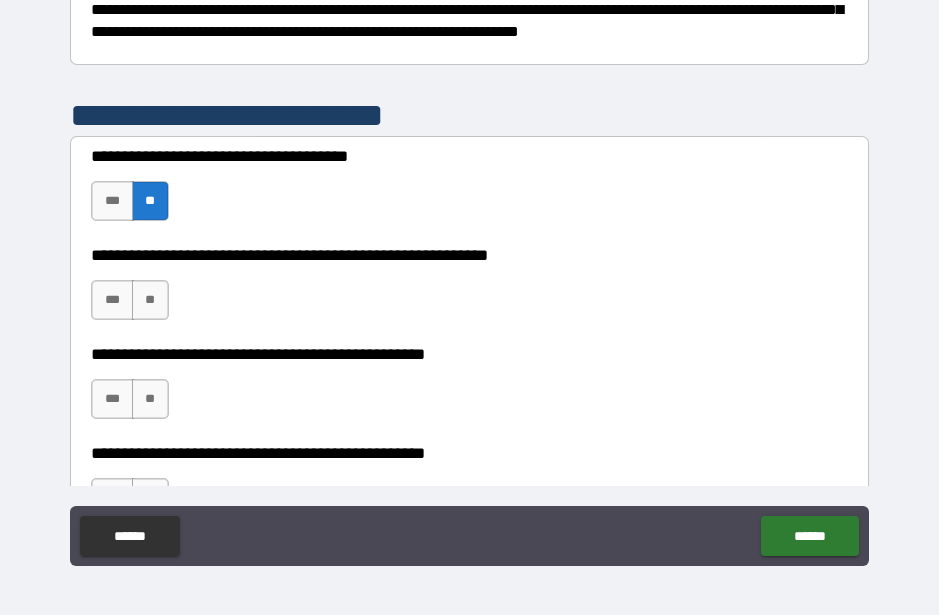 scroll, scrollTop: 350, scrollLeft: 0, axis: vertical 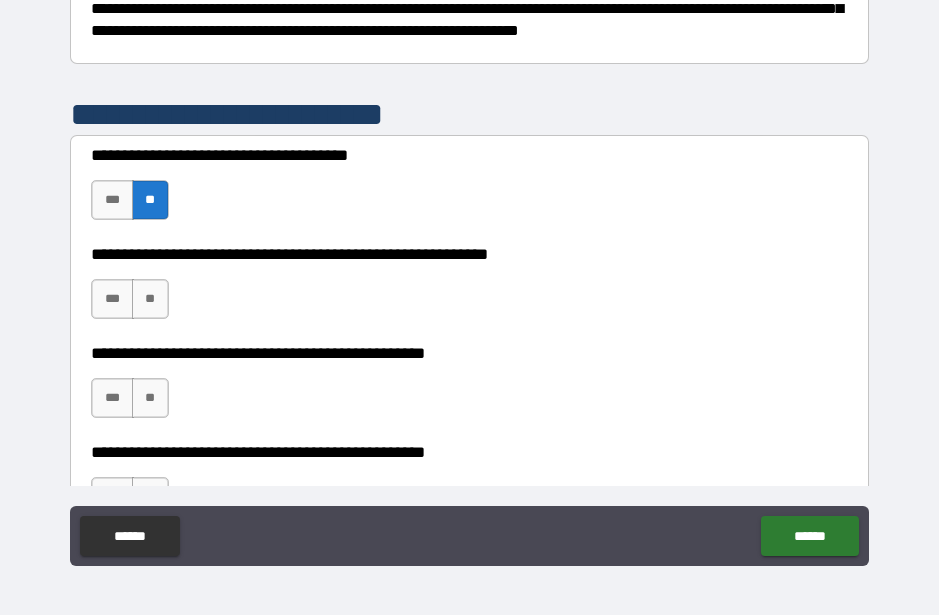 click on "**" at bounding box center (150, 299) 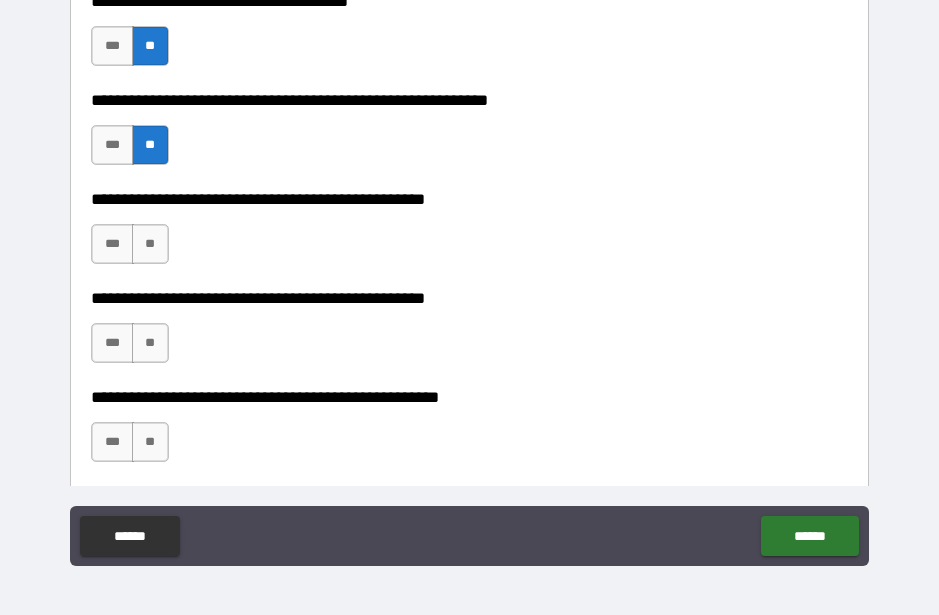 scroll, scrollTop: 505, scrollLeft: 0, axis: vertical 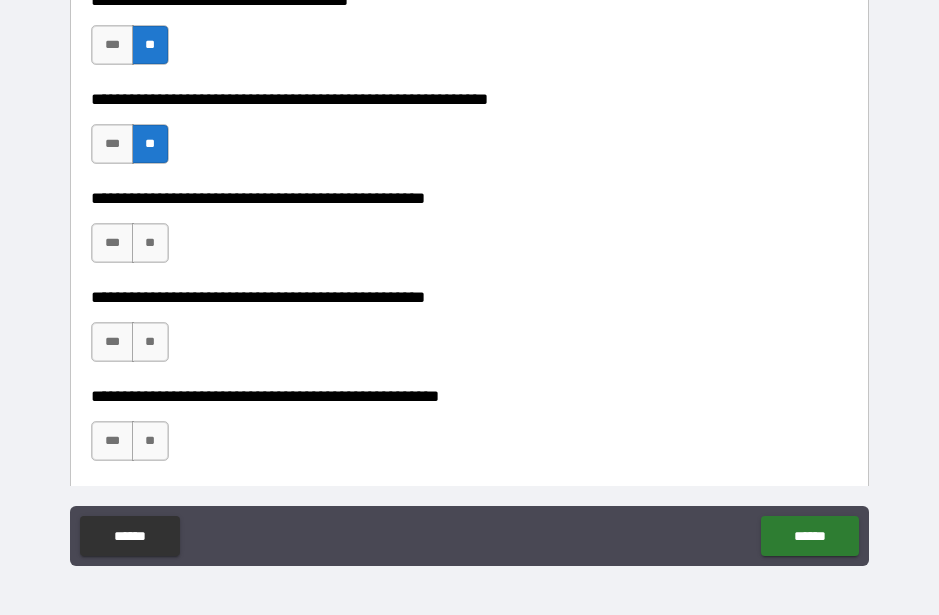 click on "**" at bounding box center (150, 243) 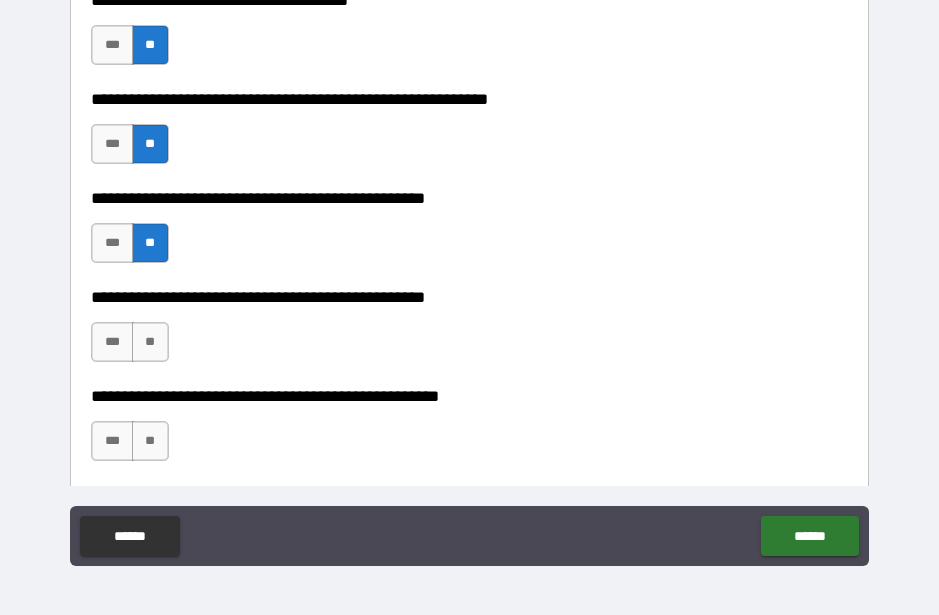 click on "**" at bounding box center (150, 342) 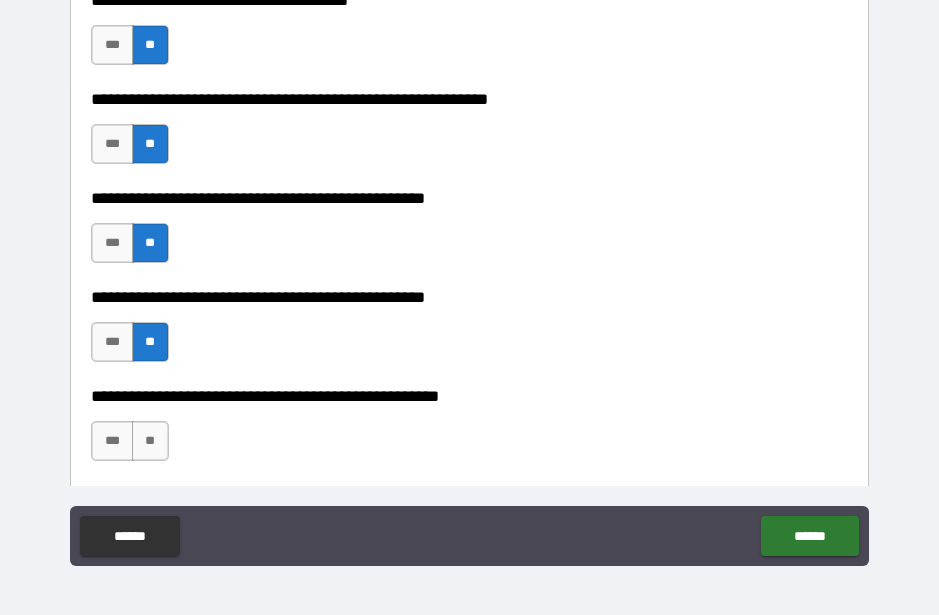 click on "**" at bounding box center [150, 441] 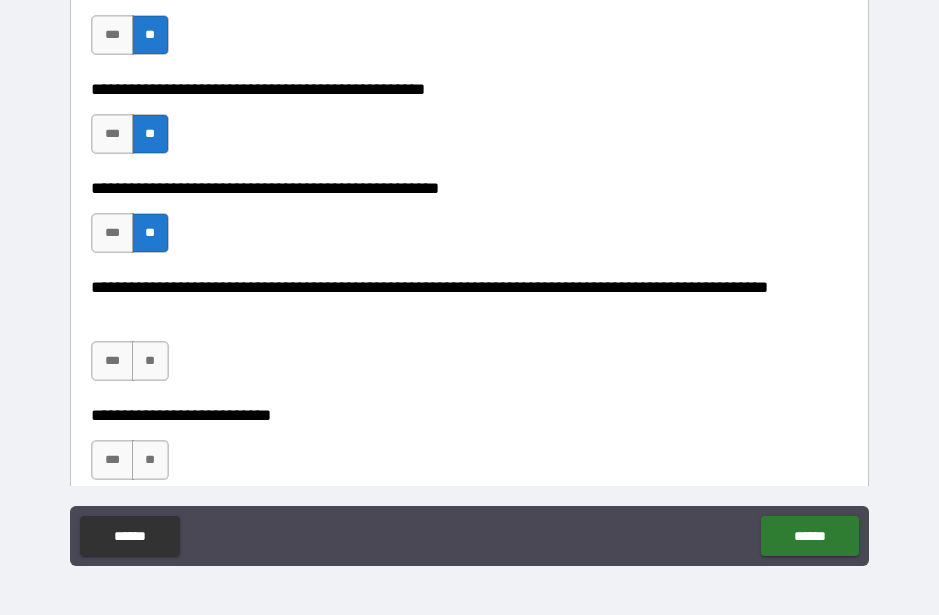 scroll, scrollTop: 716, scrollLeft: 0, axis: vertical 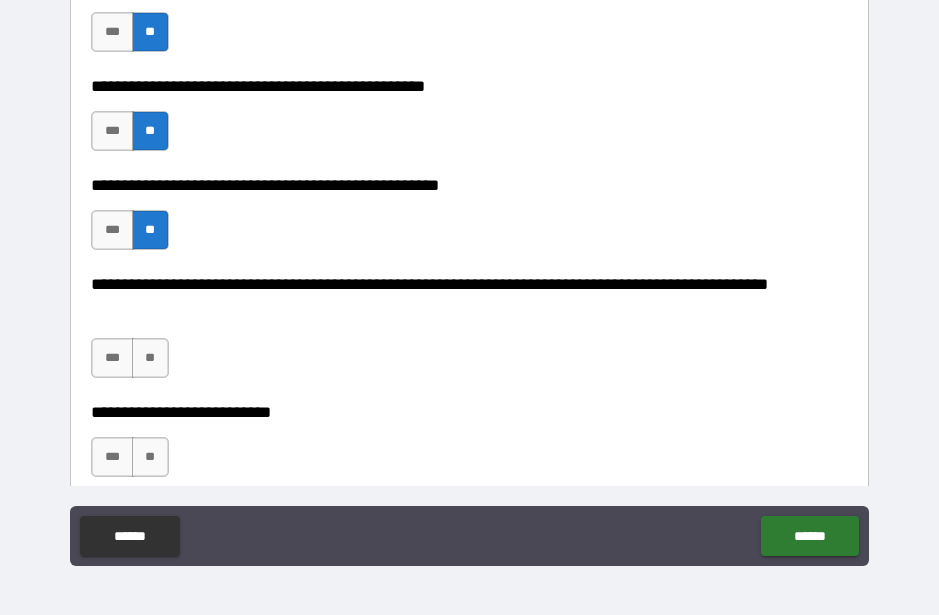 click on "**" at bounding box center (150, 358) 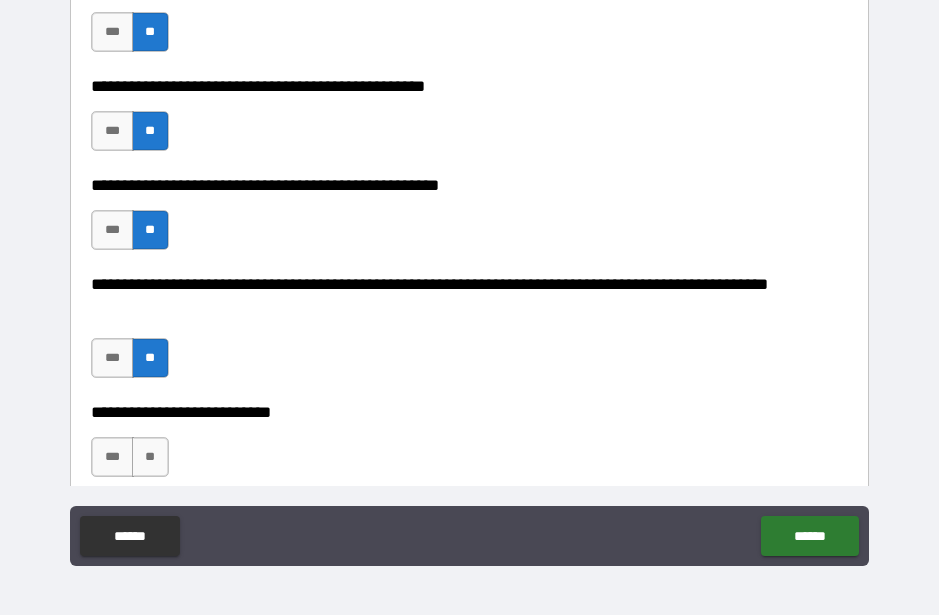 click on "**" at bounding box center (150, 457) 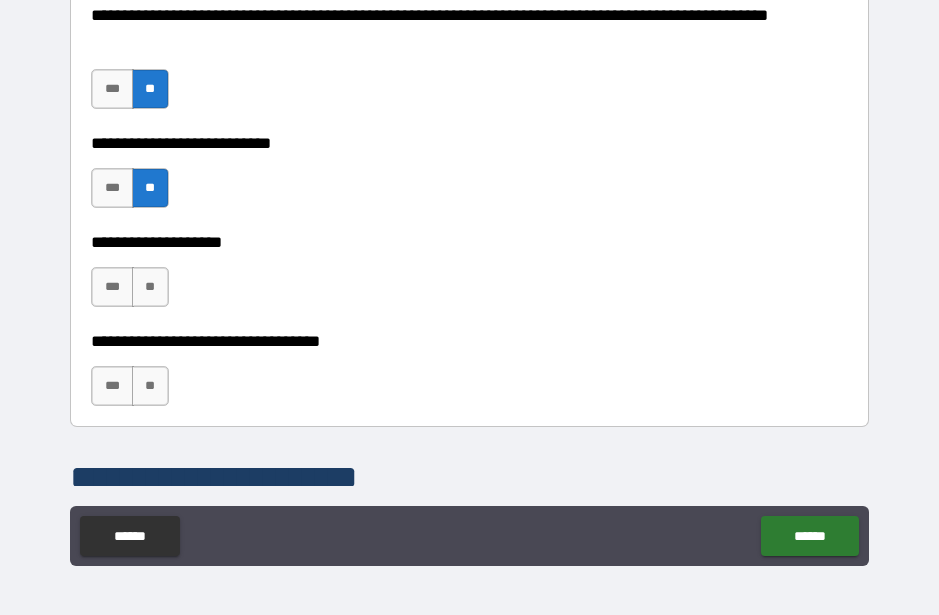 scroll, scrollTop: 986, scrollLeft: 0, axis: vertical 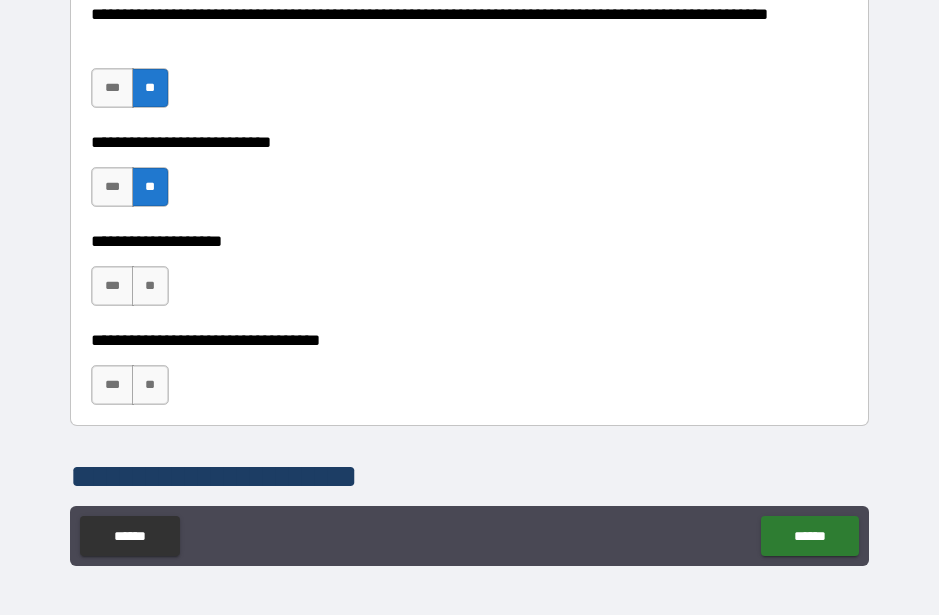 click on "**" at bounding box center (150, 286) 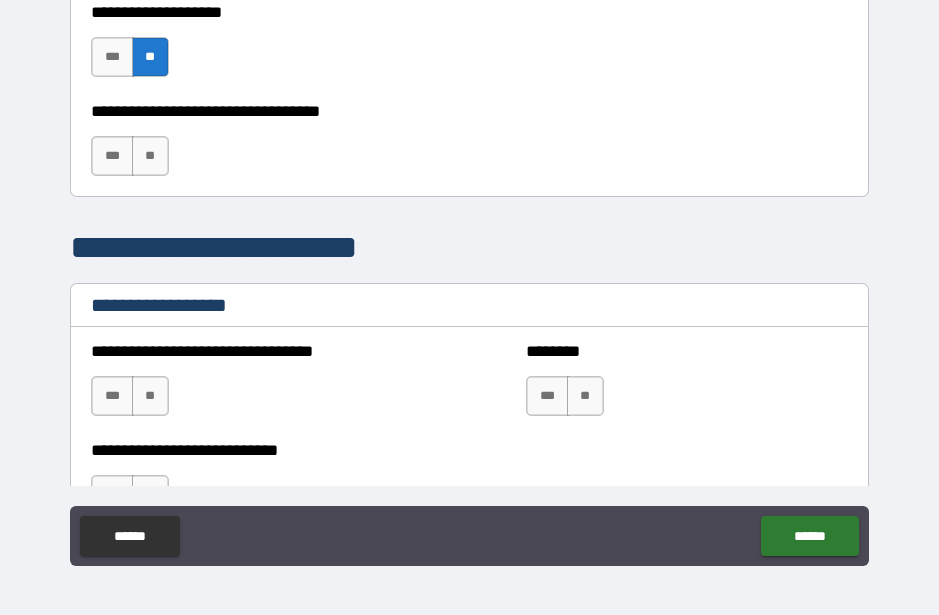 scroll, scrollTop: 1216, scrollLeft: 0, axis: vertical 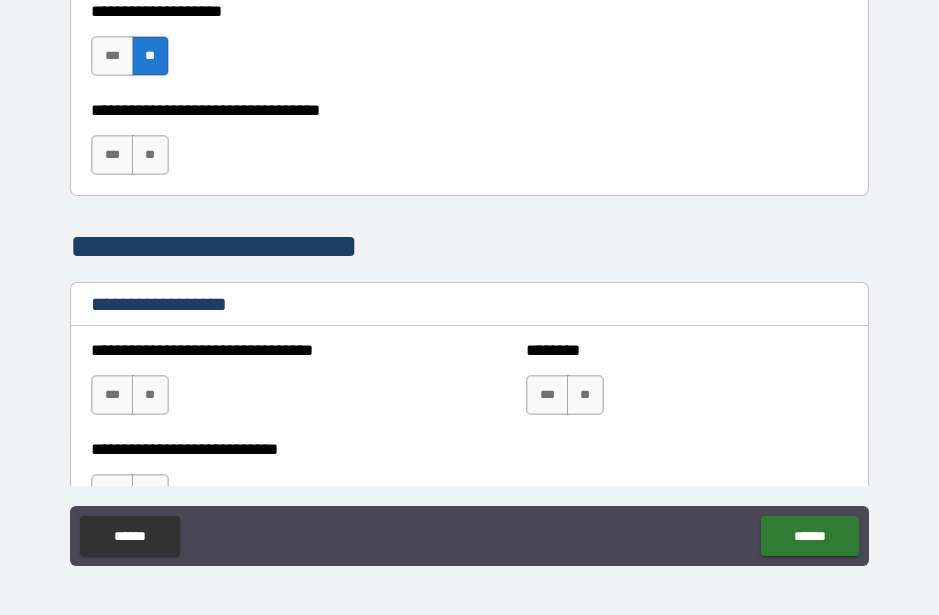 click on "**" at bounding box center (150, 155) 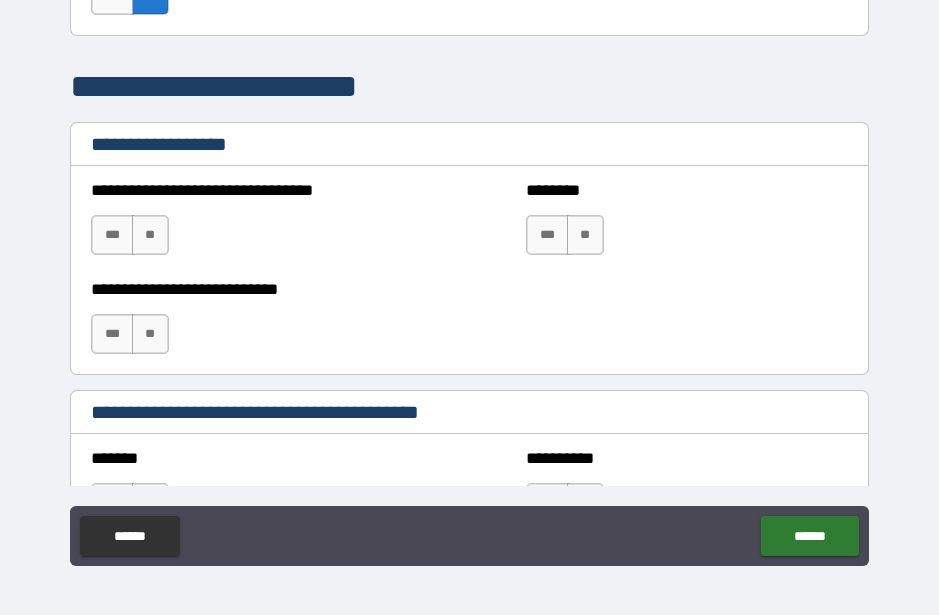 scroll, scrollTop: 1381, scrollLeft: 0, axis: vertical 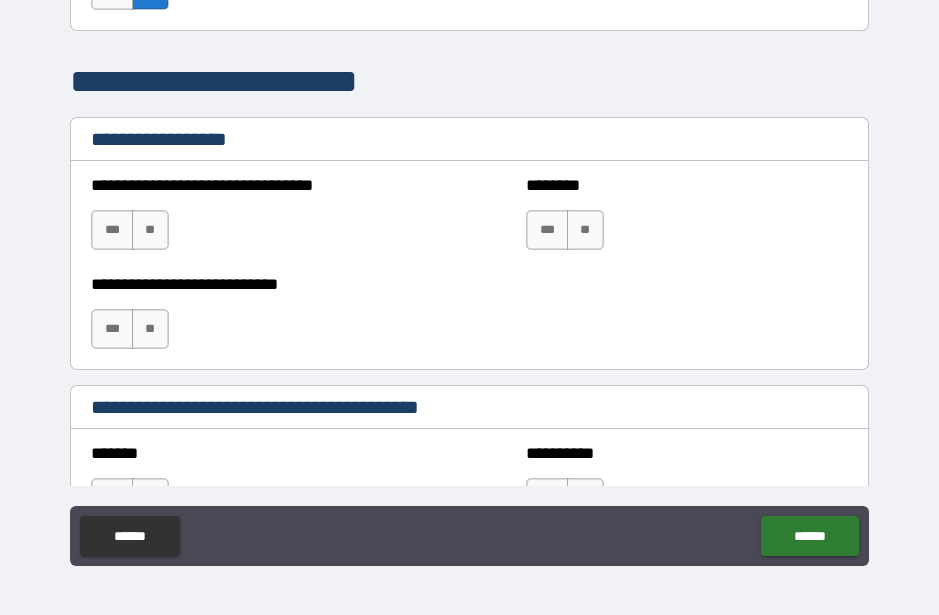 click on "***" at bounding box center [112, 230] 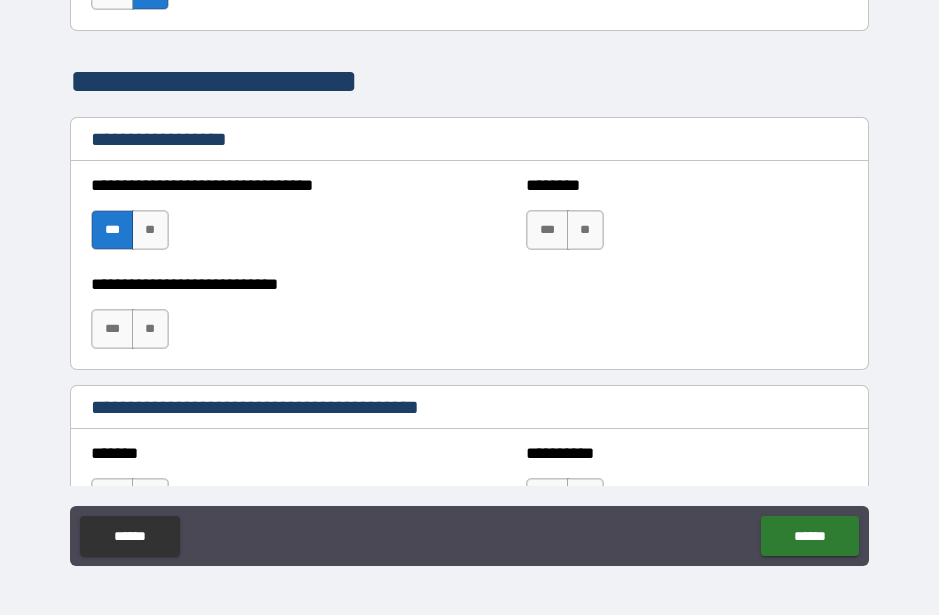 click on "**" at bounding box center (150, 230) 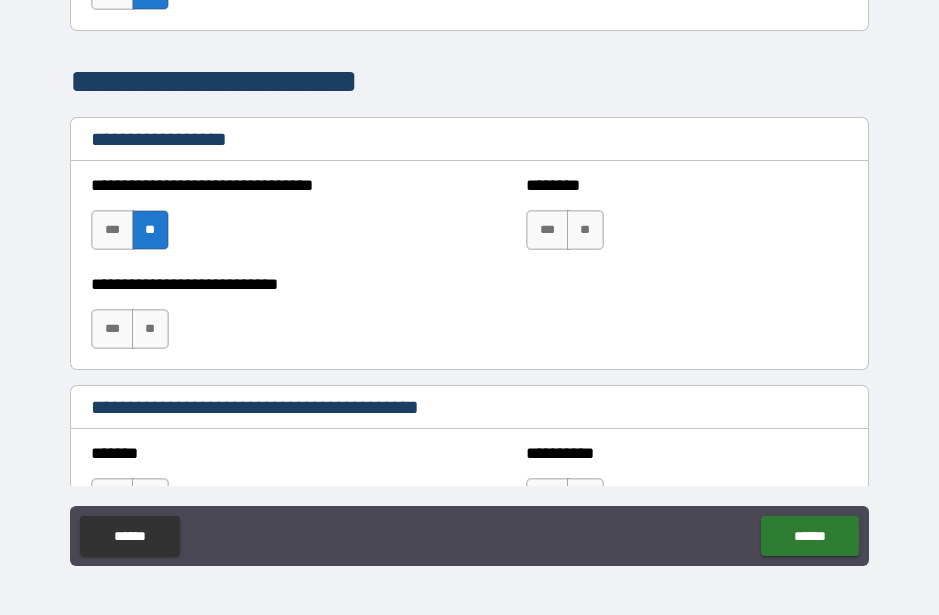 click on "**" at bounding box center [585, 230] 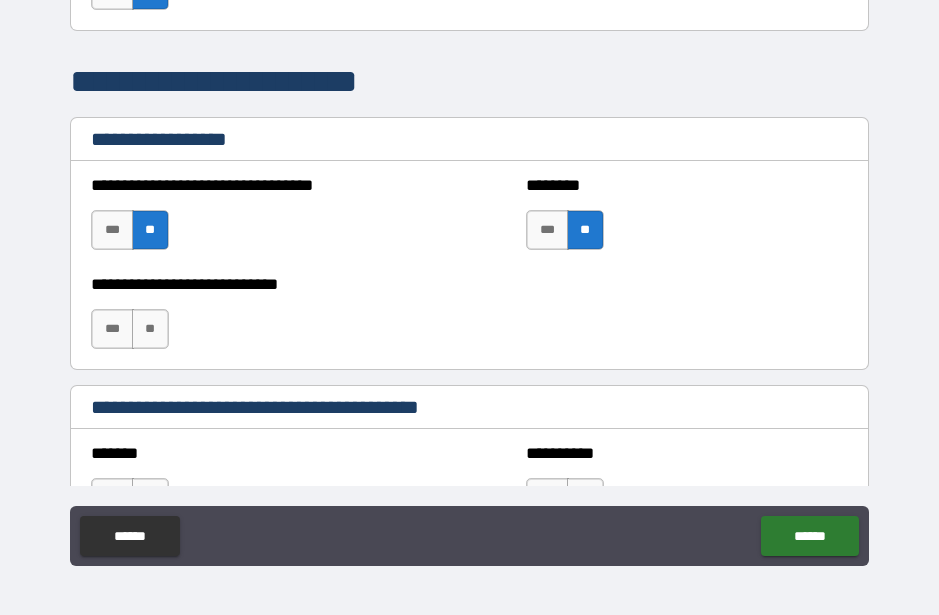 click on "**" at bounding box center (150, 329) 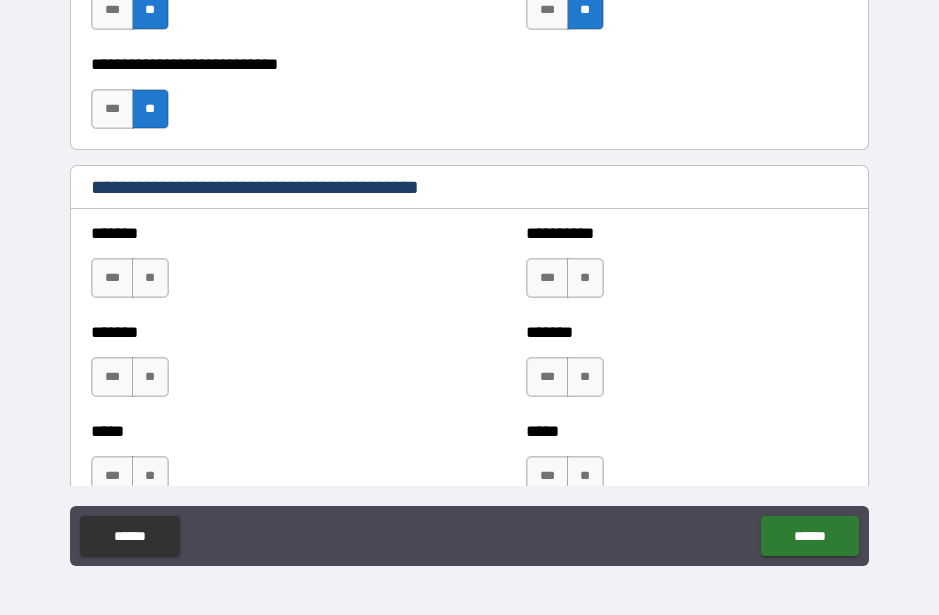scroll, scrollTop: 1602, scrollLeft: 0, axis: vertical 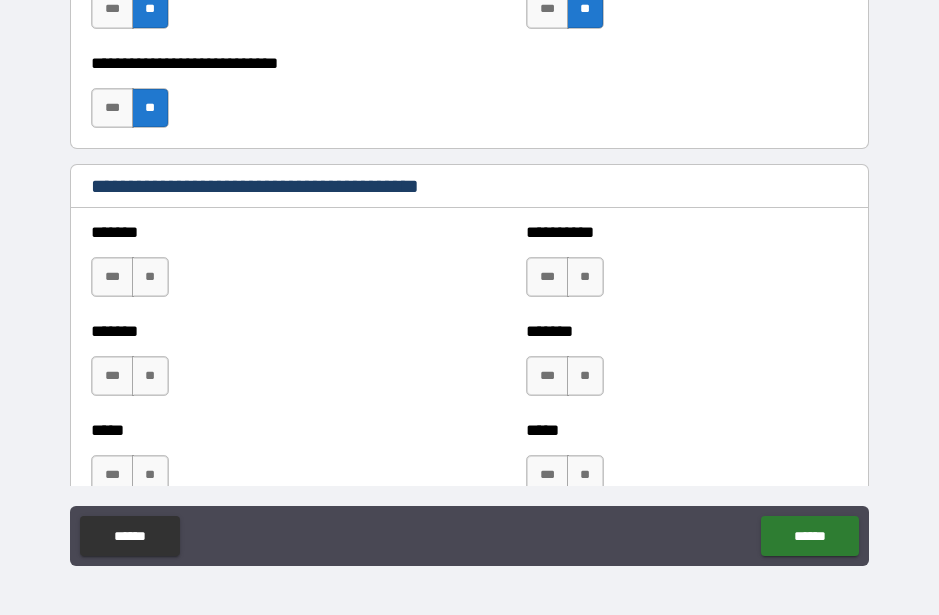 click on "**" at bounding box center [150, 277] 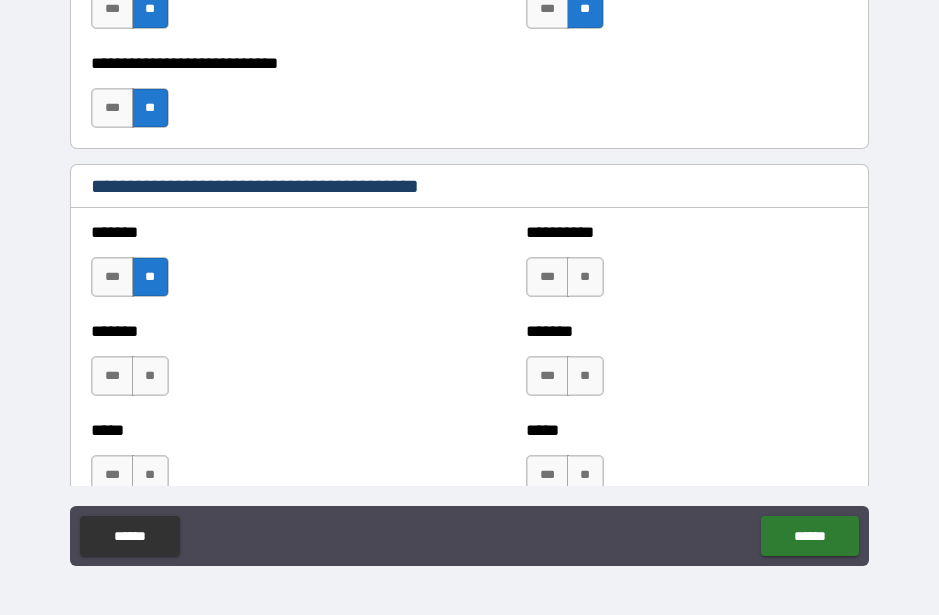 click on "**" at bounding box center (585, 277) 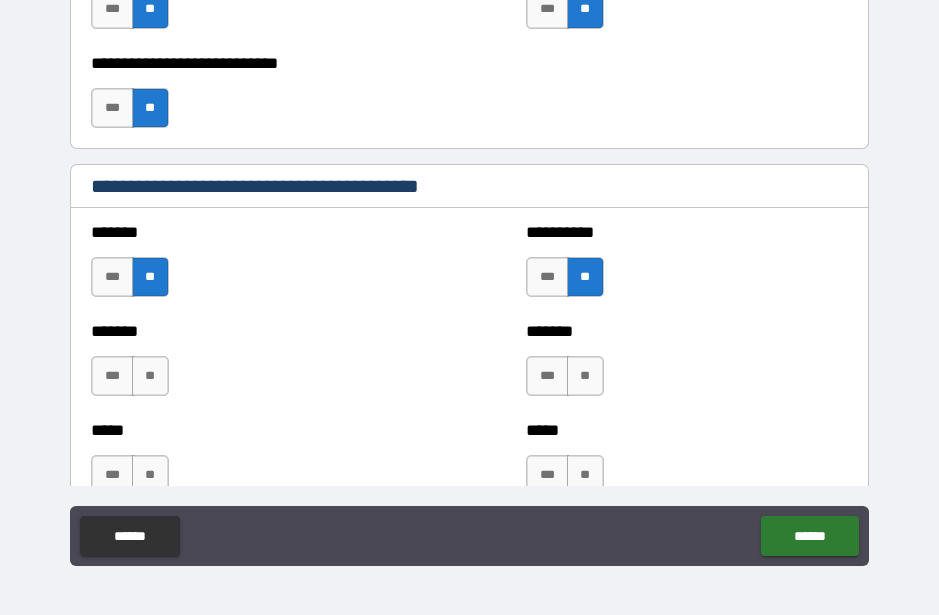 click on "**" at bounding box center (585, 376) 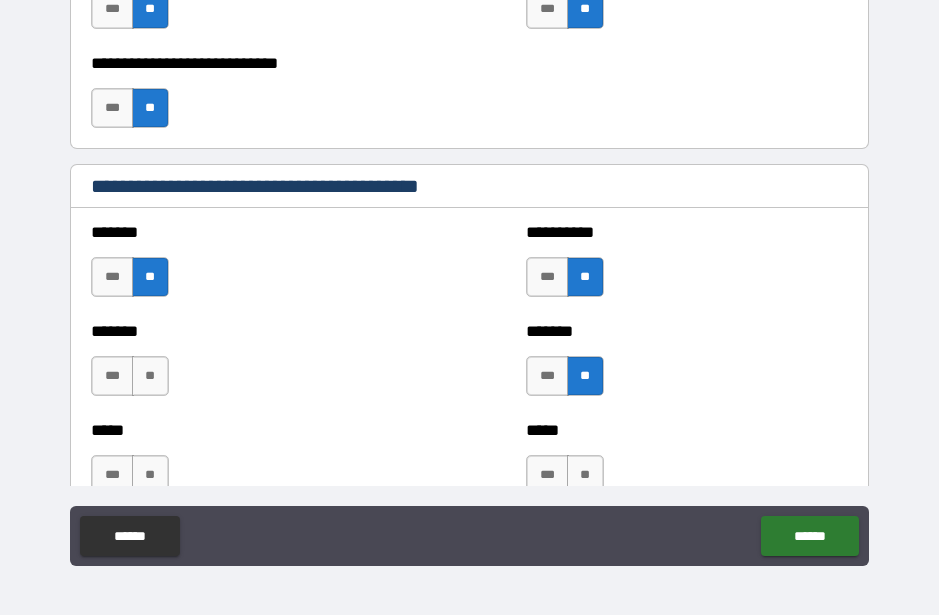 click on "**" at bounding box center (150, 376) 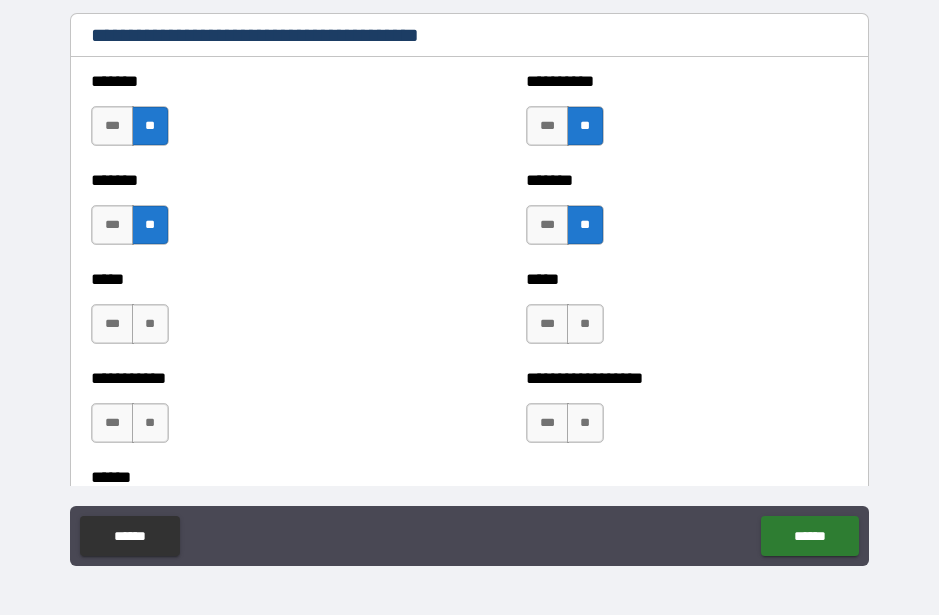 scroll, scrollTop: 1775, scrollLeft: 0, axis: vertical 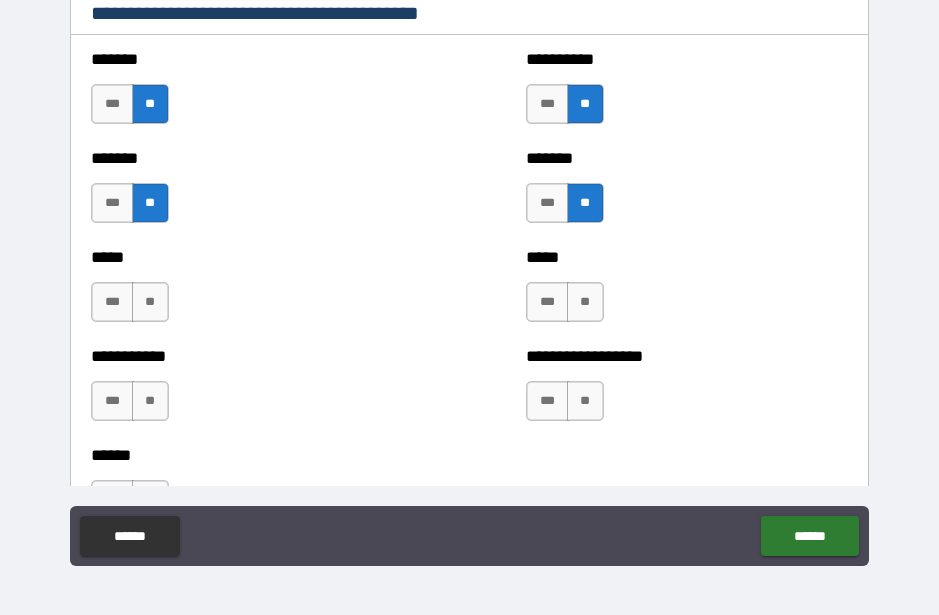 click on "**" at bounding box center (585, 302) 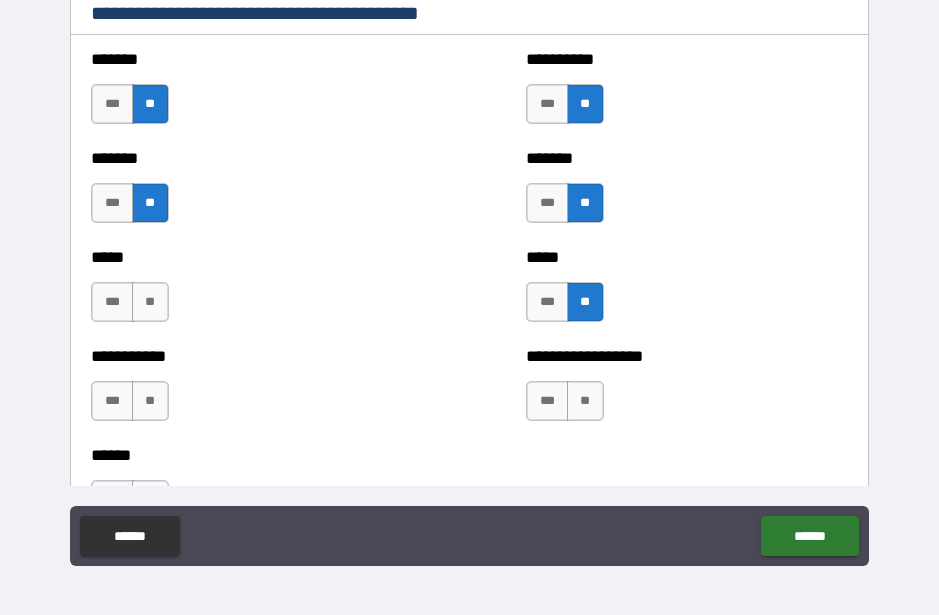 click on "**" at bounding box center [150, 302] 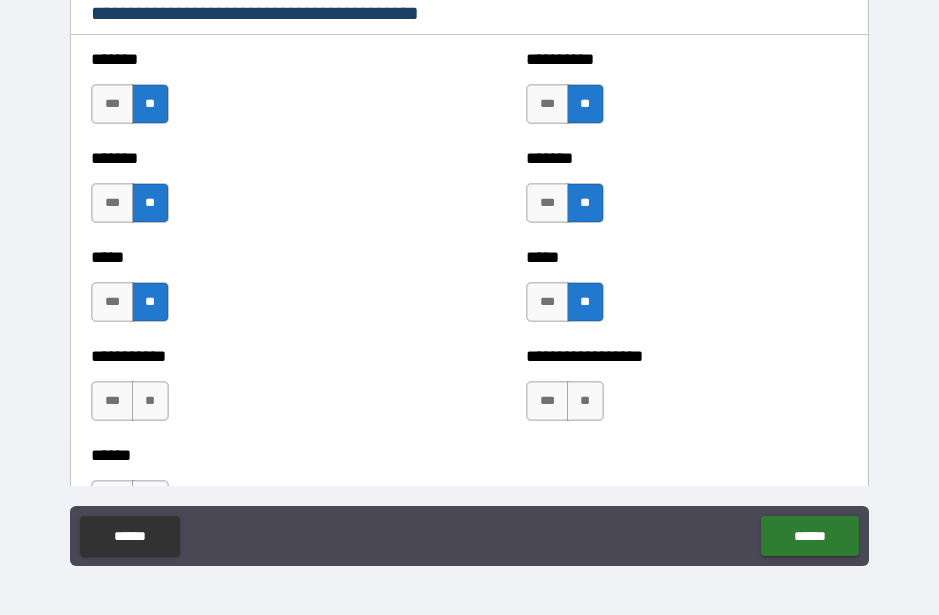 click on "**" at bounding box center (150, 401) 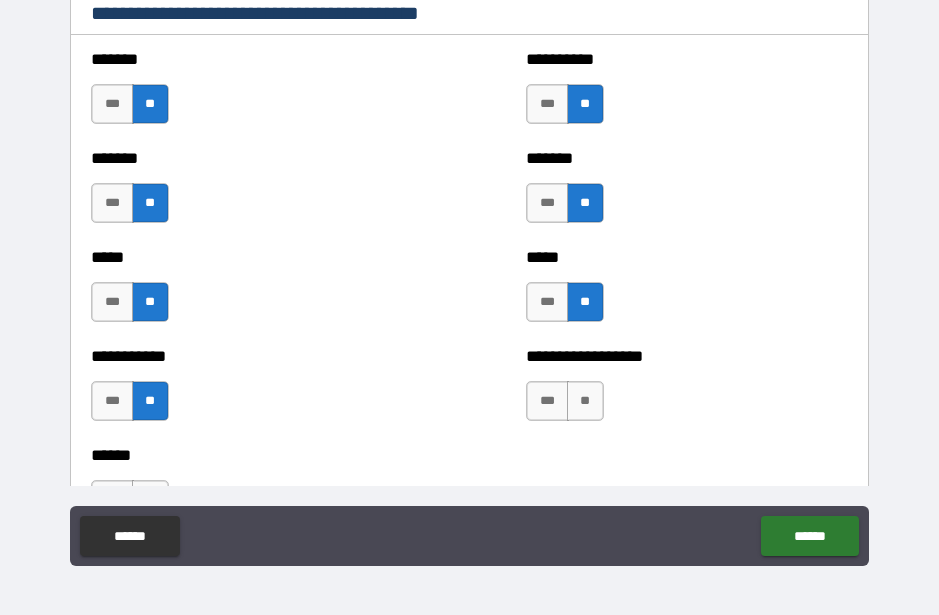 click on "**" at bounding box center [585, 401] 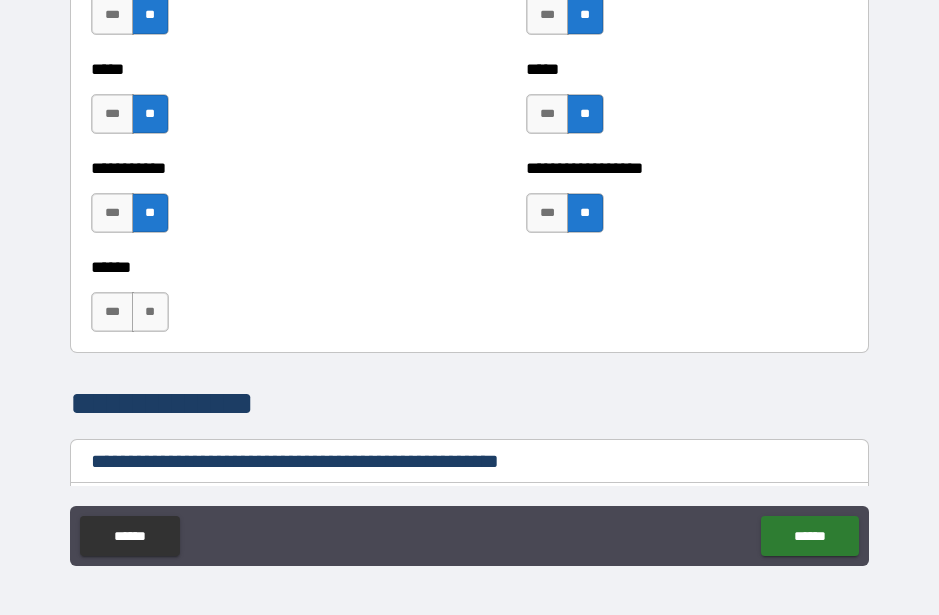 scroll, scrollTop: 1967, scrollLeft: 0, axis: vertical 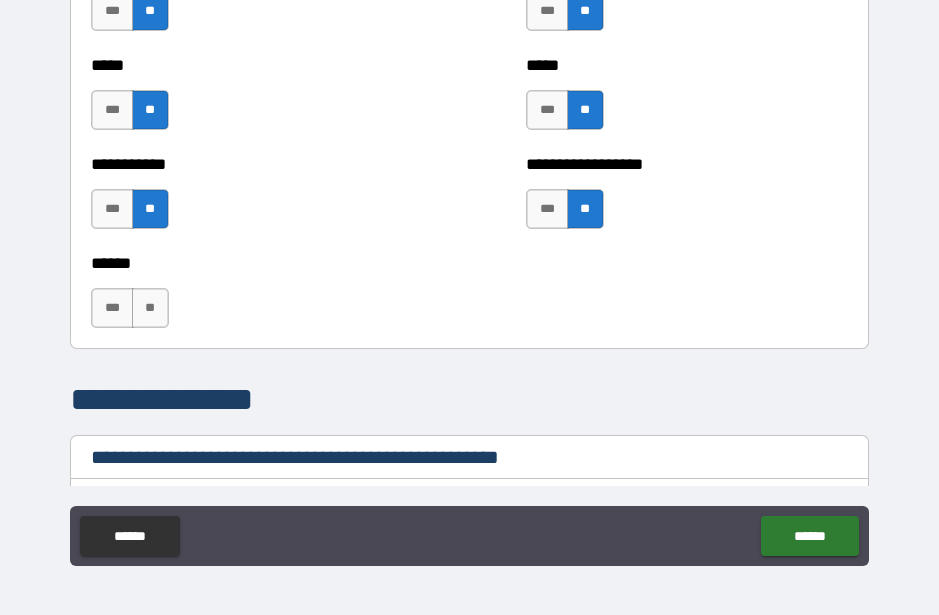 click on "**" at bounding box center [150, 308] 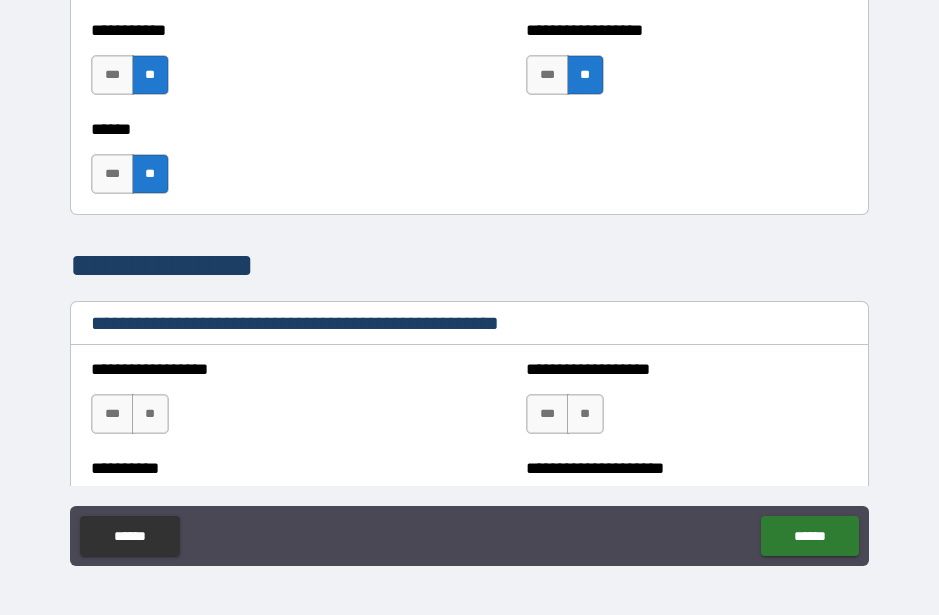scroll, scrollTop: 2102, scrollLeft: 0, axis: vertical 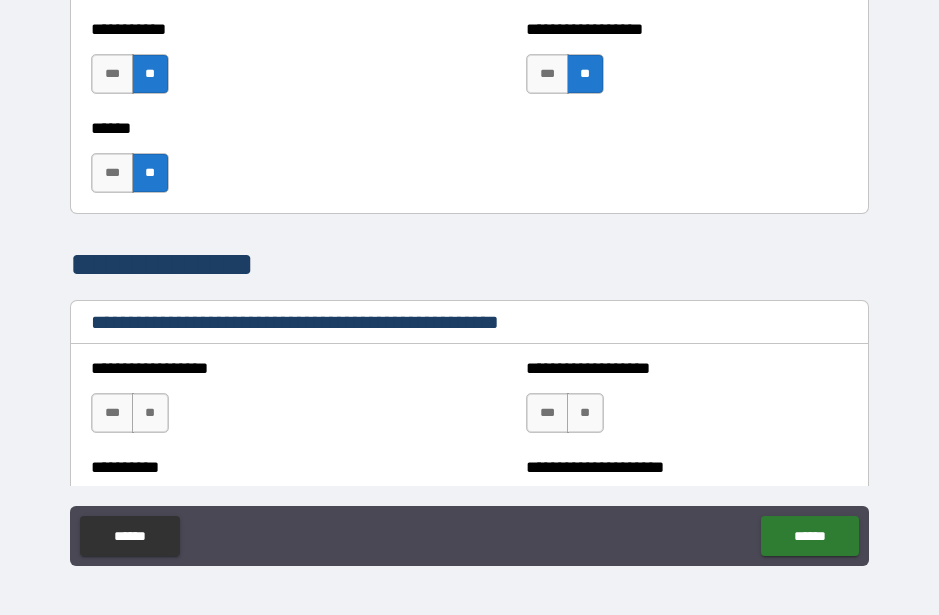 click on "**" at bounding box center (150, 413) 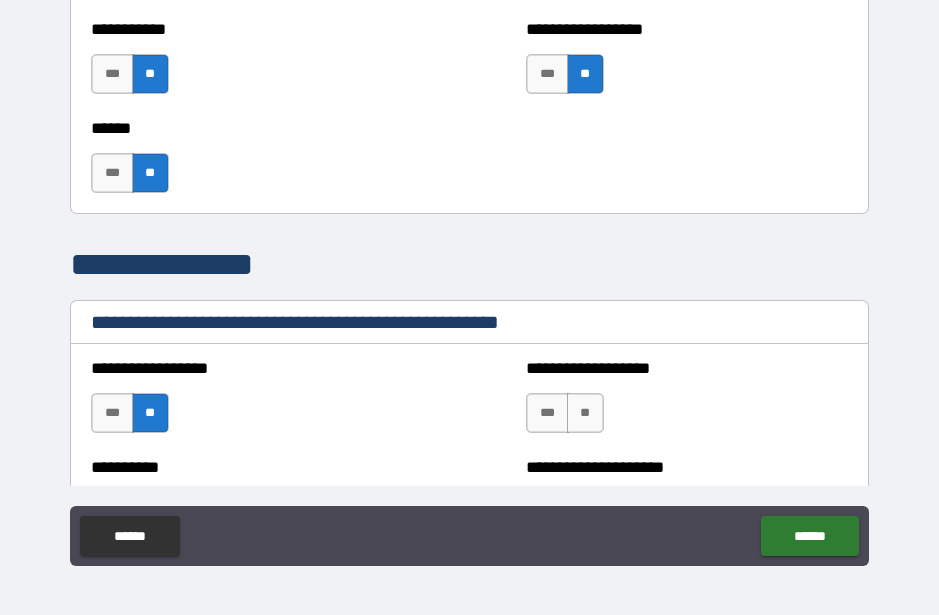 click on "**" at bounding box center [585, 413] 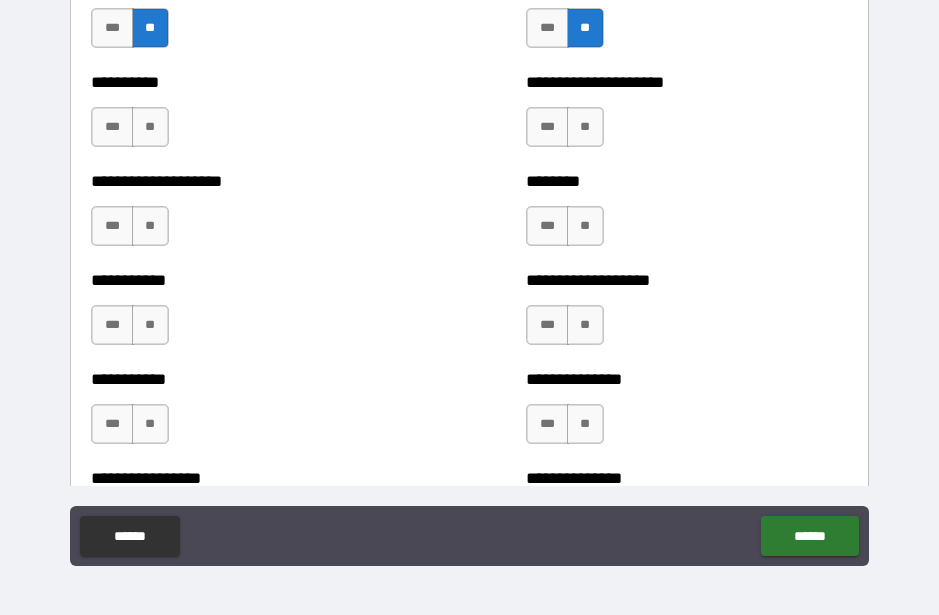 scroll, scrollTop: 2488, scrollLeft: 0, axis: vertical 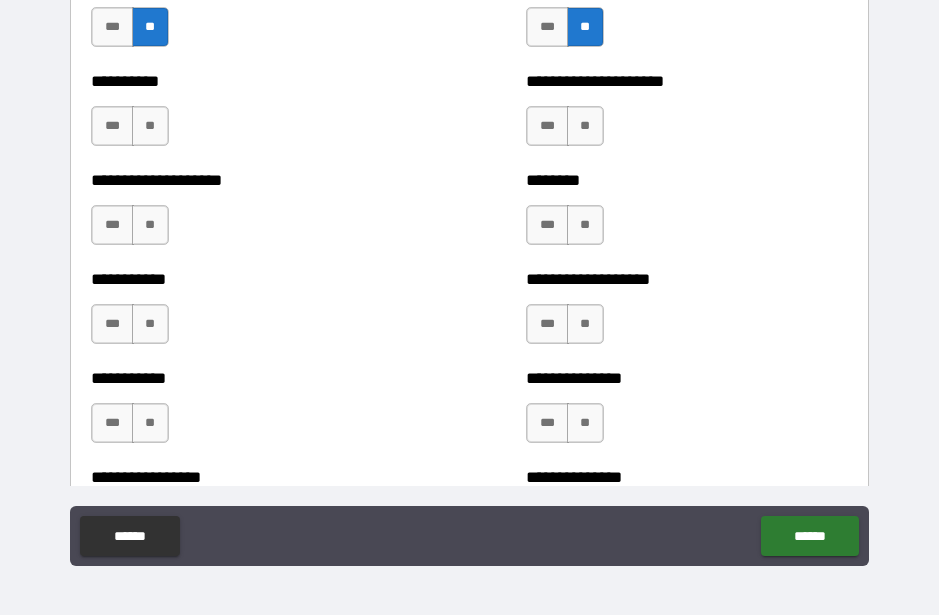 click on "**" at bounding box center (585, 126) 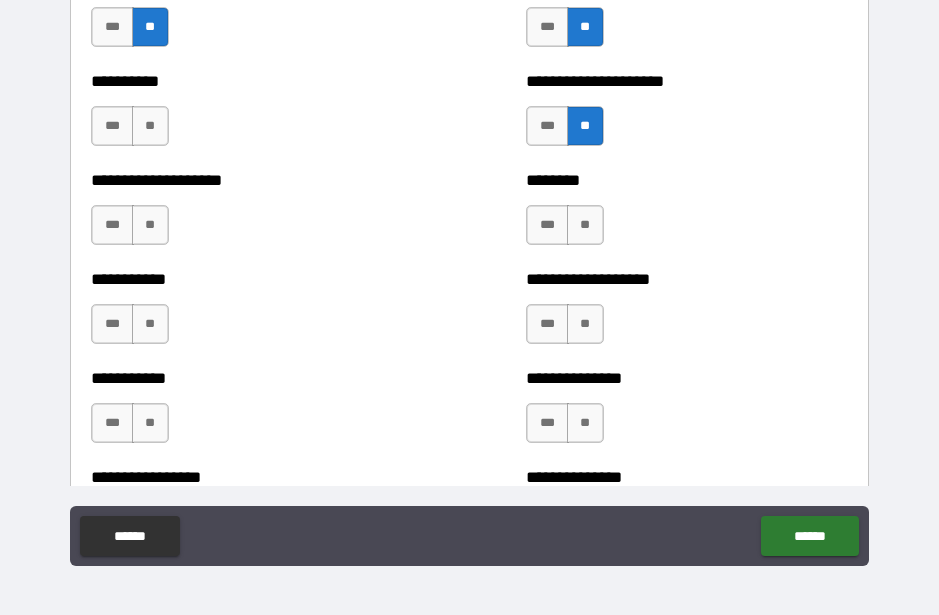 click on "**" at bounding box center (150, 126) 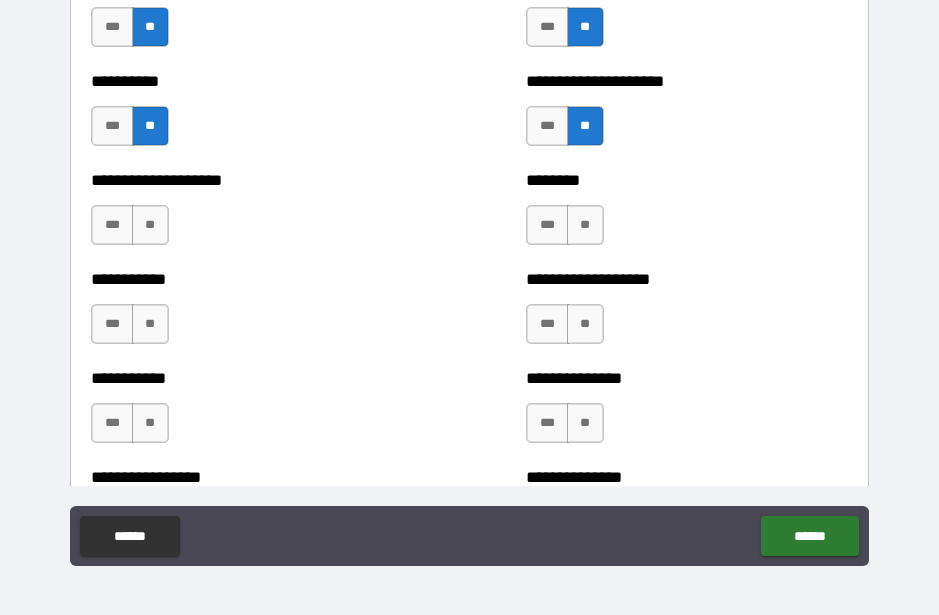 click on "**" at bounding box center [150, 225] 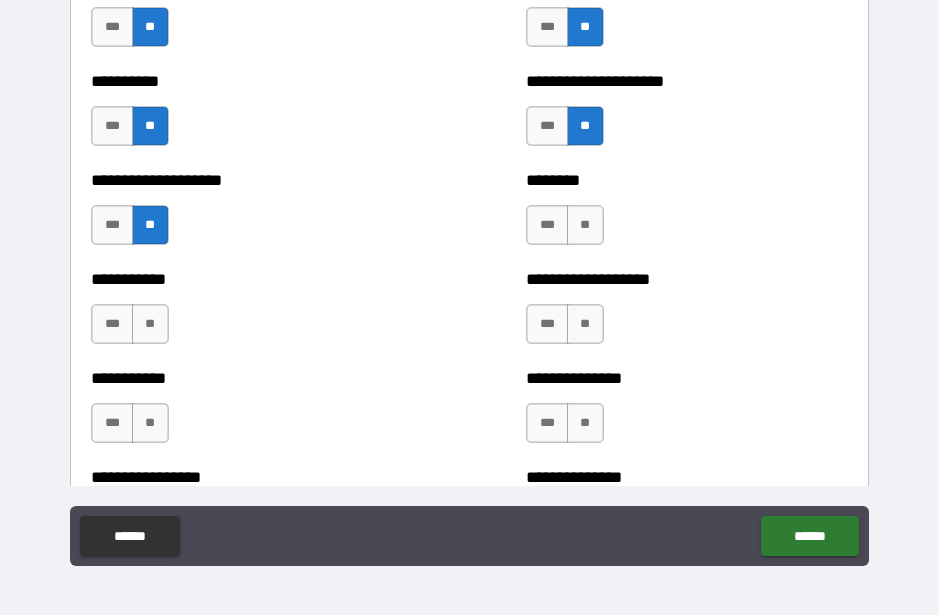 click on "**" at bounding box center [585, 225] 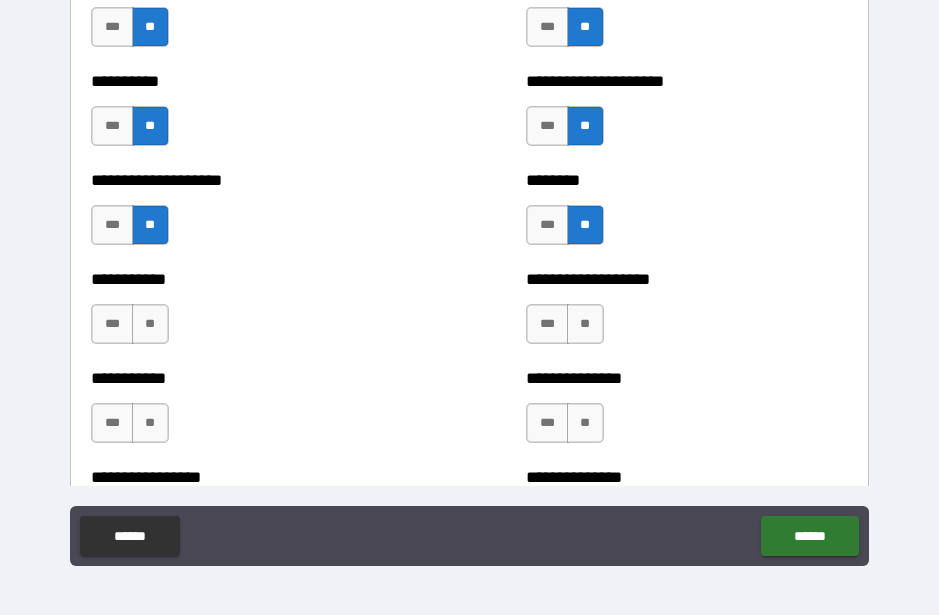 click on "**" at bounding box center [585, 324] 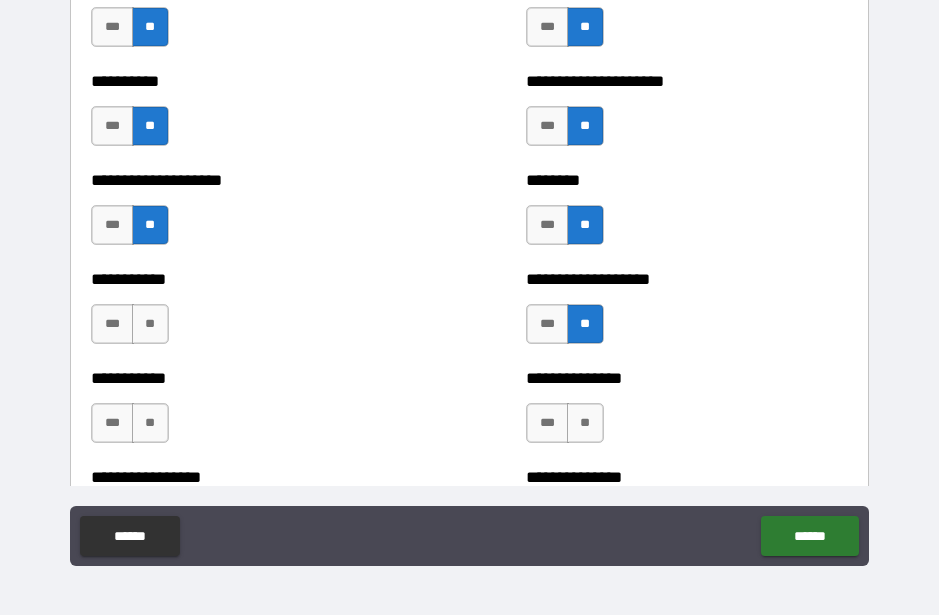 click on "**" at bounding box center (150, 324) 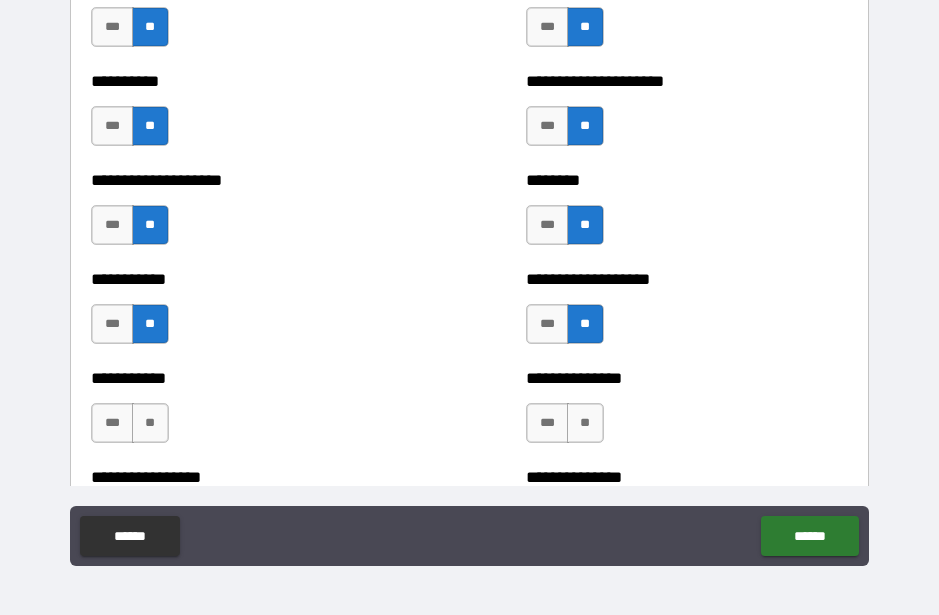 click on "**" at bounding box center (150, 423) 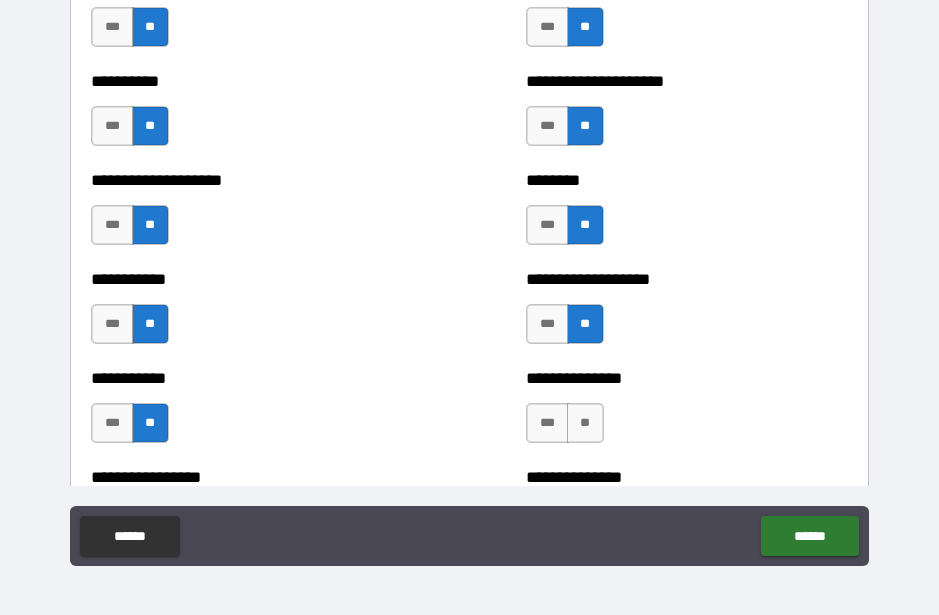 click on "**" at bounding box center [585, 423] 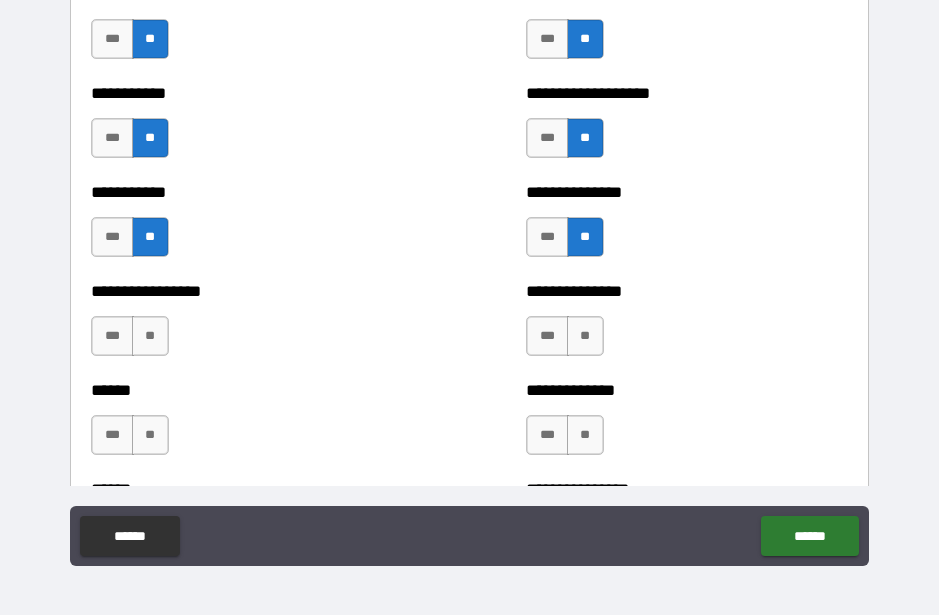 scroll, scrollTop: 2682, scrollLeft: 0, axis: vertical 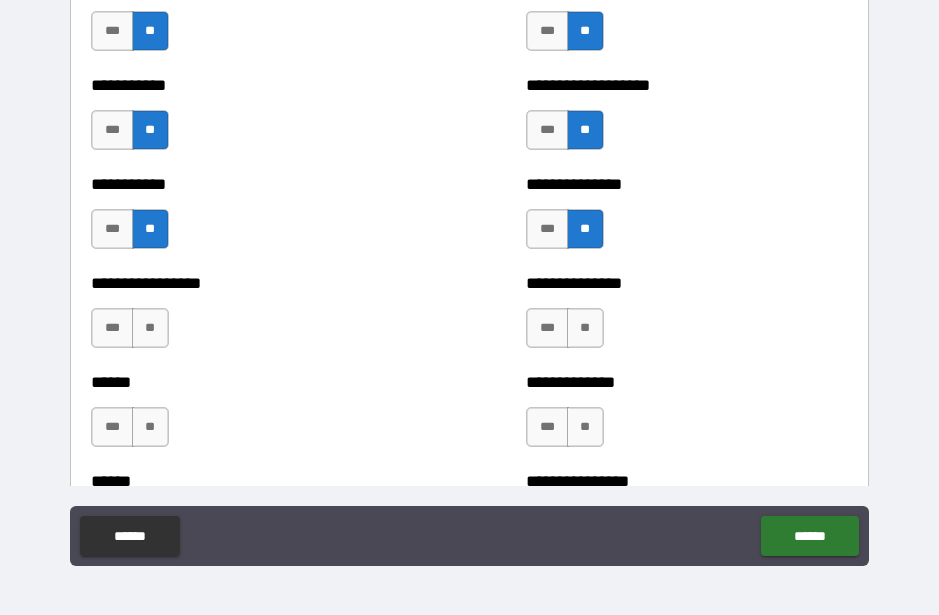 click on "**" at bounding box center (150, 328) 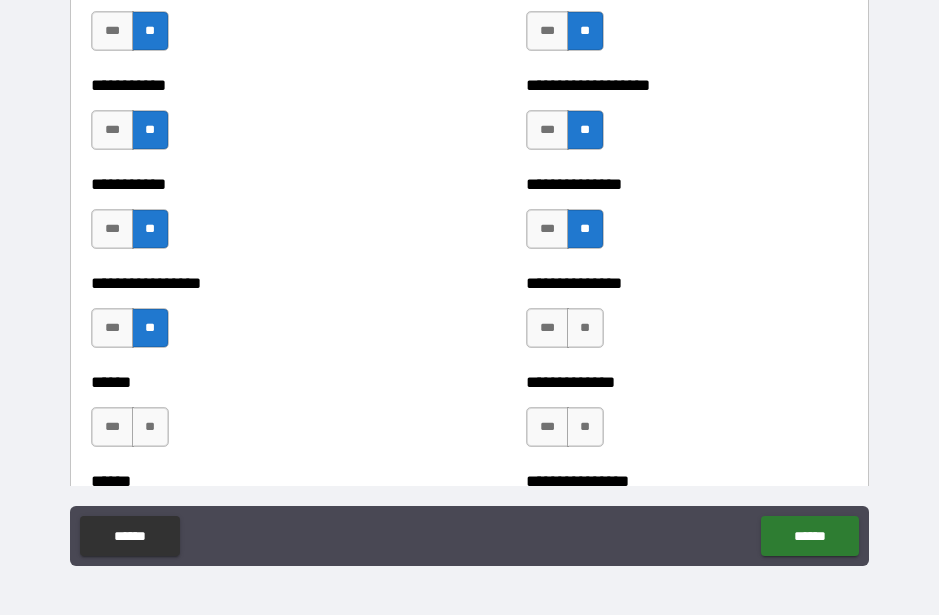 click on "**" at bounding box center [585, 328] 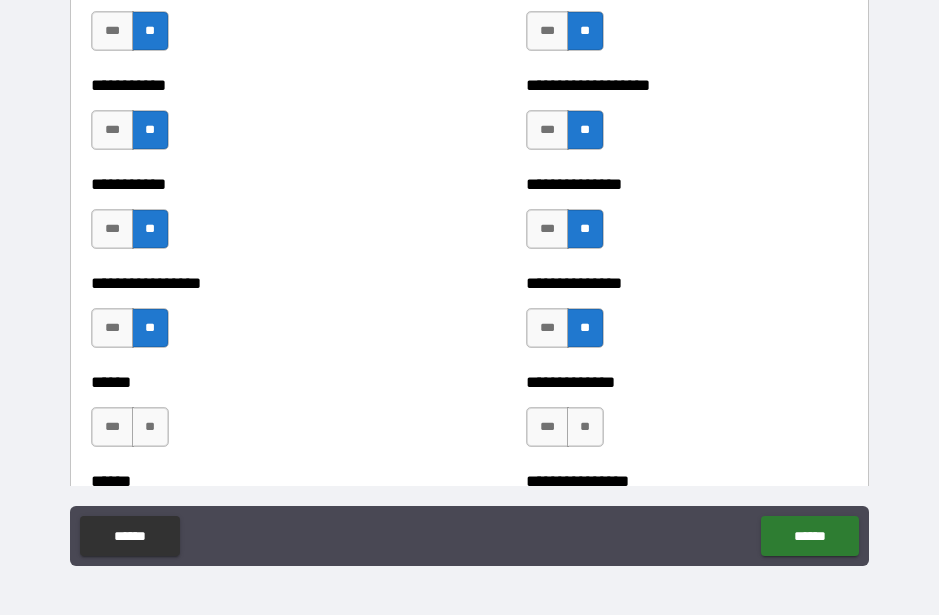 click on "**" at bounding box center [585, 427] 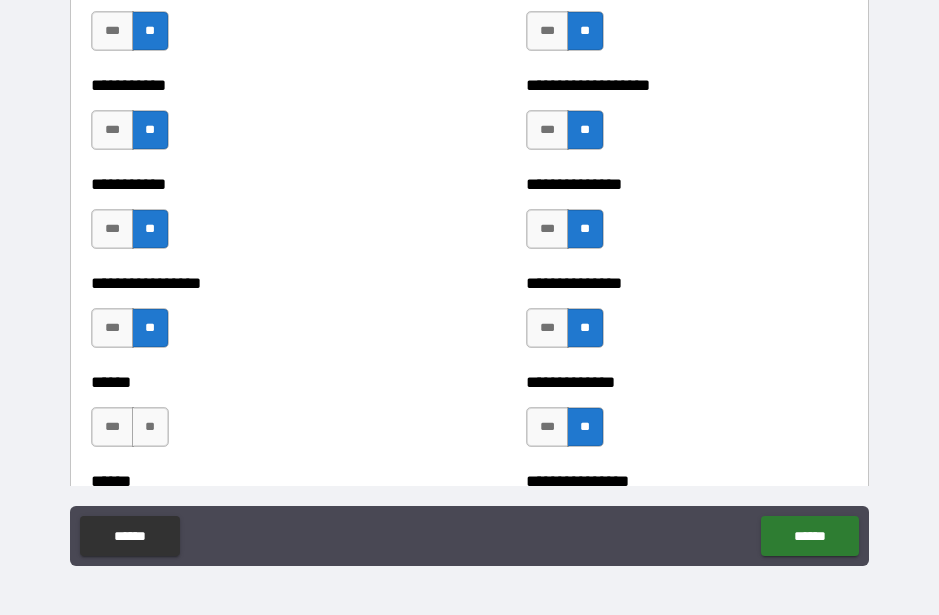 click on "**" at bounding box center [150, 427] 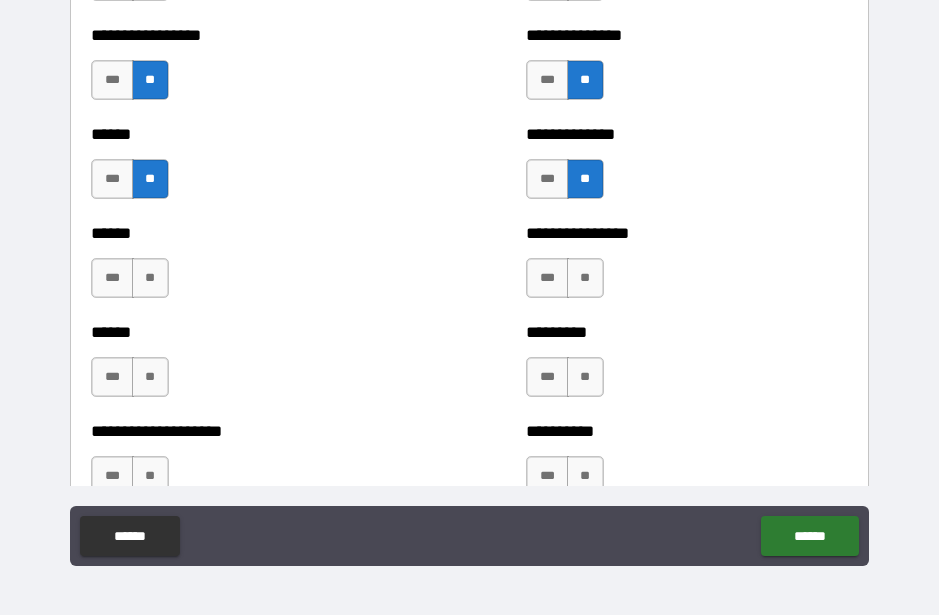 scroll, scrollTop: 2931, scrollLeft: 0, axis: vertical 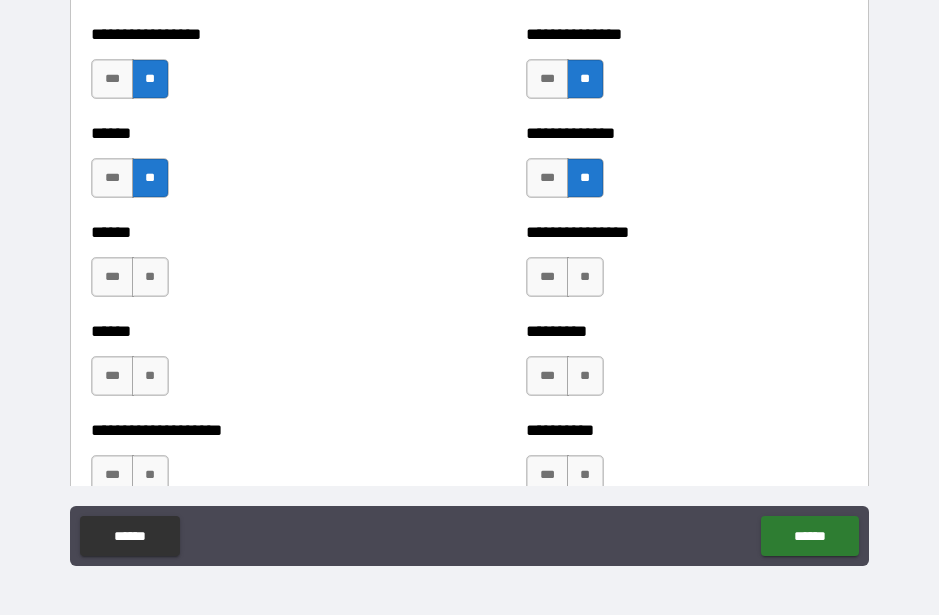 click on "**" at bounding box center (150, 277) 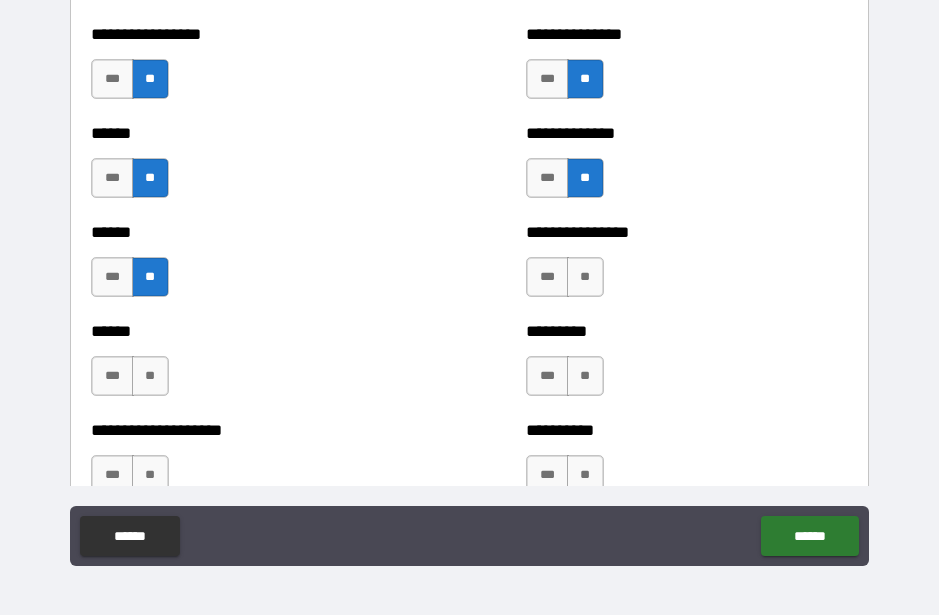 click on "**" at bounding box center [585, 277] 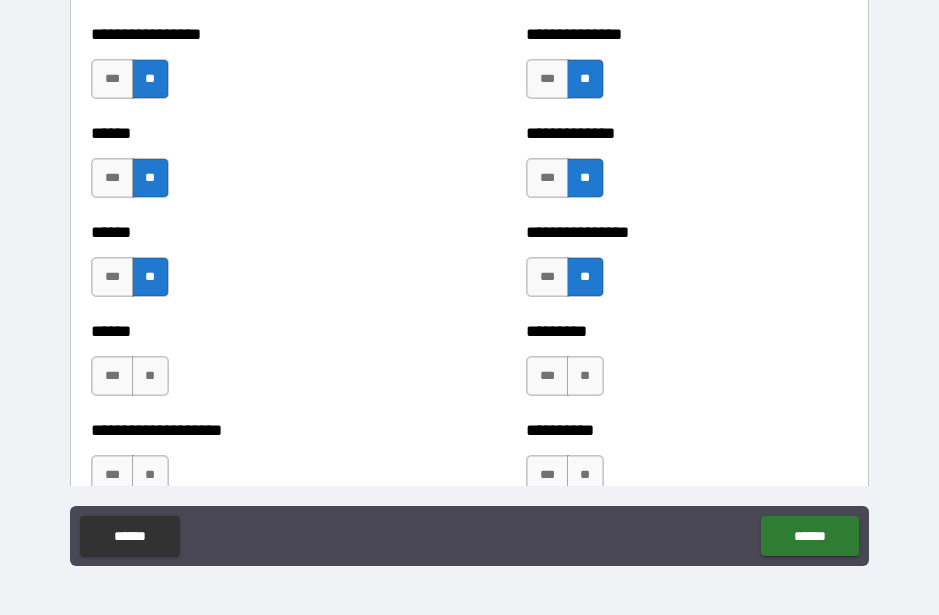 click on "**" at bounding box center [585, 376] 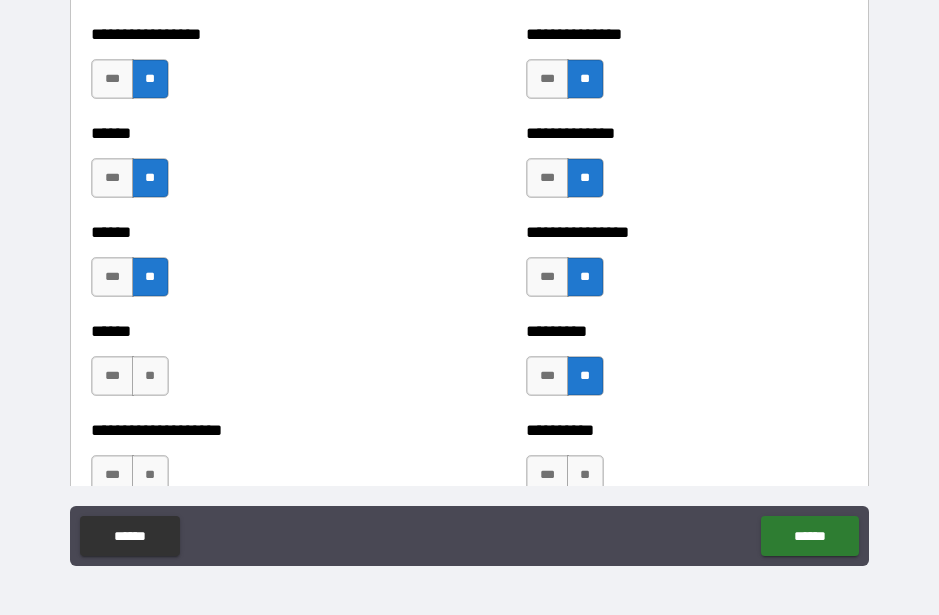 click on "**" at bounding box center [150, 376] 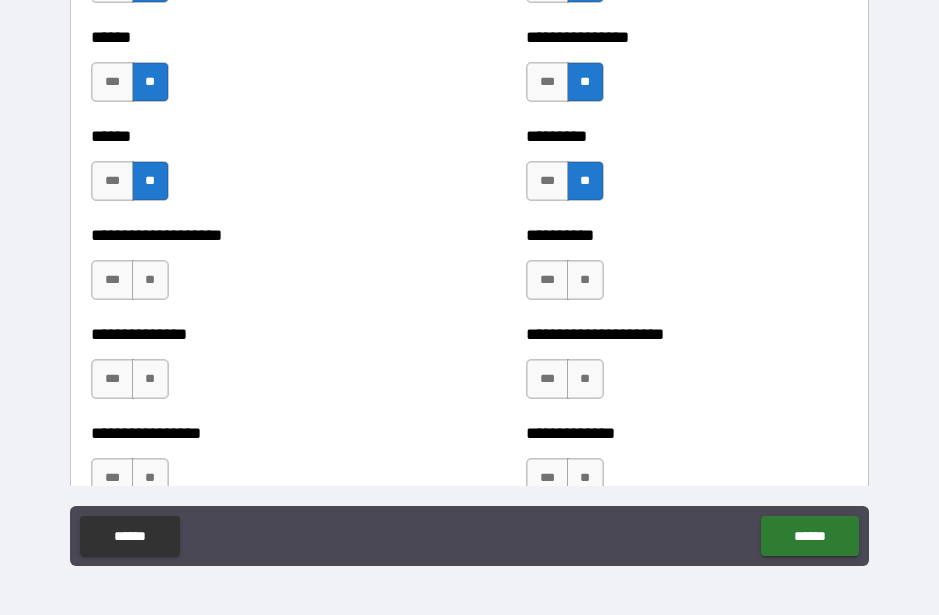 scroll, scrollTop: 3131, scrollLeft: 0, axis: vertical 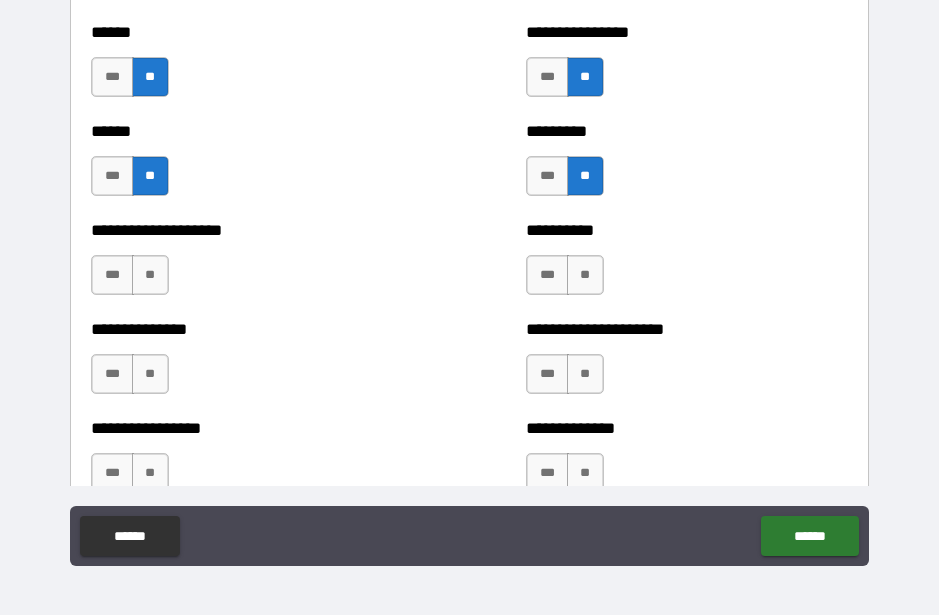 click on "**" at bounding box center [585, 275] 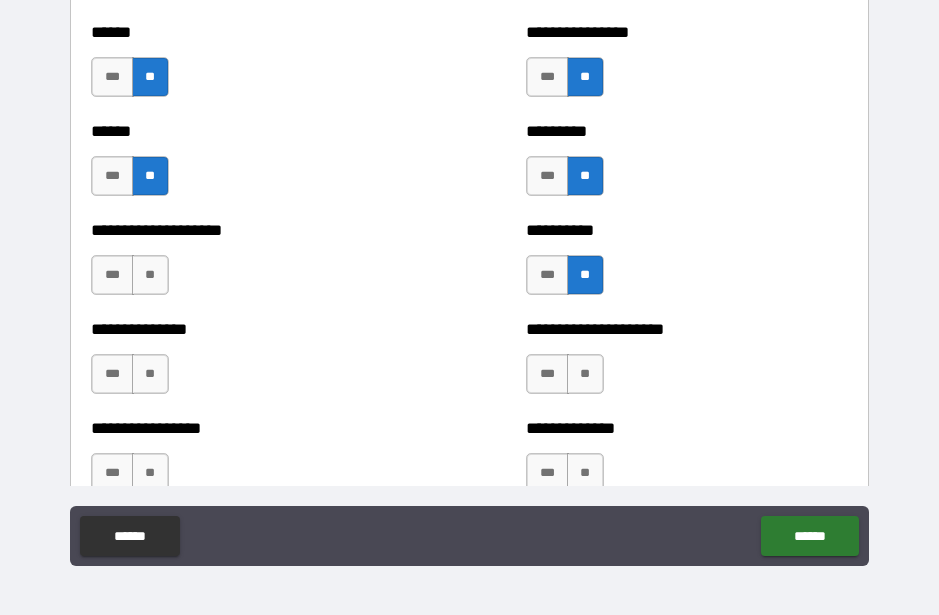 click on "**" at bounding box center (150, 275) 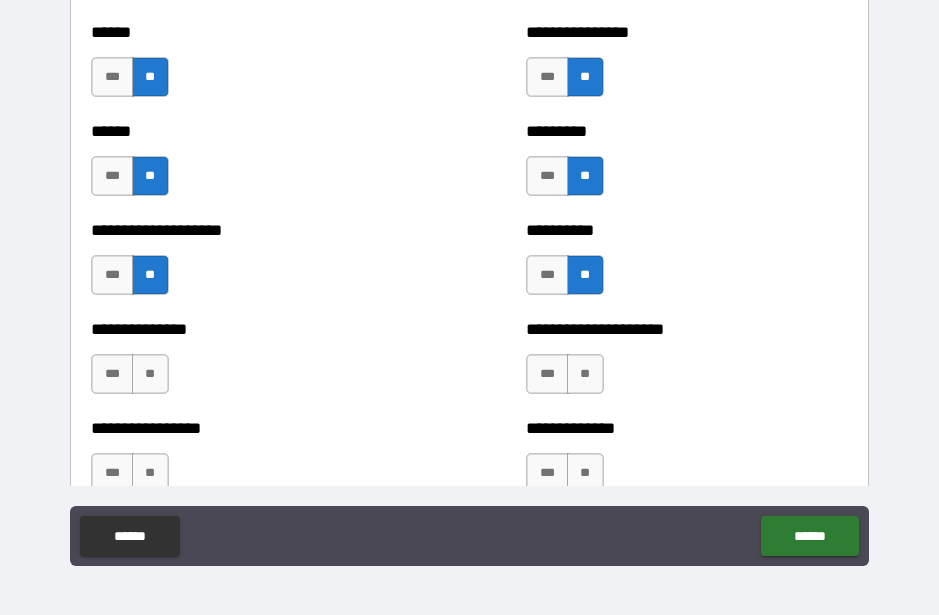 click on "**" at bounding box center (585, 374) 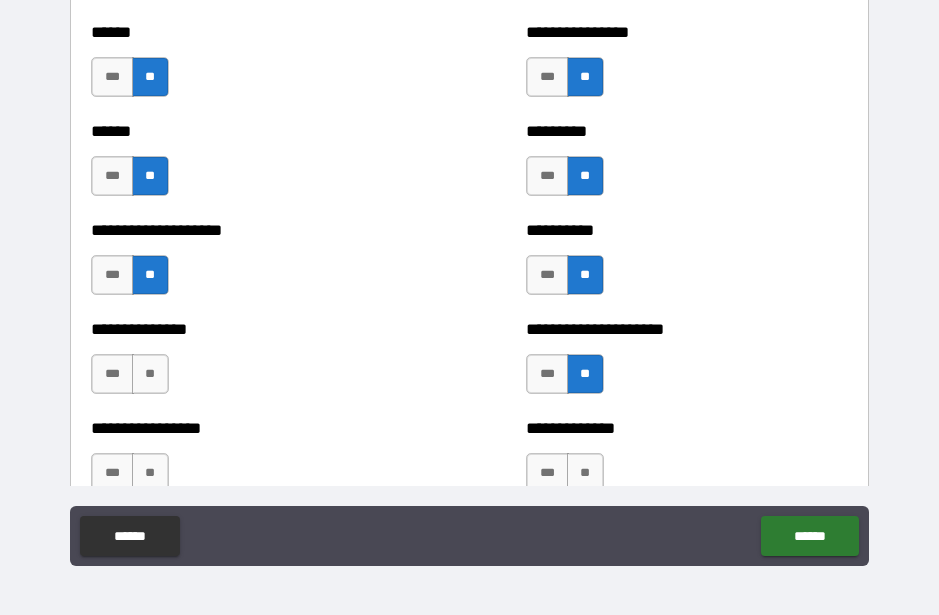click on "**" at bounding box center (150, 374) 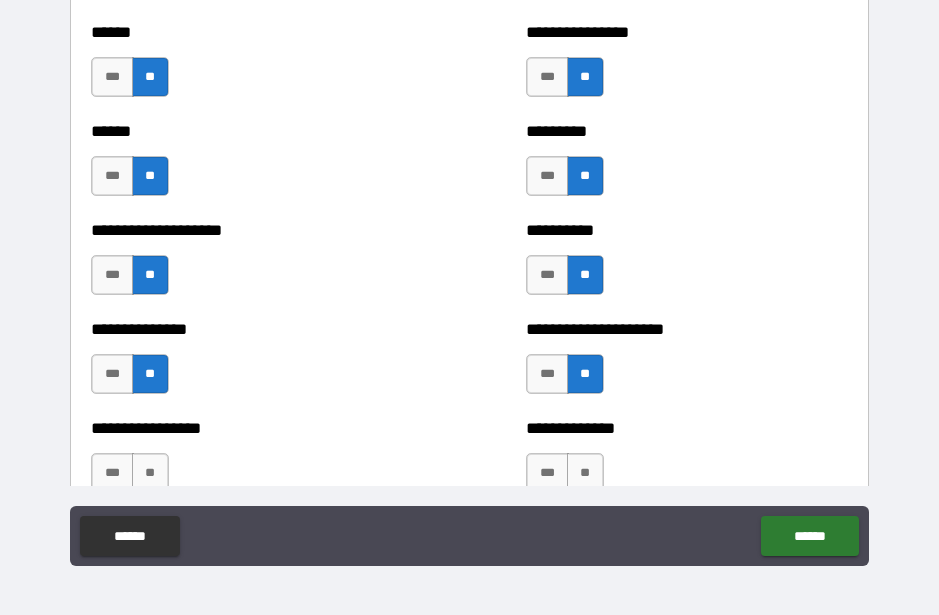 click on "**" at bounding box center [585, 473] 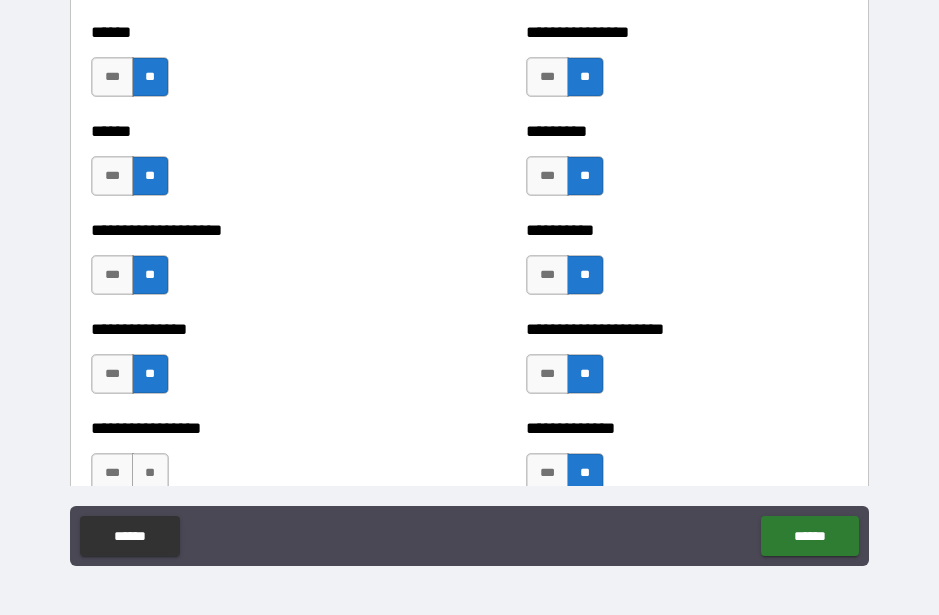 click on "**" at bounding box center [150, 473] 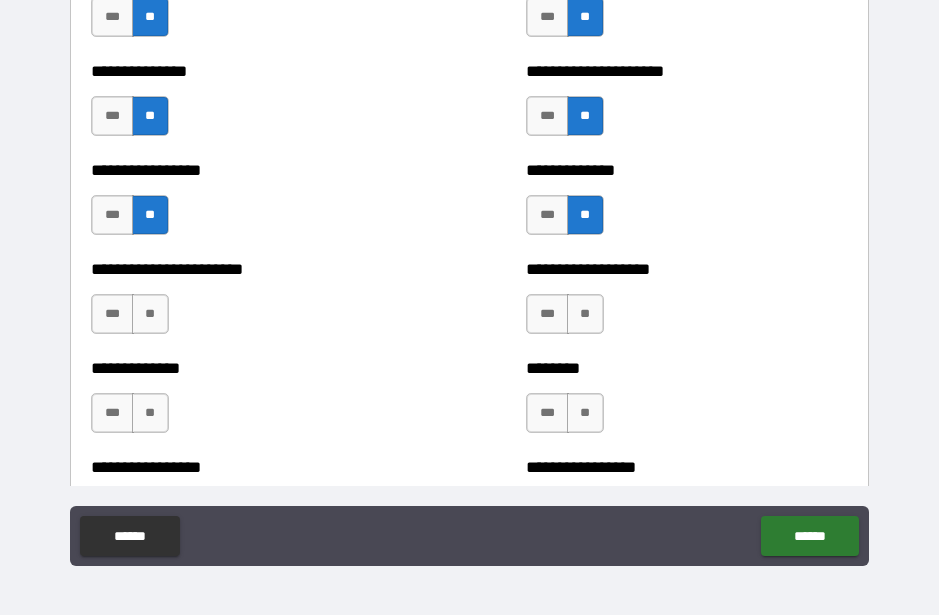 scroll, scrollTop: 3390, scrollLeft: 0, axis: vertical 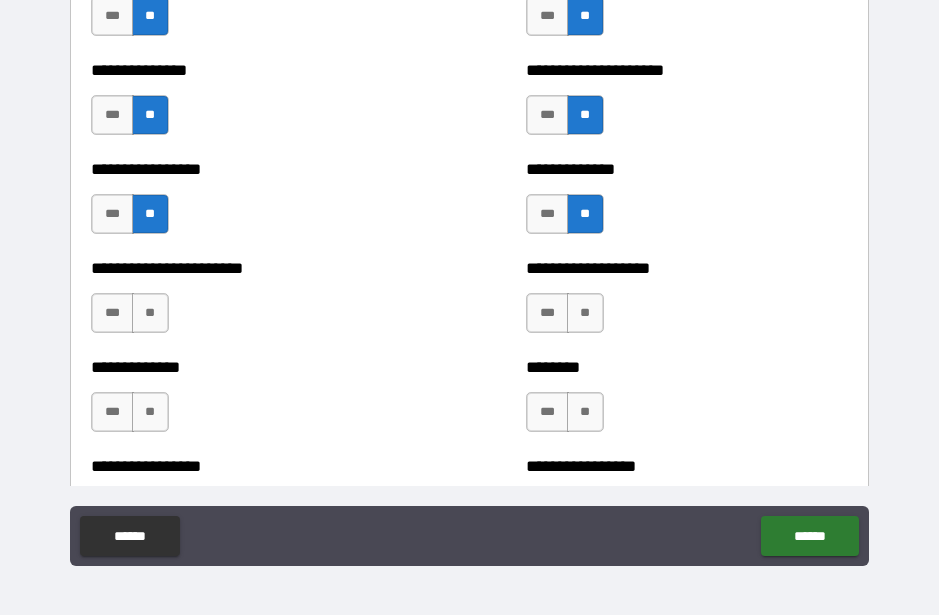 click on "**" at bounding box center (150, 313) 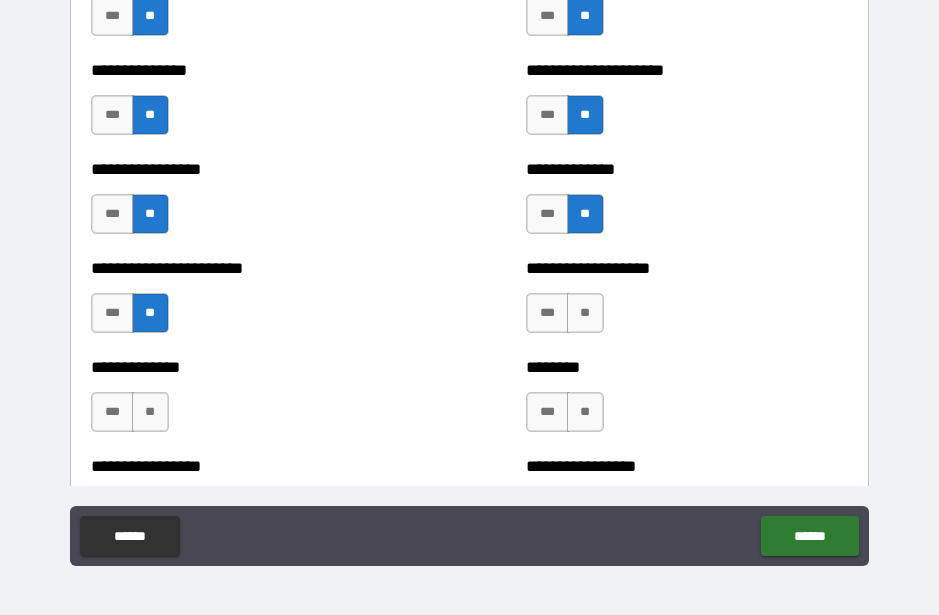 click on "**" at bounding box center [585, 313] 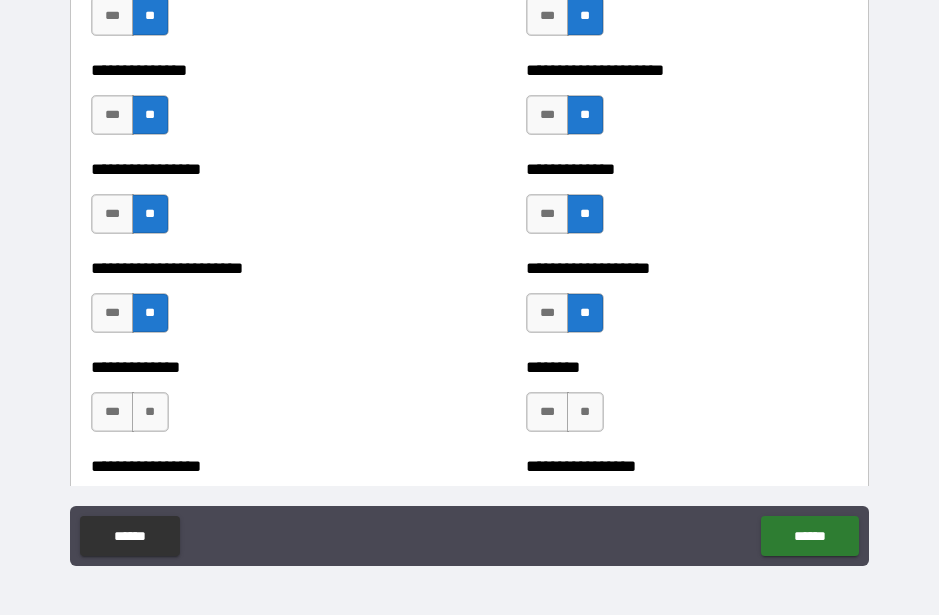 click on "**" at bounding box center [585, 412] 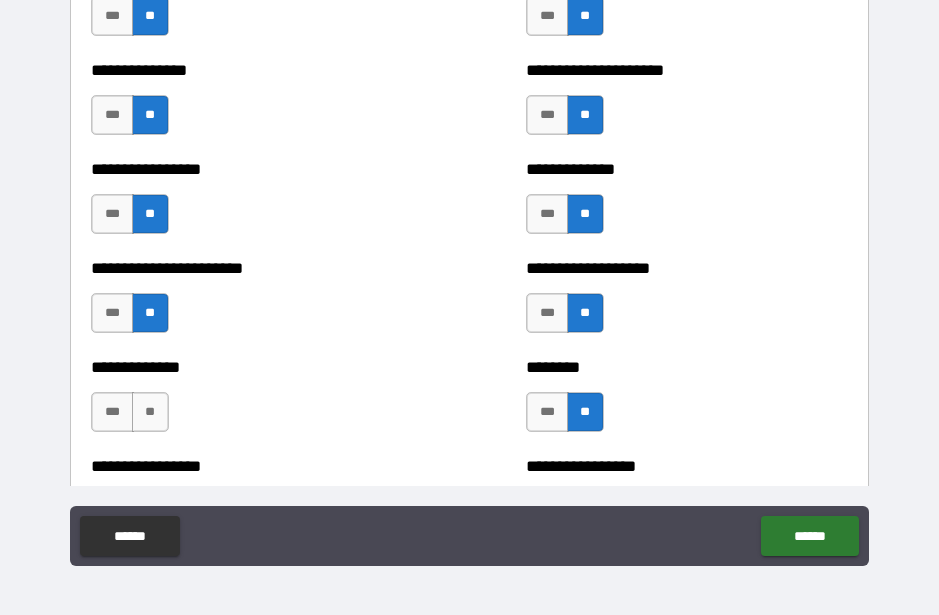 click on "**" at bounding box center [150, 412] 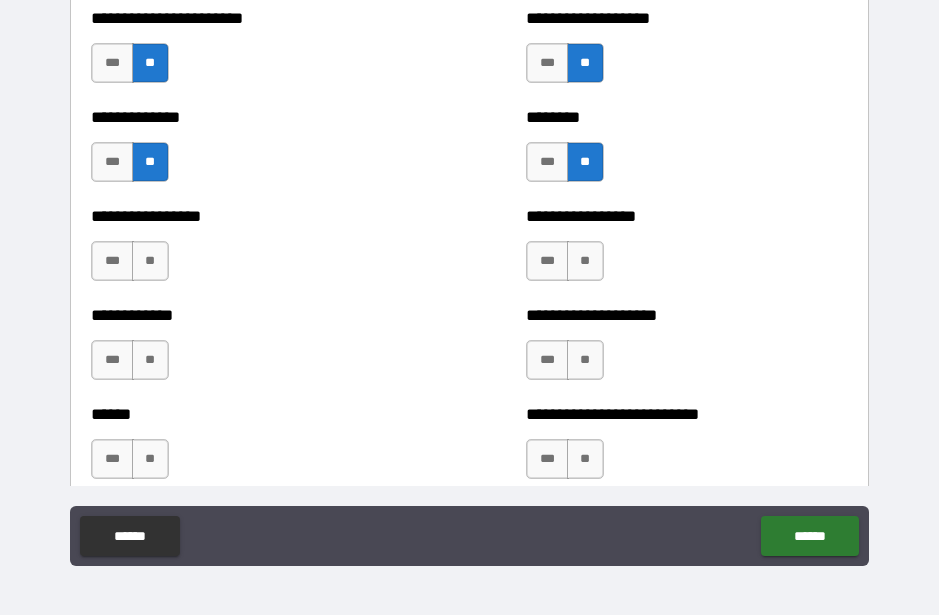 scroll, scrollTop: 3639, scrollLeft: 0, axis: vertical 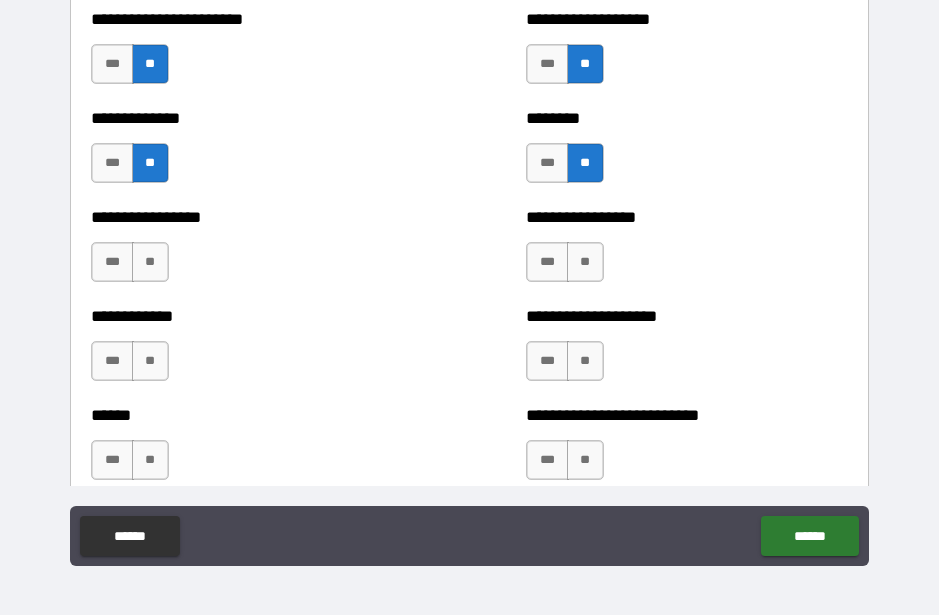 click on "**" at bounding box center [150, 262] 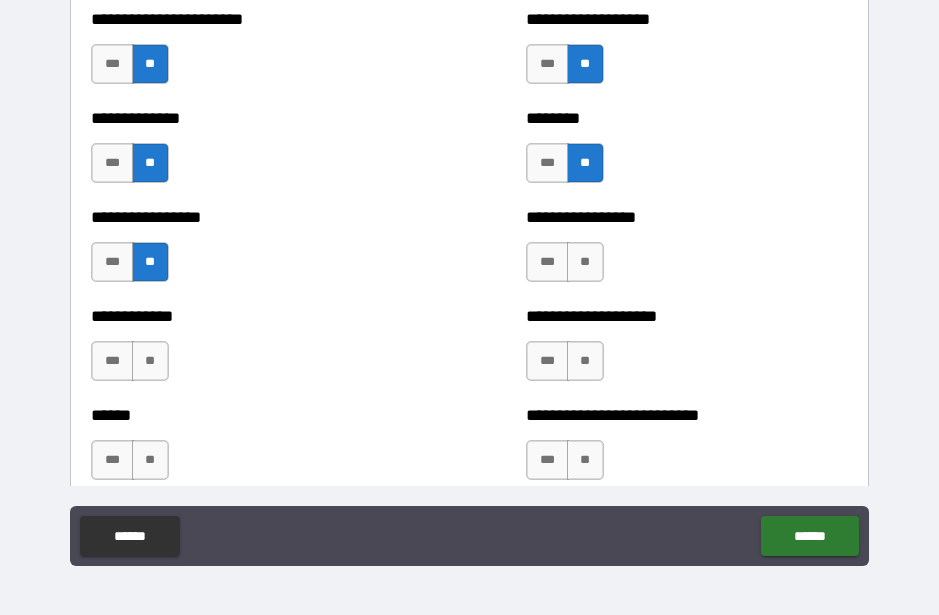 click on "**" at bounding box center (585, 262) 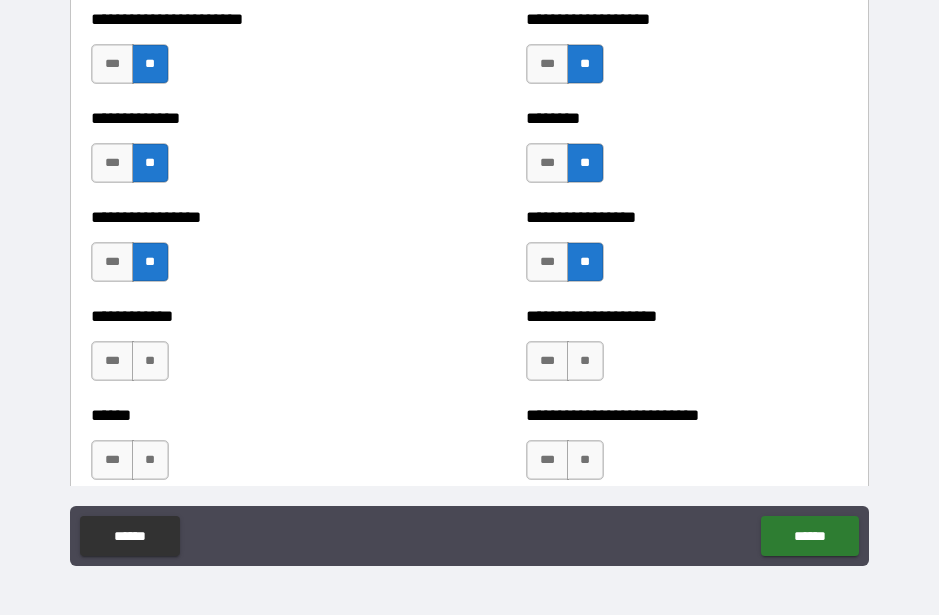 click on "**" at bounding box center [585, 361] 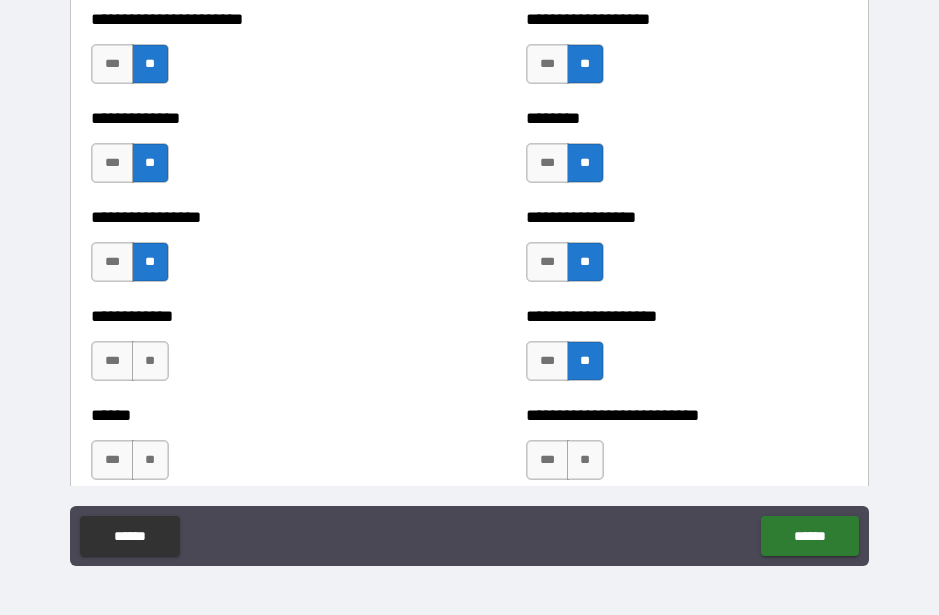 click on "**" at bounding box center (150, 361) 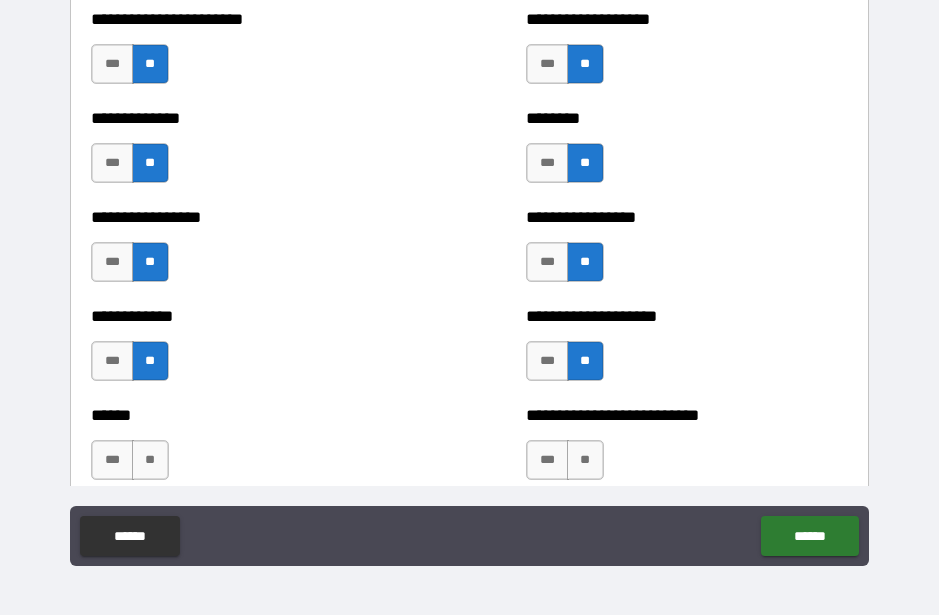 click on "**" at bounding box center (150, 460) 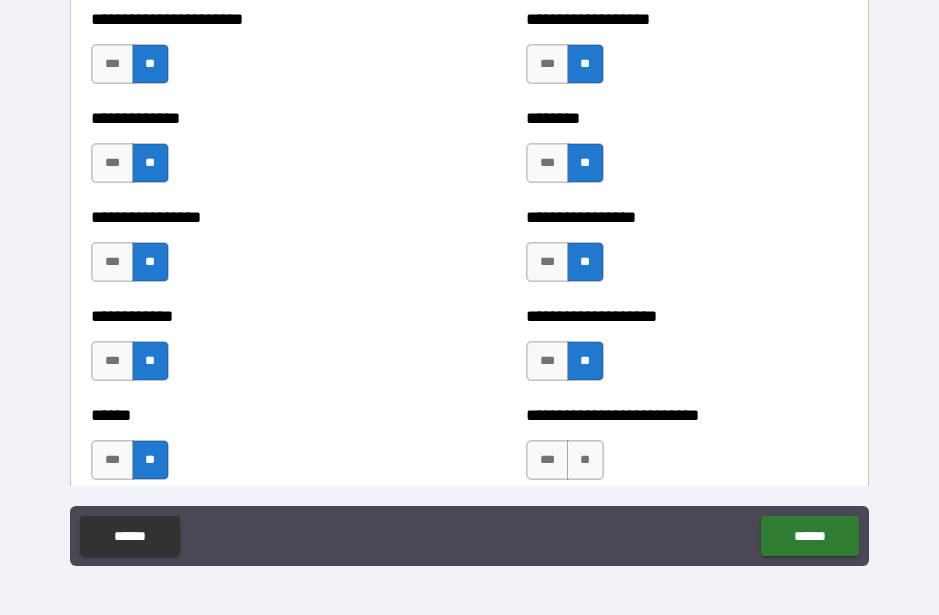 click on "**" at bounding box center (585, 460) 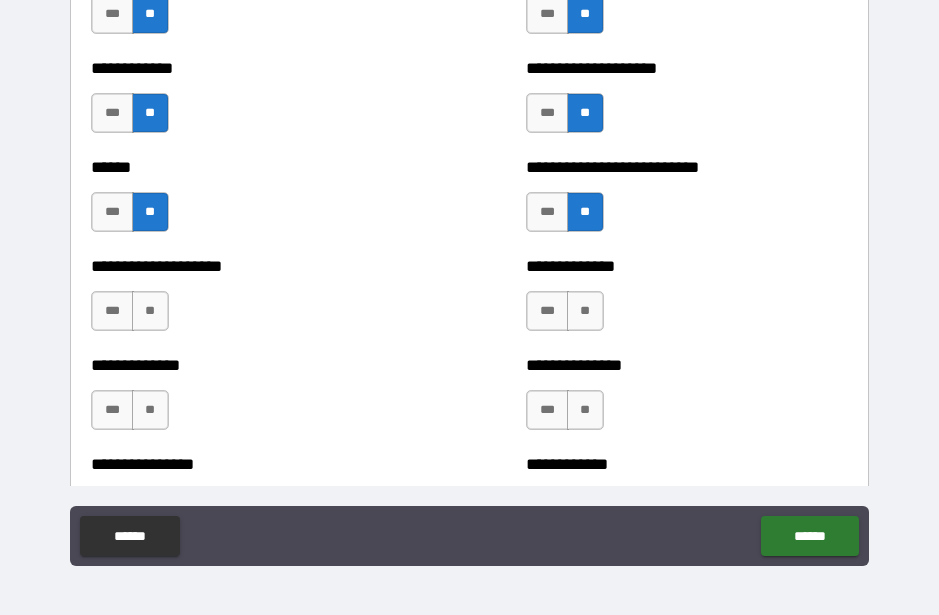 scroll, scrollTop: 3893, scrollLeft: 0, axis: vertical 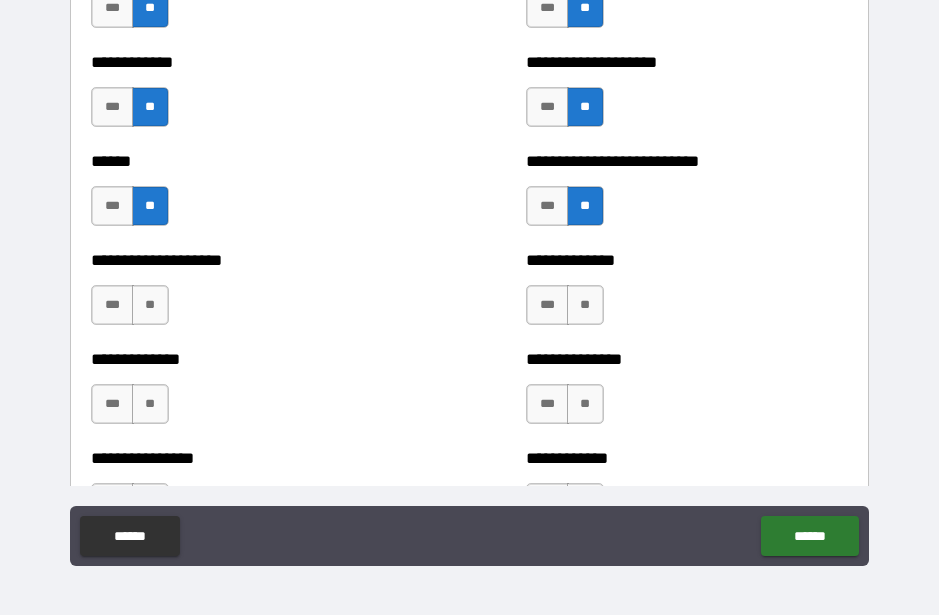 click on "**" at bounding box center (150, 305) 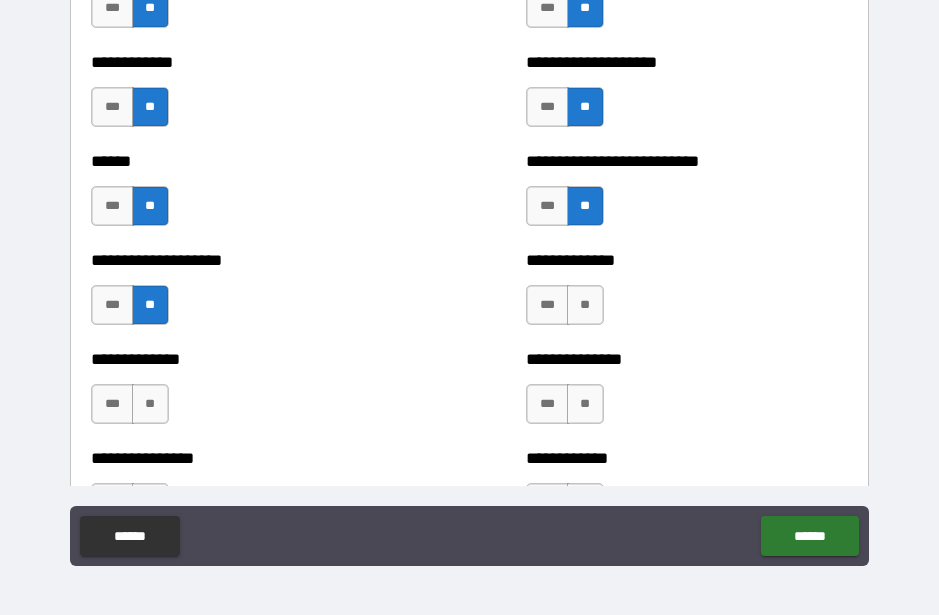 click on "**" at bounding box center (585, 305) 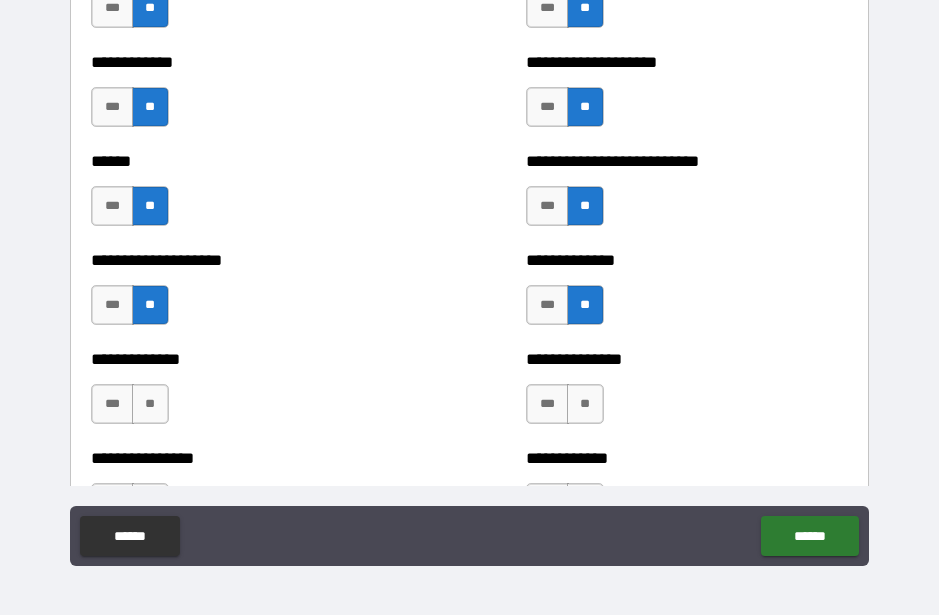 click on "**" at bounding box center [585, 404] 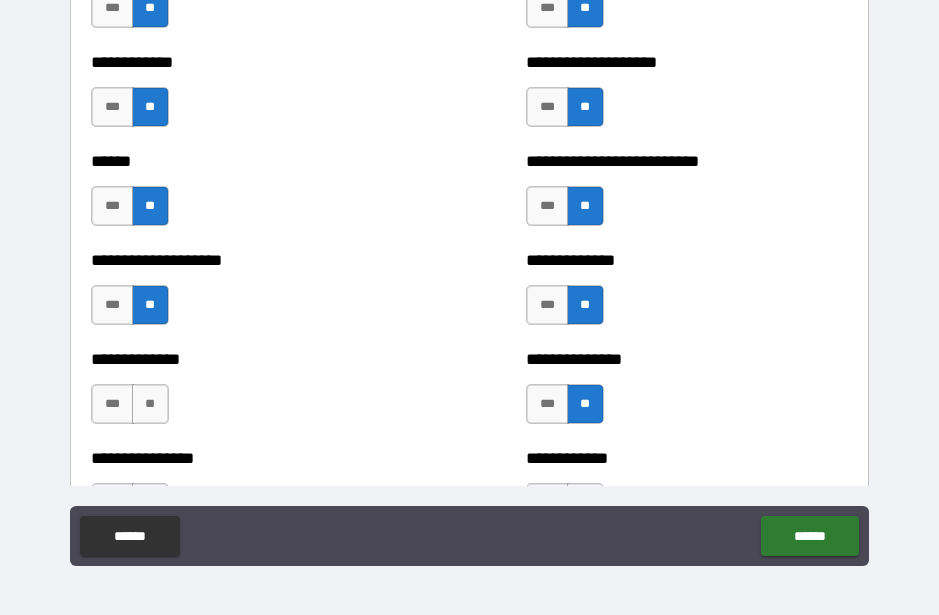 click on "**" at bounding box center [150, 404] 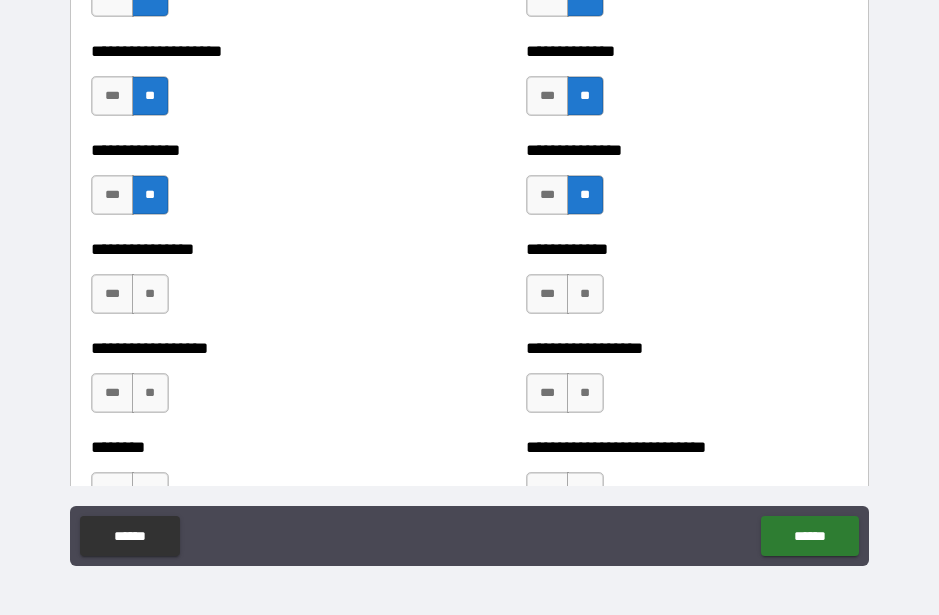 scroll, scrollTop: 4104, scrollLeft: 0, axis: vertical 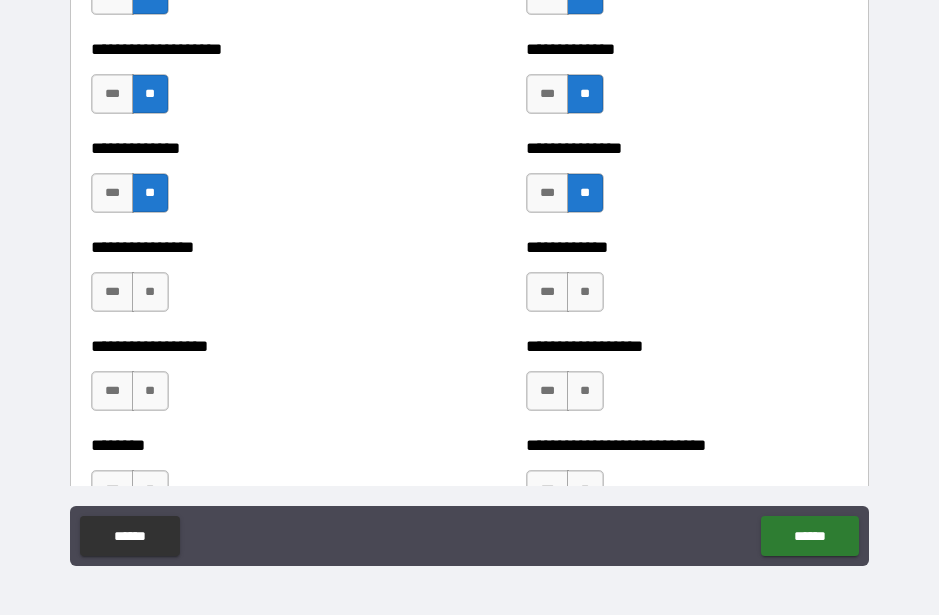 click on "**" at bounding box center [150, 292] 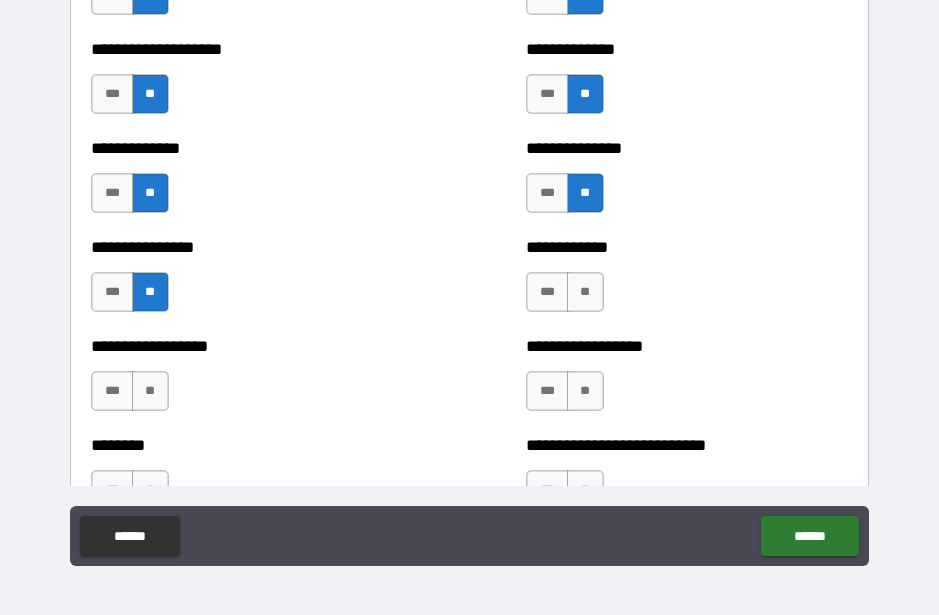 click on "**" at bounding box center (585, 292) 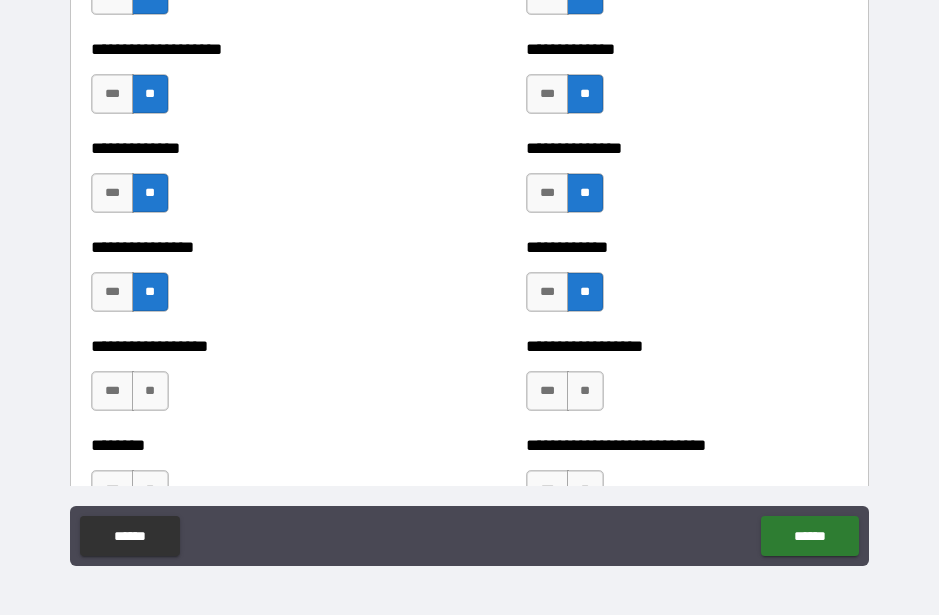 click on "**" at bounding box center [585, 391] 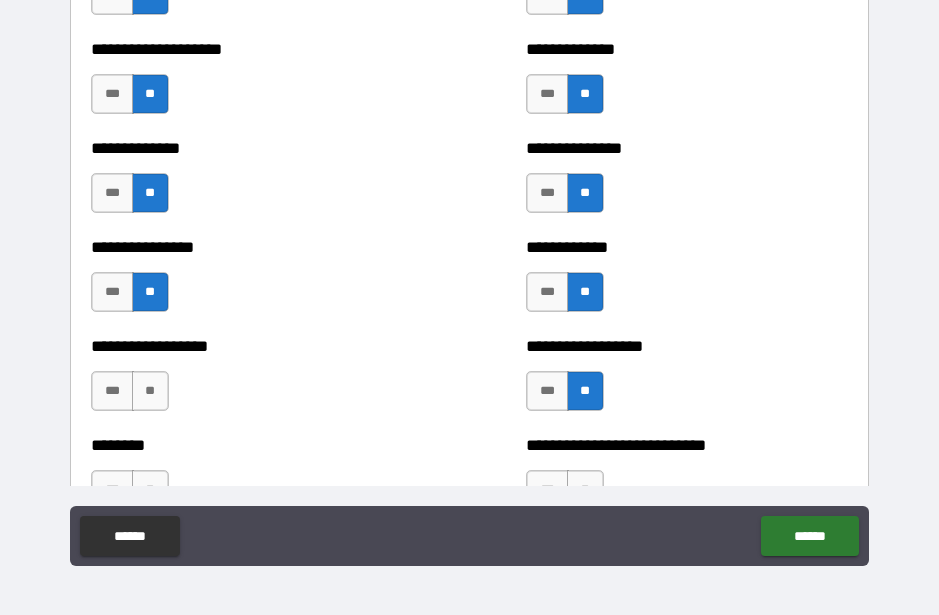 click on "**" at bounding box center [150, 391] 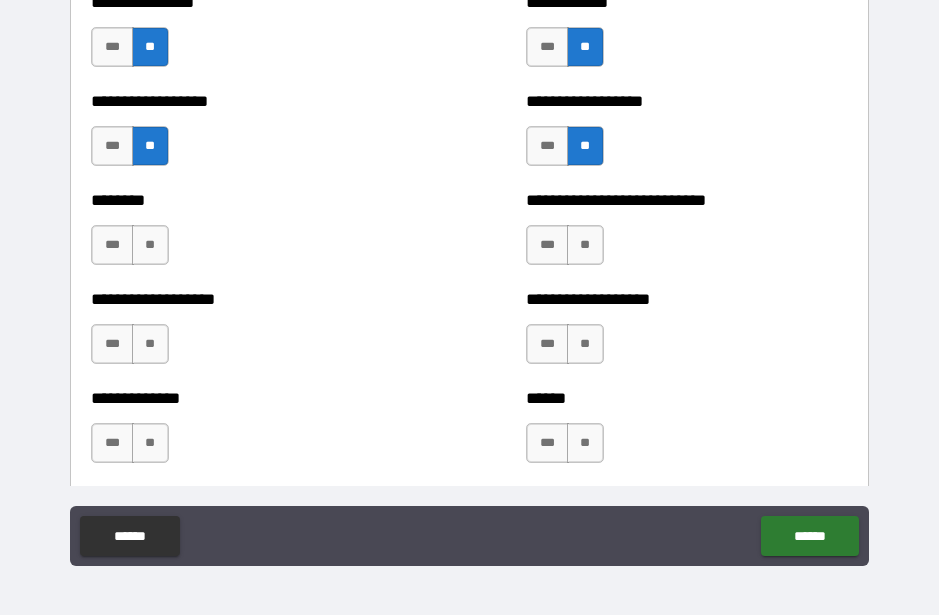 scroll, scrollTop: 4372, scrollLeft: 0, axis: vertical 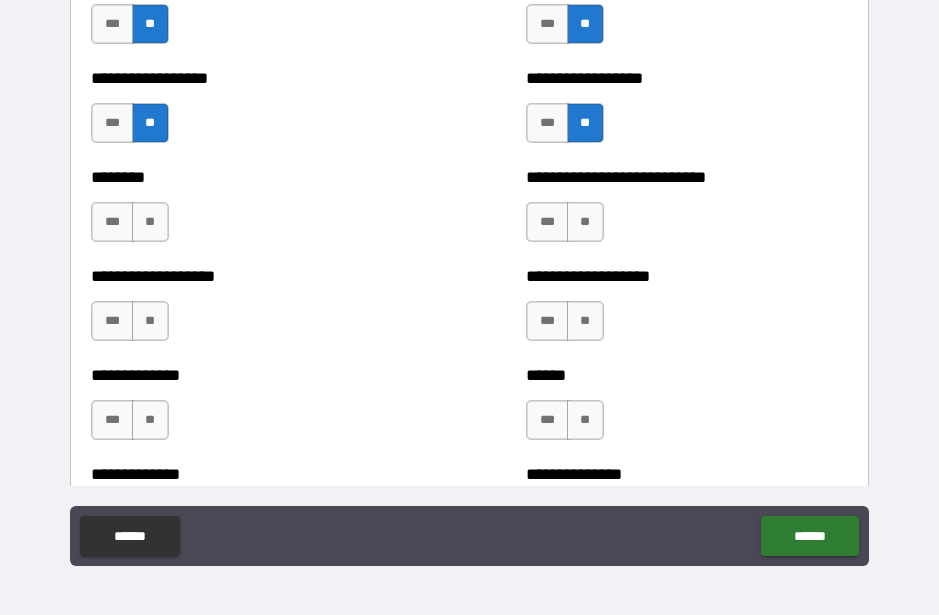 click on "**" at bounding box center (150, 222) 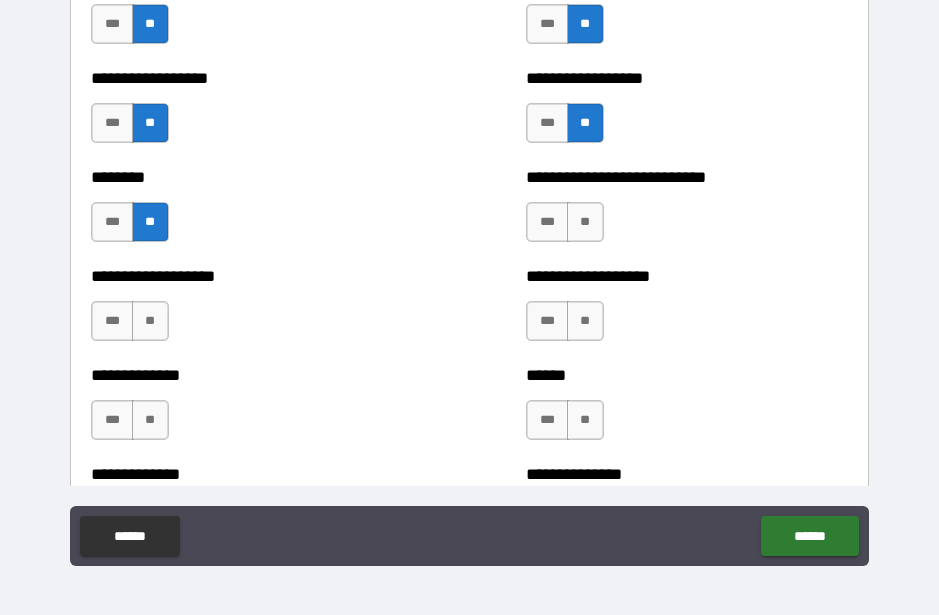 click on "**" at bounding box center (585, 222) 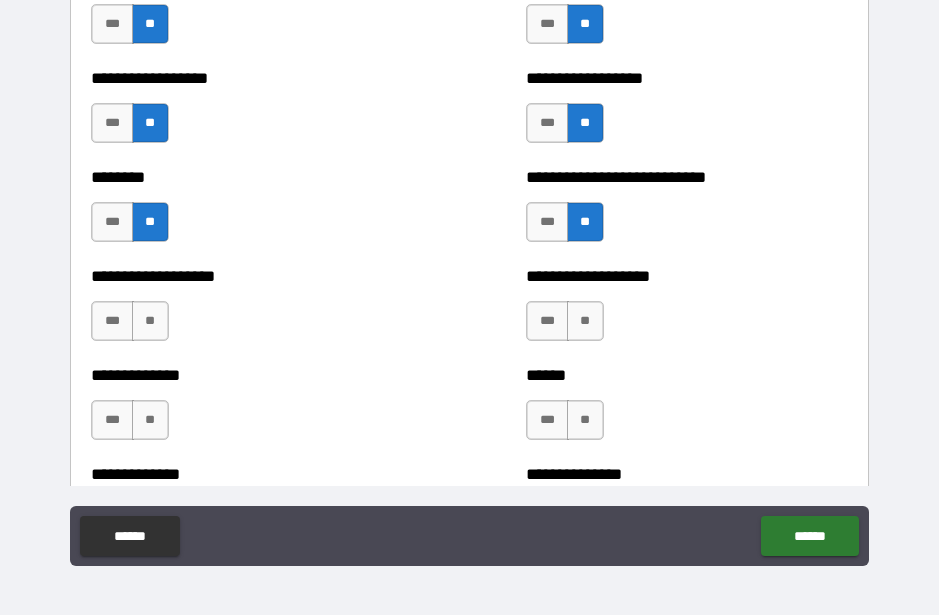 click on "**" at bounding box center [585, 321] 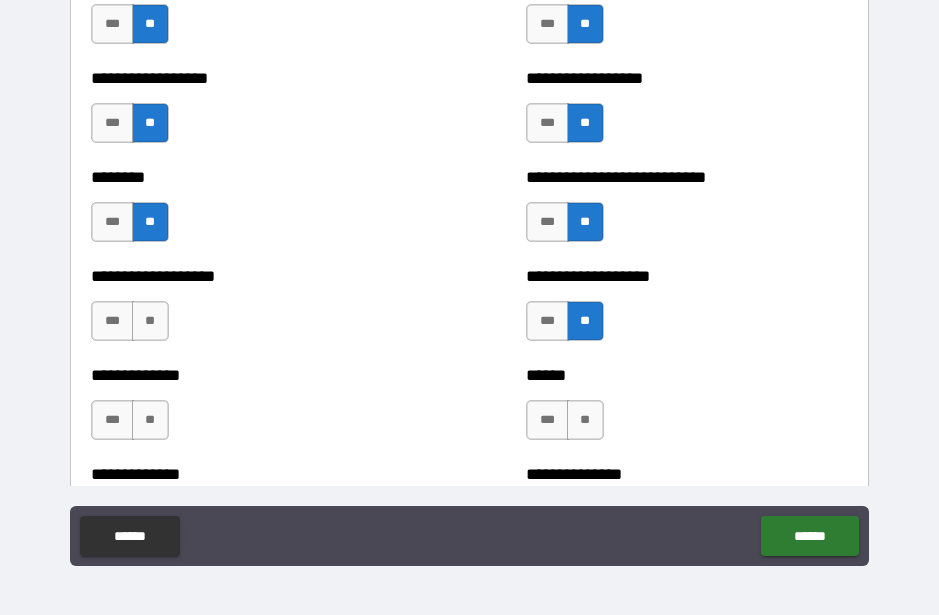click on "**" at bounding box center [150, 321] 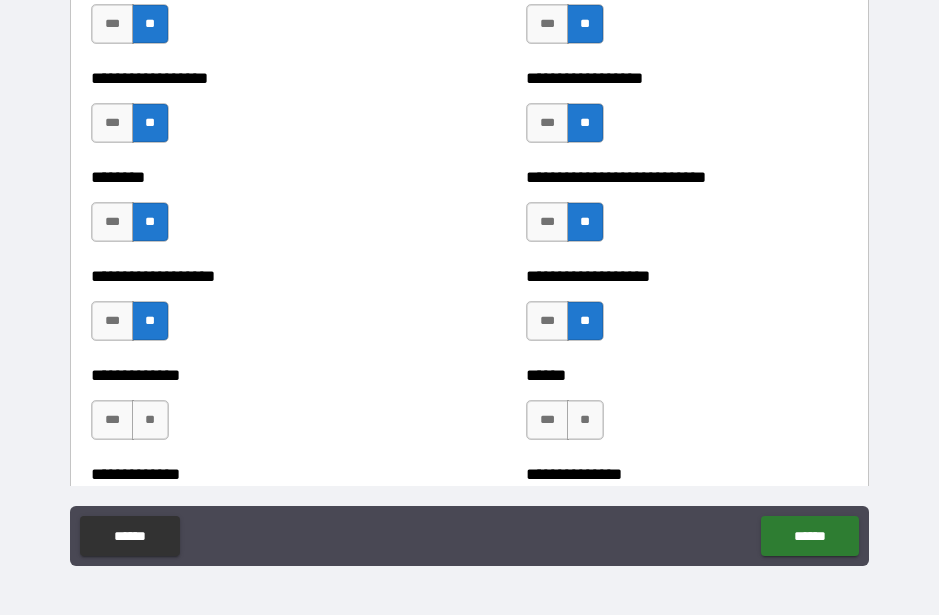 click on "**" at bounding box center [150, 420] 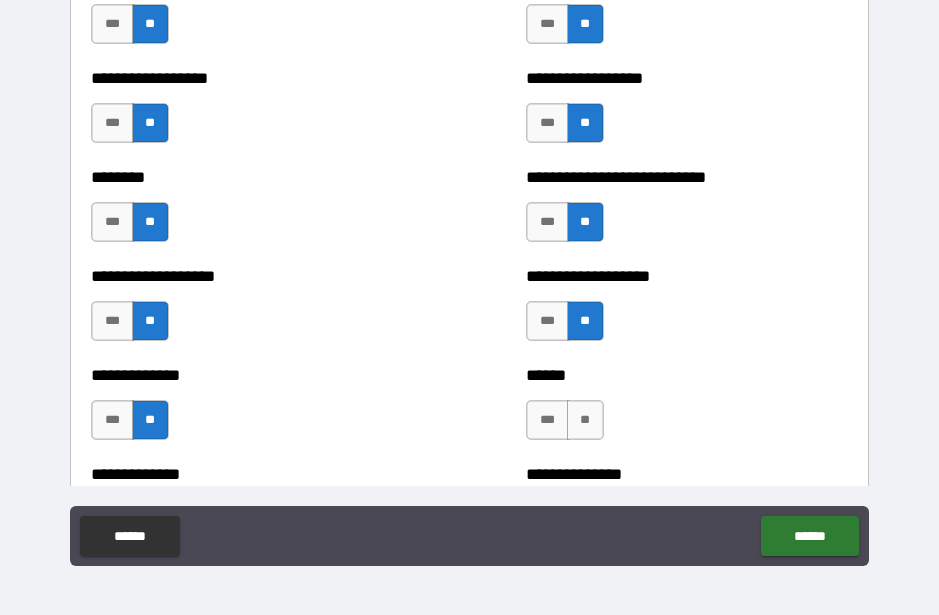click on "**" at bounding box center [585, 420] 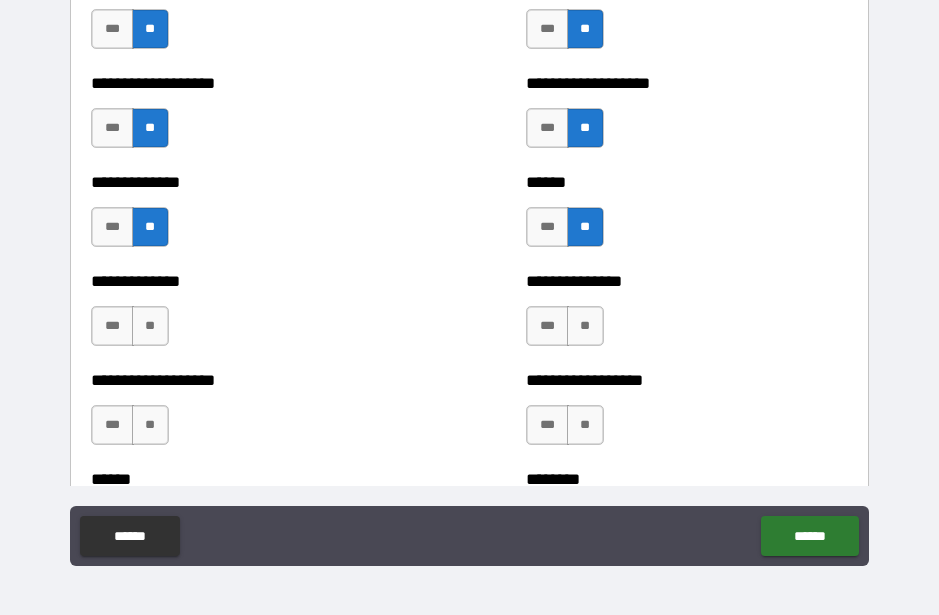 scroll, scrollTop: 4564, scrollLeft: 0, axis: vertical 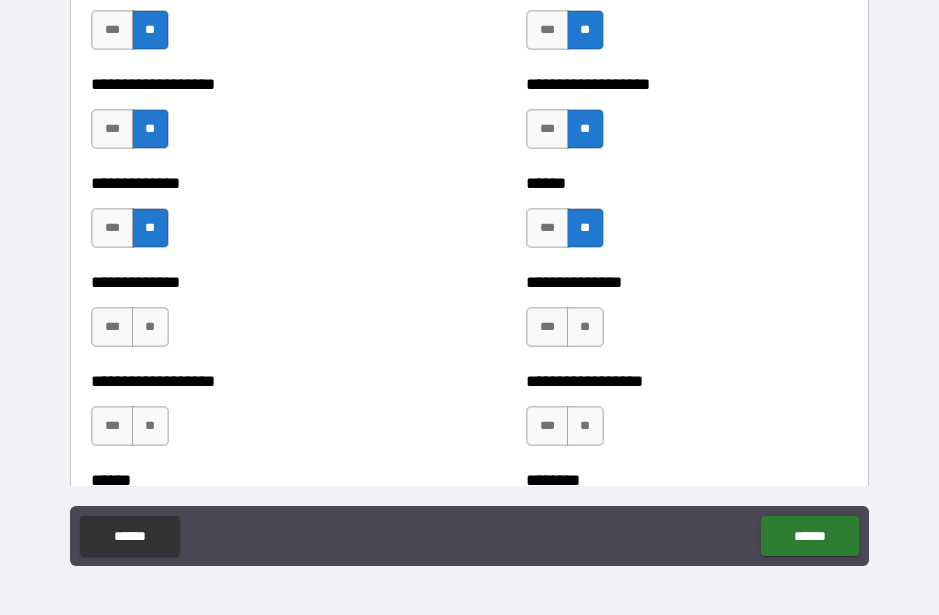click on "**" at bounding box center (150, 327) 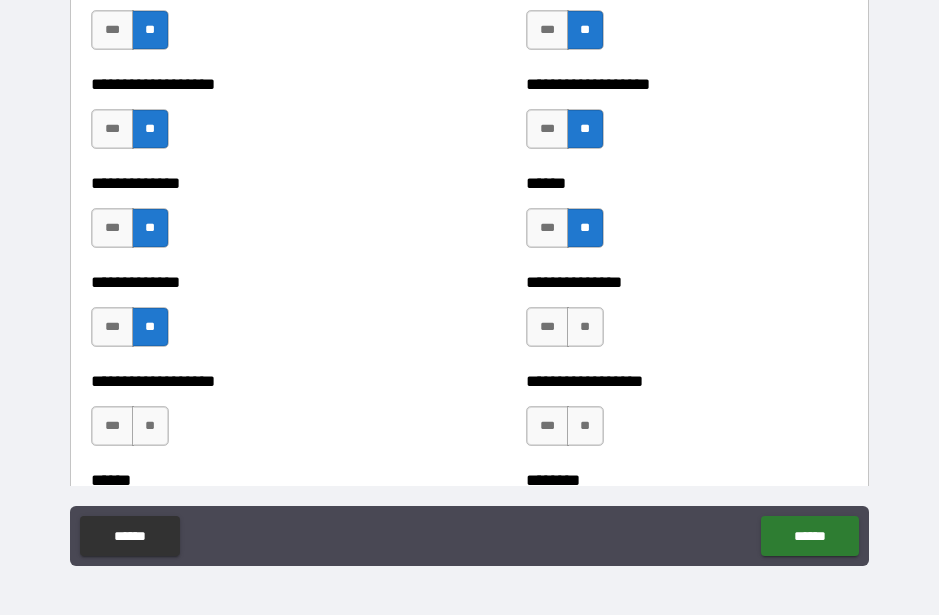 click on "***" at bounding box center [112, 327] 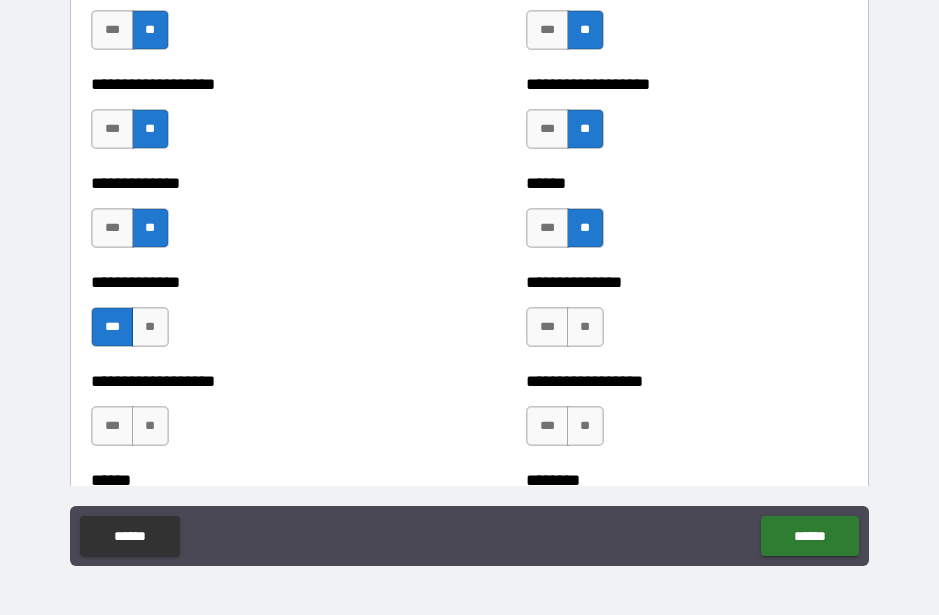 click on "**" at bounding box center (585, 327) 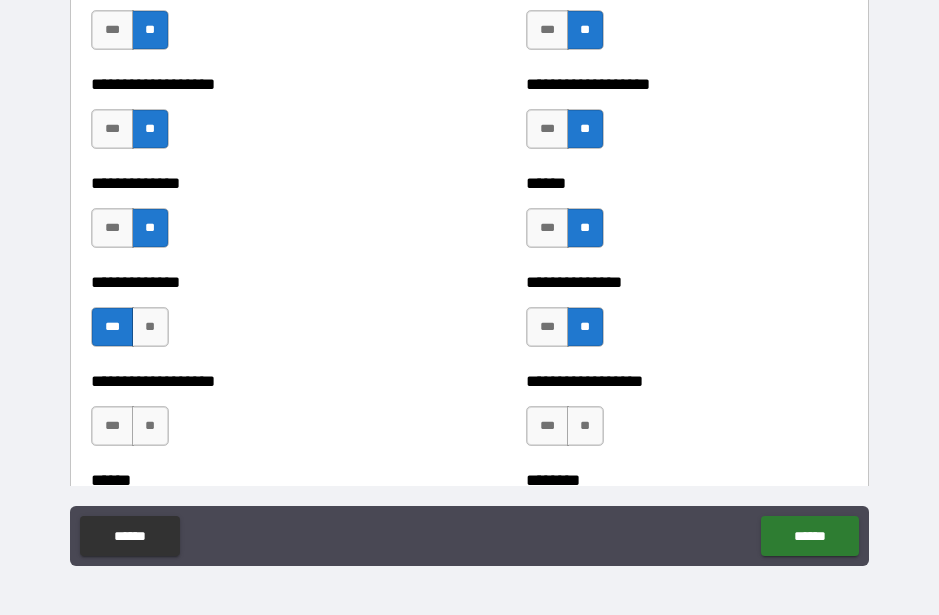 click on "**" at bounding box center [150, 426] 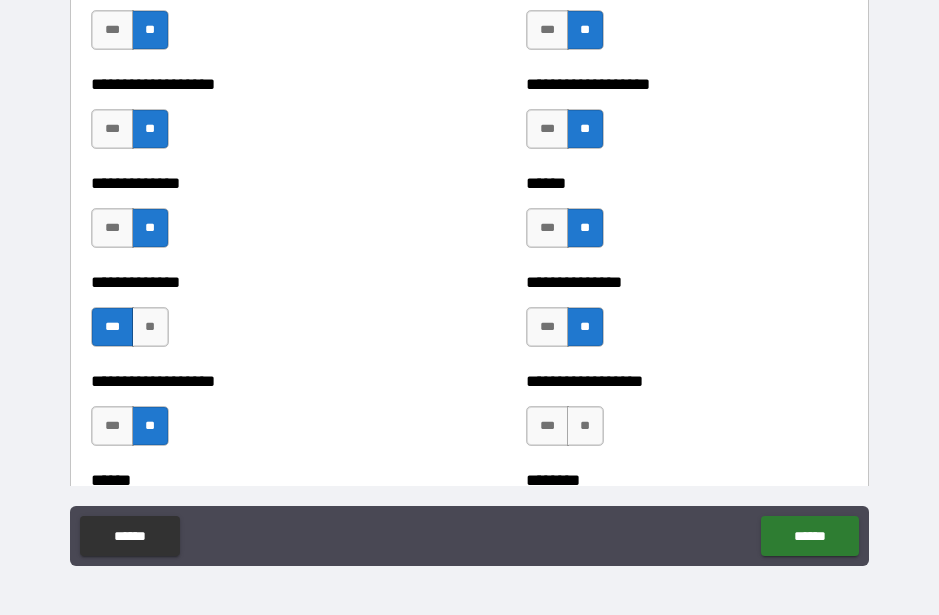 click on "**" at bounding box center [585, 426] 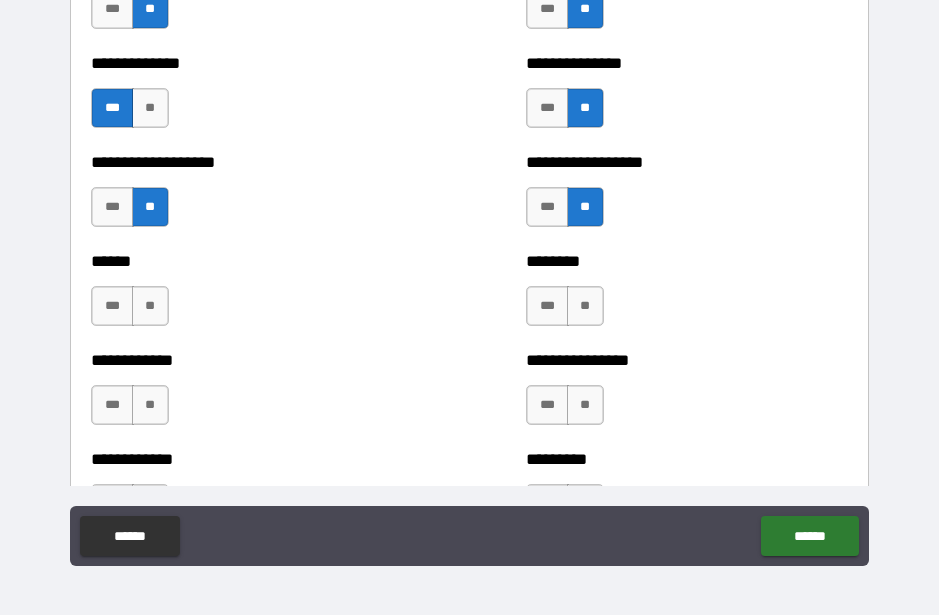 scroll, scrollTop: 4790, scrollLeft: 0, axis: vertical 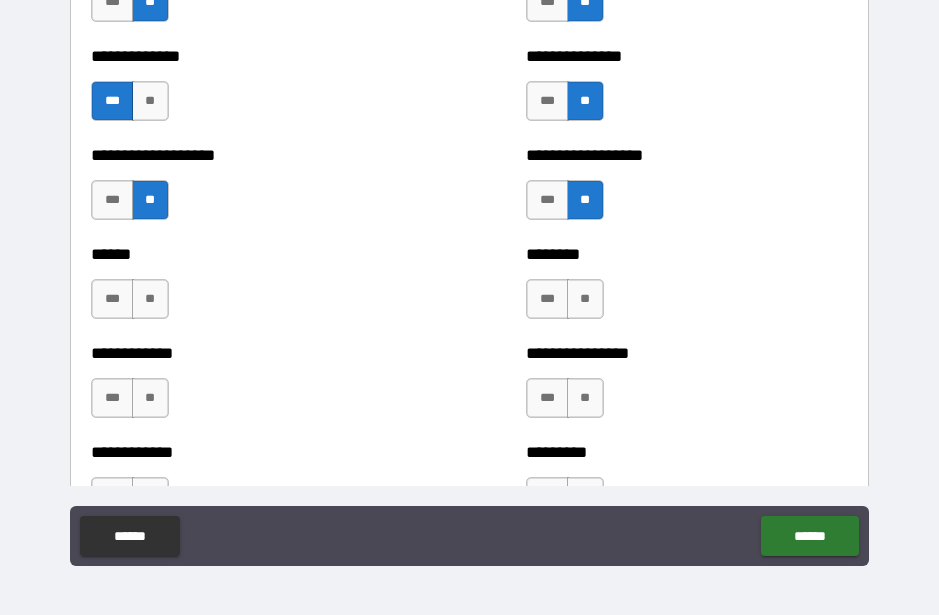 click on "**" at bounding box center (150, 299) 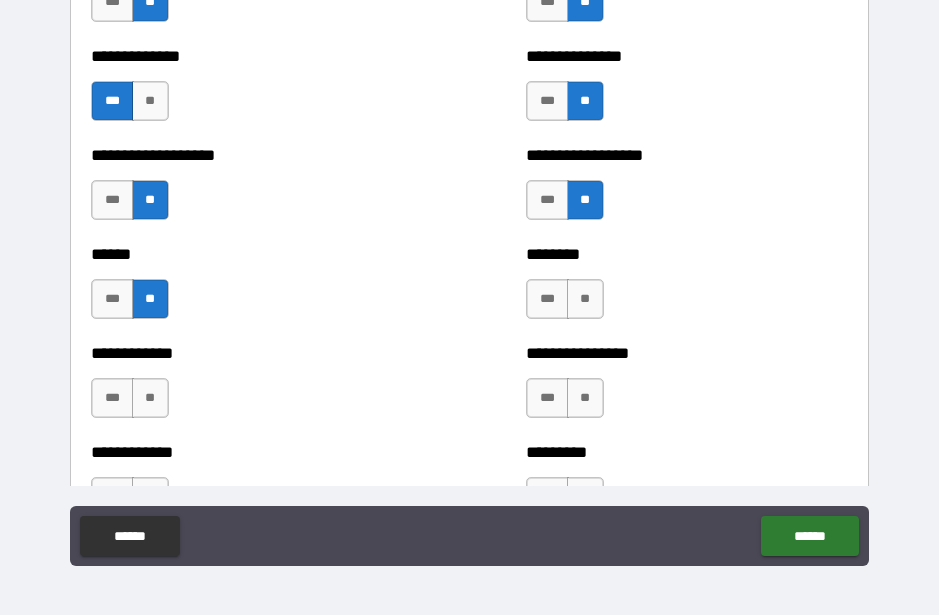click on "**" at bounding box center (585, 299) 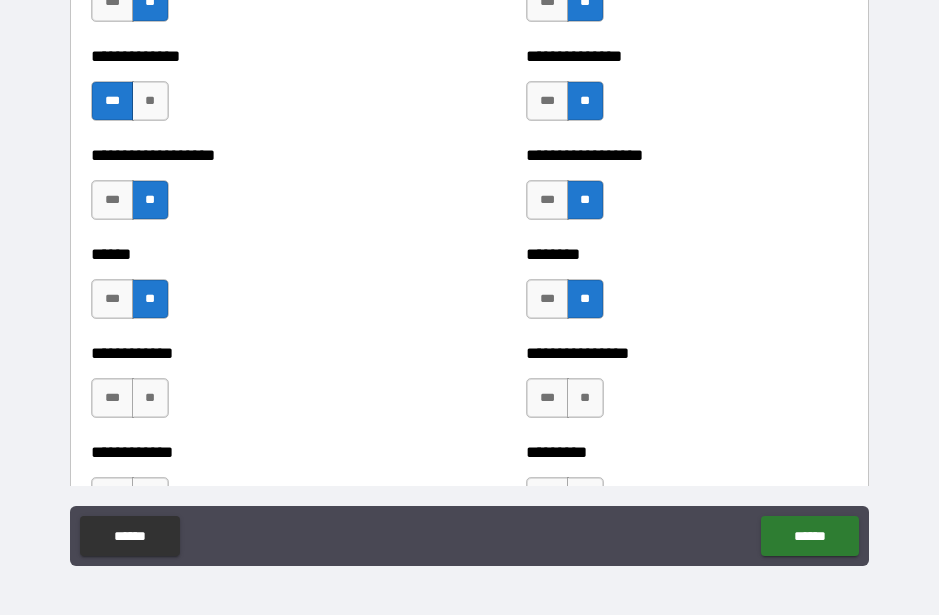 click on "**" at bounding box center [585, 398] 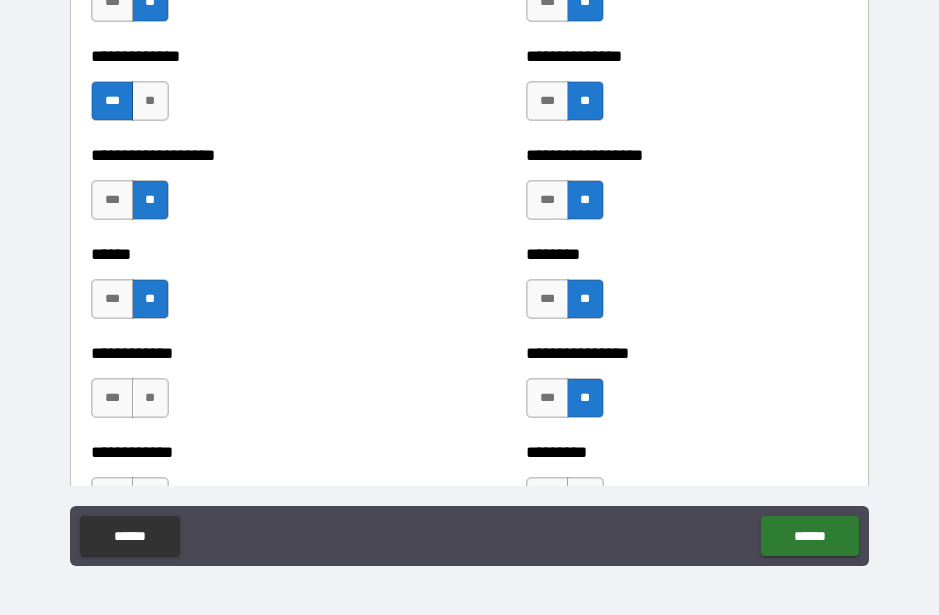 click on "**" at bounding box center (150, 398) 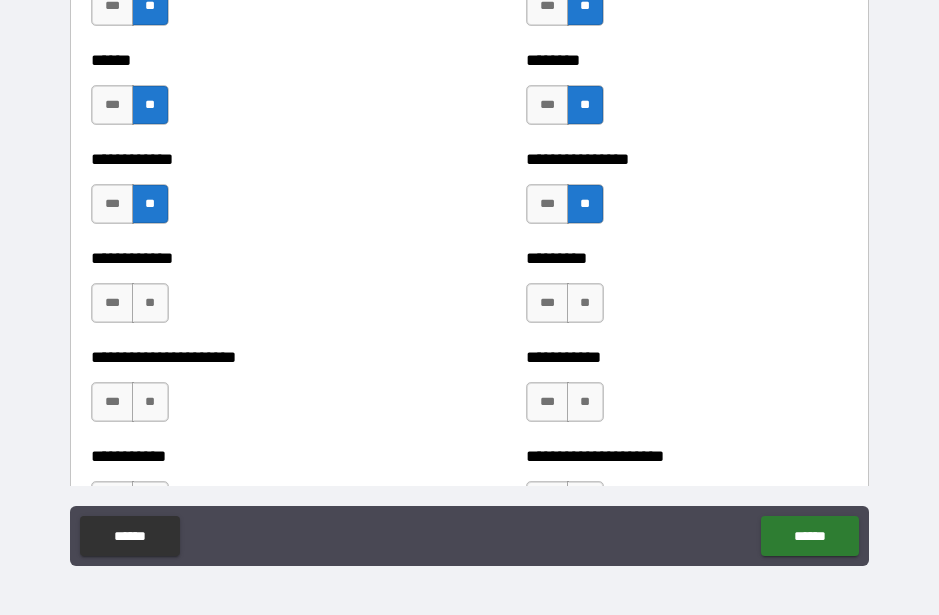 scroll, scrollTop: 4986, scrollLeft: 0, axis: vertical 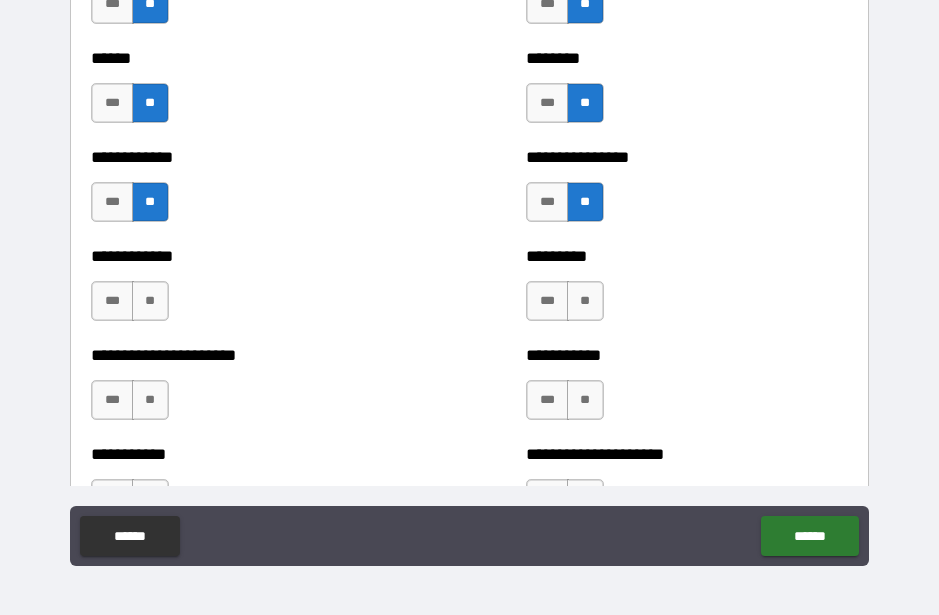click on "**" at bounding box center [150, 301] 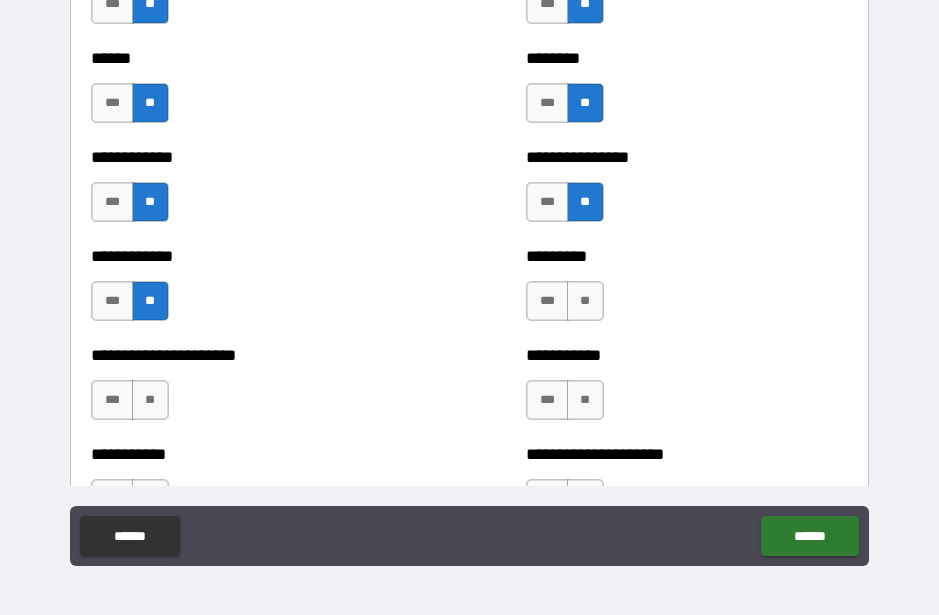click on "**" at bounding box center (585, 301) 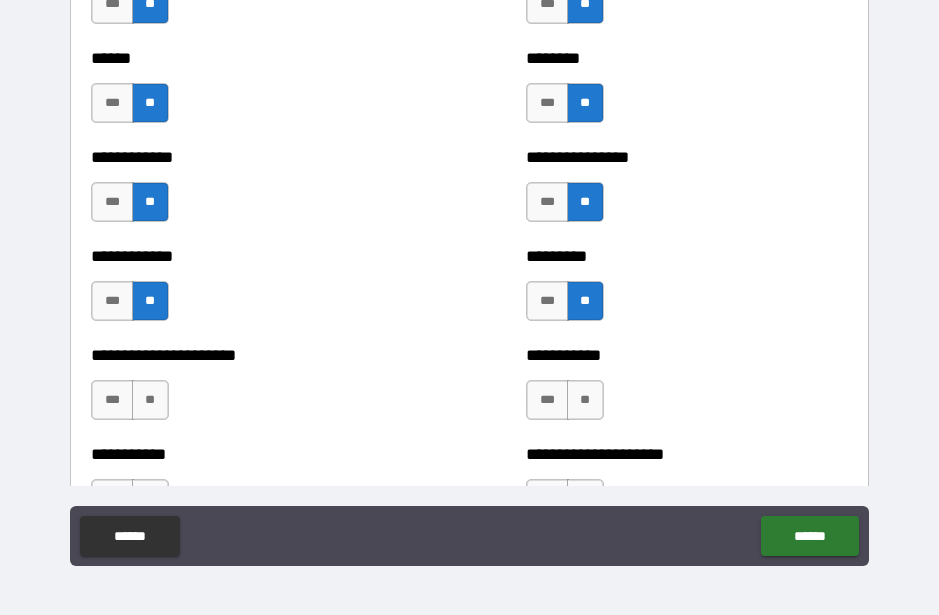 click on "**" at bounding box center [585, 400] 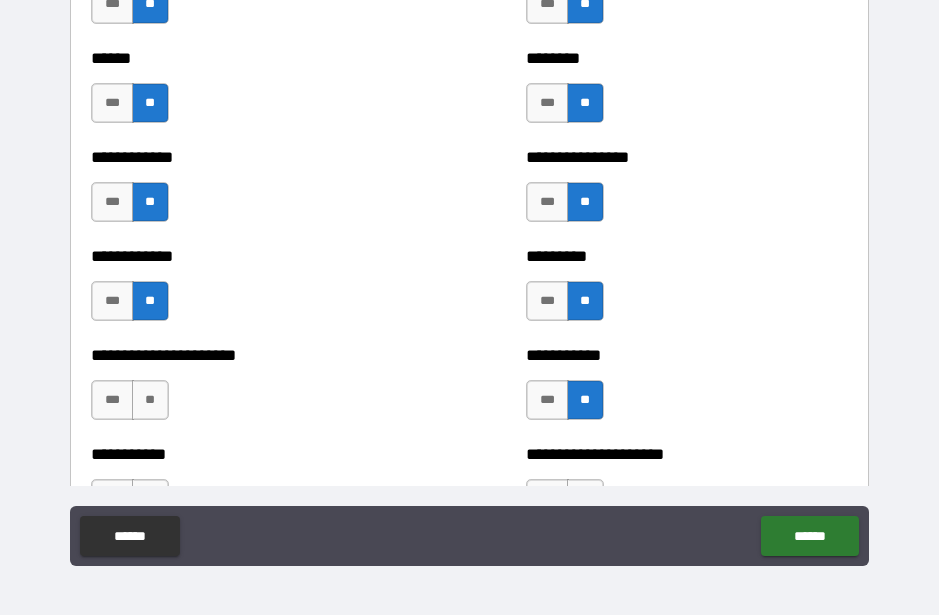 click on "**" at bounding box center [150, 400] 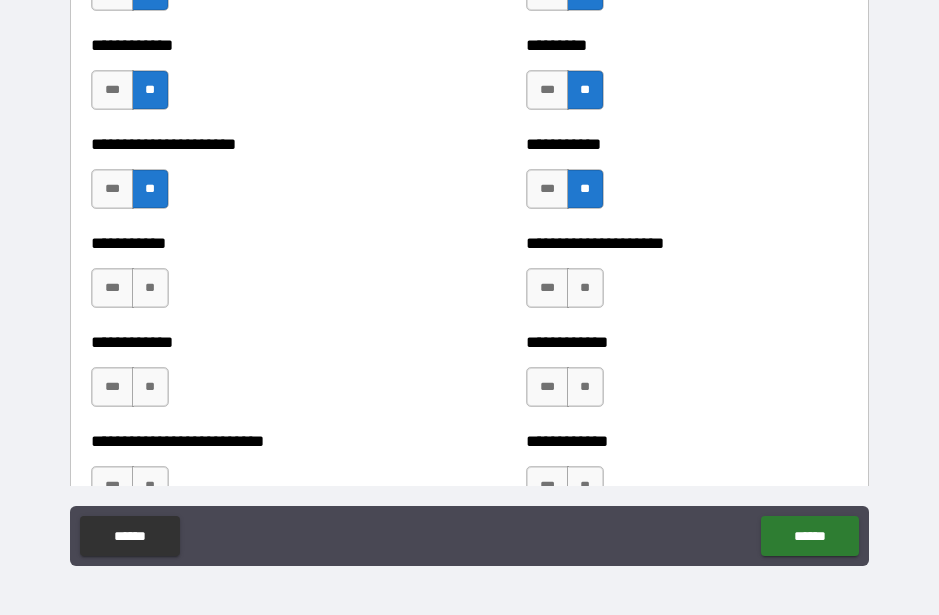 scroll, scrollTop: 5240, scrollLeft: 0, axis: vertical 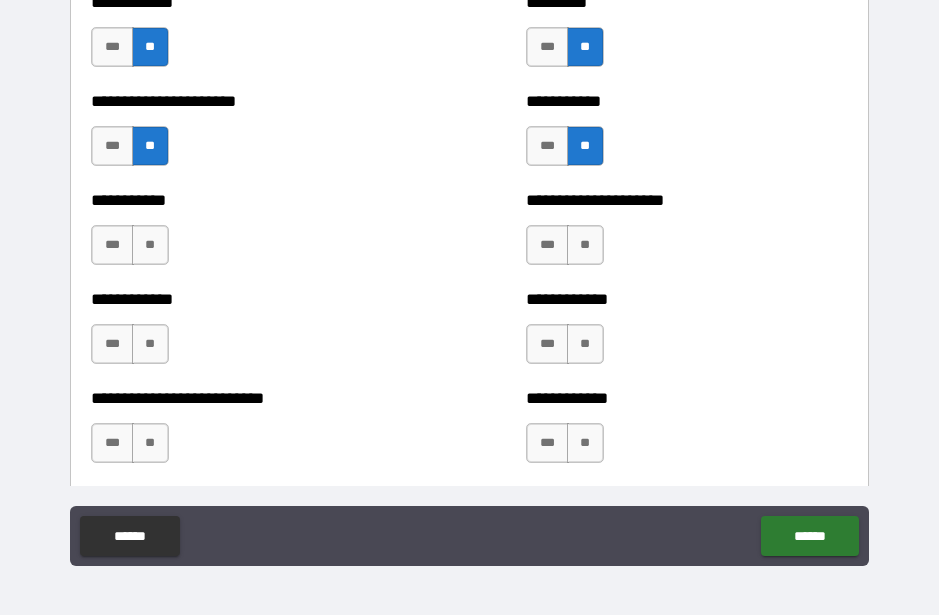 click on "**" at bounding box center [585, 245] 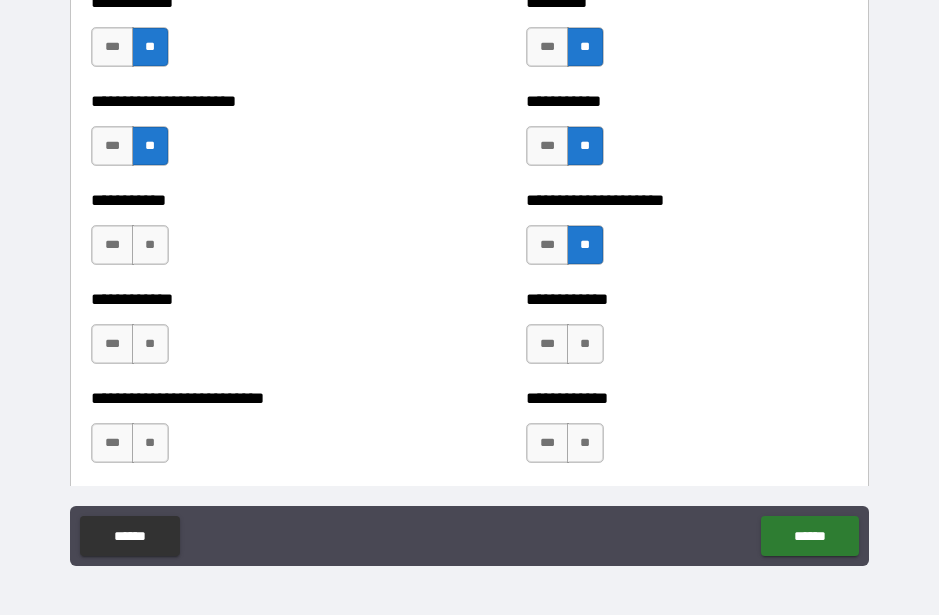 click on "**" at bounding box center [150, 245] 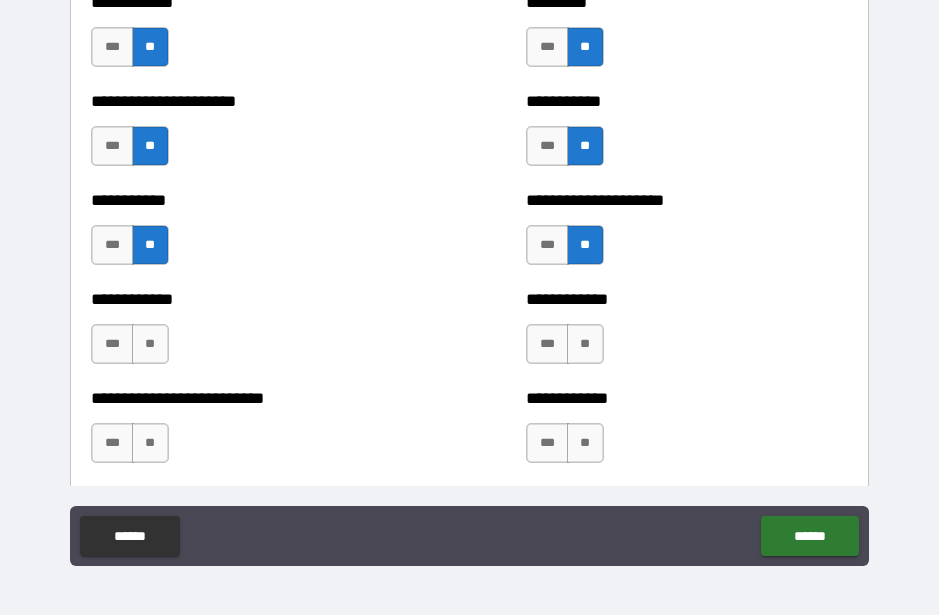 click on "**" at bounding box center [150, 344] 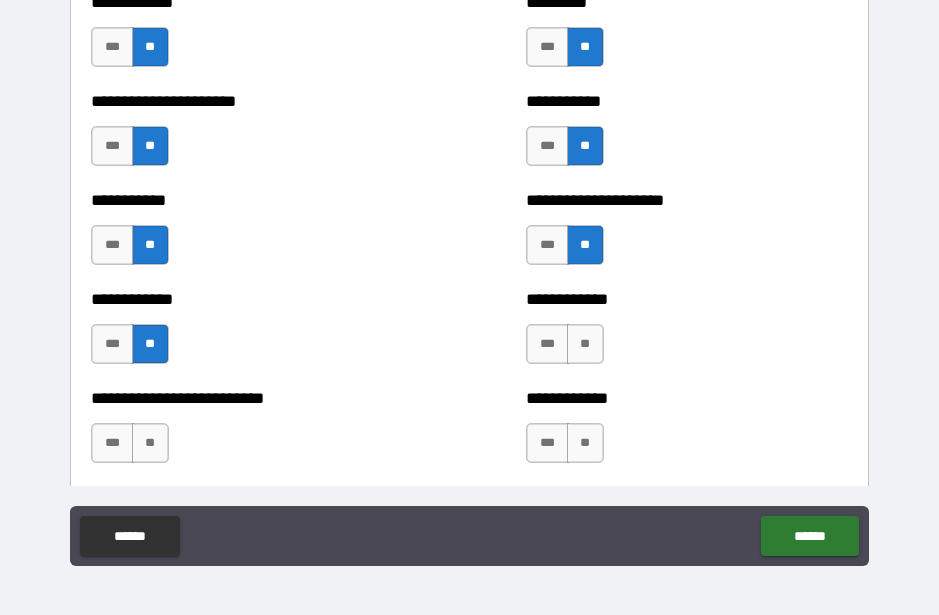 click on "**" at bounding box center (585, 344) 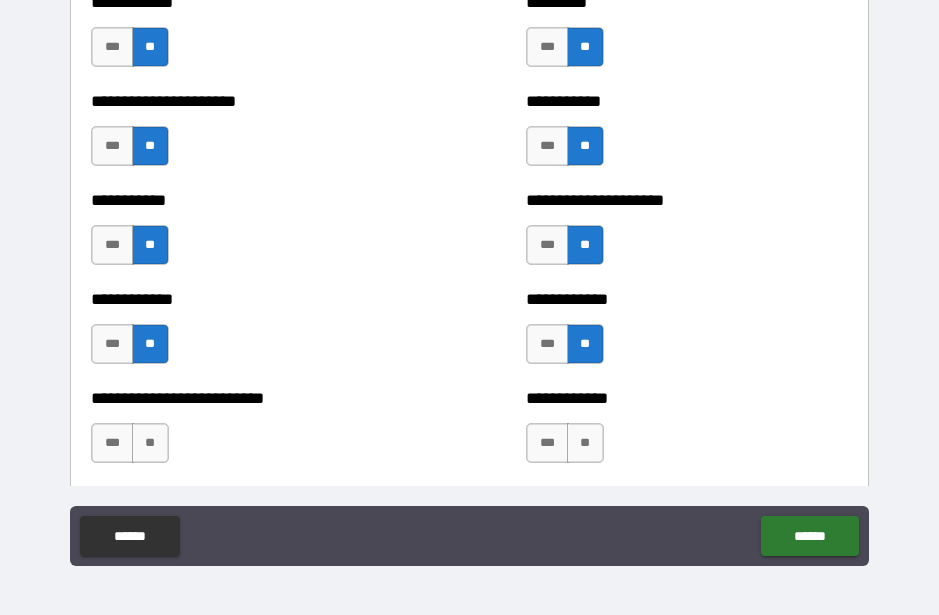 click on "**" at bounding box center (585, 443) 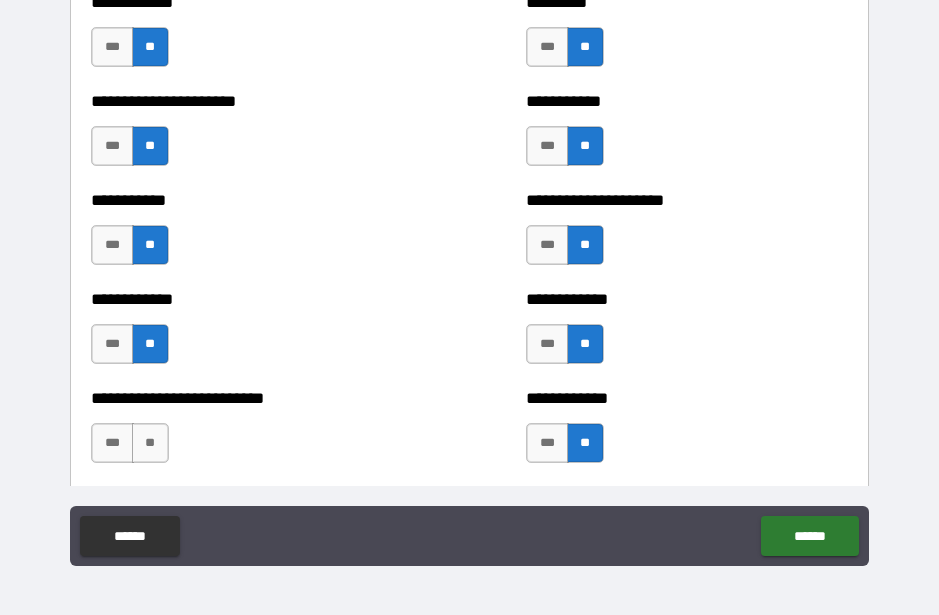 click on "**" at bounding box center (150, 443) 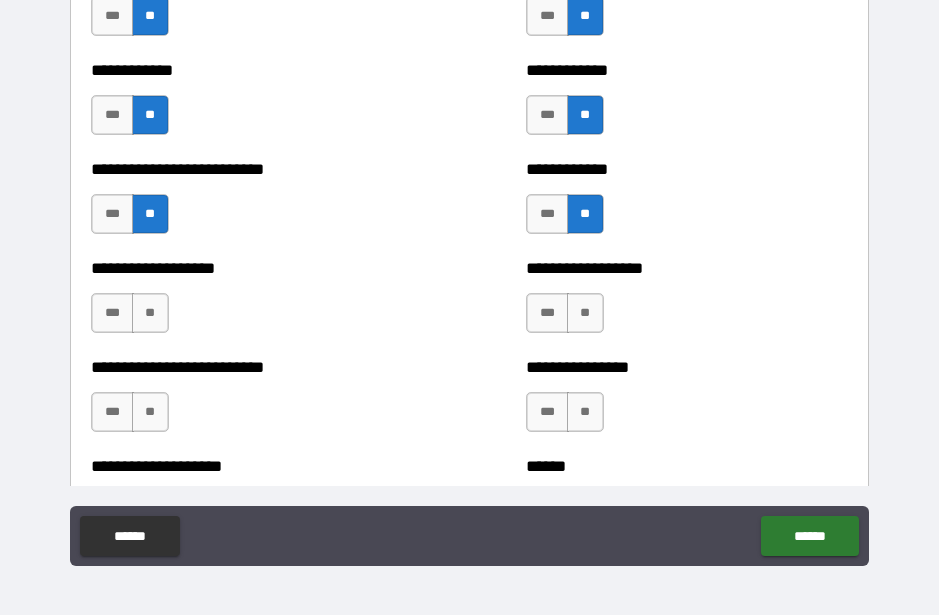 scroll, scrollTop: 5472, scrollLeft: 0, axis: vertical 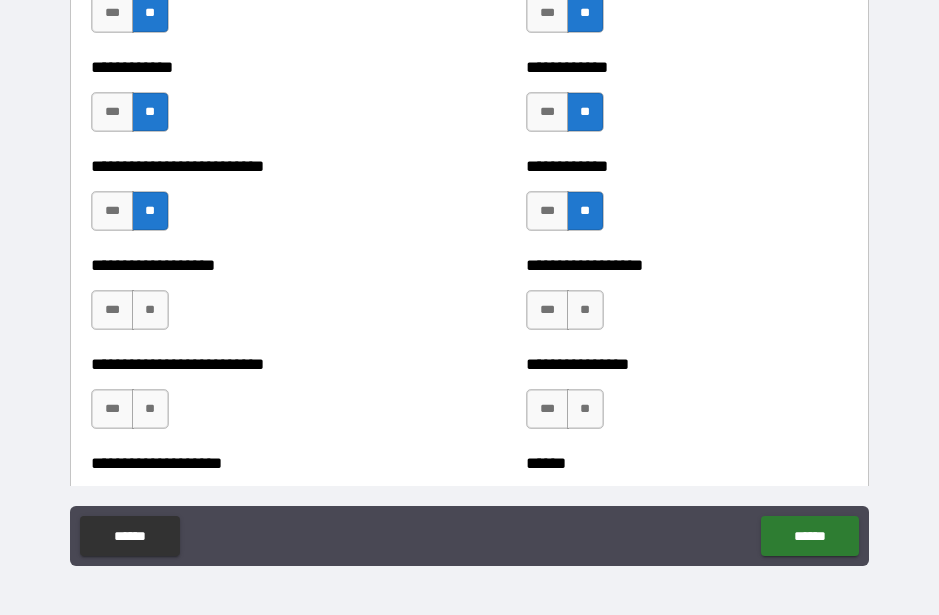 click on "**" at bounding box center (150, 310) 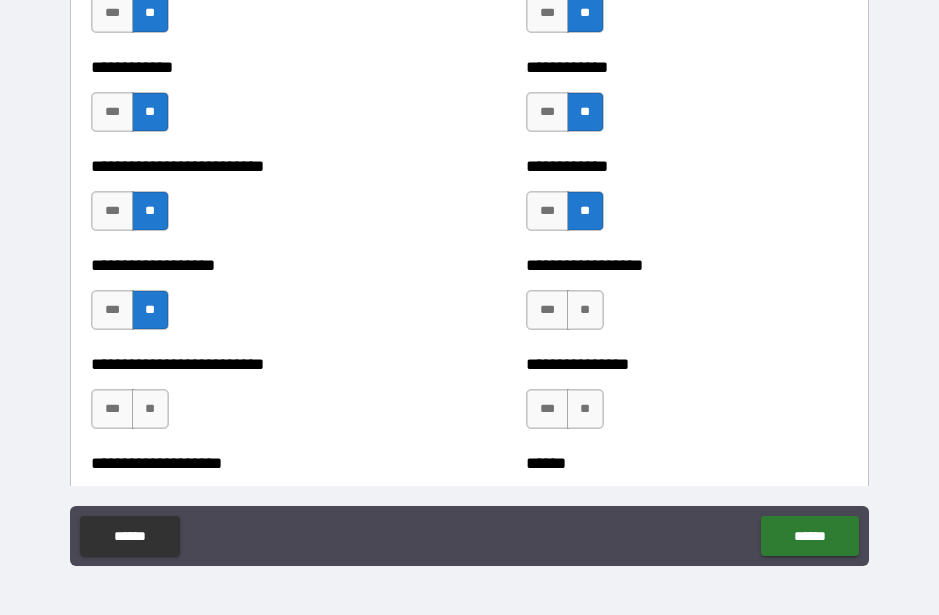 click on "**" at bounding box center (585, 310) 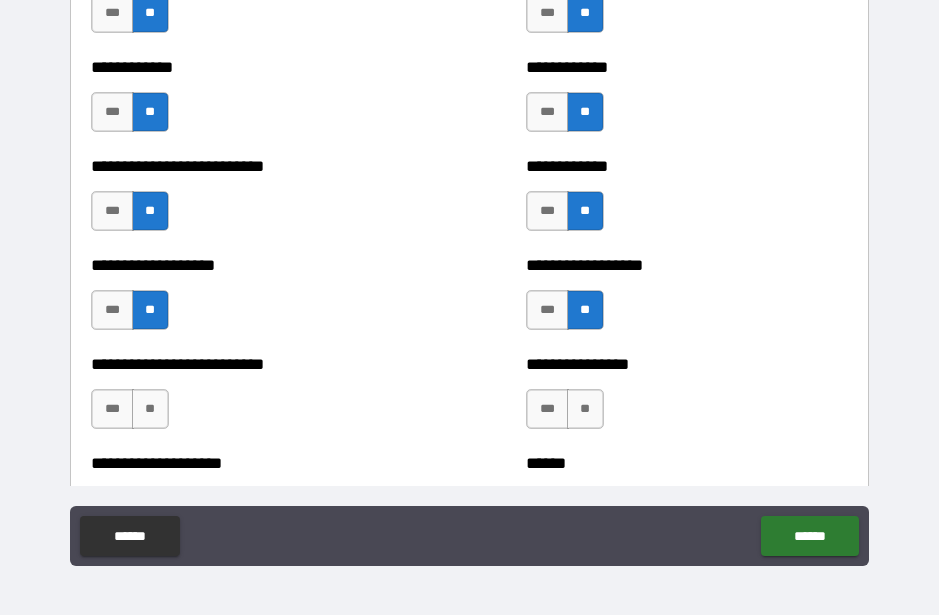 click on "**" at bounding box center (585, 409) 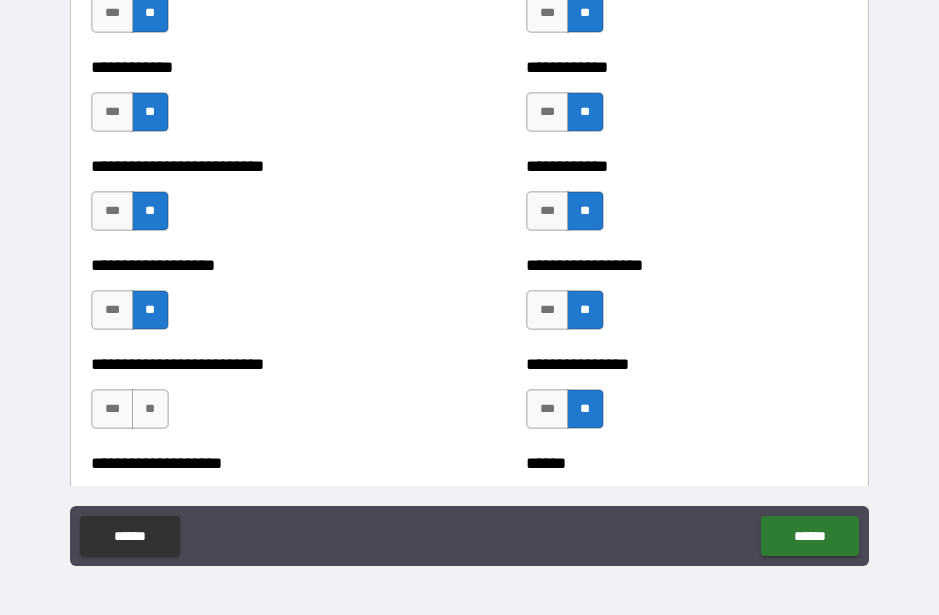 click on "**" at bounding box center (150, 409) 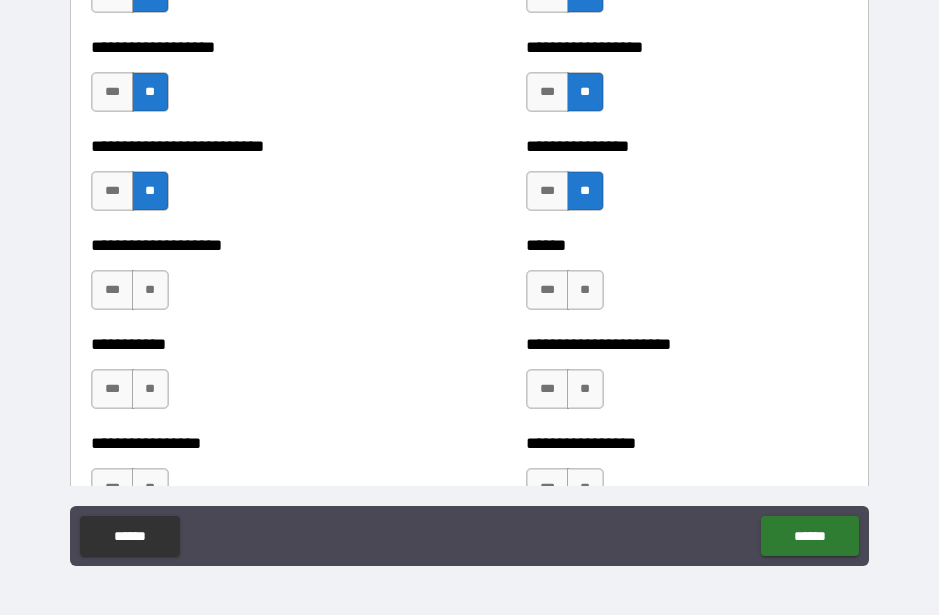 scroll, scrollTop: 5693, scrollLeft: 0, axis: vertical 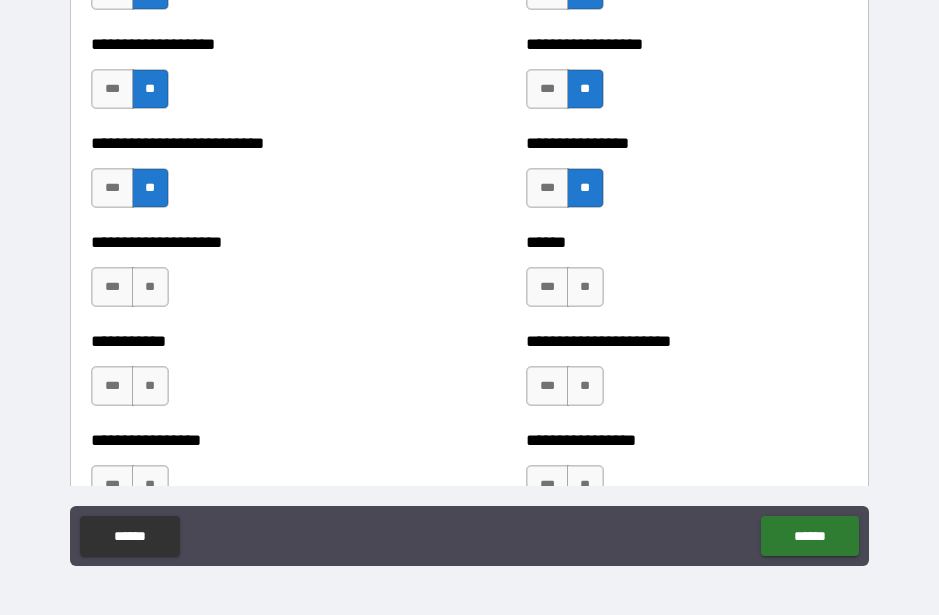 click on "**" at bounding box center (150, 287) 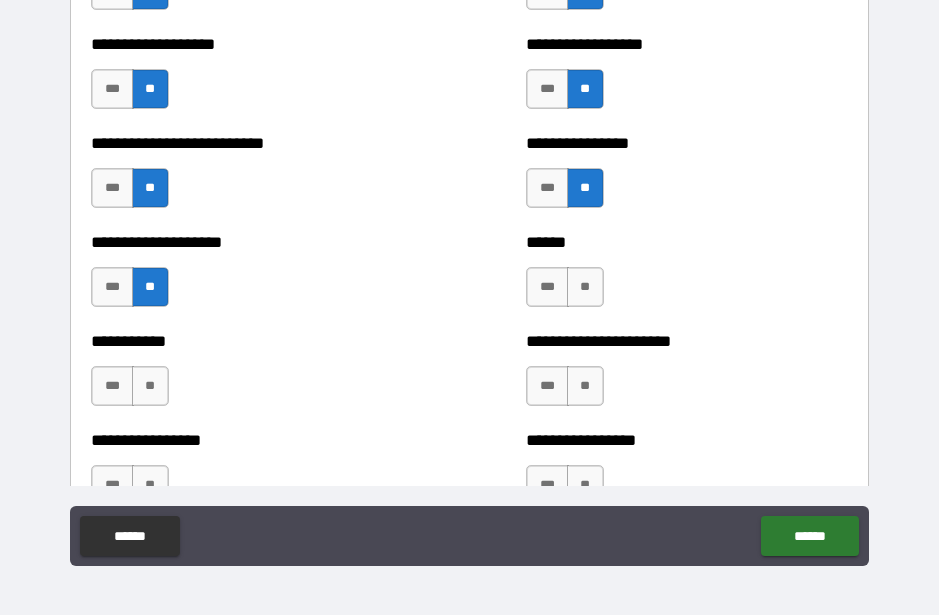click on "**" at bounding box center (585, 287) 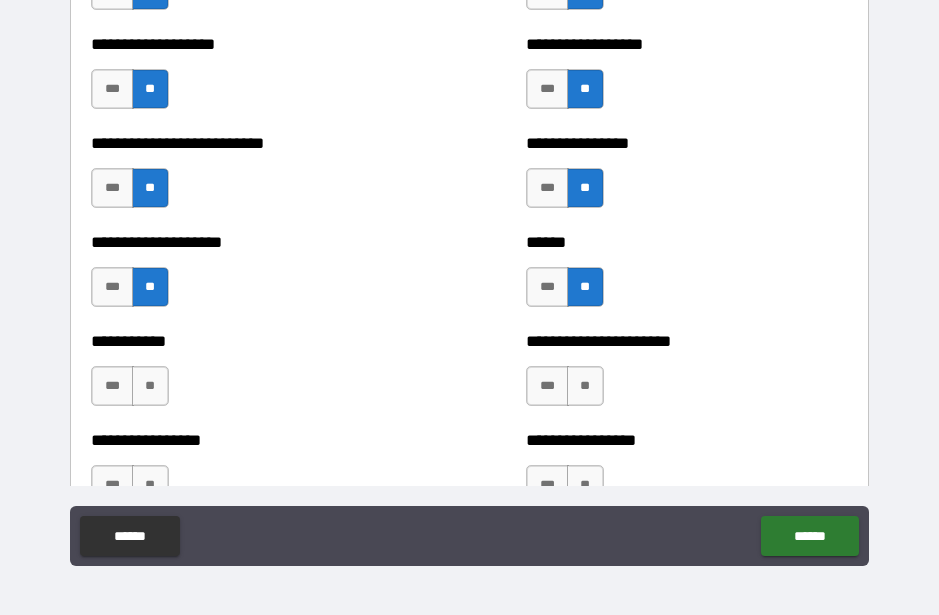 click on "**" at bounding box center (585, 386) 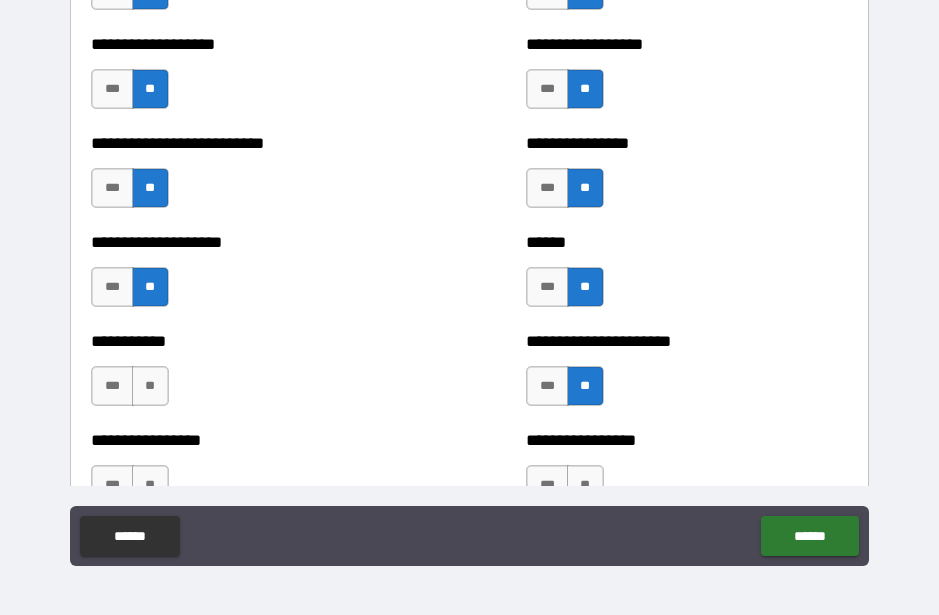 click on "**" at bounding box center (150, 386) 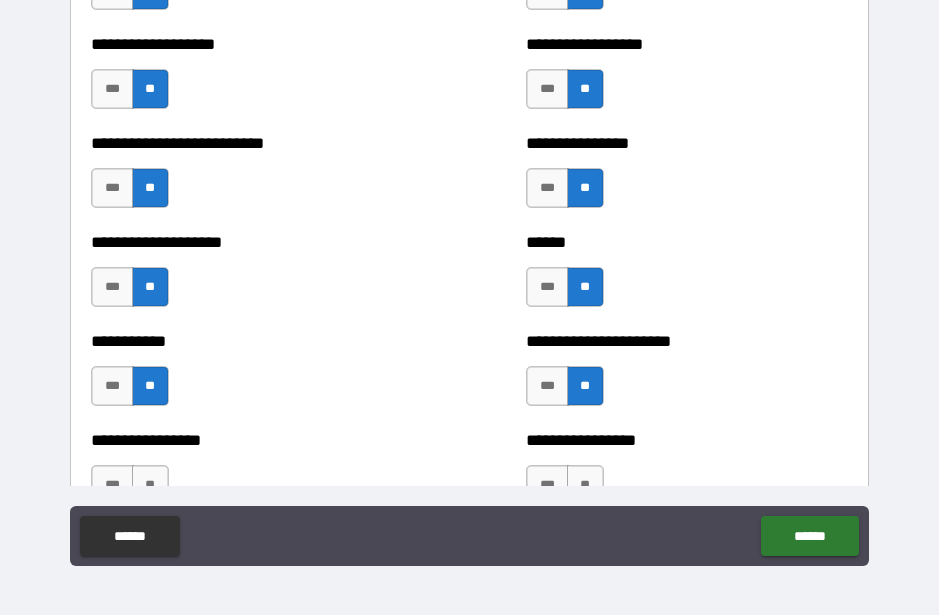 click on "**" at bounding box center (150, 485) 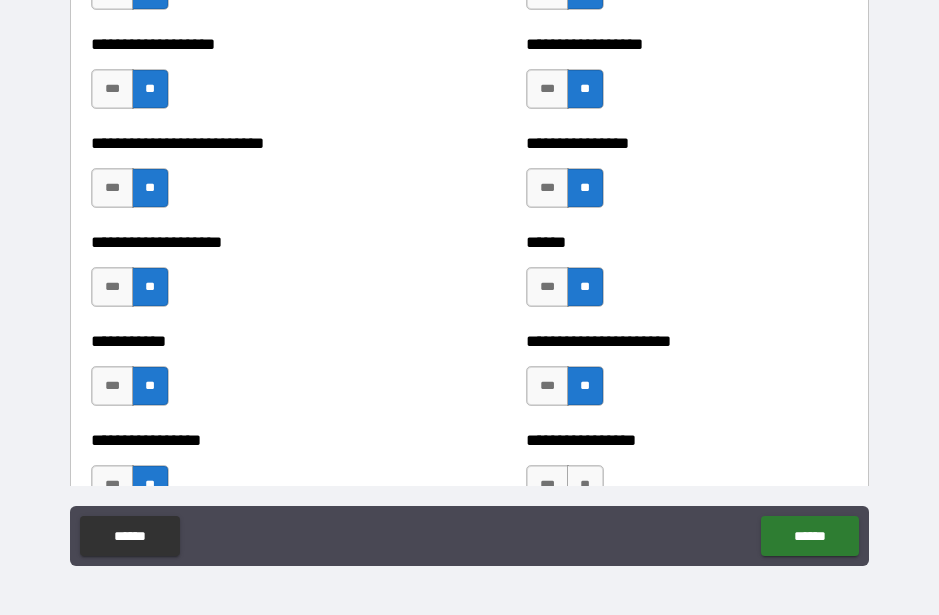 click on "**" at bounding box center [585, 485] 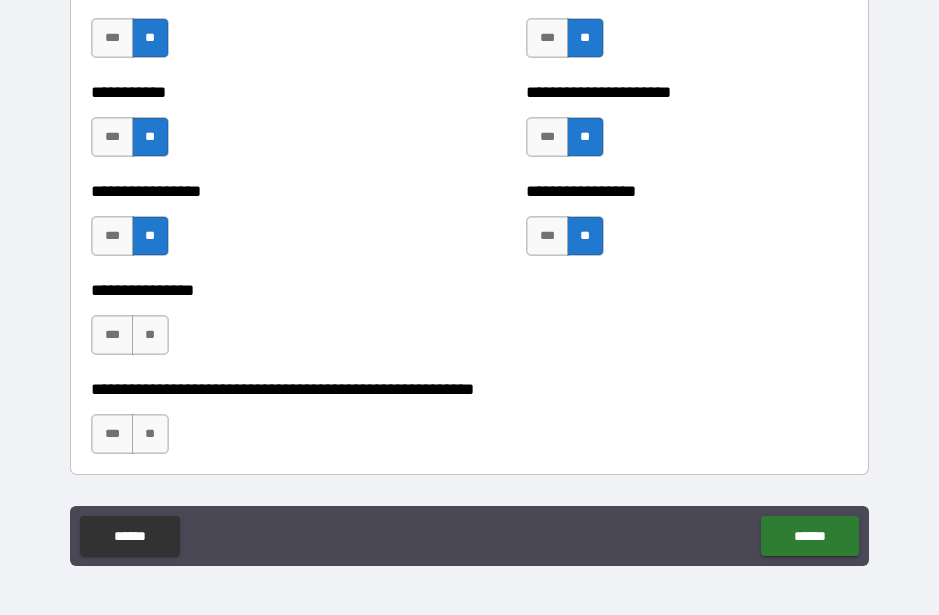 scroll, scrollTop: 5959, scrollLeft: 0, axis: vertical 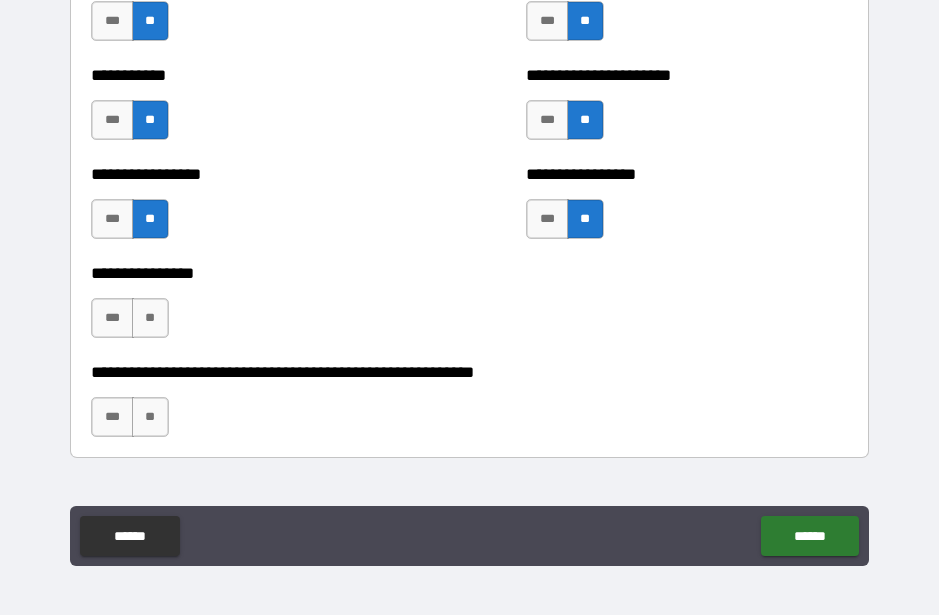 click on "**" at bounding box center (150, 318) 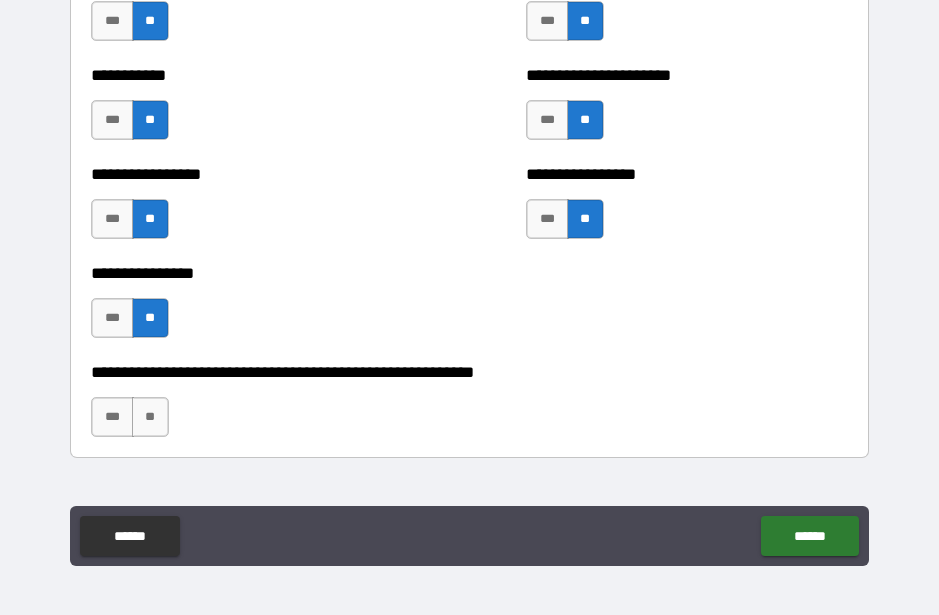 click on "**" at bounding box center (150, 417) 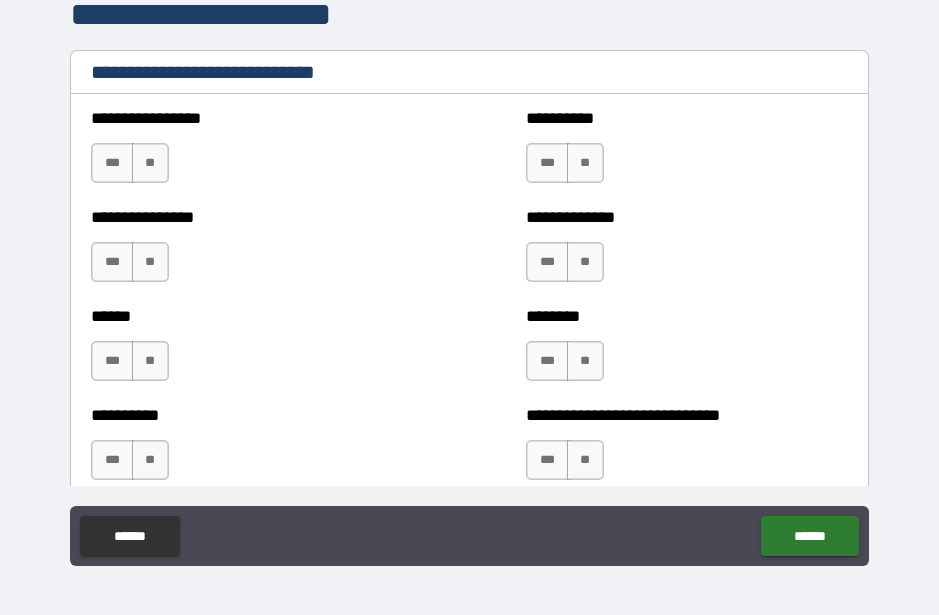 scroll, scrollTop: 6664, scrollLeft: 0, axis: vertical 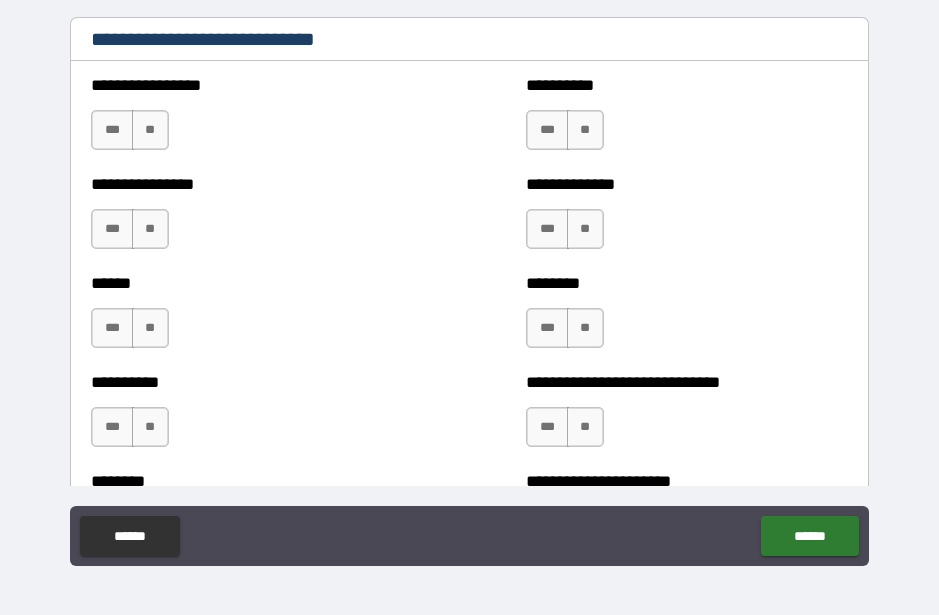click on "**" at bounding box center [585, 229] 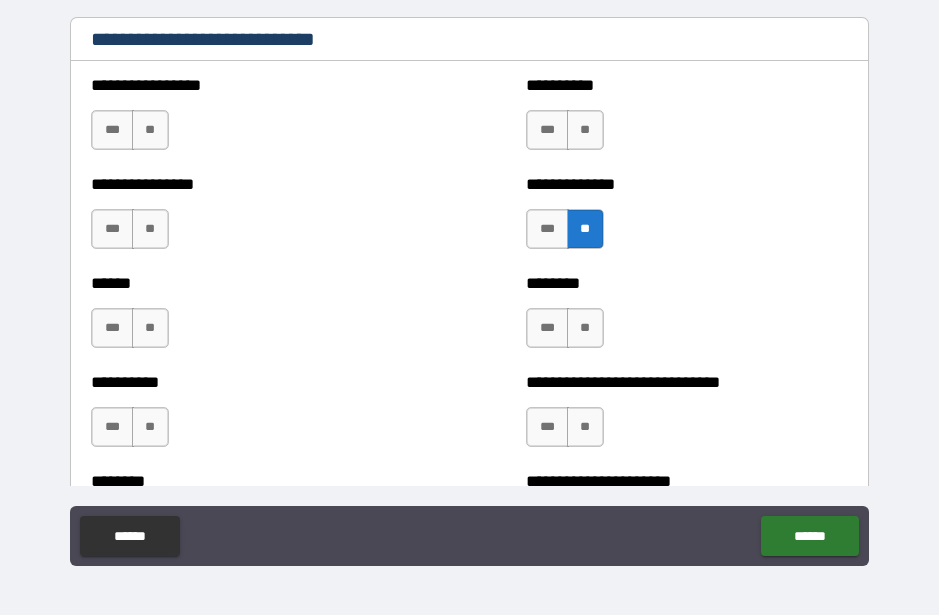 click on "***" at bounding box center (547, 229) 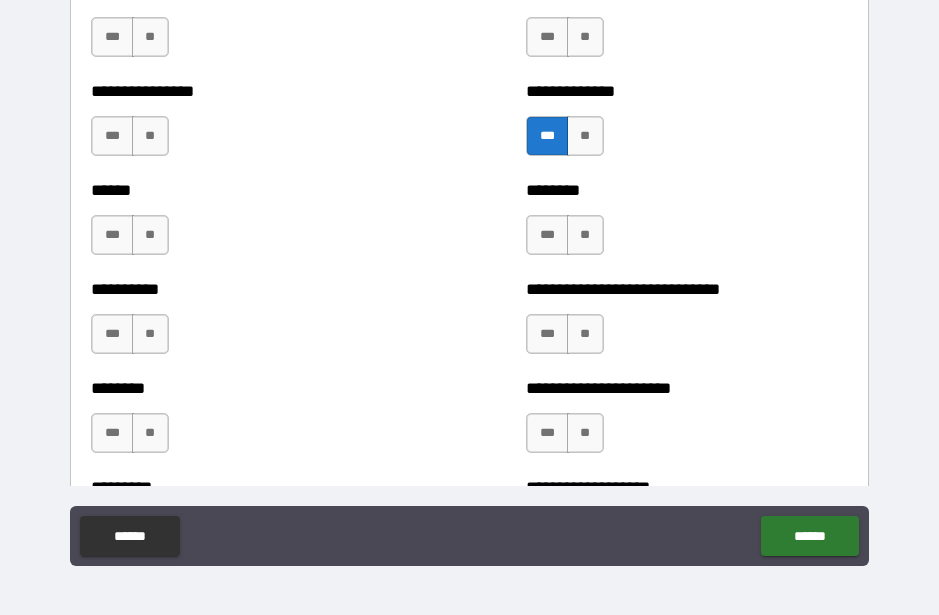 scroll, scrollTop: 6760, scrollLeft: 0, axis: vertical 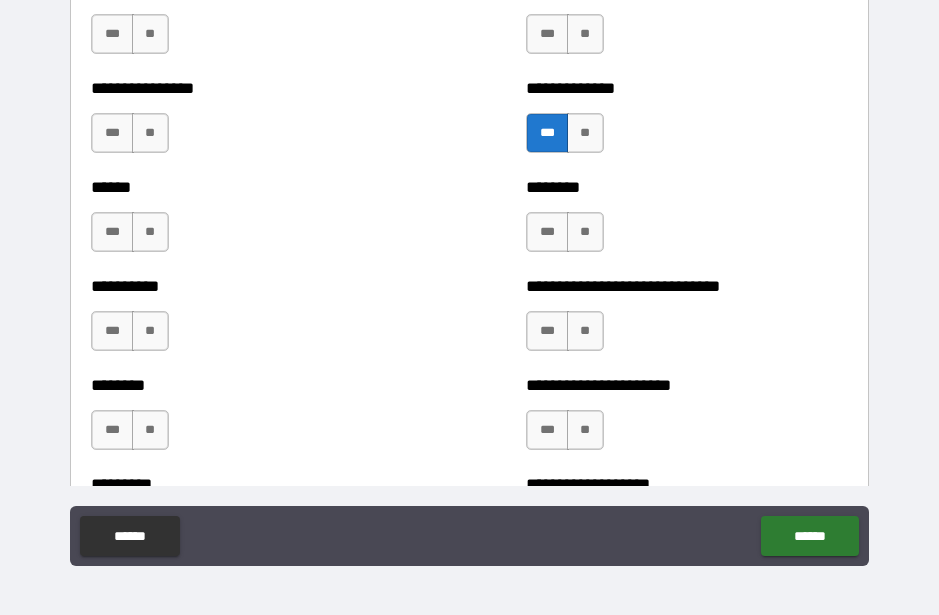 click on "***" at bounding box center [547, 331] 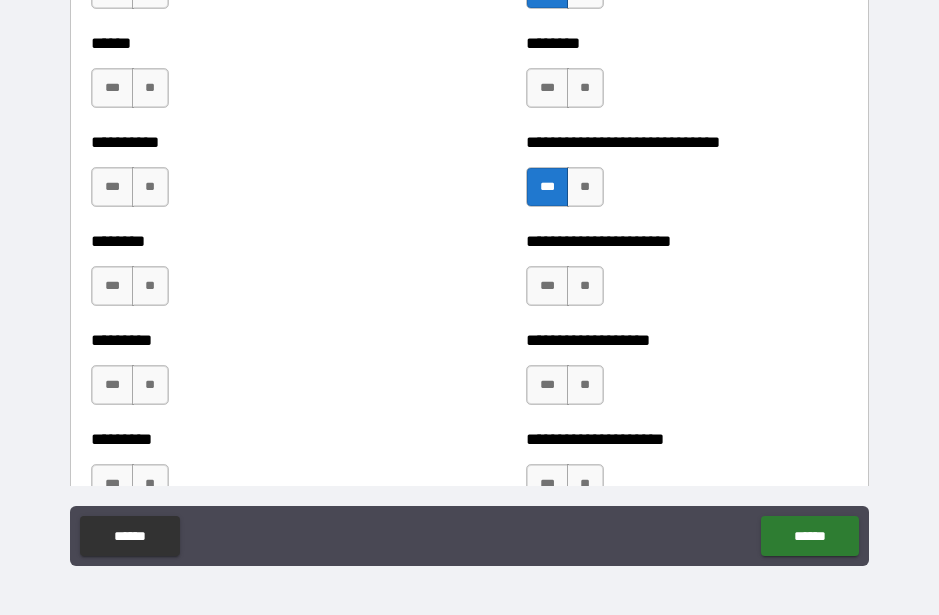 scroll, scrollTop: 6911, scrollLeft: 0, axis: vertical 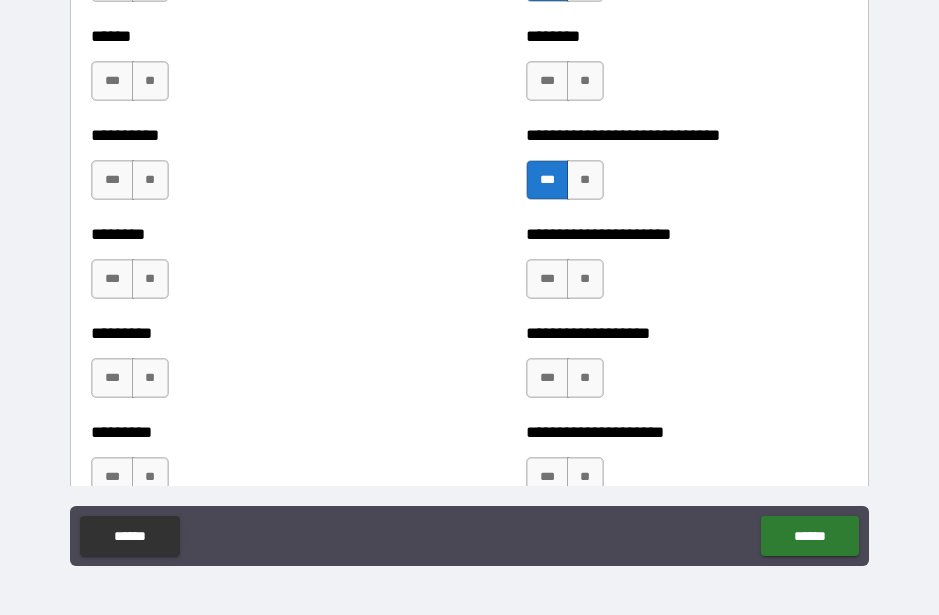 click on "***" at bounding box center [112, 477] 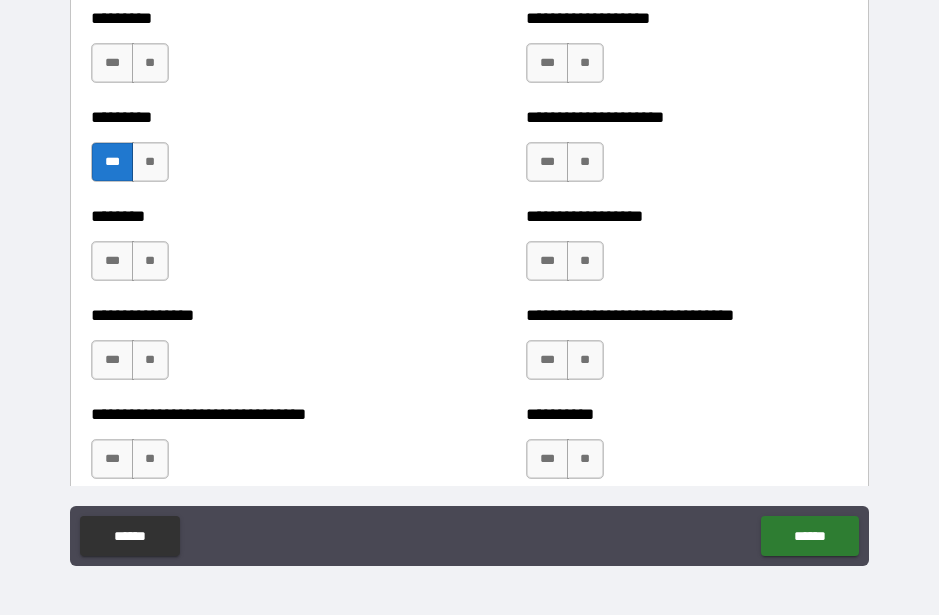 scroll, scrollTop: 7229, scrollLeft: 0, axis: vertical 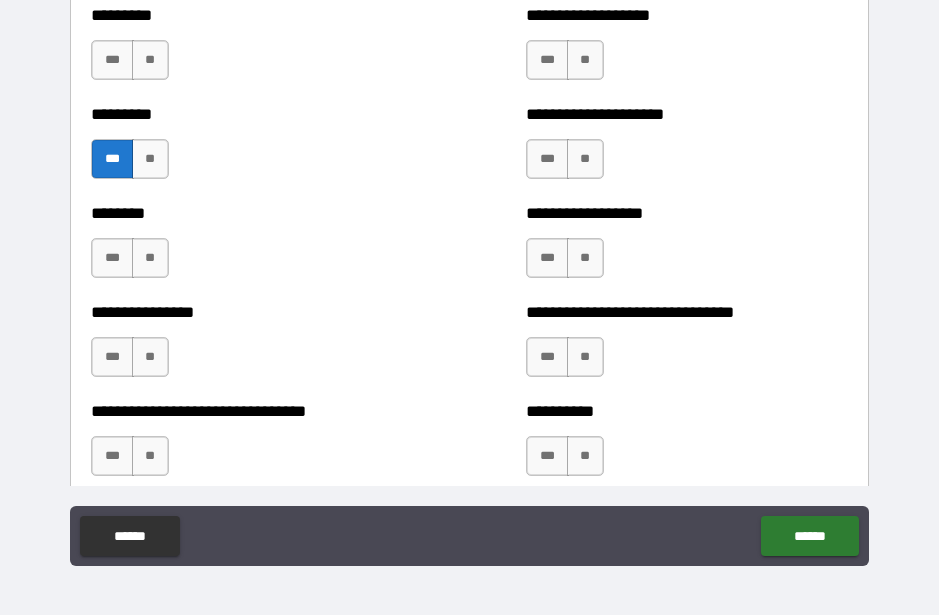 click on "***" at bounding box center [112, 258] 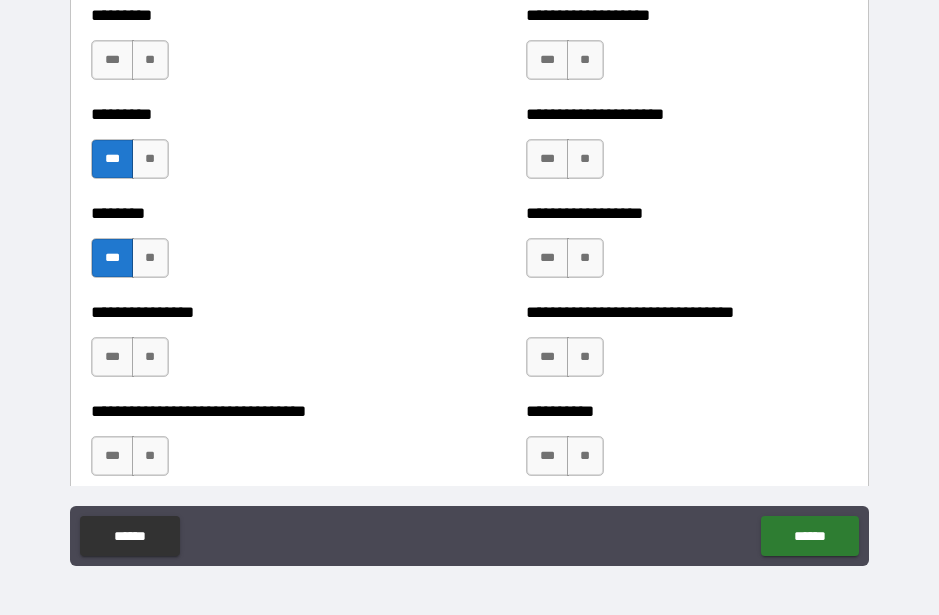 click on "***" at bounding box center [547, 357] 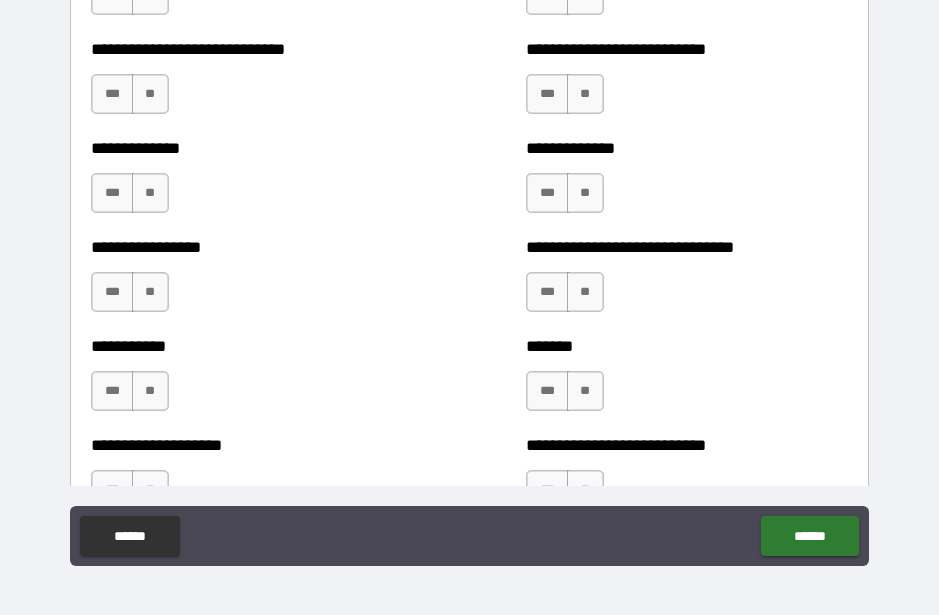 scroll, scrollTop: 7695, scrollLeft: 0, axis: vertical 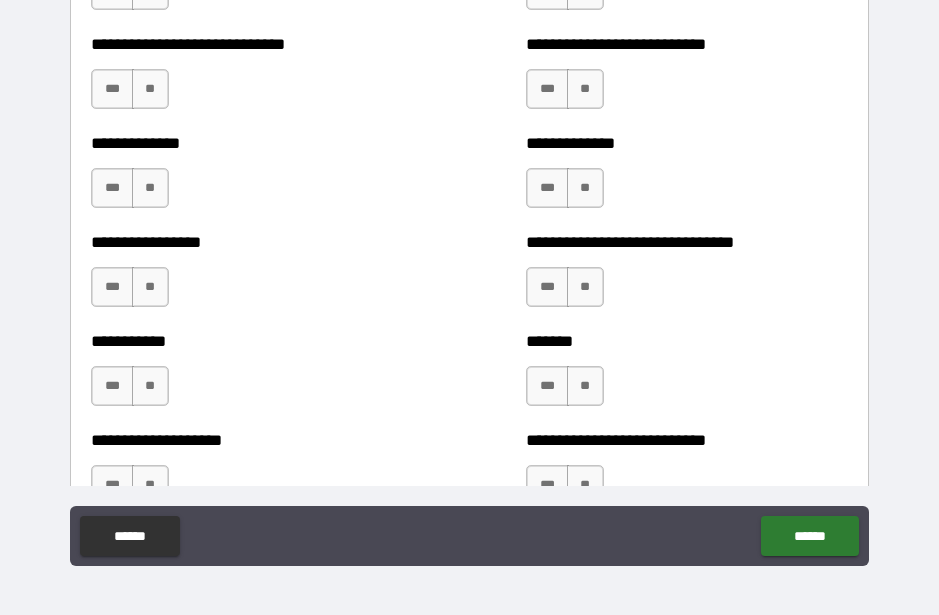 click on "***" at bounding box center [112, 287] 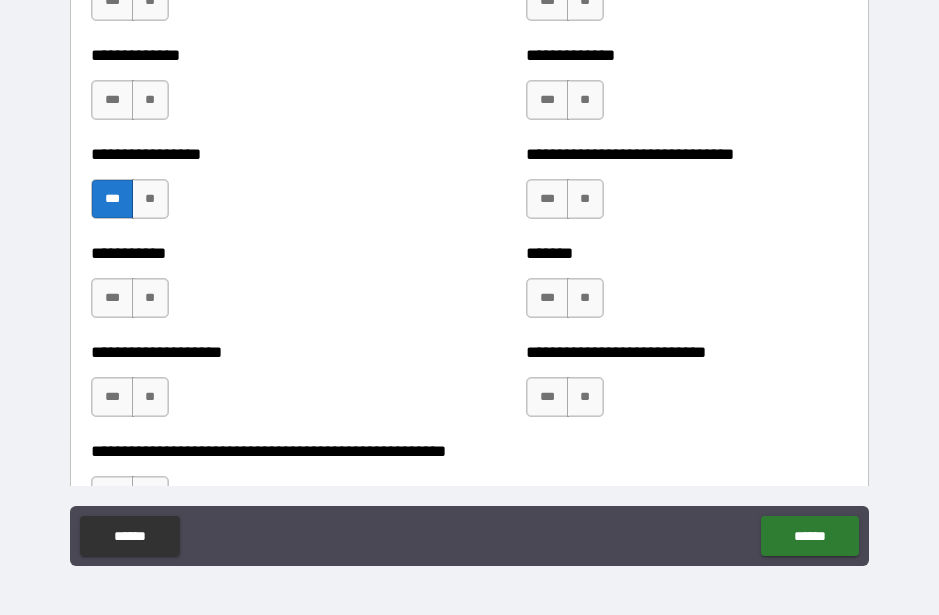 scroll, scrollTop: 7811, scrollLeft: 0, axis: vertical 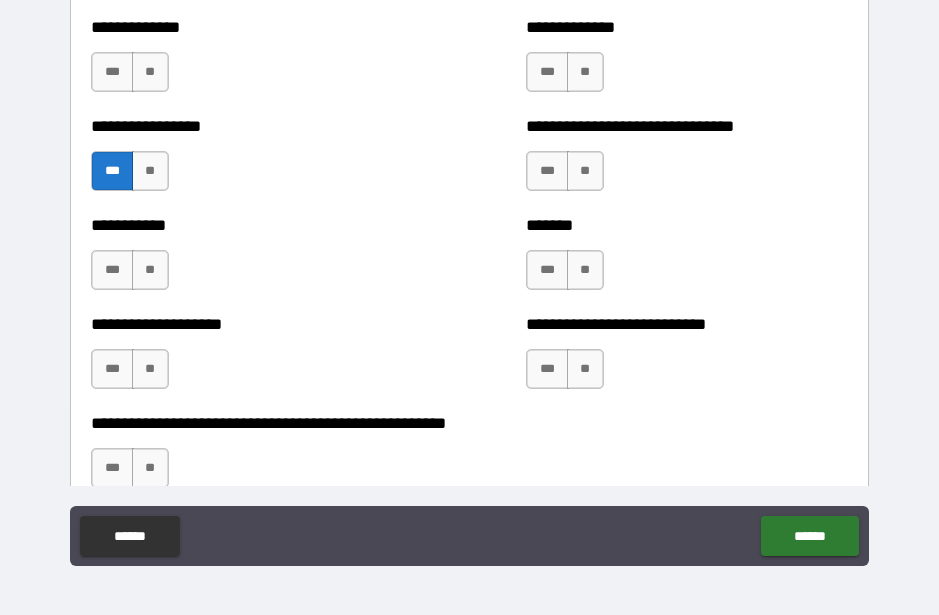 click on "***" at bounding box center (547, 270) 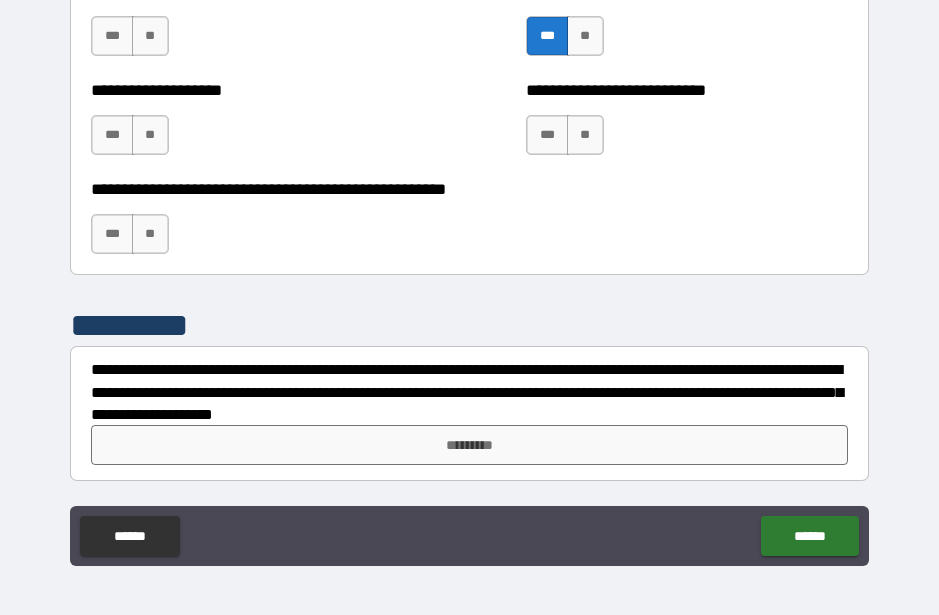 scroll, scrollTop: 8045, scrollLeft: 0, axis: vertical 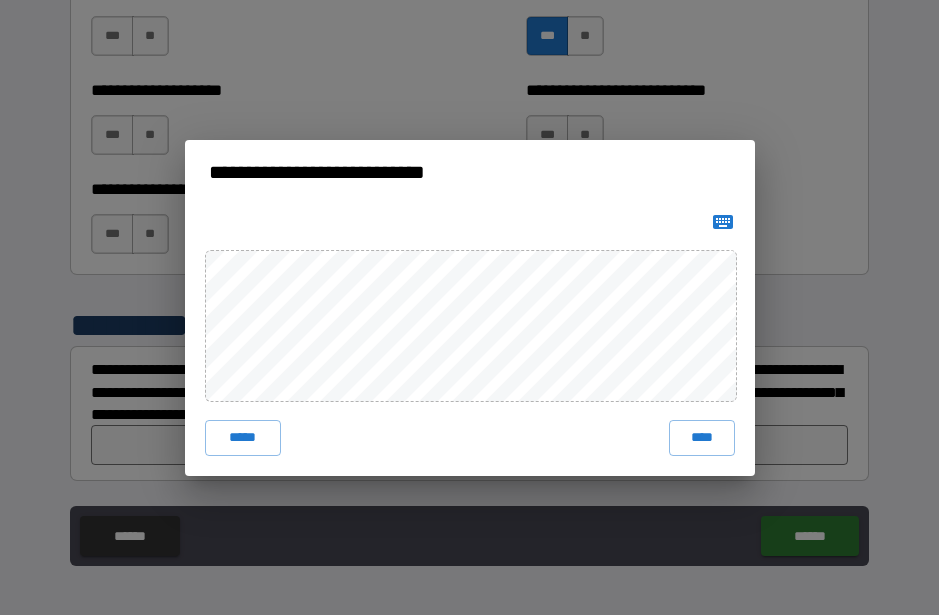 click on "****" at bounding box center [702, 438] 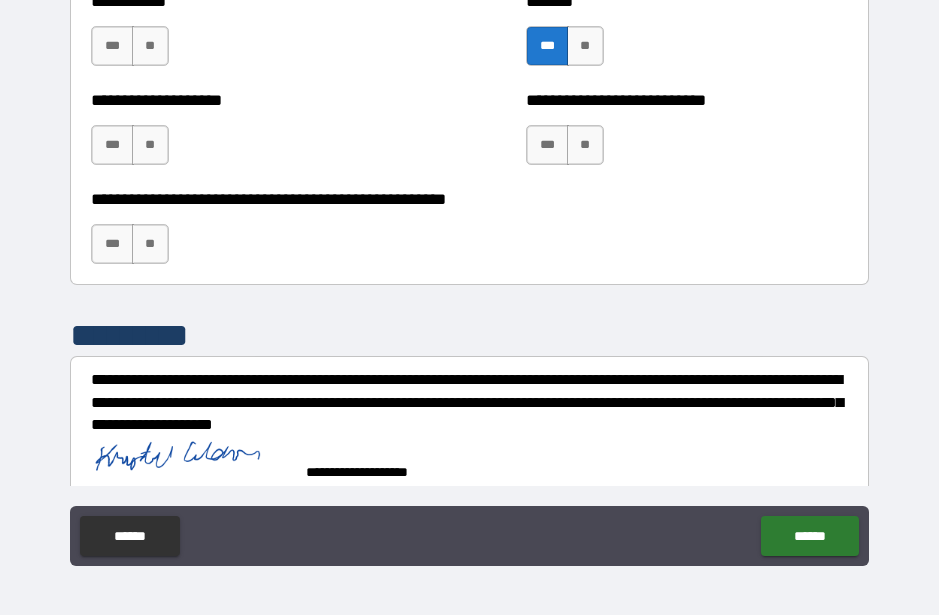 click on "******" at bounding box center (809, 536) 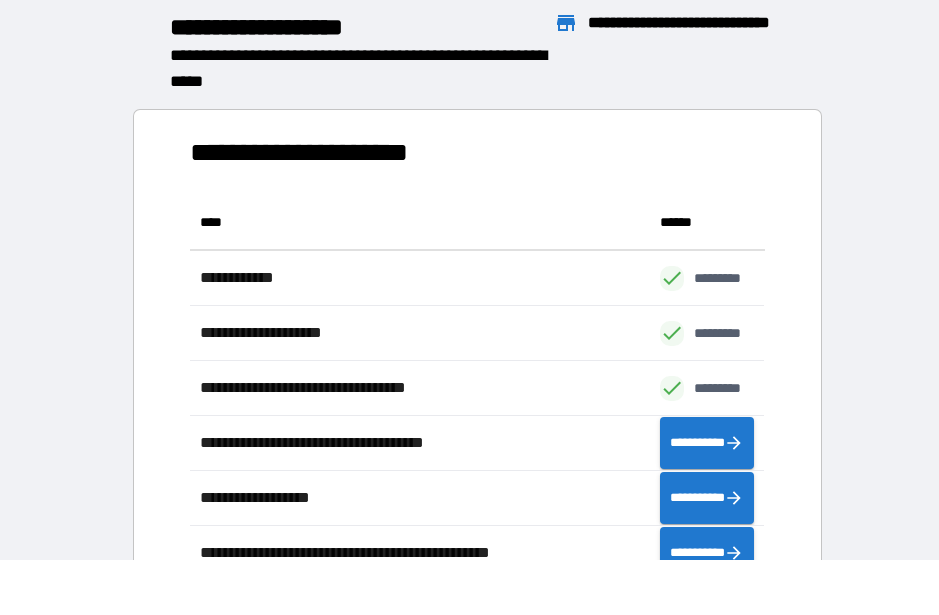 scroll, scrollTop: 1, scrollLeft: 1, axis: both 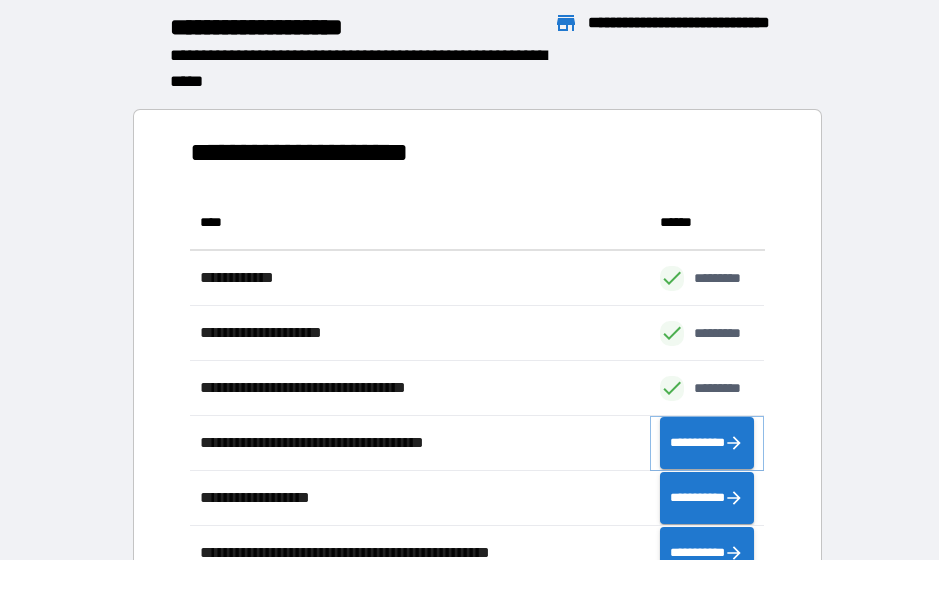 click on "**********" at bounding box center (707, 443) 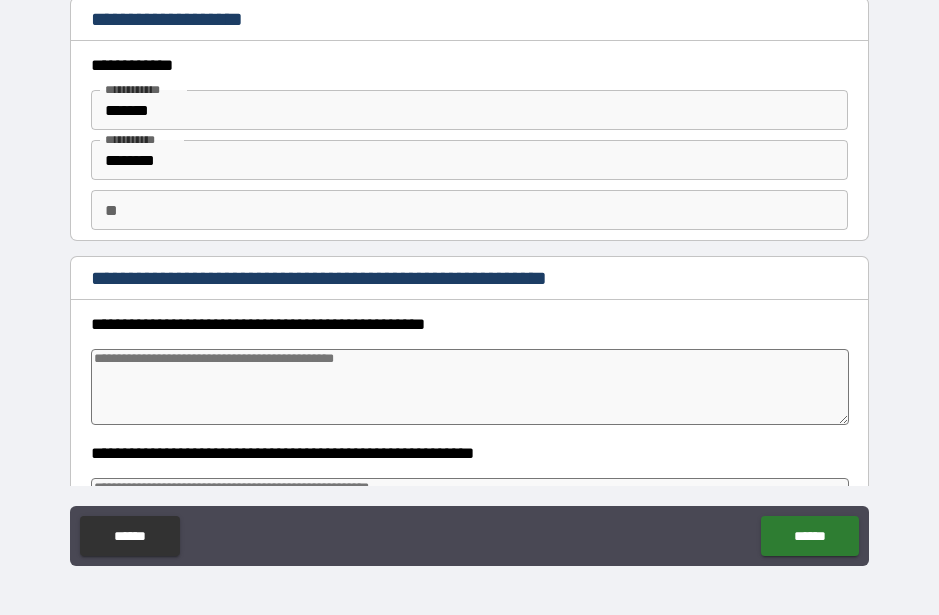 click on "**" at bounding box center (469, 210) 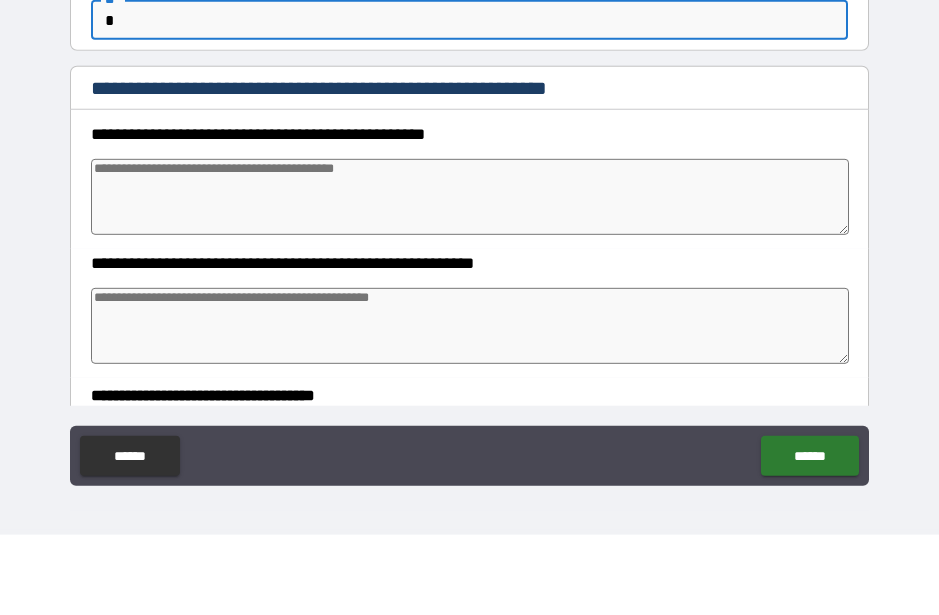 scroll, scrollTop: 112, scrollLeft: 0, axis: vertical 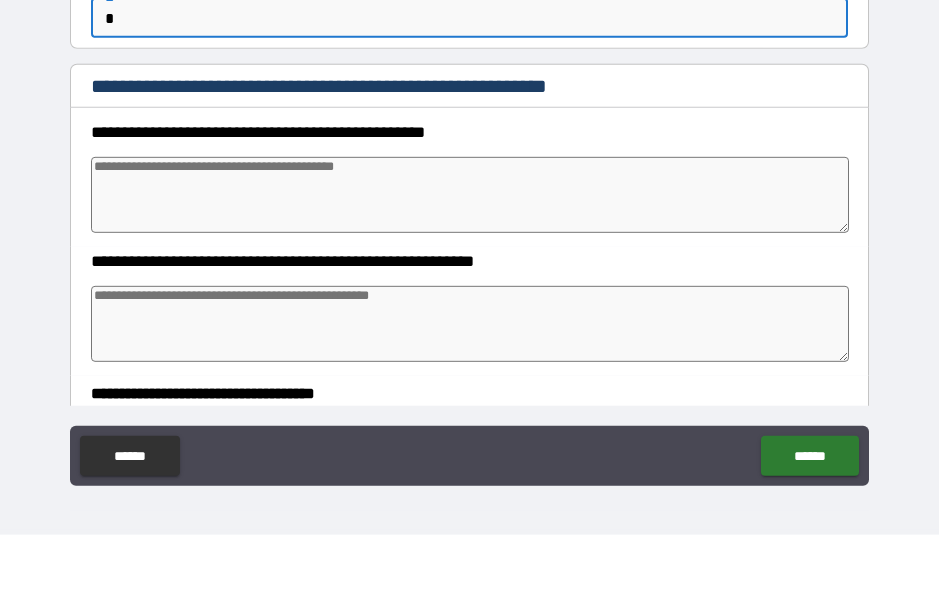 click at bounding box center [469, 275] 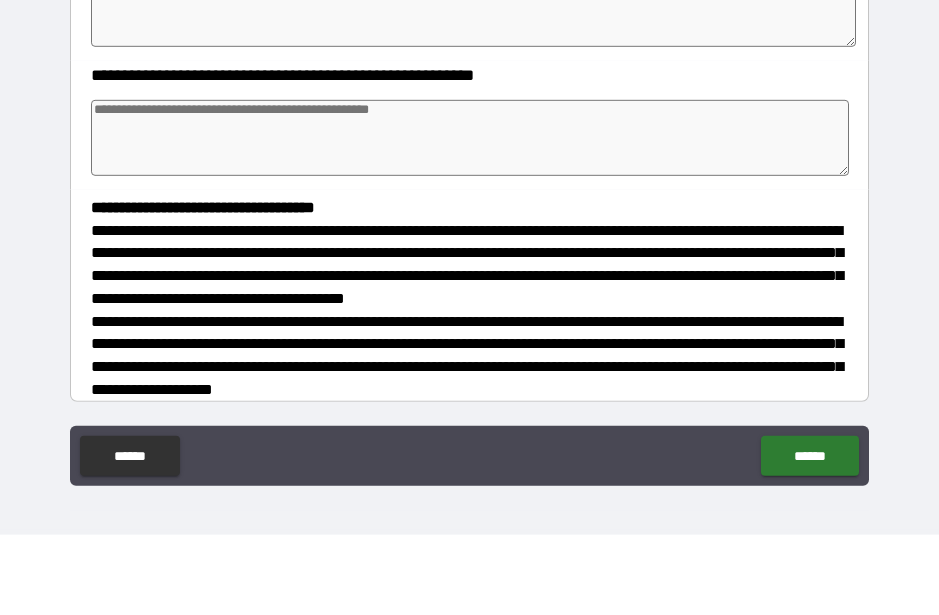 scroll, scrollTop: 315, scrollLeft: 0, axis: vertical 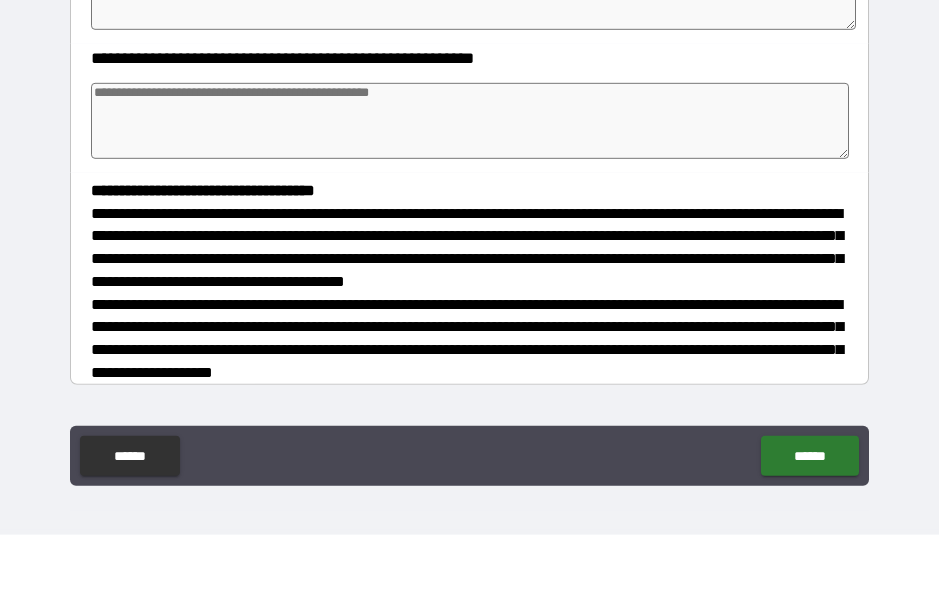 click at bounding box center (469, 201) 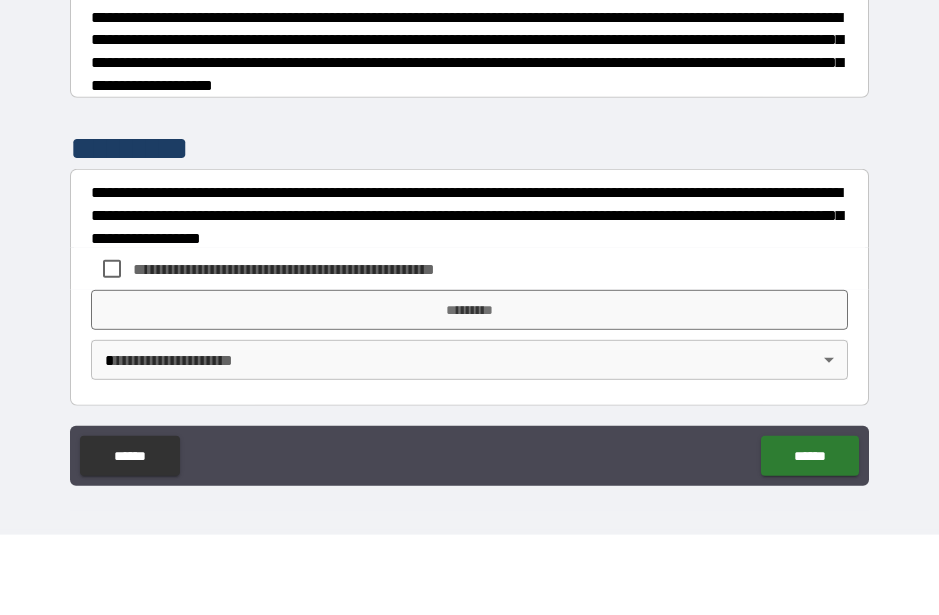 scroll, scrollTop: 601, scrollLeft: 0, axis: vertical 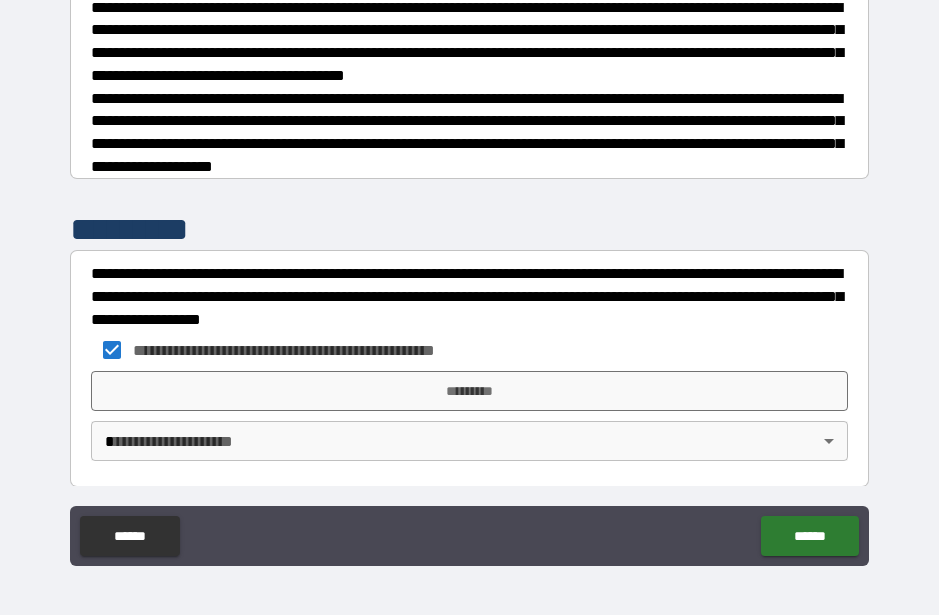 click on "**********" at bounding box center [469, 282] 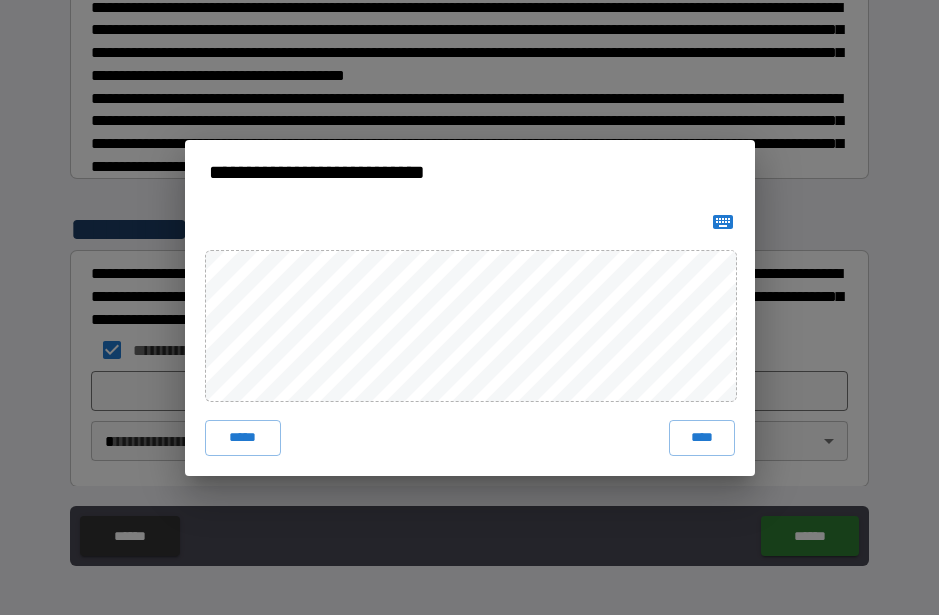 click on "***** ****" at bounding box center [470, 340] 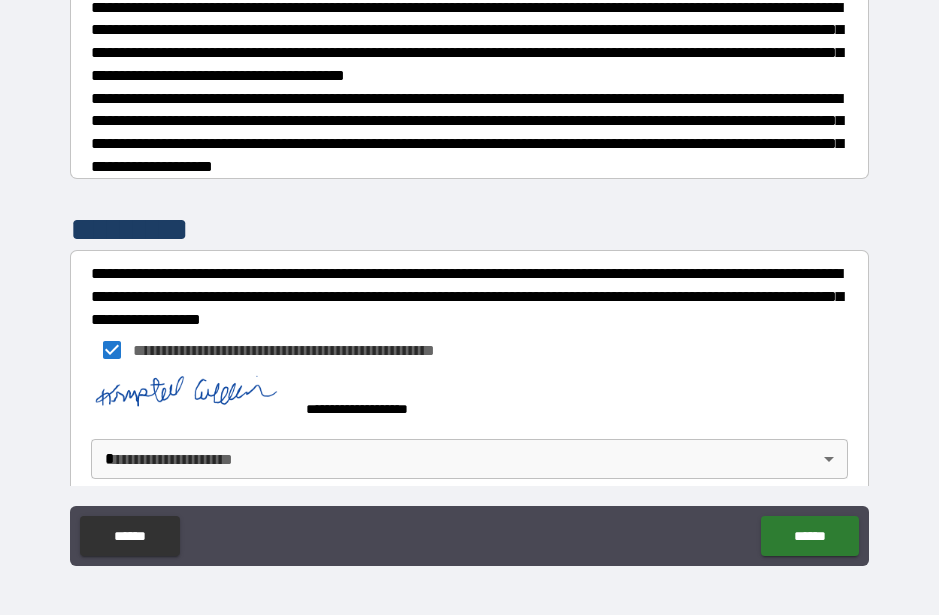 scroll, scrollTop: 591, scrollLeft: 0, axis: vertical 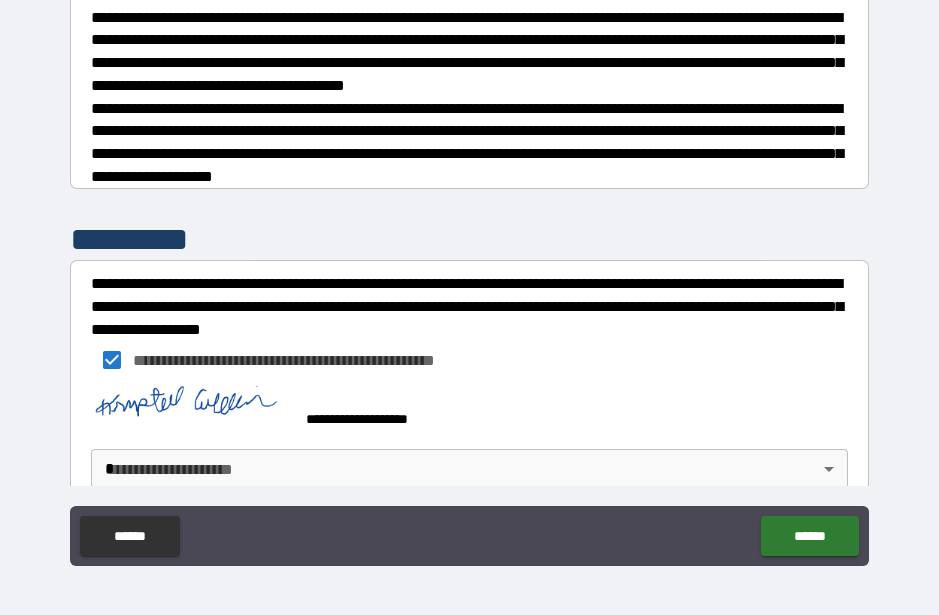 click on "**********" at bounding box center (469, 280) 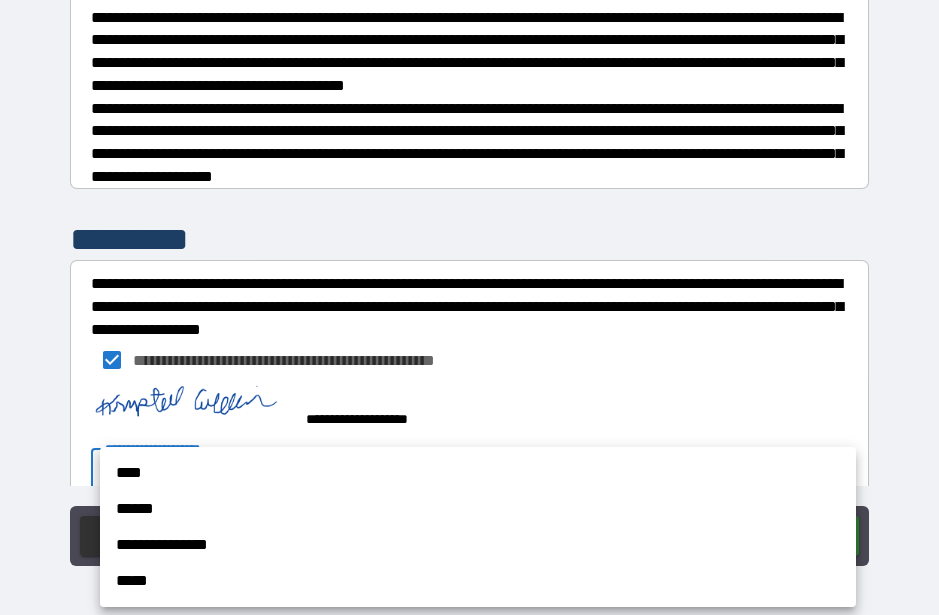 click on "****" at bounding box center (478, 473) 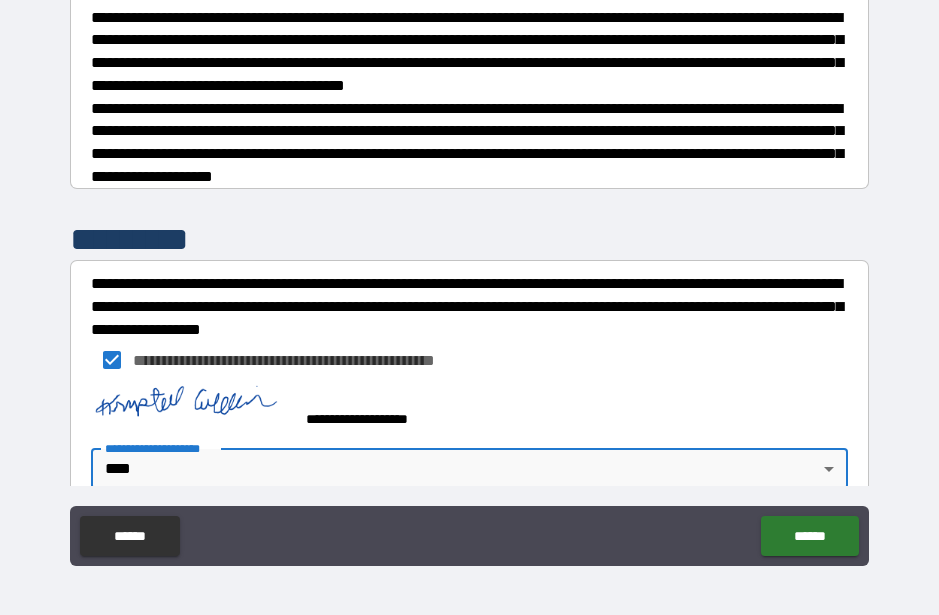 click on "******" at bounding box center [809, 536] 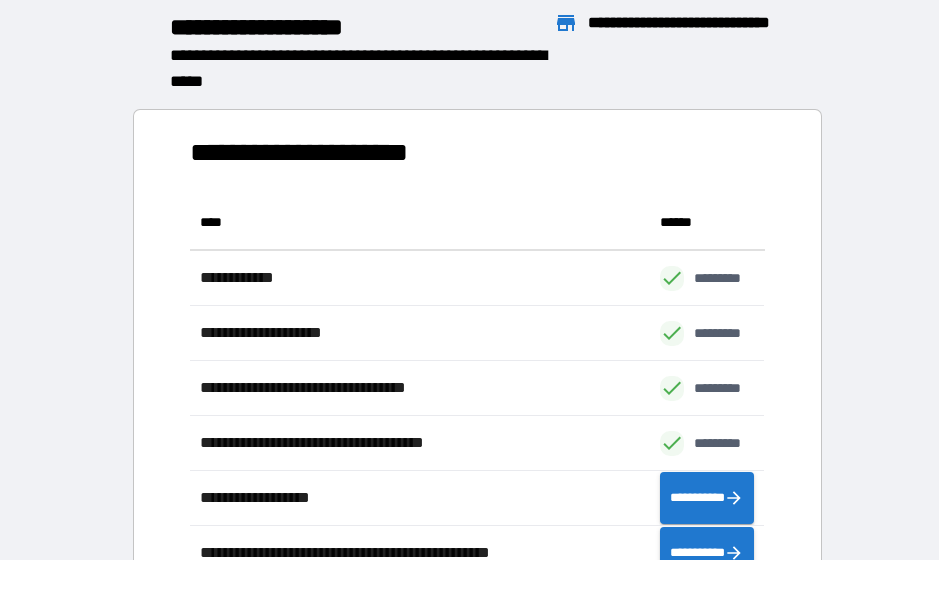 scroll, scrollTop: 386, scrollLeft: 575, axis: both 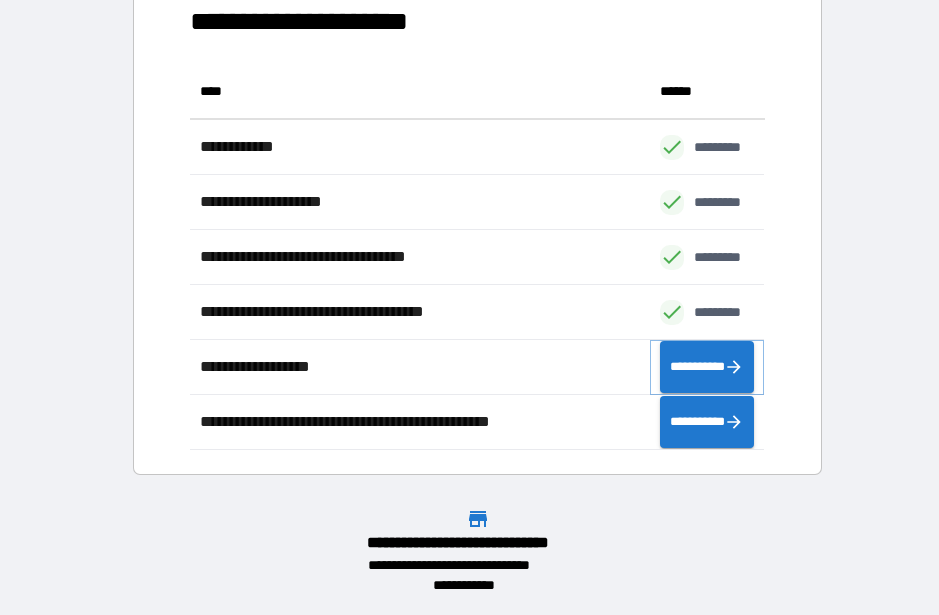 click on "**********" at bounding box center (707, 367) 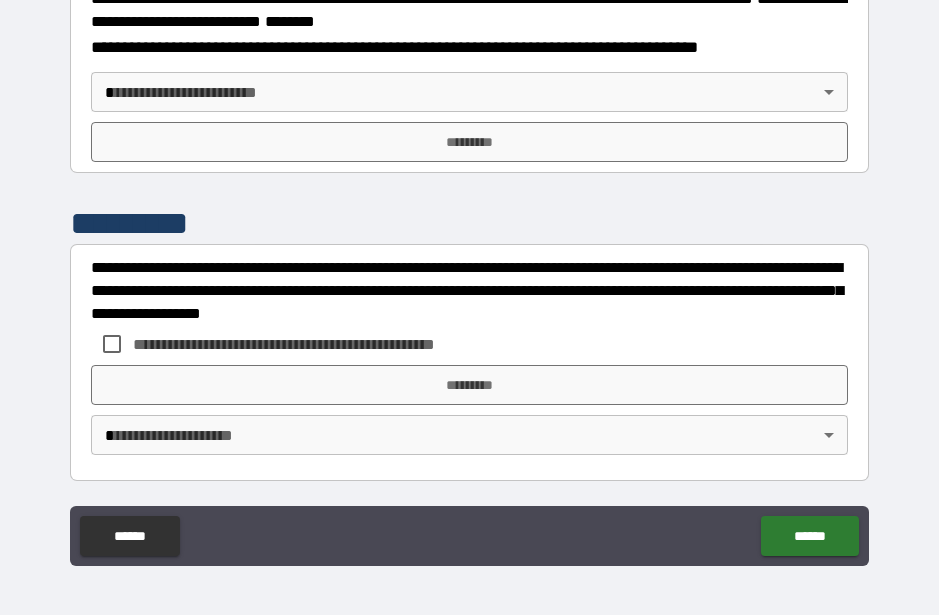 scroll, scrollTop: 2518, scrollLeft: 0, axis: vertical 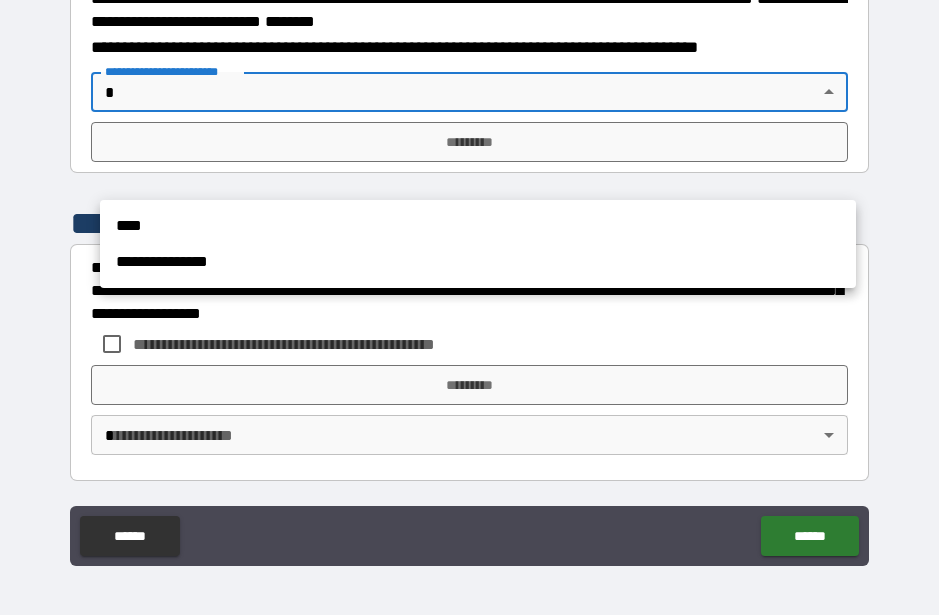 click on "****" at bounding box center [478, 226] 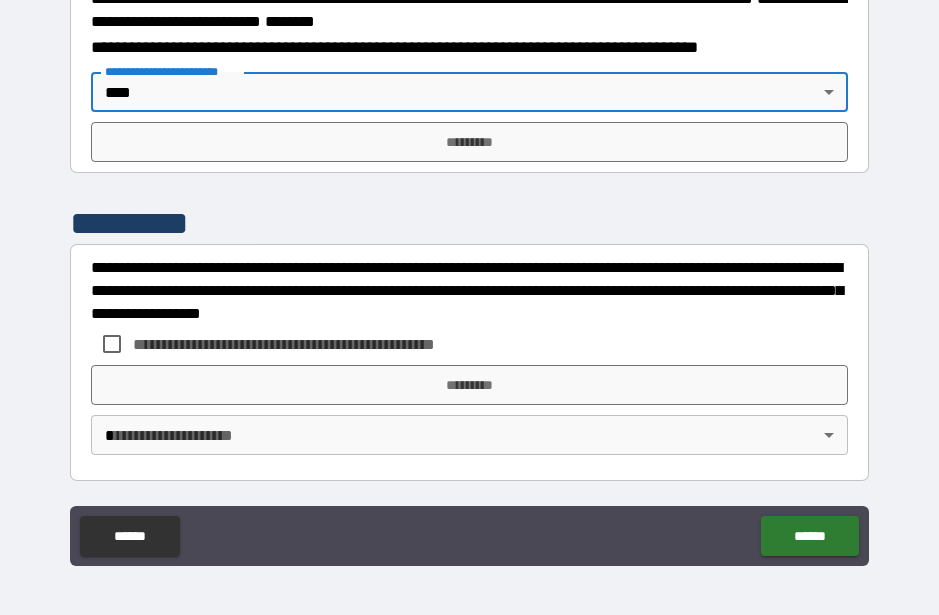 click on "*********" at bounding box center (469, 142) 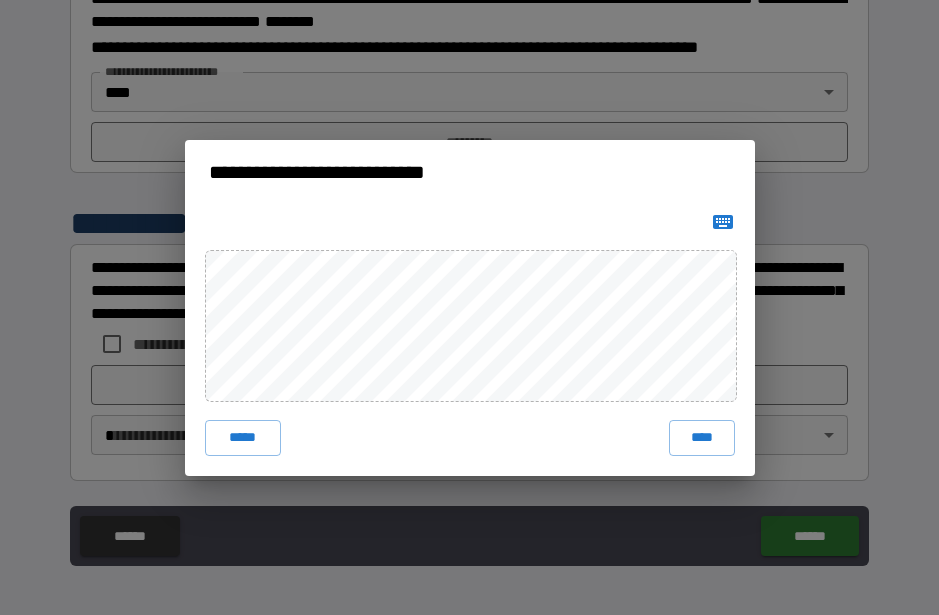click on "****" at bounding box center (702, 438) 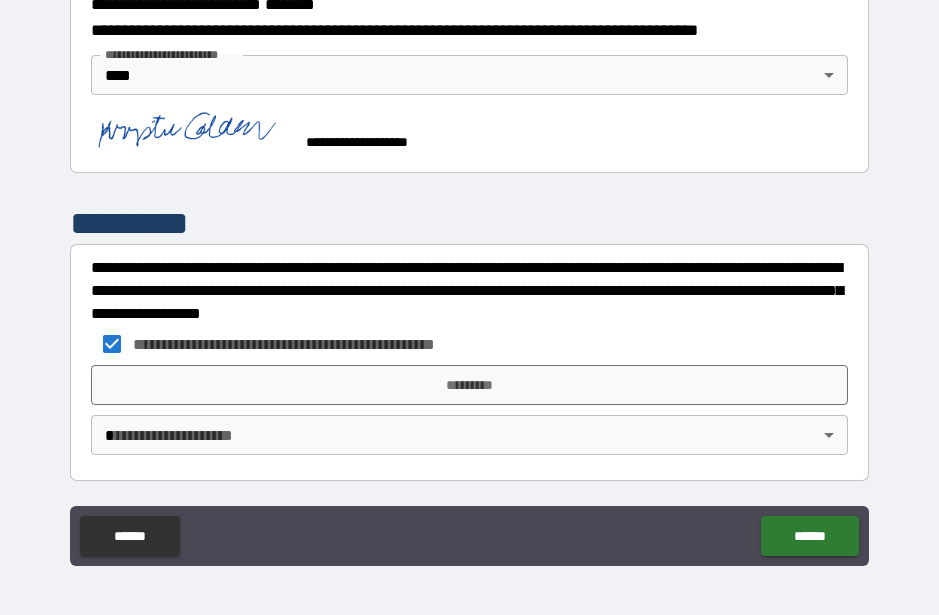 click on "*********" at bounding box center [469, 385] 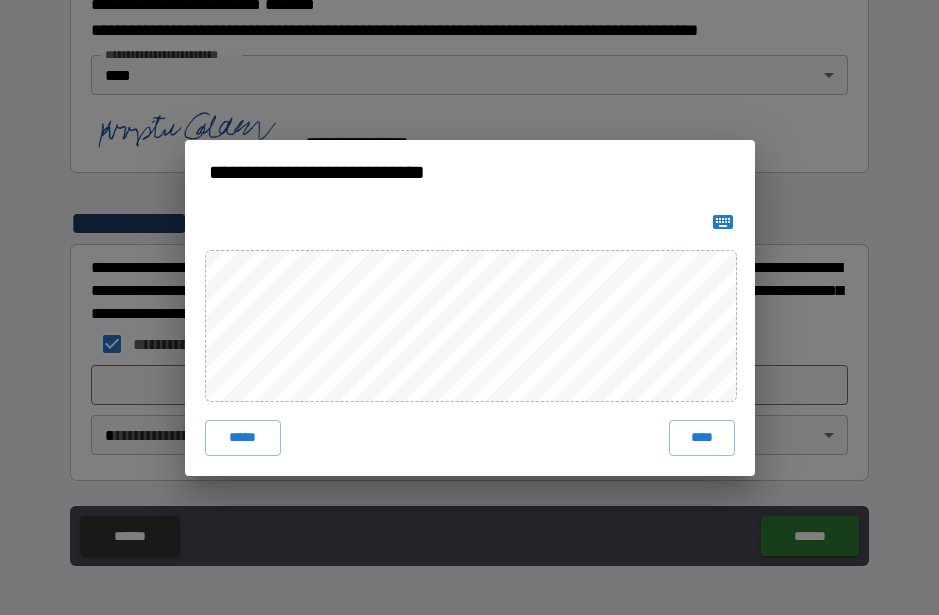 click on "****" at bounding box center (702, 438) 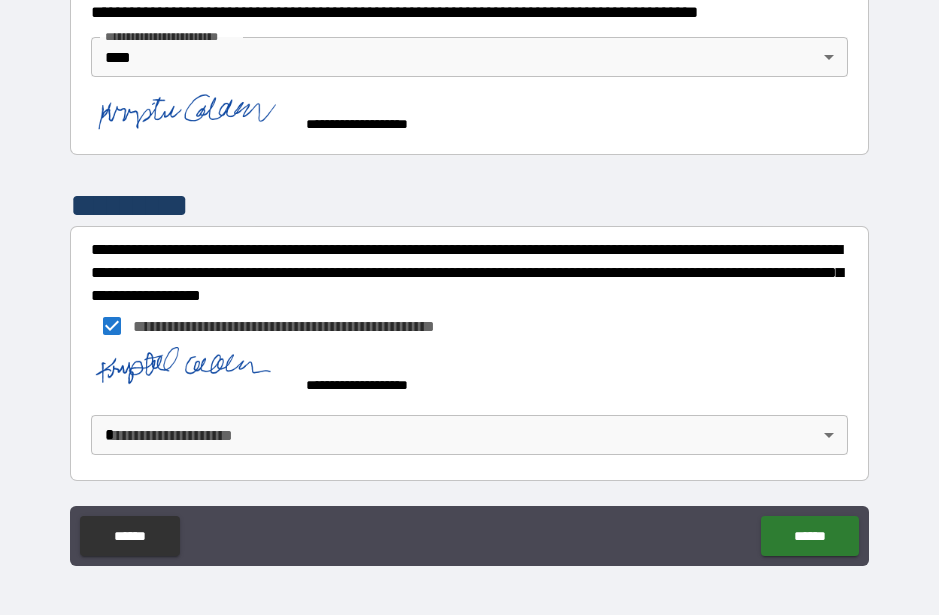 click on "******" at bounding box center [809, 536] 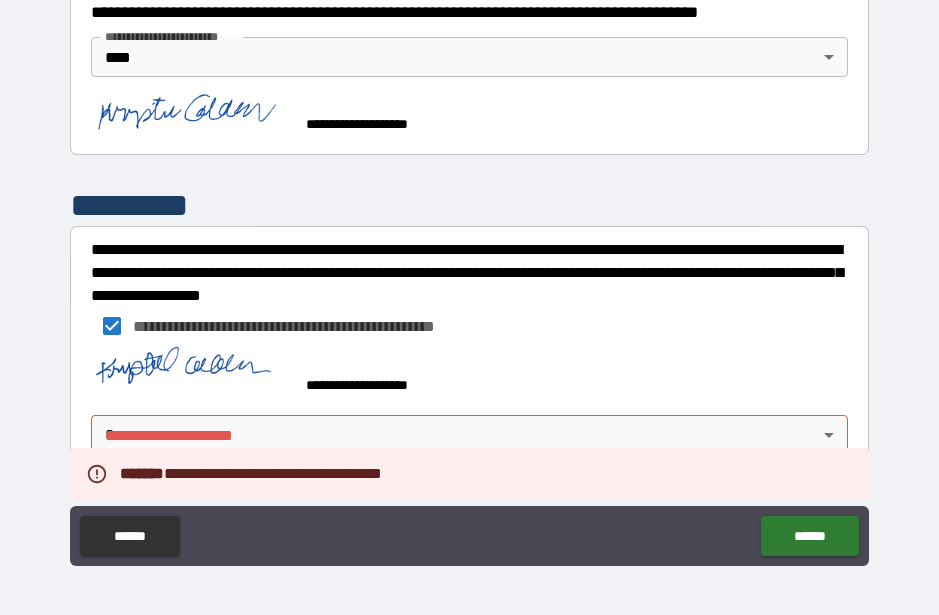 scroll, scrollTop: 2632, scrollLeft: 0, axis: vertical 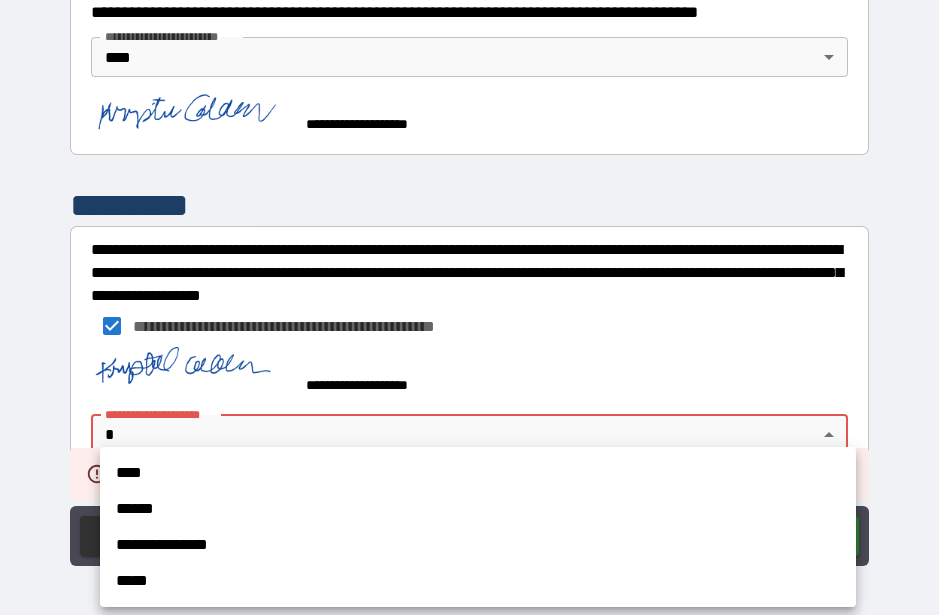 click on "****" at bounding box center (478, 473) 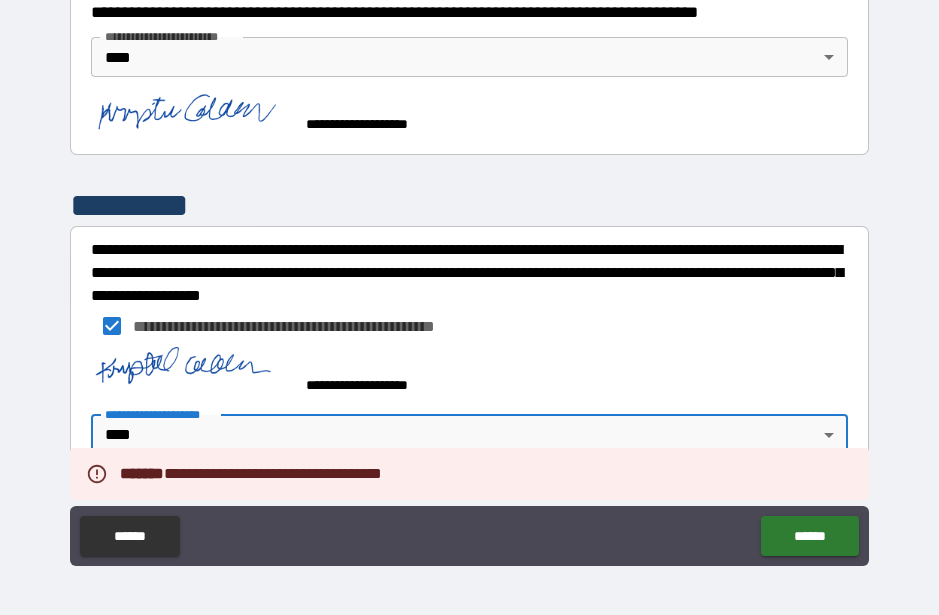 click on "******" at bounding box center (809, 536) 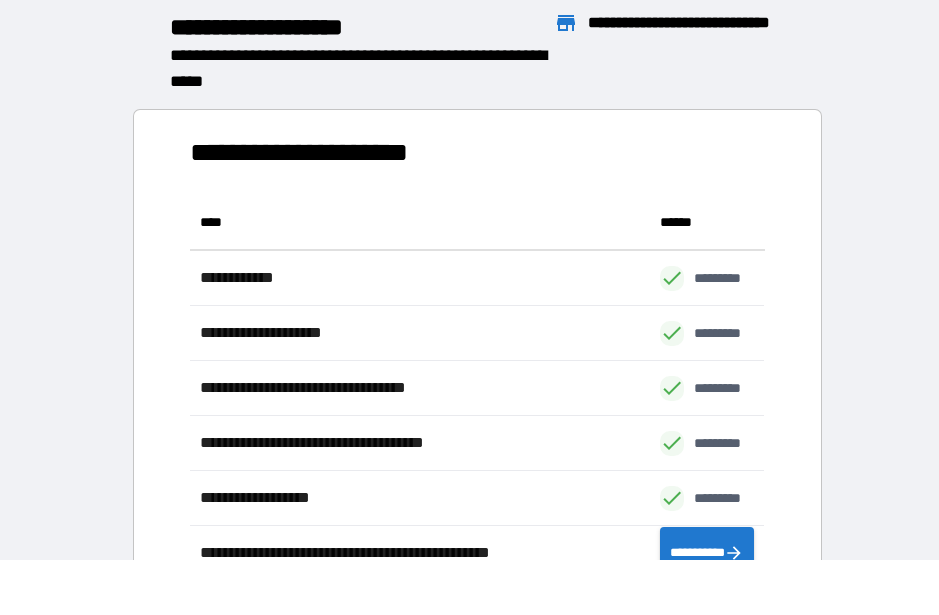 scroll, scrollTop: 386, scrollLeft: 575, axis: both 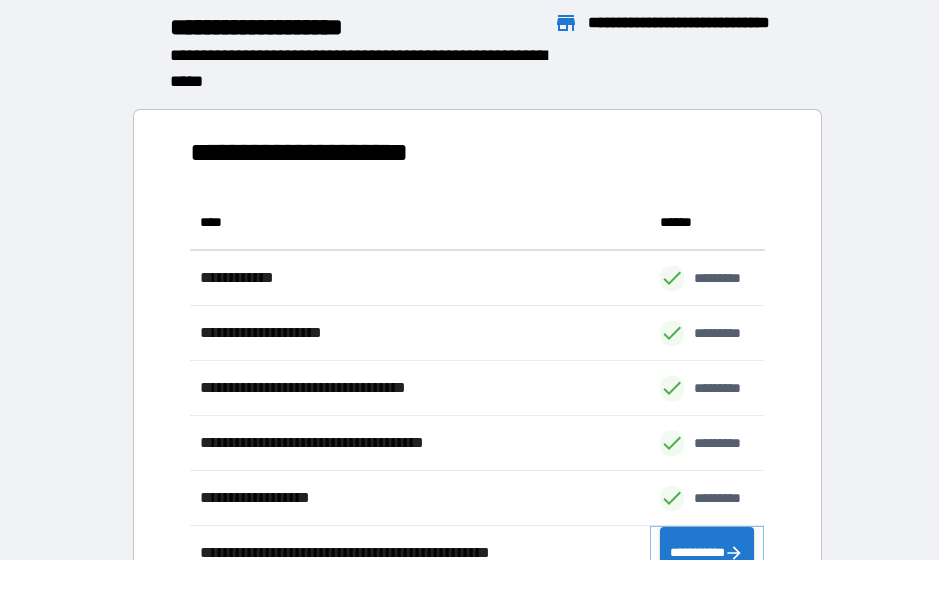 click on "**********" at bounding box center (707, 553) 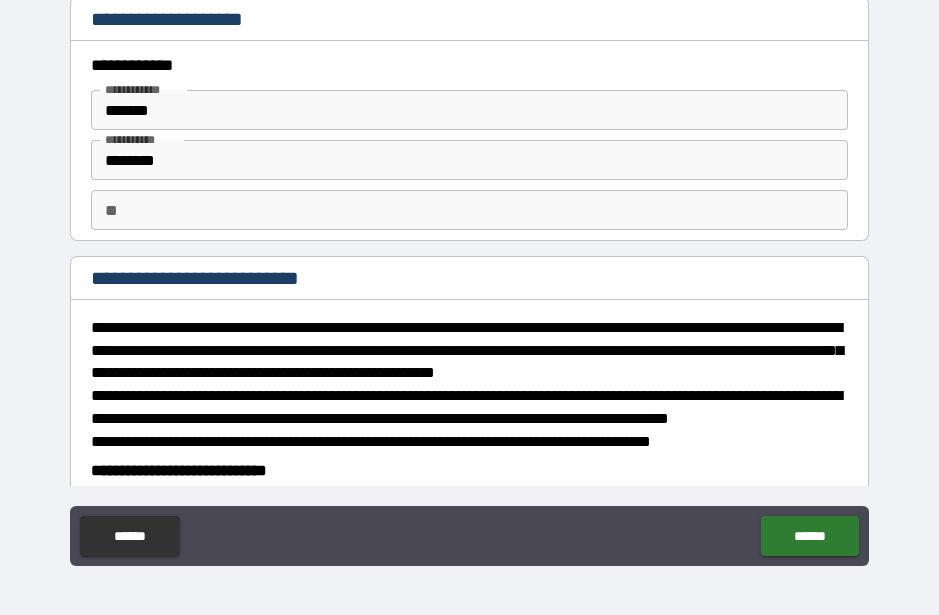 click on "**" at bounding box center (469, 210) 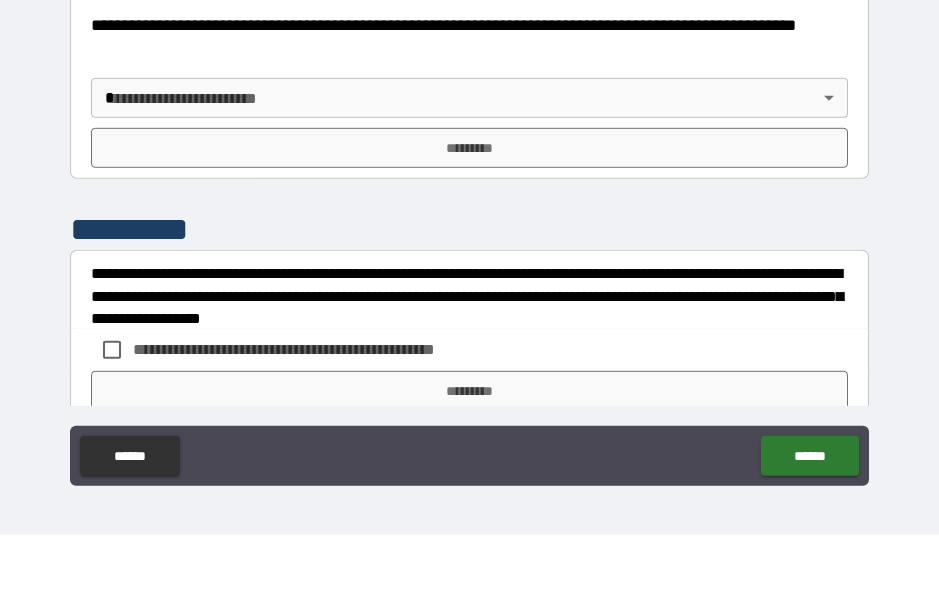 scroll, scrollTop: 731, scrollLeft: 0, axis: vertical 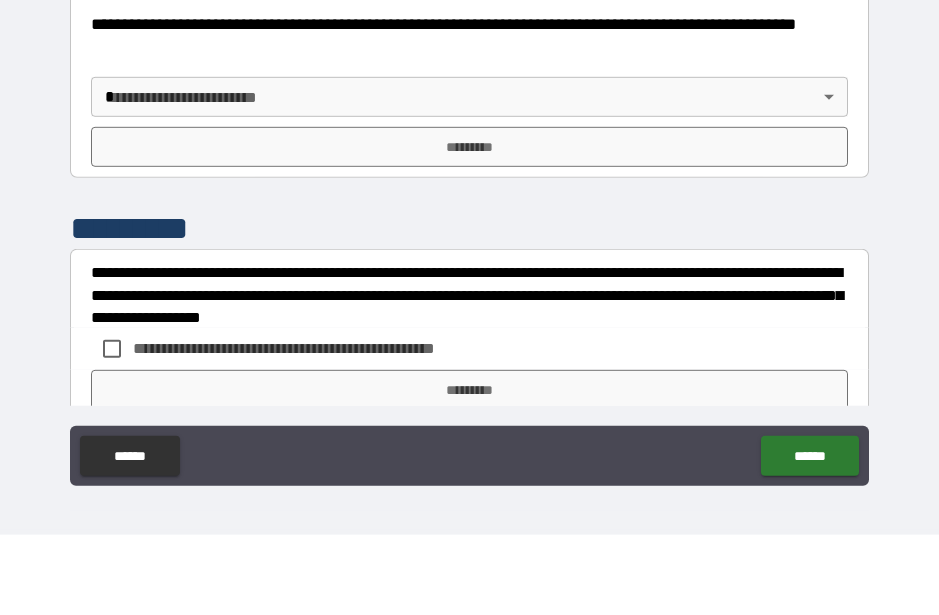 click on "**********" at bounding box center (469, 280) 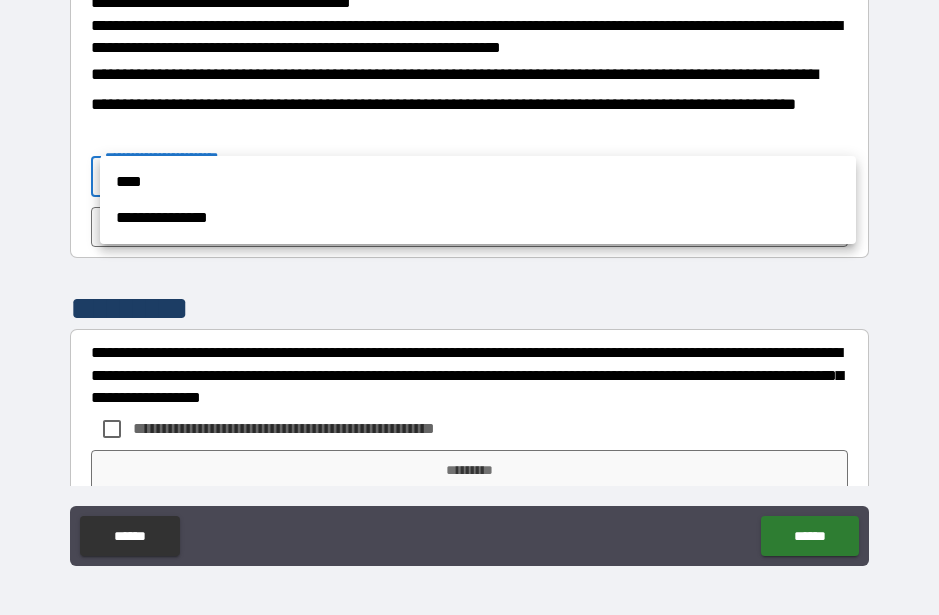 click on "****" at bounding box center [478, 182] 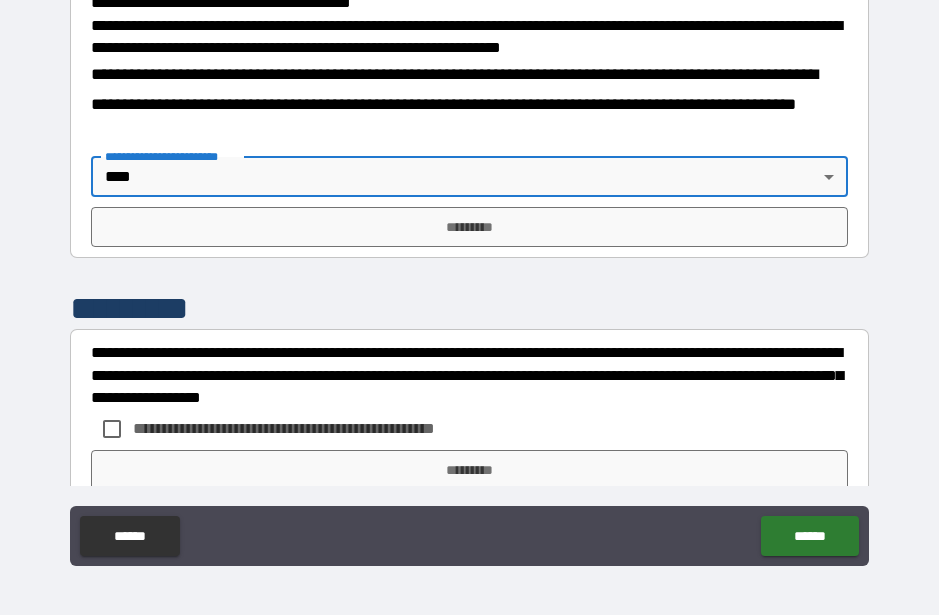 click on "*********" at bounding box center [469, 227] 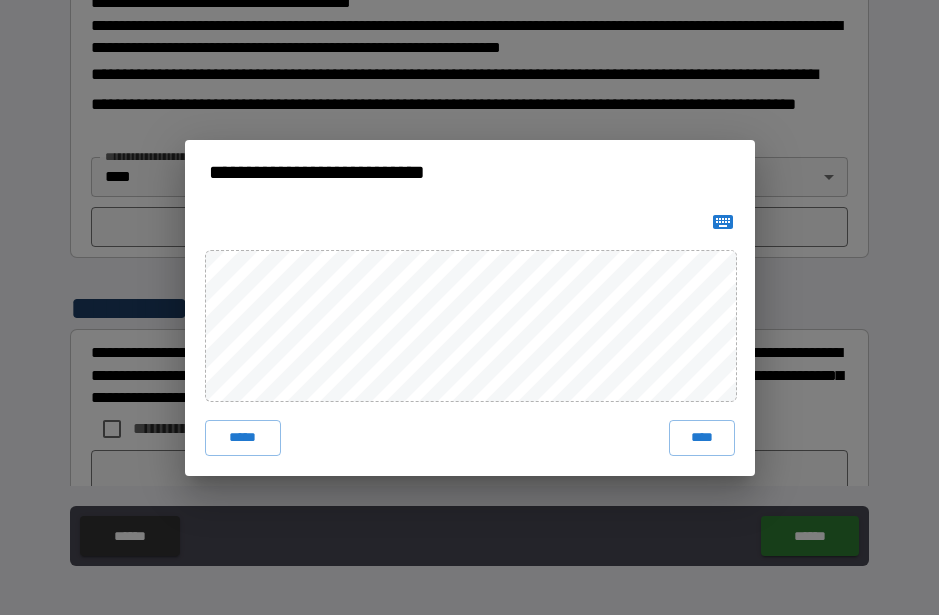 click on "****" at bounding box center (702, 438) 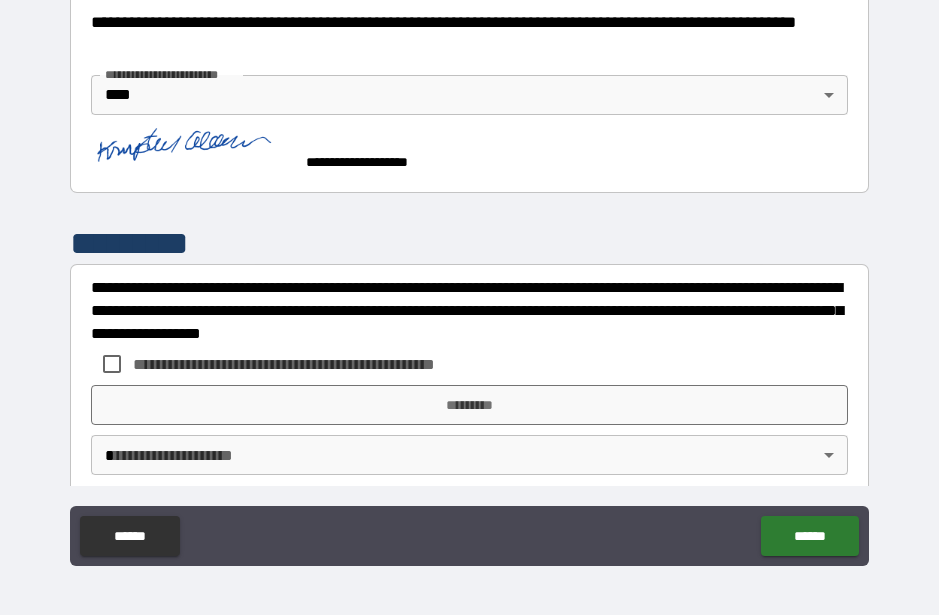 scroll, scrollTop: 815, scrollLeft: 0, axis: vertical 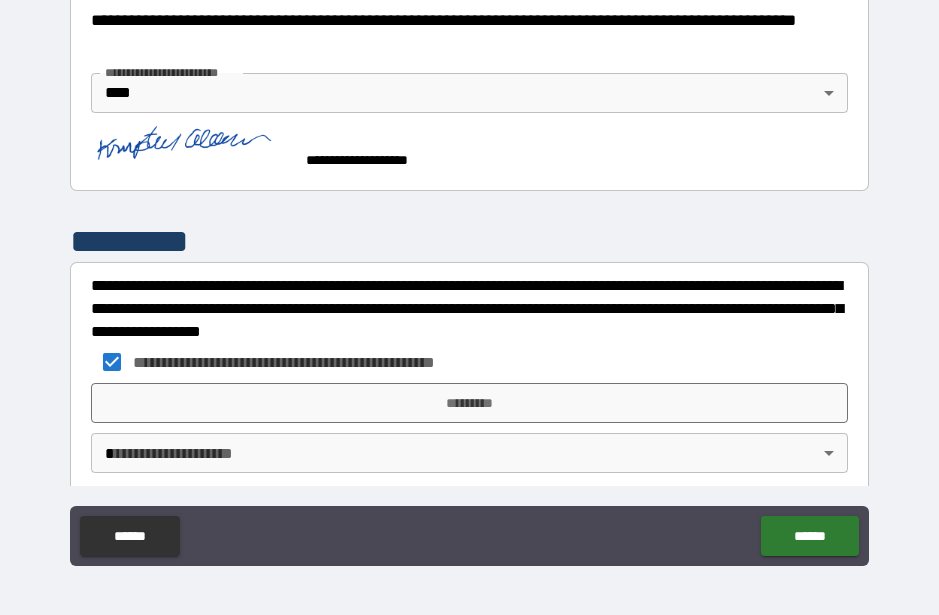 click on "*********" at bounding box center [469, 403] 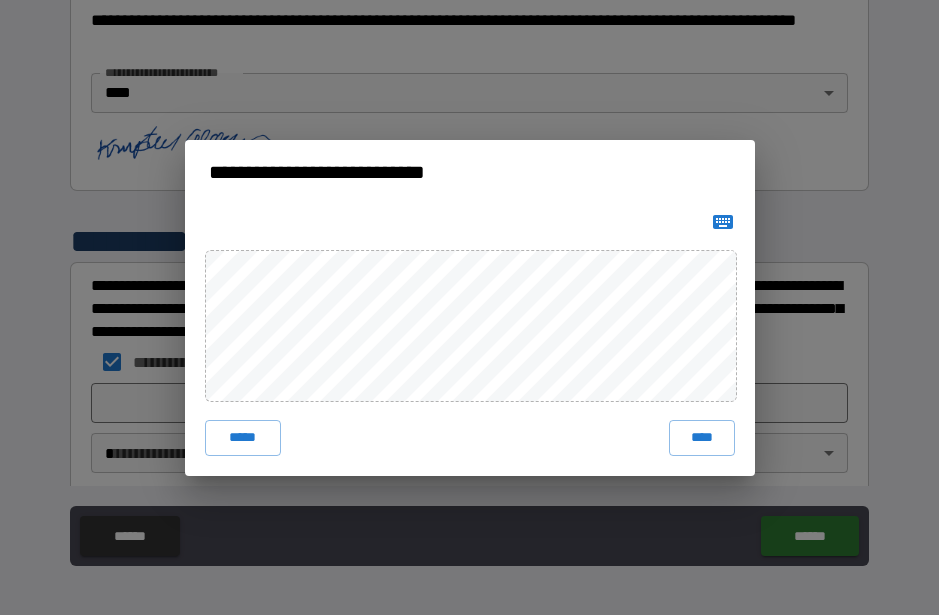 click on "*****" at bounding box center (243, 438) 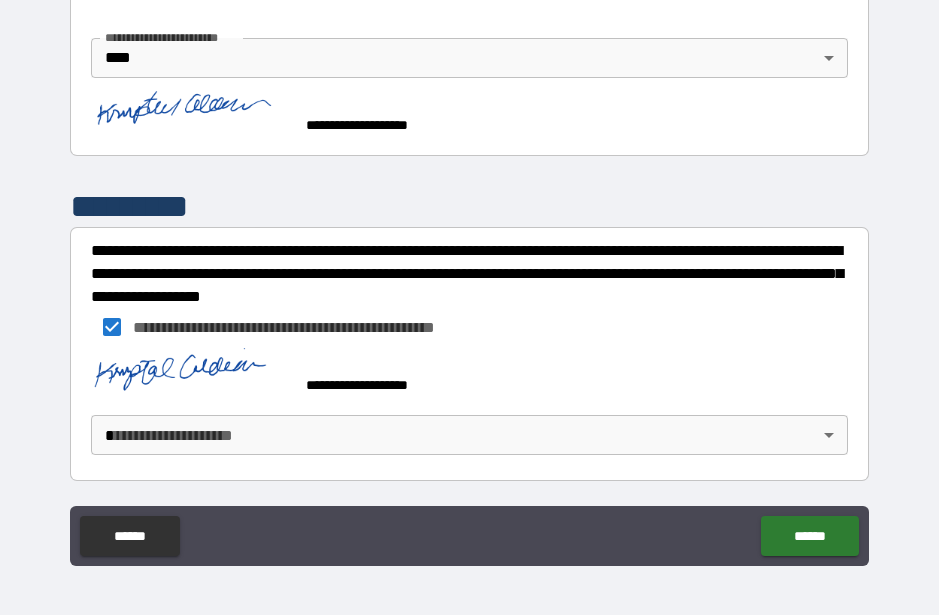 scroll, scrollTop: 881, scrollLeft: 0, axis: vertical 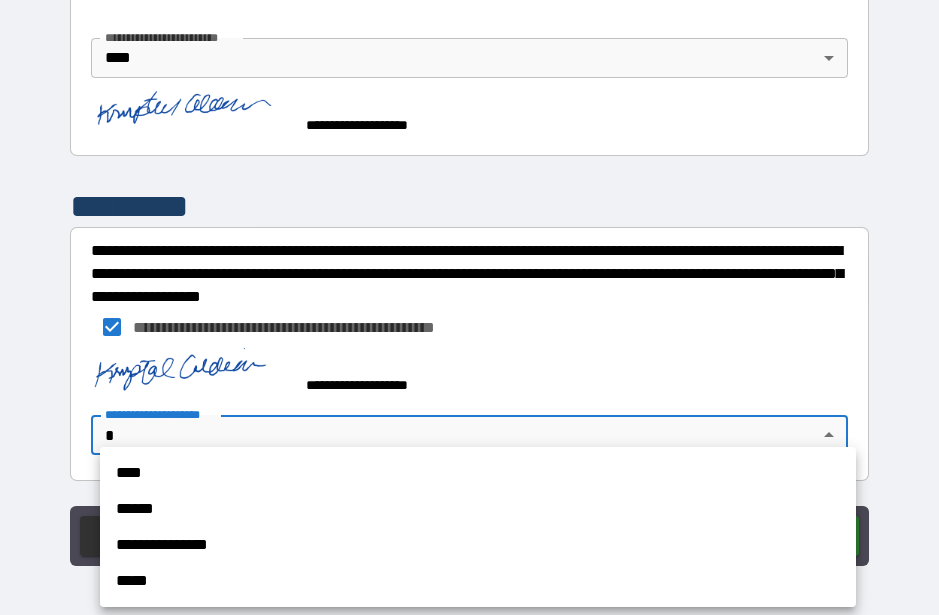 click on "****" at bounding box center [478, 473] 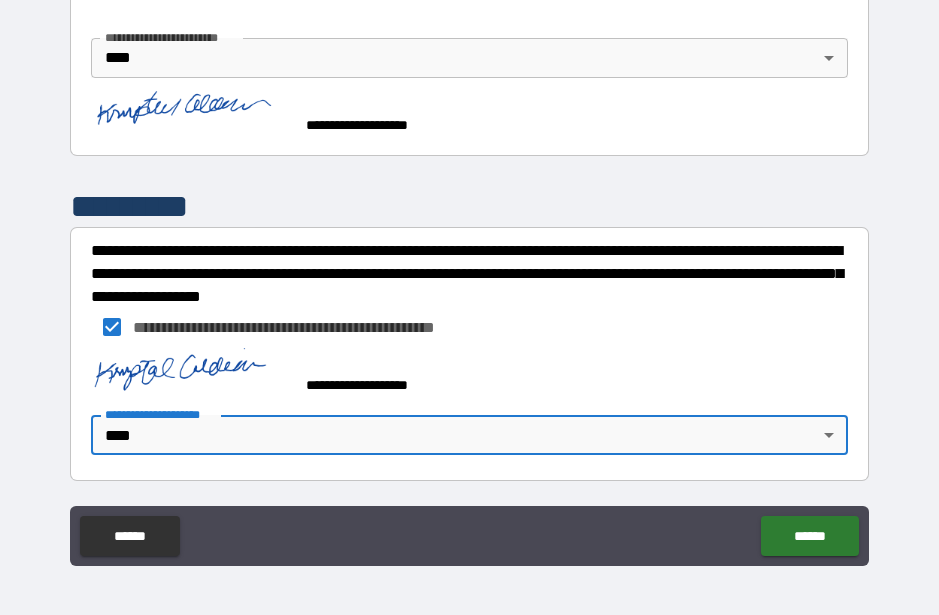 click on "******" at bounding box center [809, 536] 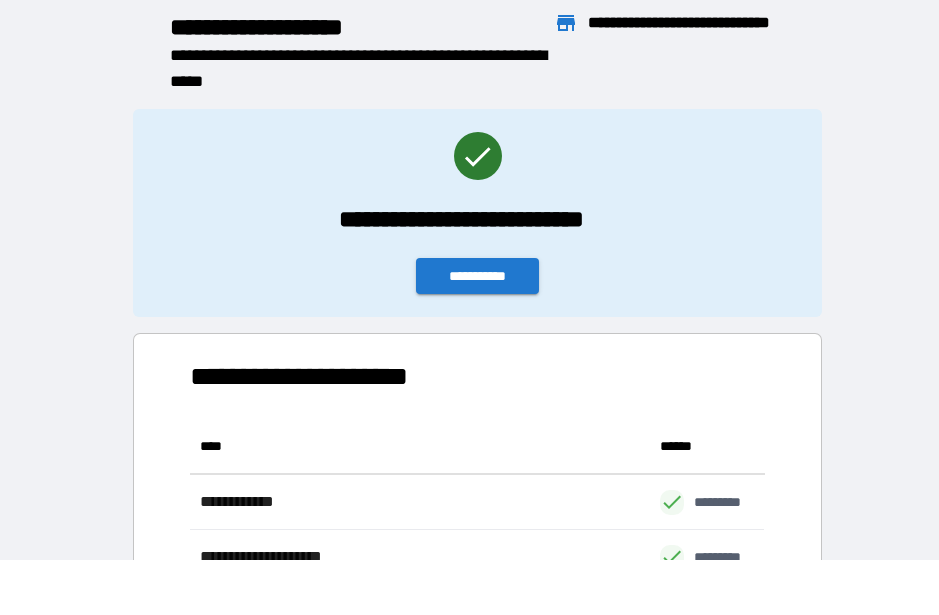 scroll, scrollTop: 386, scrollLeft: 575, axis: both 